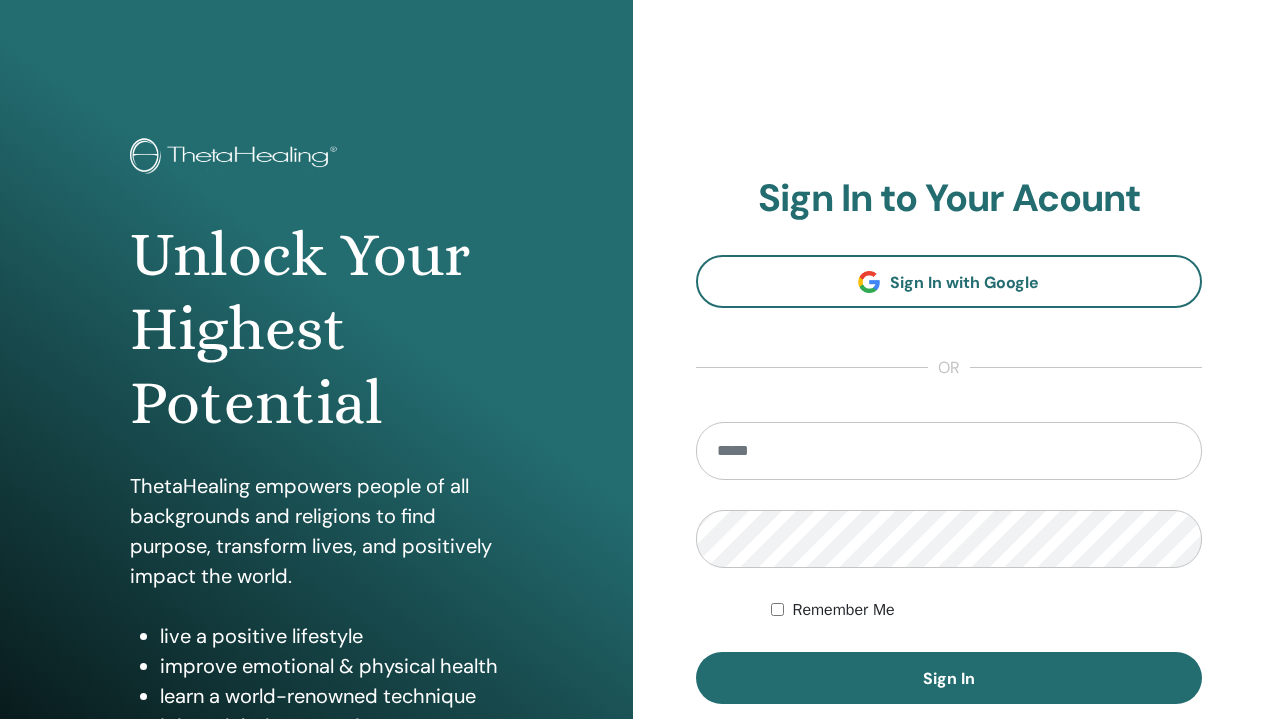 scroll, scrollTop: 0, scrollLeft: 0, axis: both 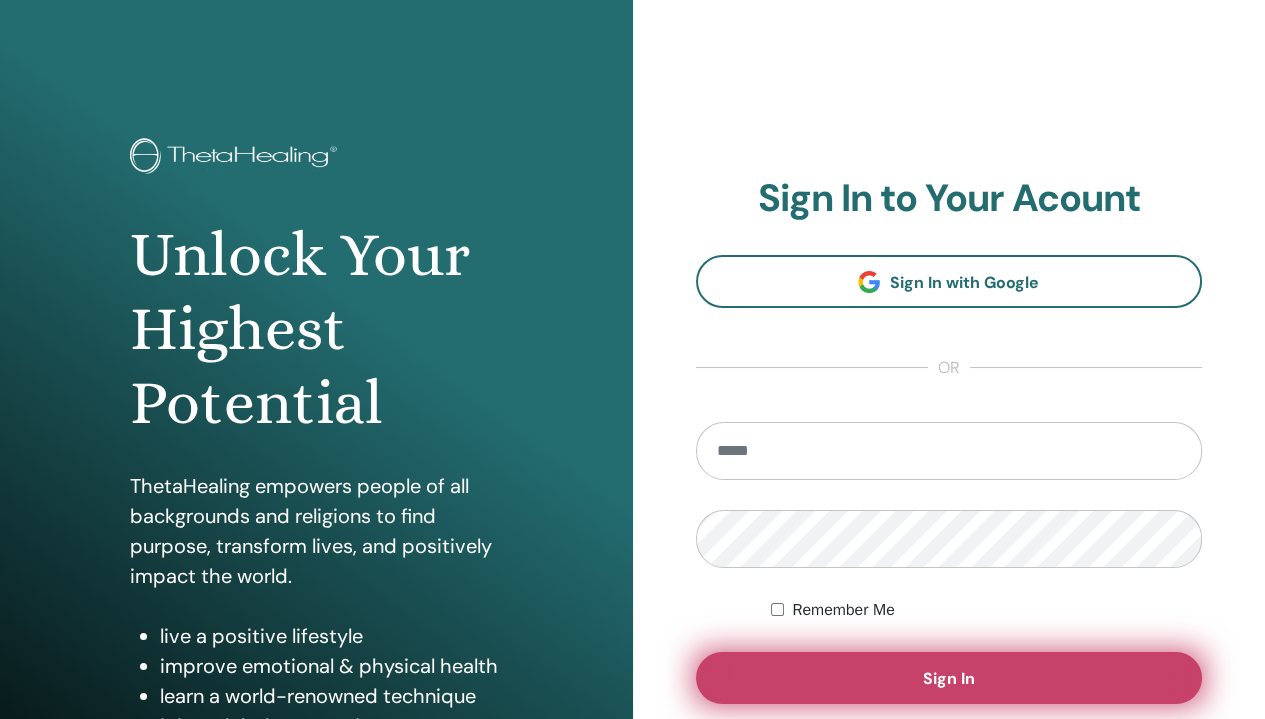type on "**********" 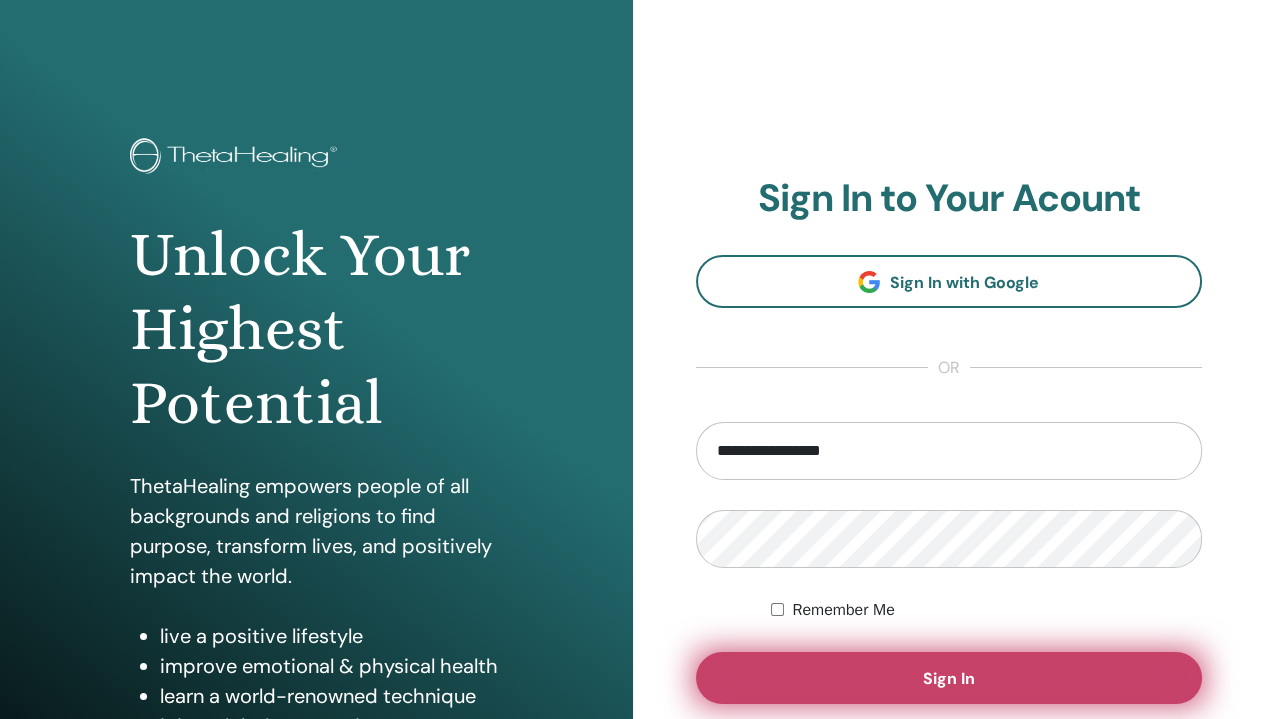 click on "Sign In" at bounding box center (949, 678) 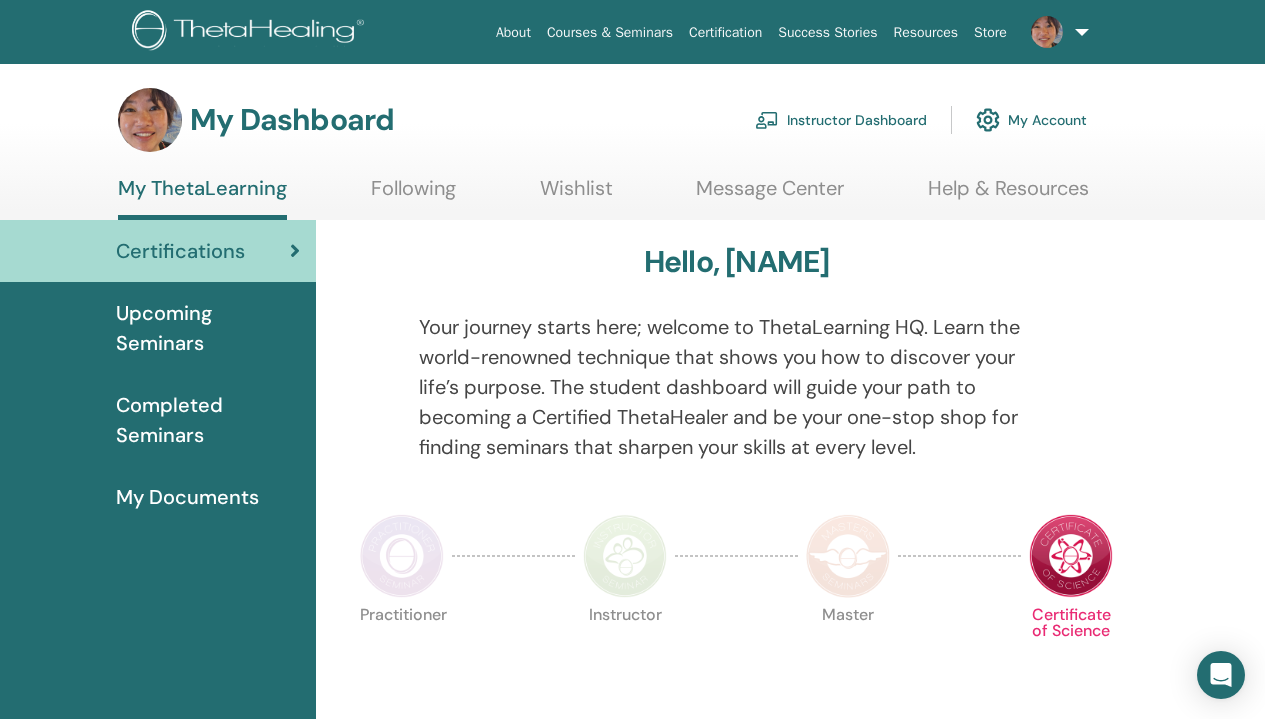 scroll, scrollTop: 0, scrollLeft: 0, axis: both 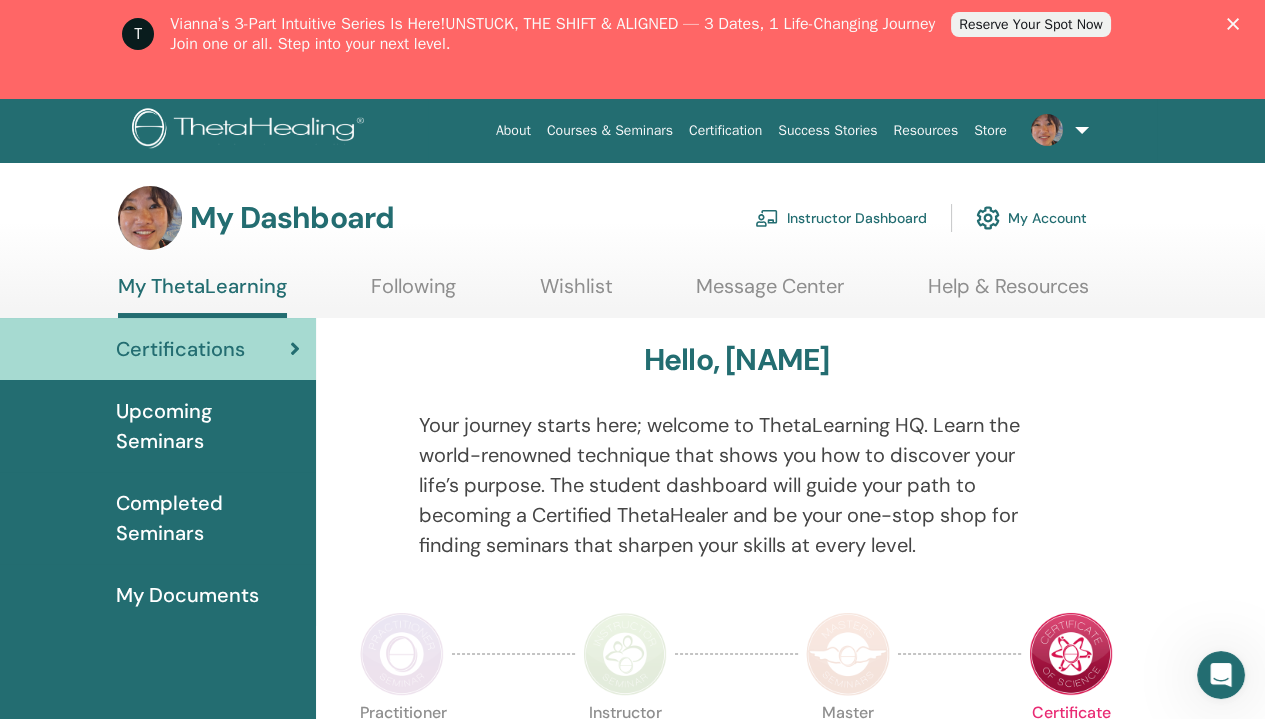 click on "Instructor Dashboard" at bounding box center (841, 218) 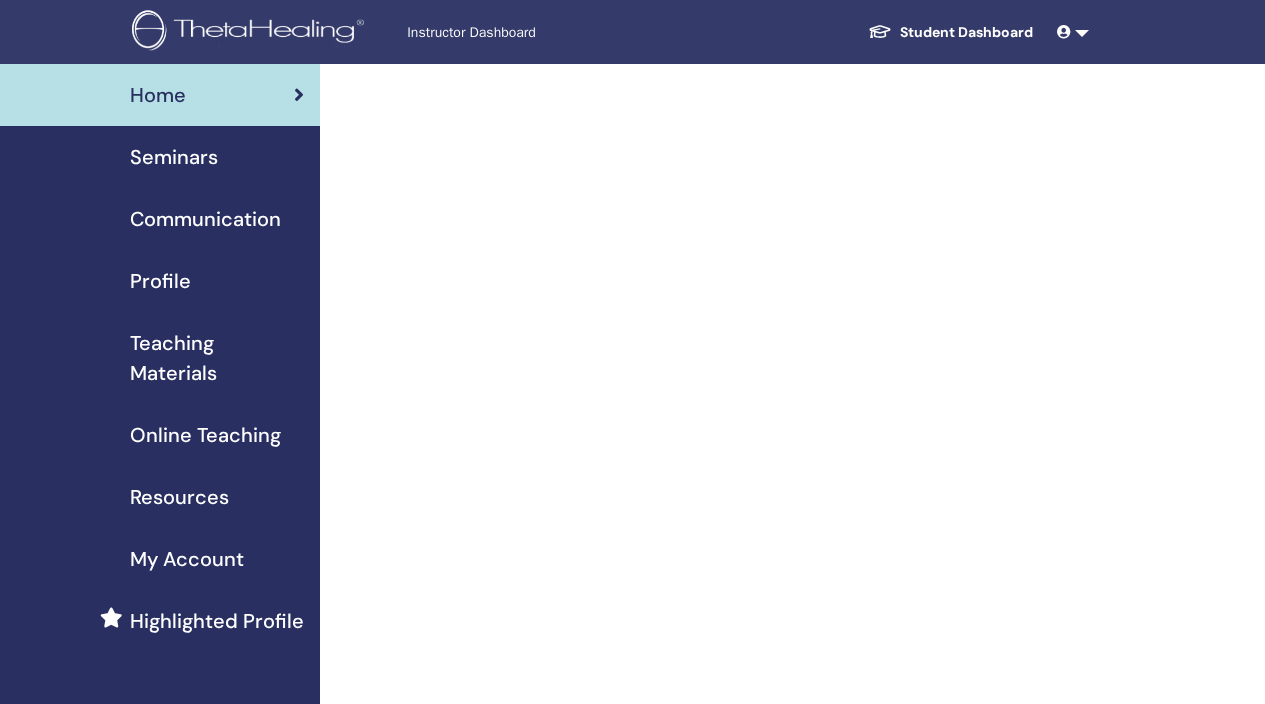 scroll, scrollTop: 0, scrollLeft: 0, axis: both 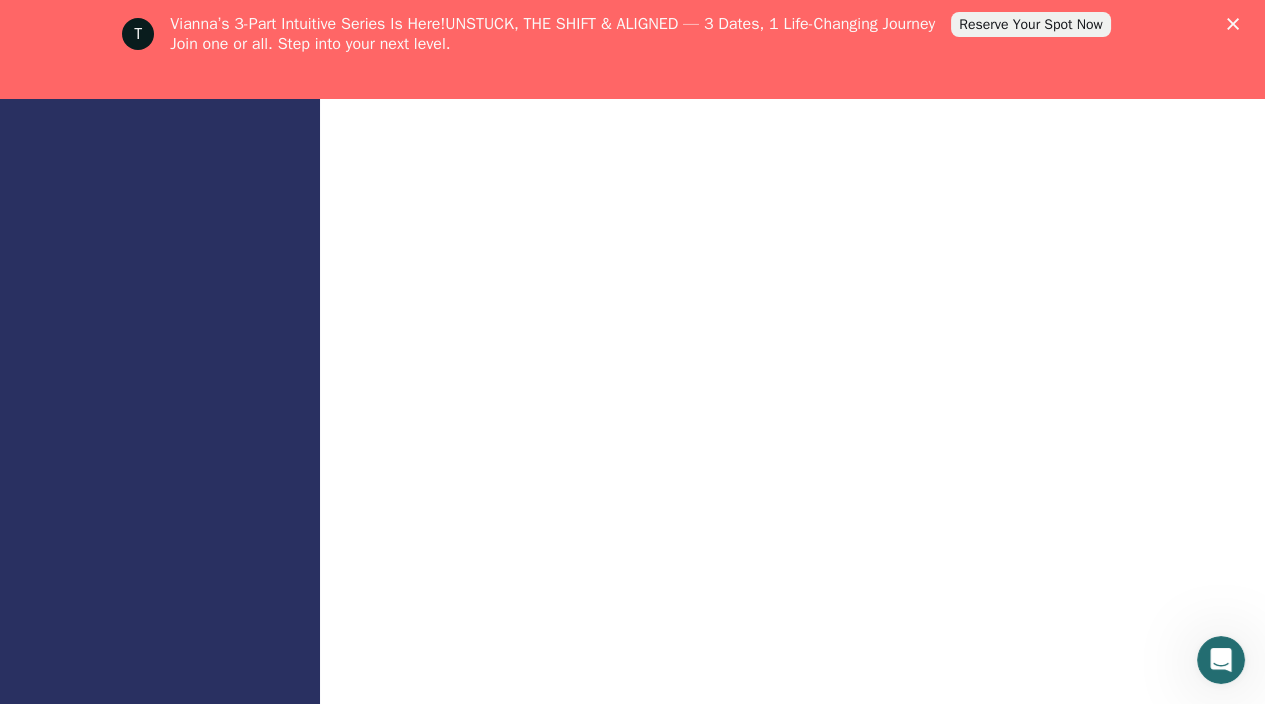 click 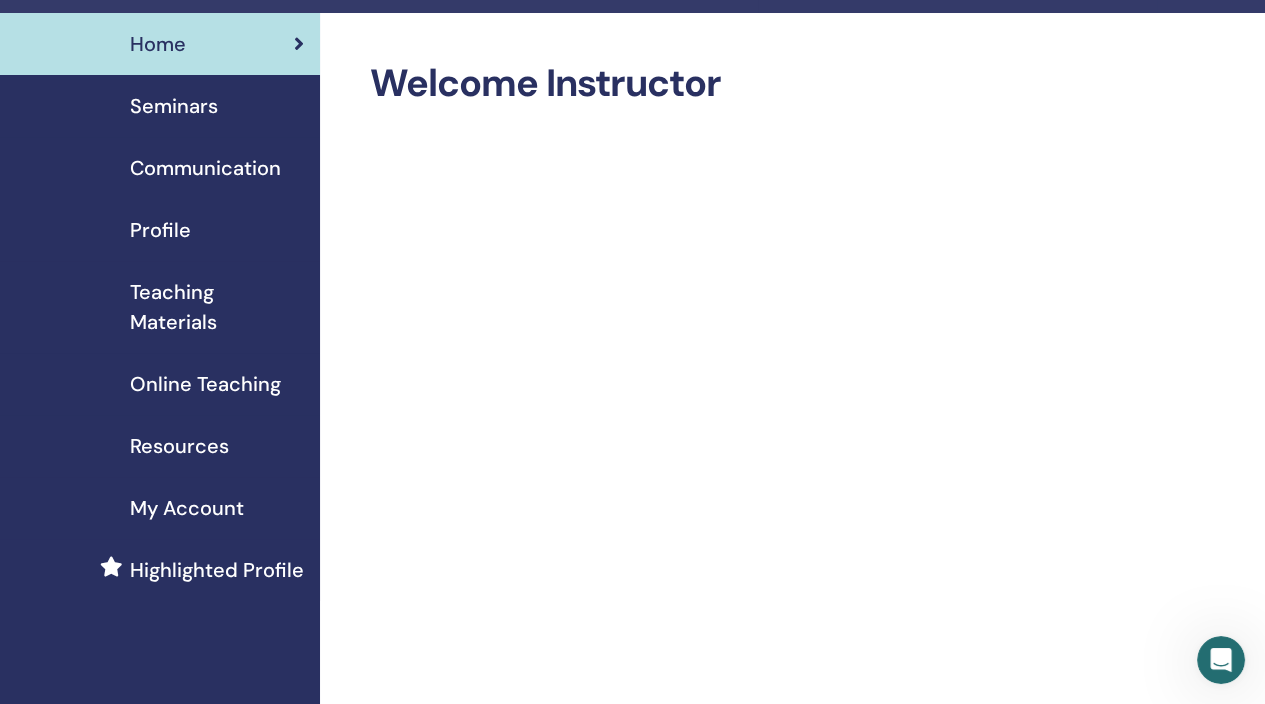 scroll, scrollTop: 0, scrollLeft: 0, axis: both 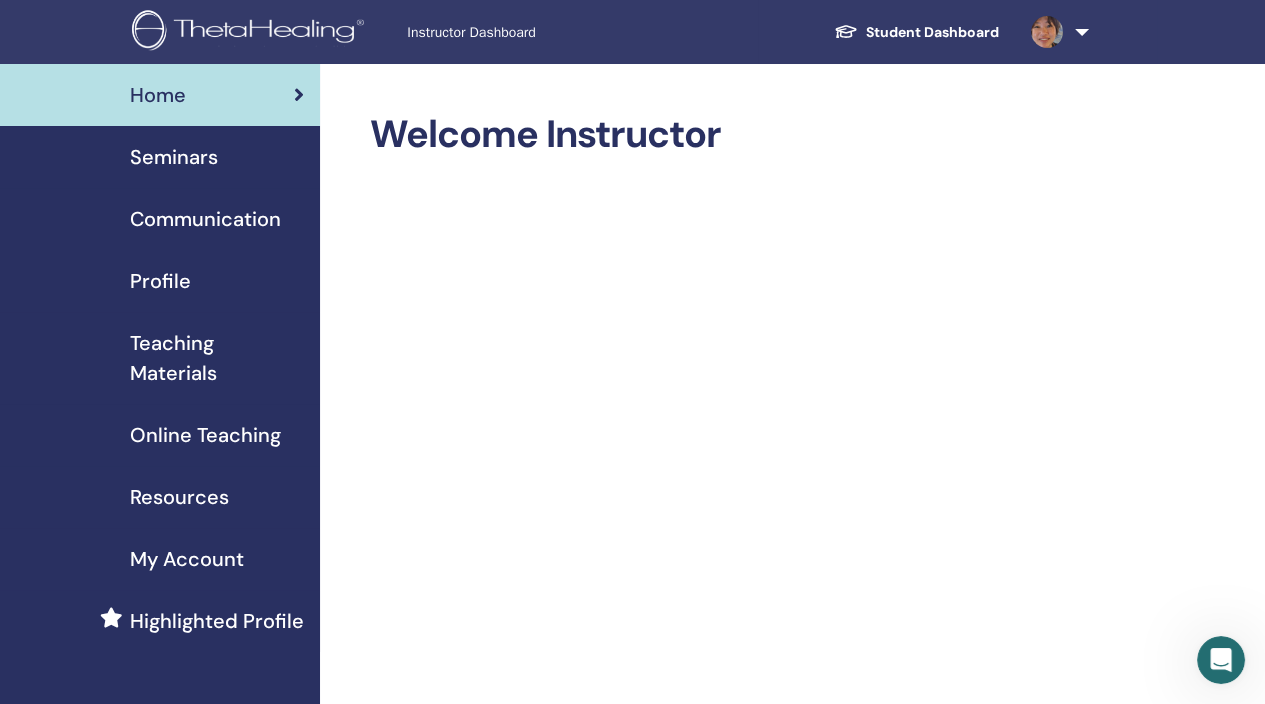 click on "Seminars" at bounding box center (174, 157) 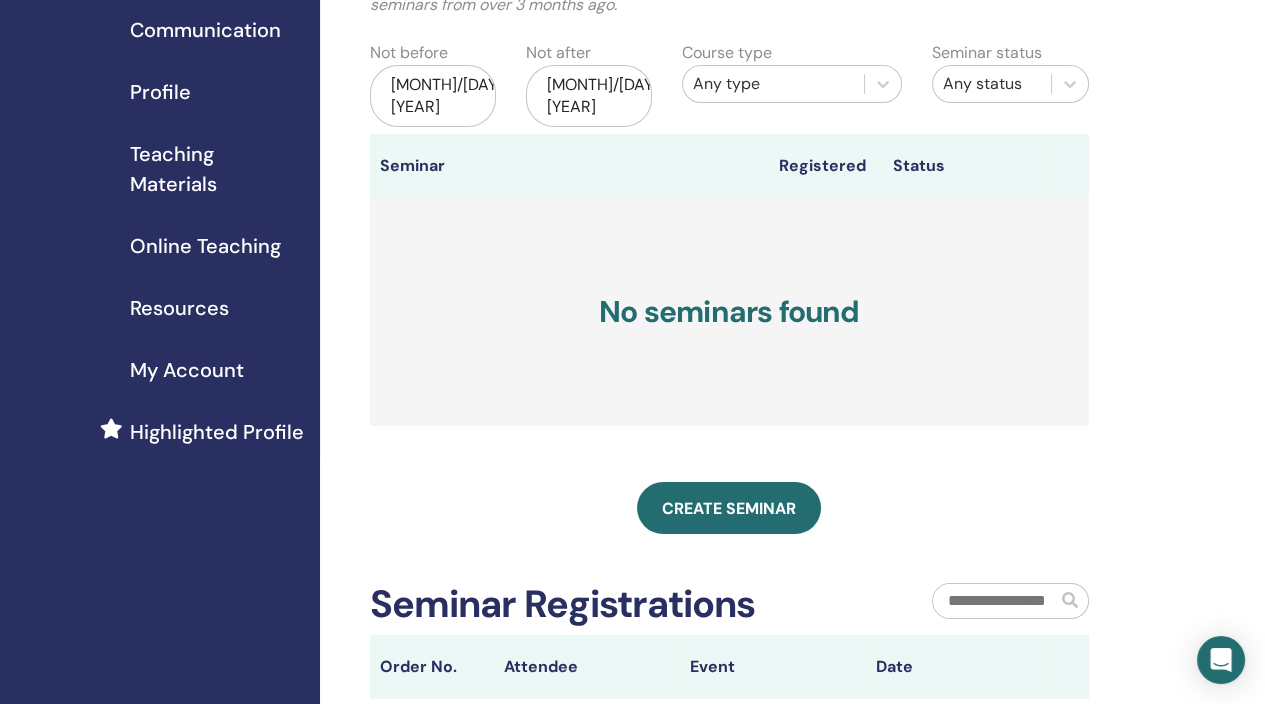 scroll, scrollTop: 200, scrollLeft: 0, axis: vertical 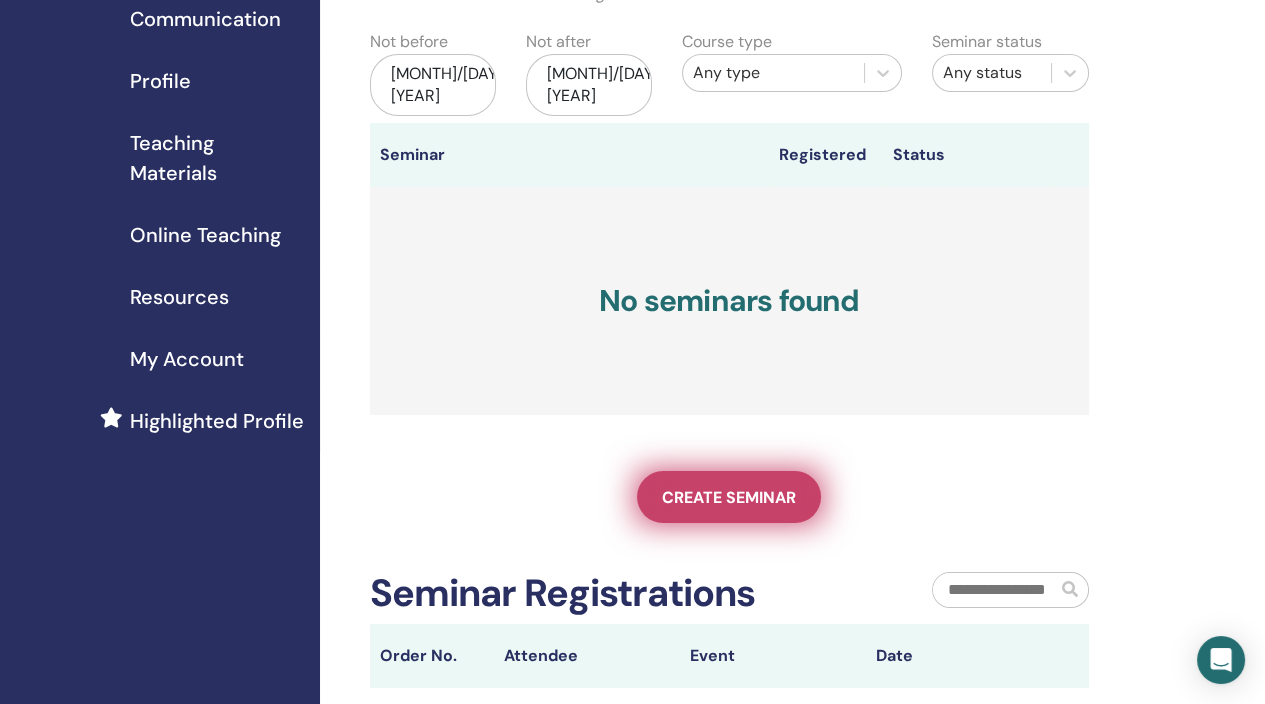 click on "Create seminar" at bounding box center (729, 497) 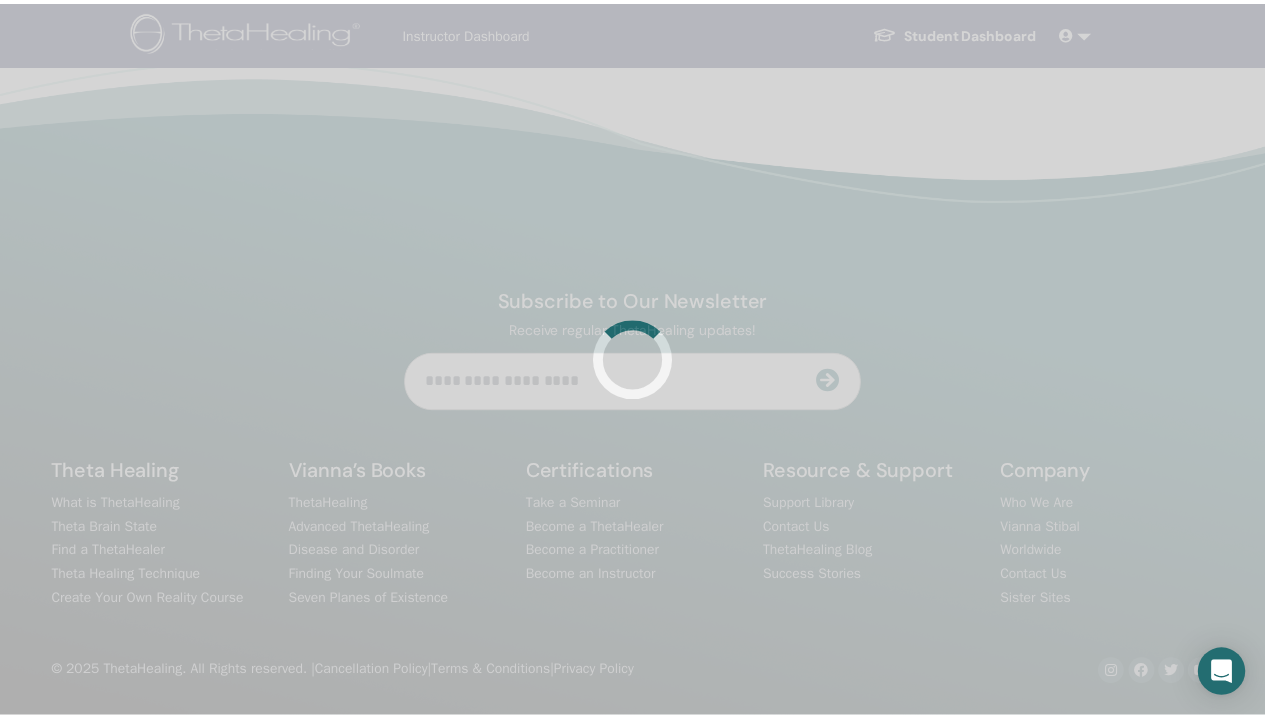 scroll, scrollTop: 0, scrollLeft: 0, axis: both 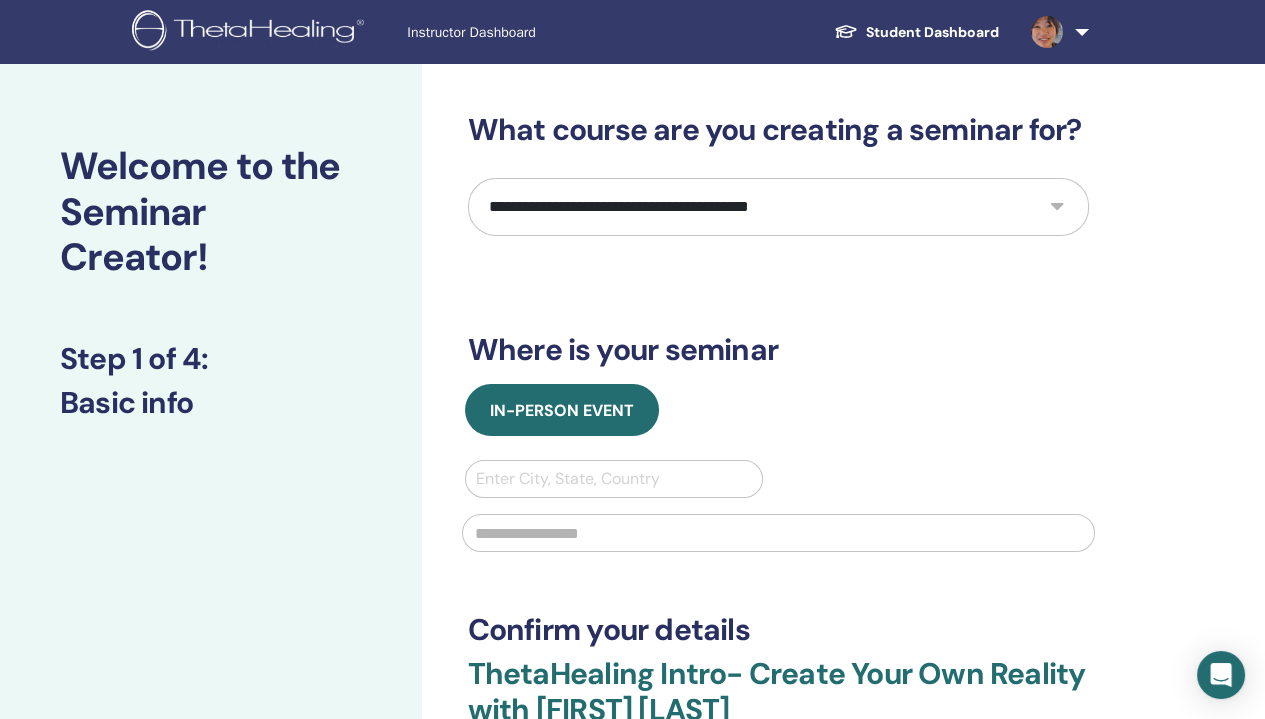 click on "**********" at bounding box center (778, 207) 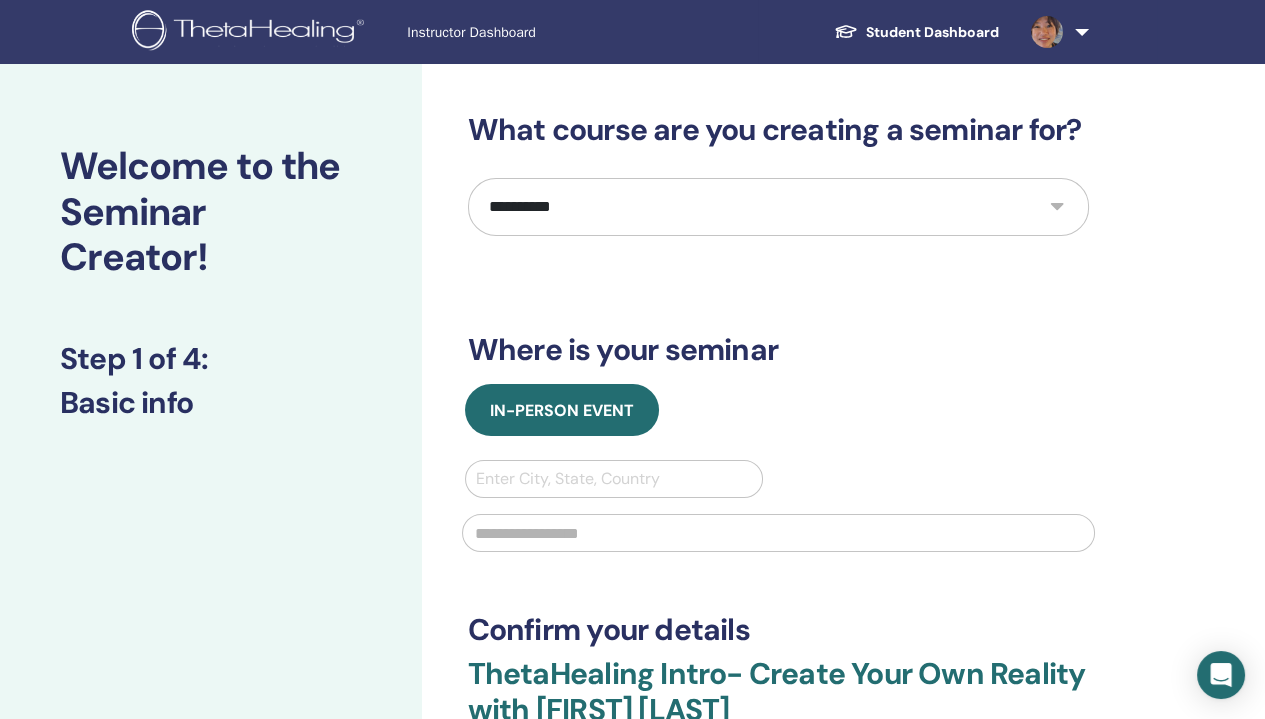 click on "**********" at bounding box center (778, 207) 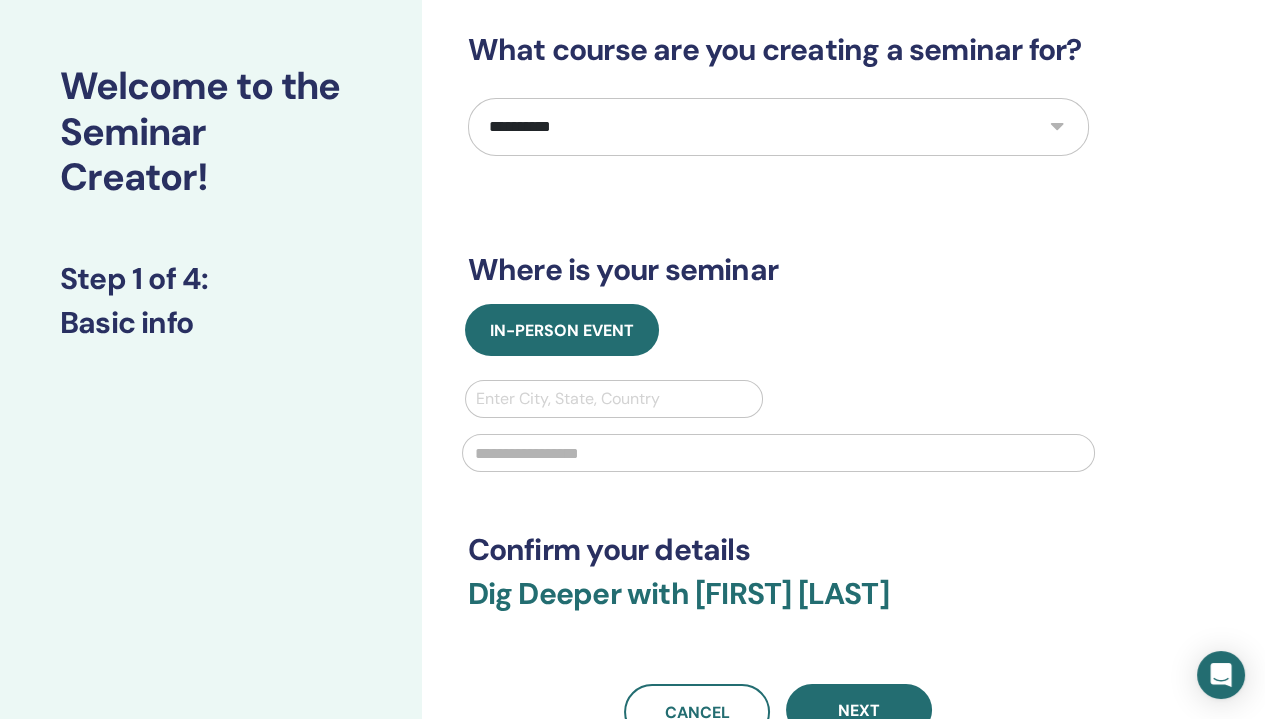 scroll, scrollTop: 100, scrollLeft: 0, axis: vertical 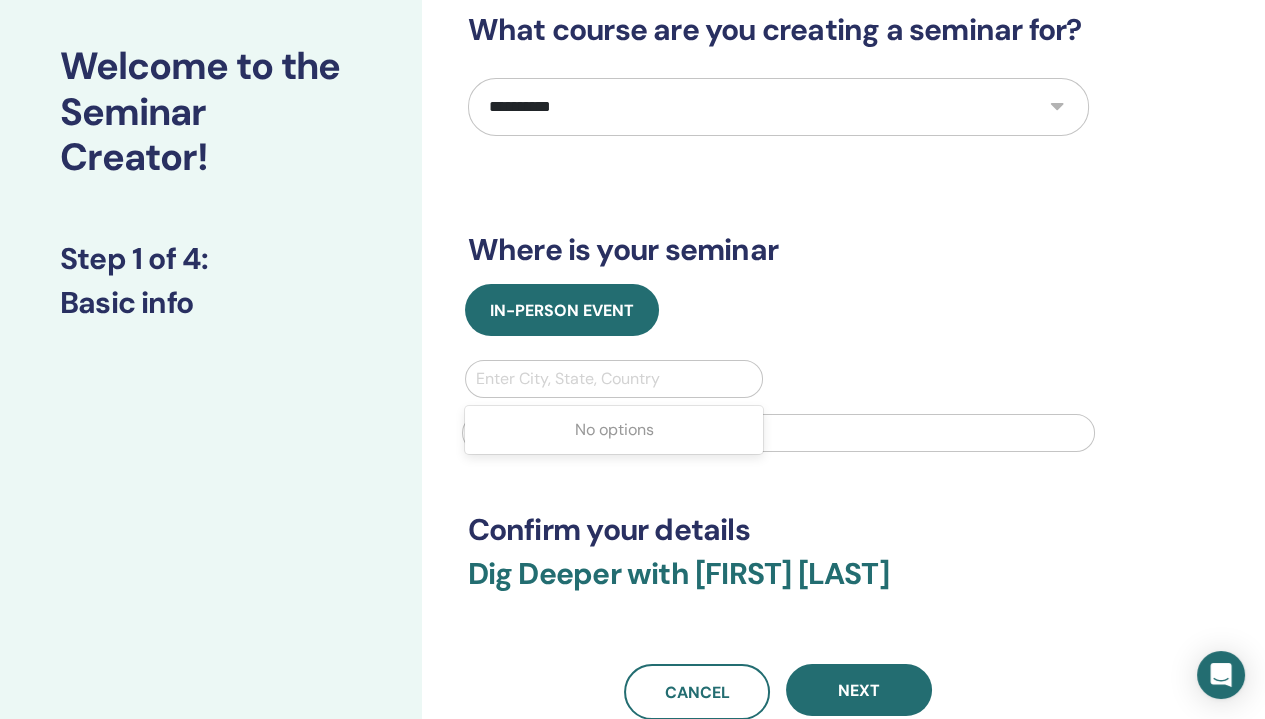 click at bounding box center [614, 379] 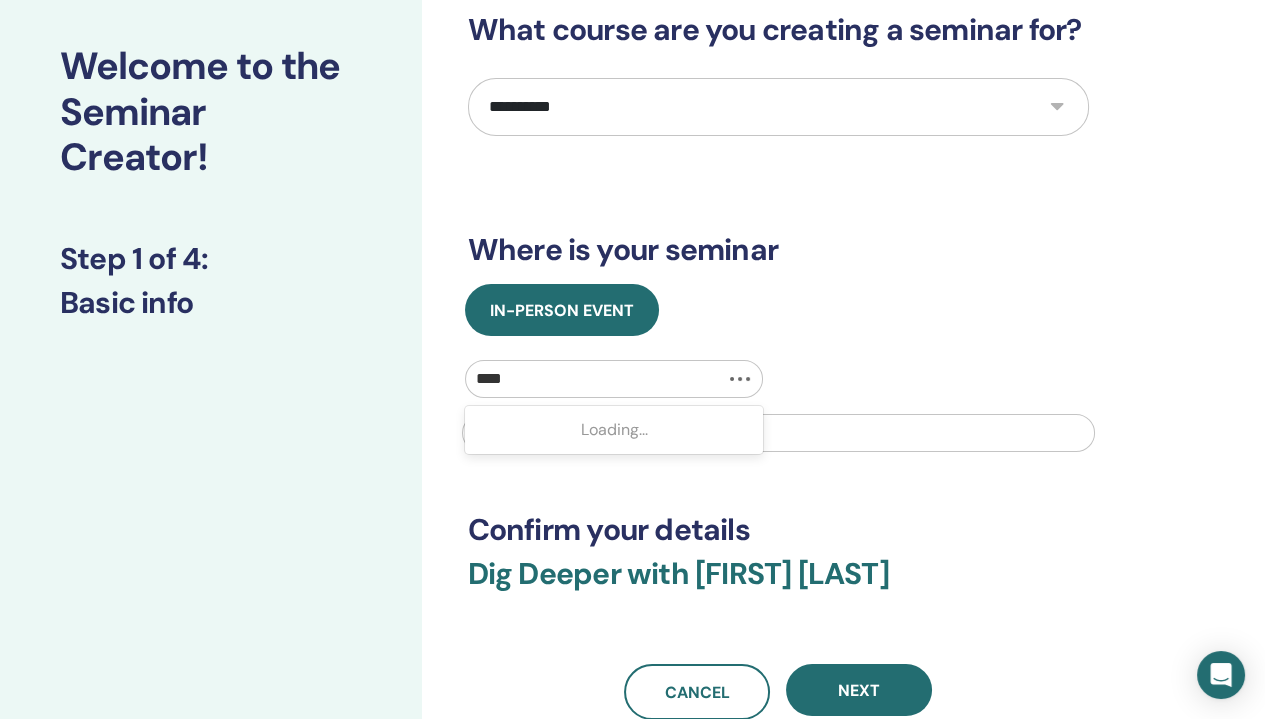 type on "*****" 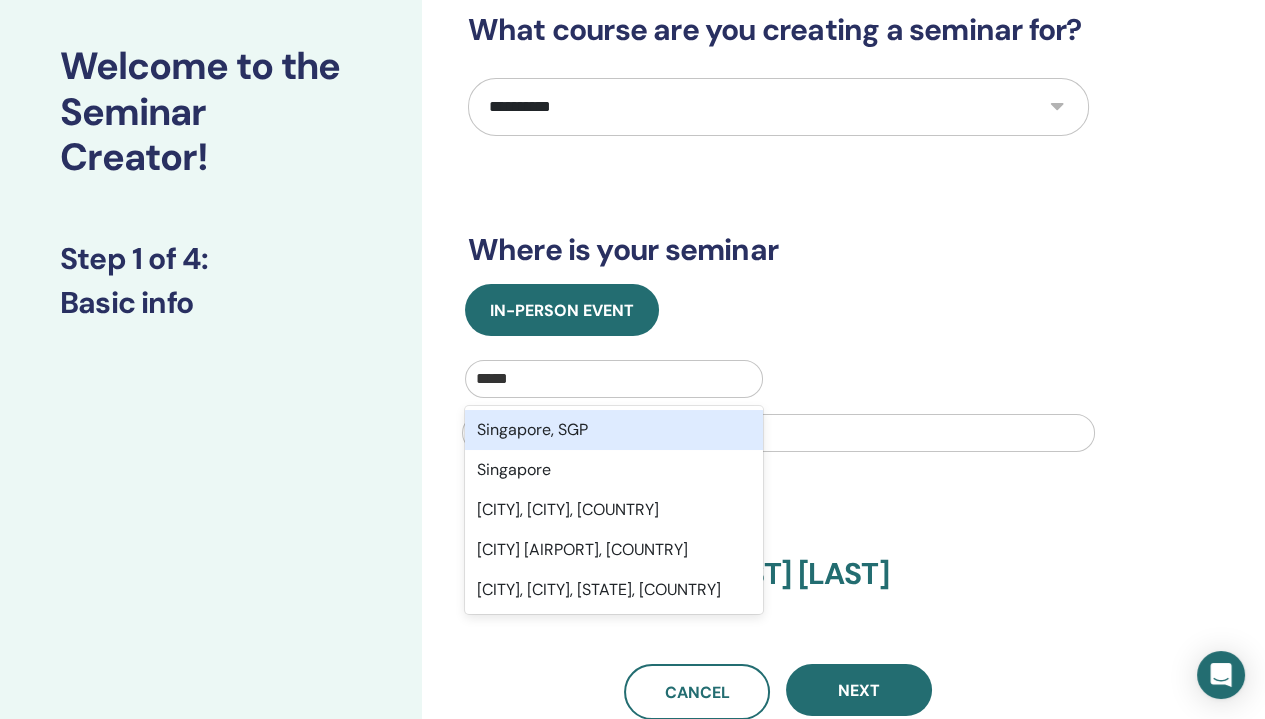 click on "Singapore, SGP" at bounding box center [614, 430] 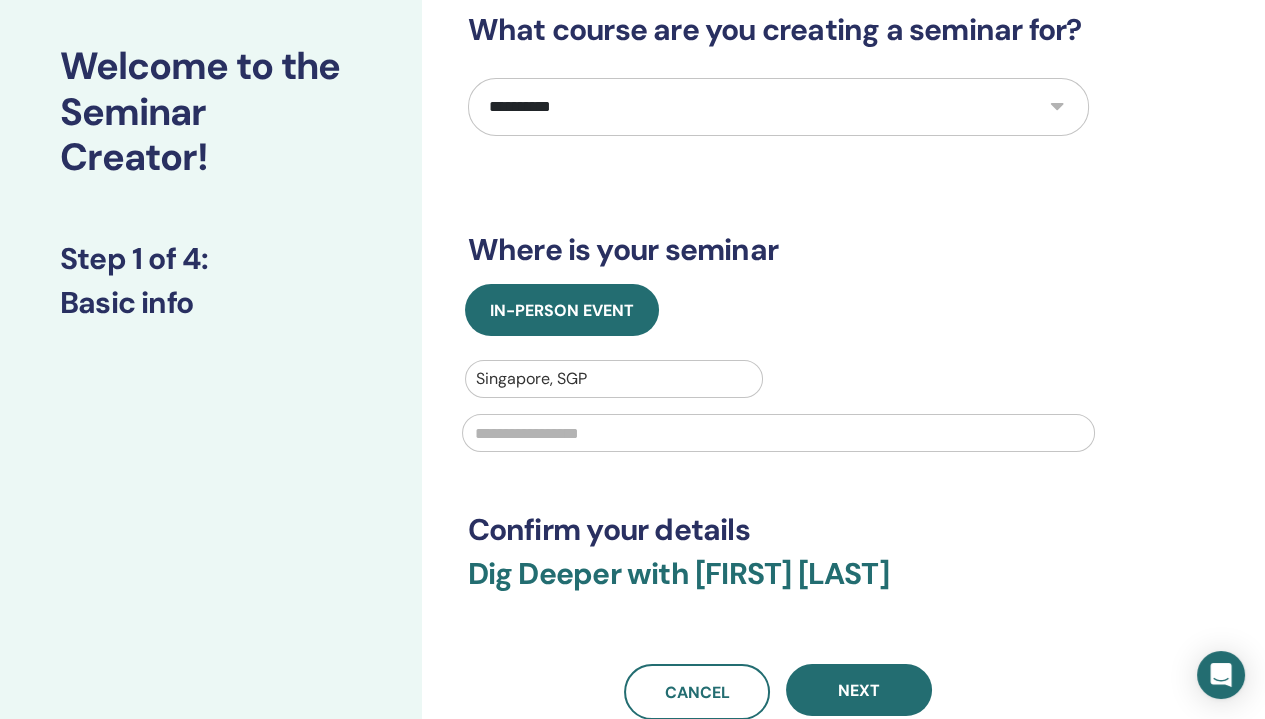 click at bounding box center (778, 433) 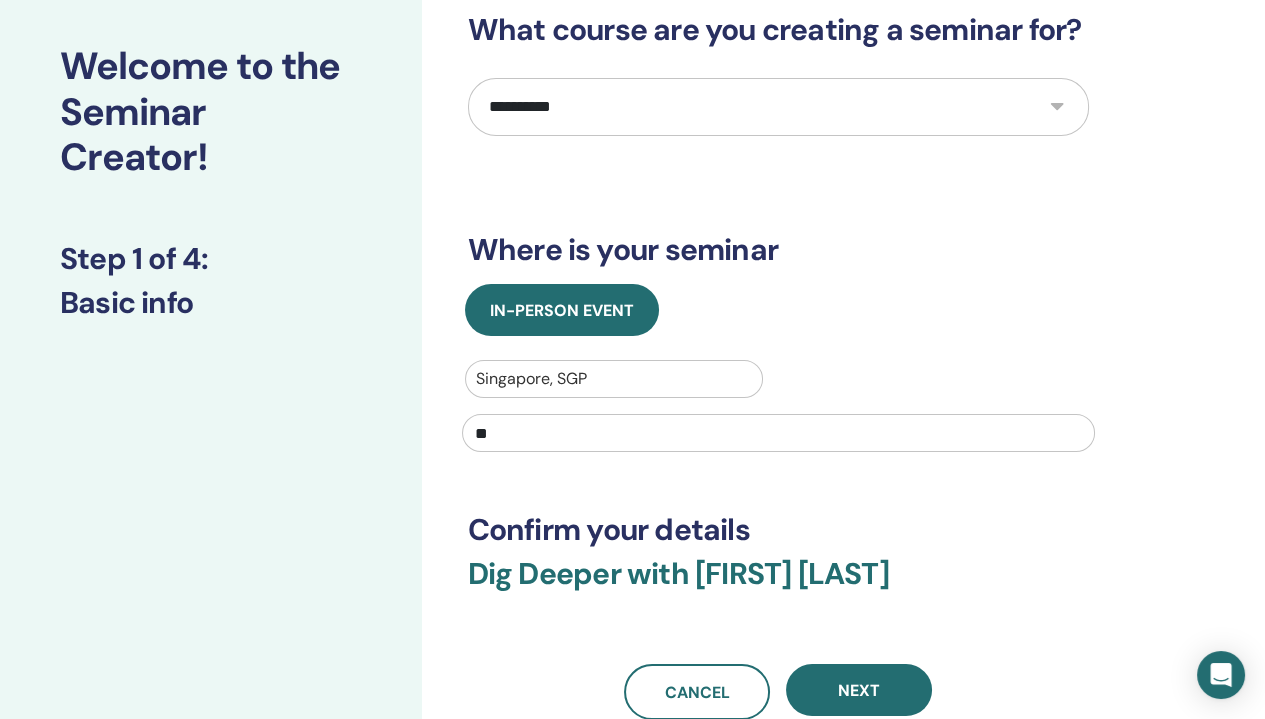 type on "*" 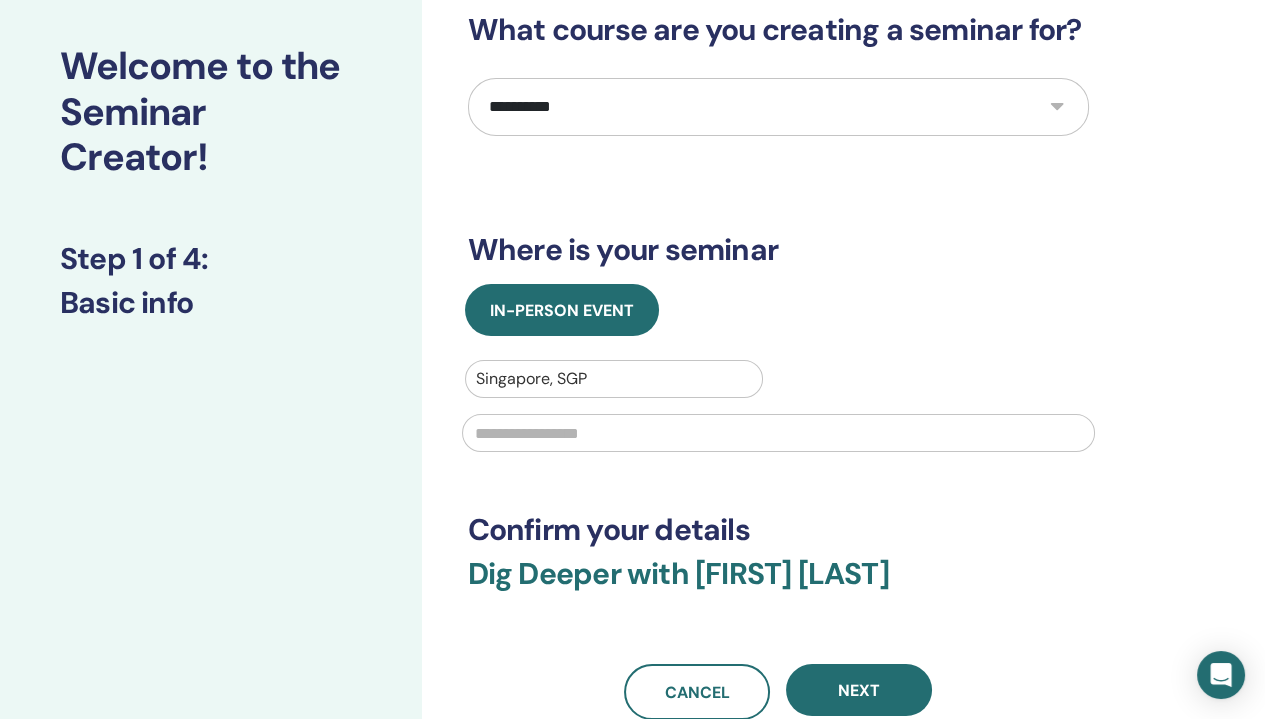 click on "**********" at bounding box center (778, 366) 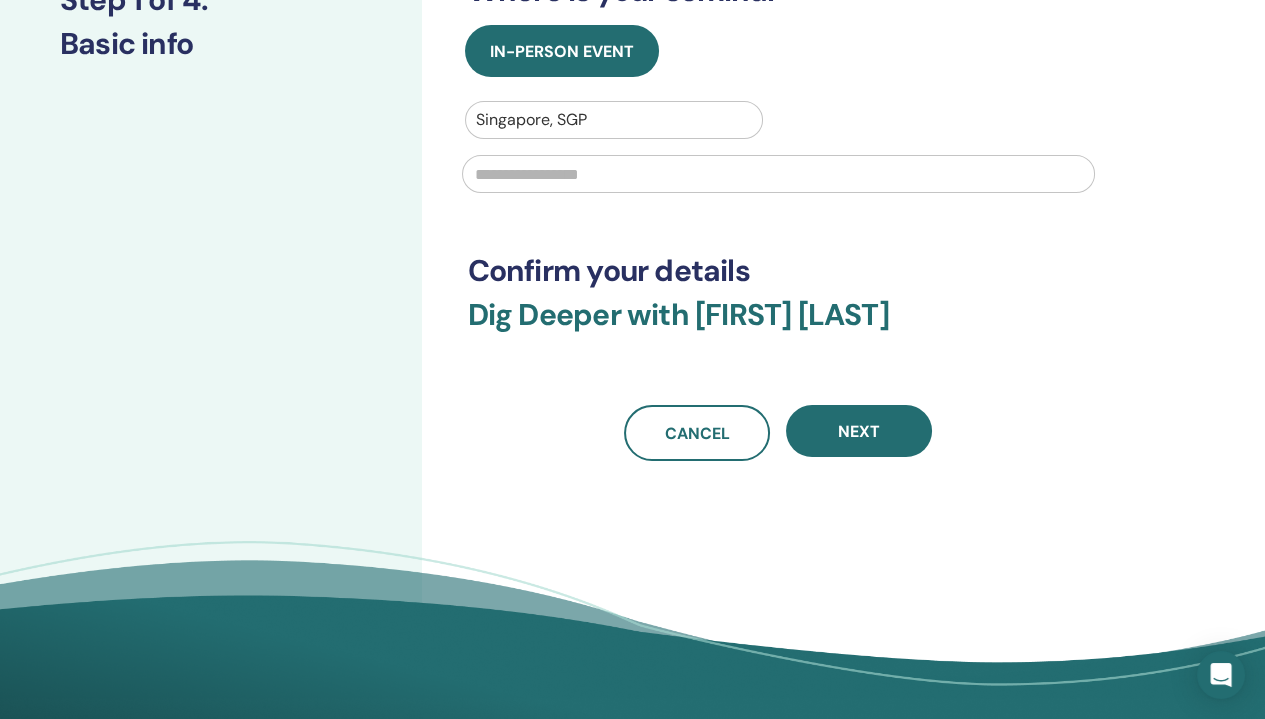 scroll, scrollTop: 400, scrollLeft: 0, axis: vertical 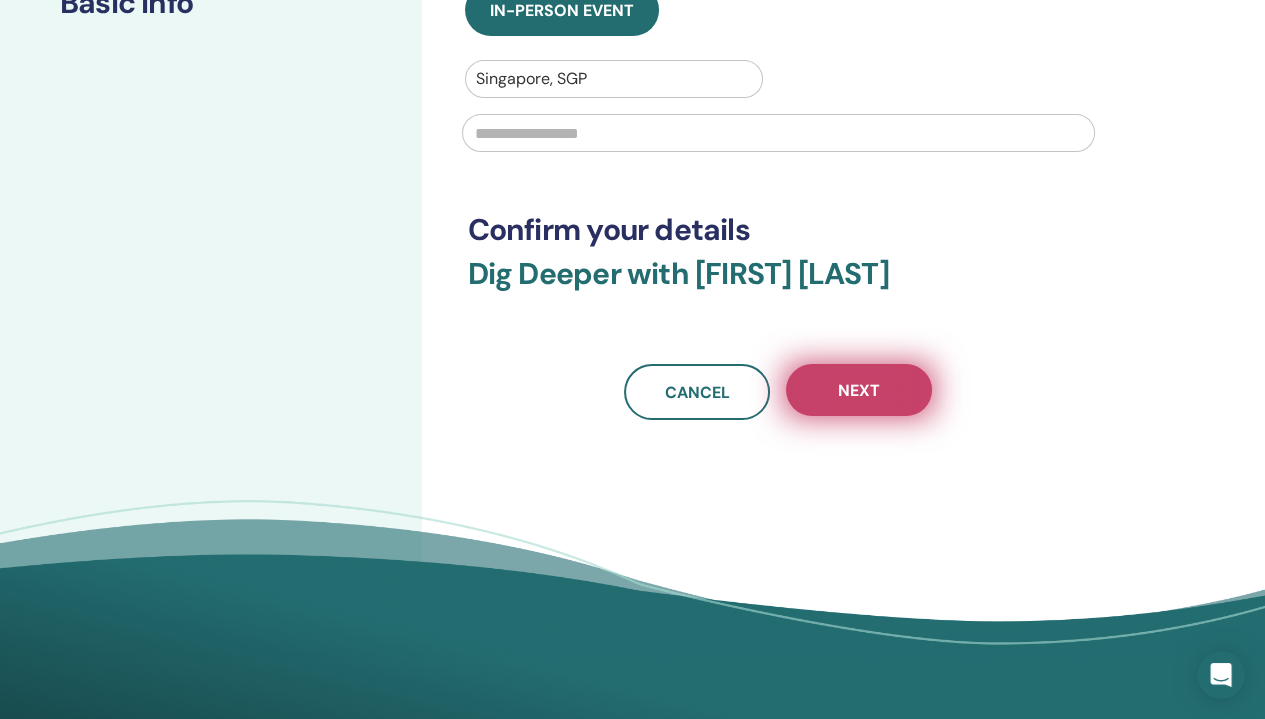 click on "Next" at bounding box center (859, 390) 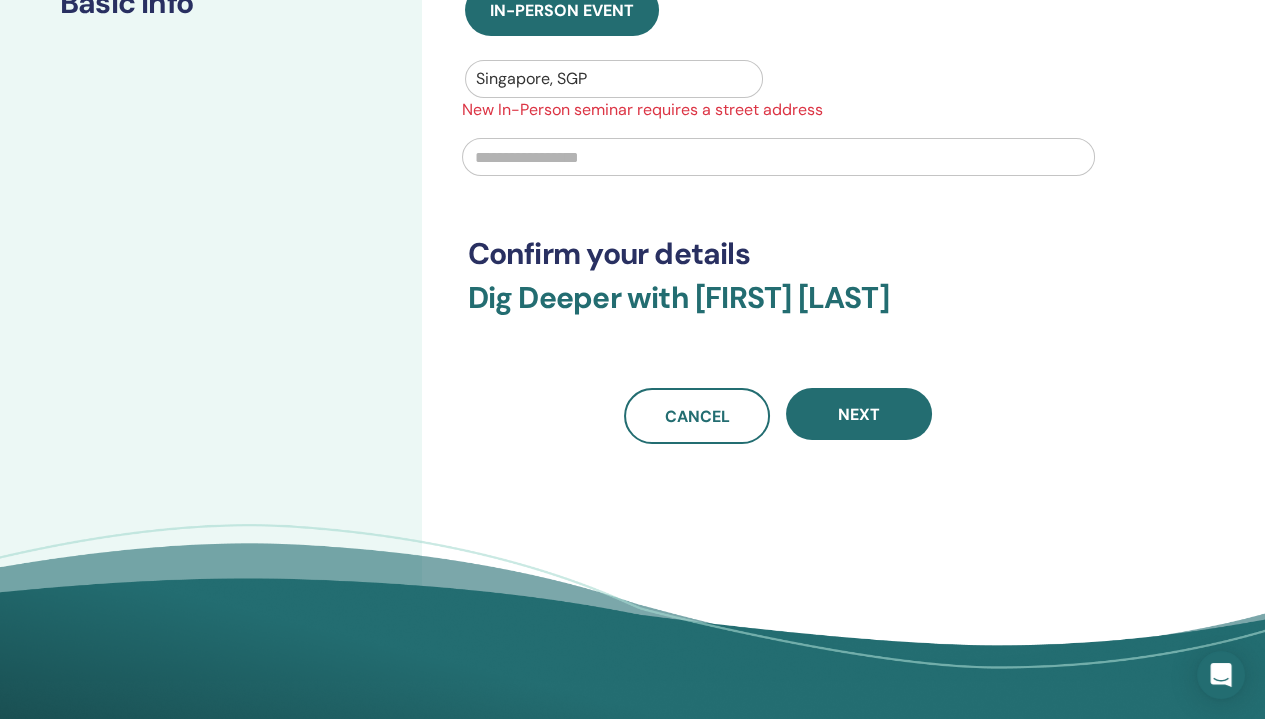 click at bounding box center [778, 157] 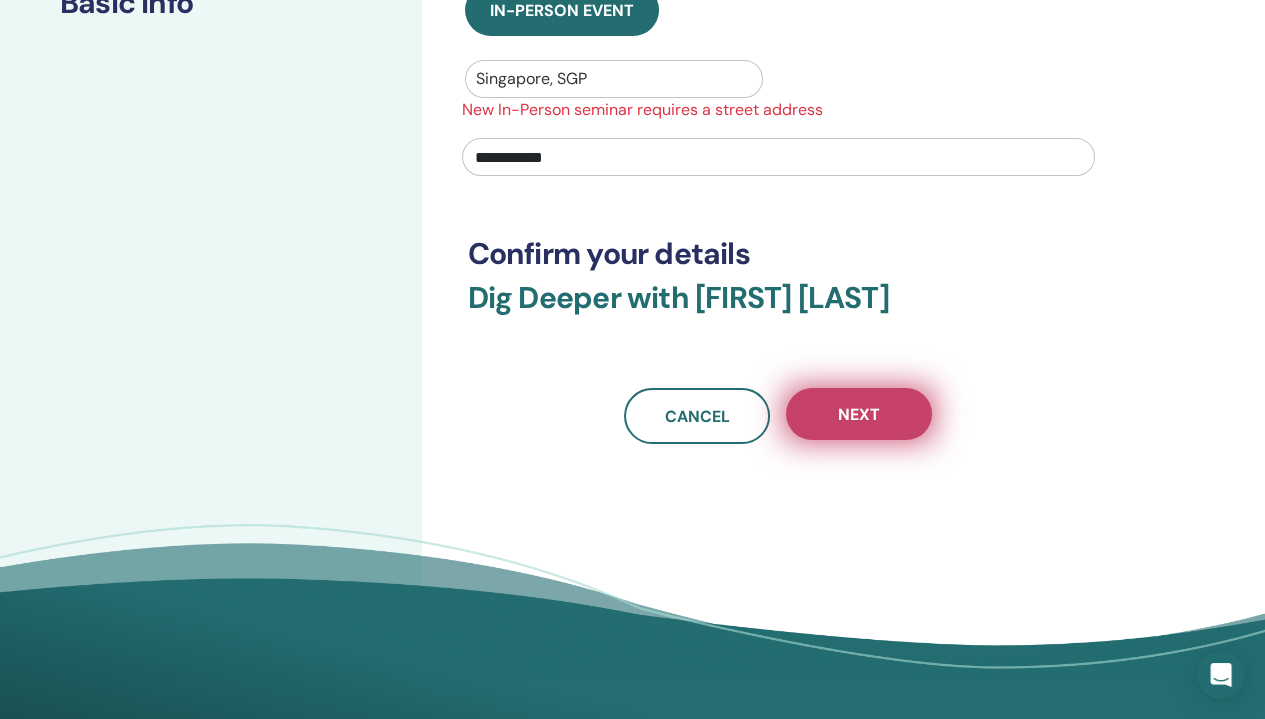 type on "**********" 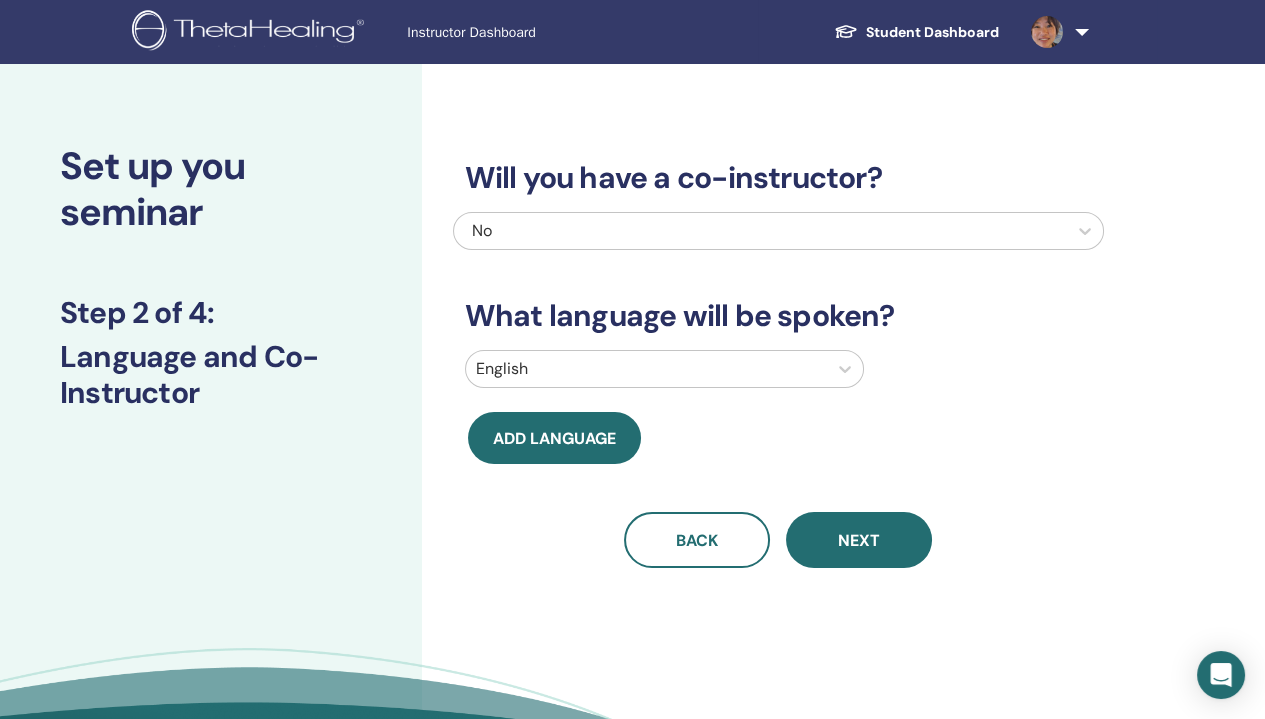 scroll, scrollTop: 0, scrollLeft: 0, axis: both 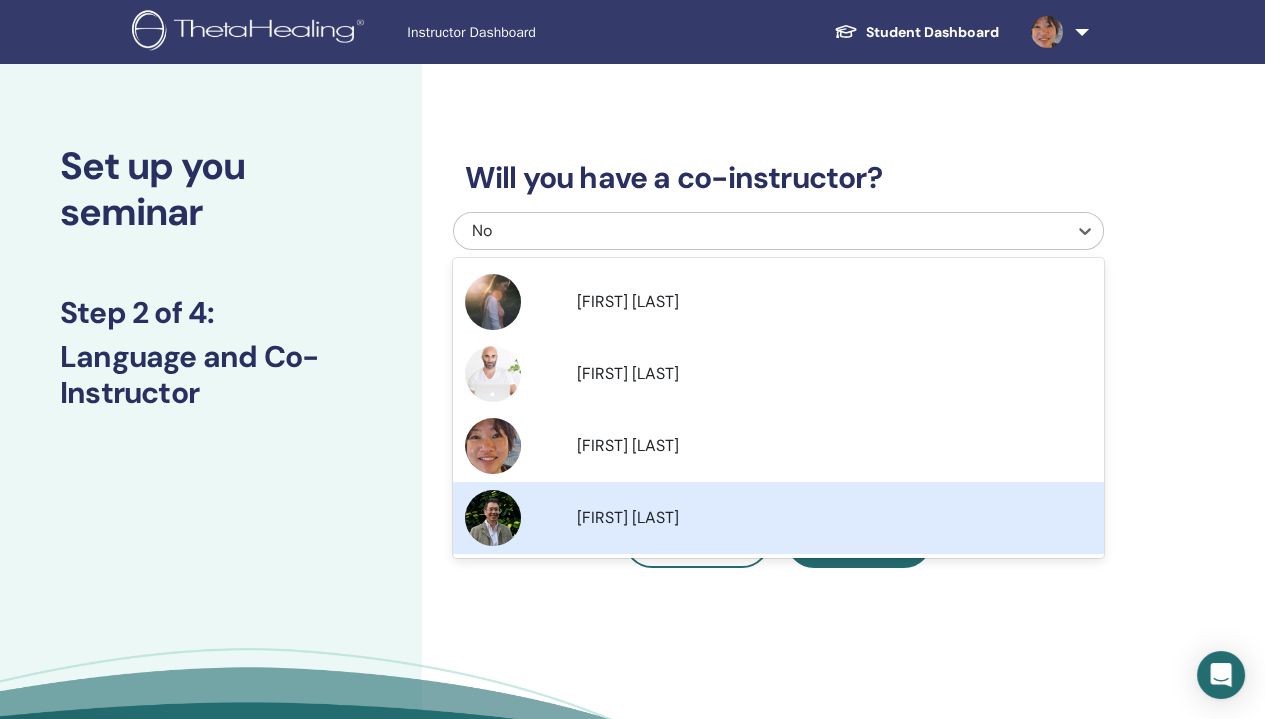 click on "Alex Lin" at bounding box center (834, 518) 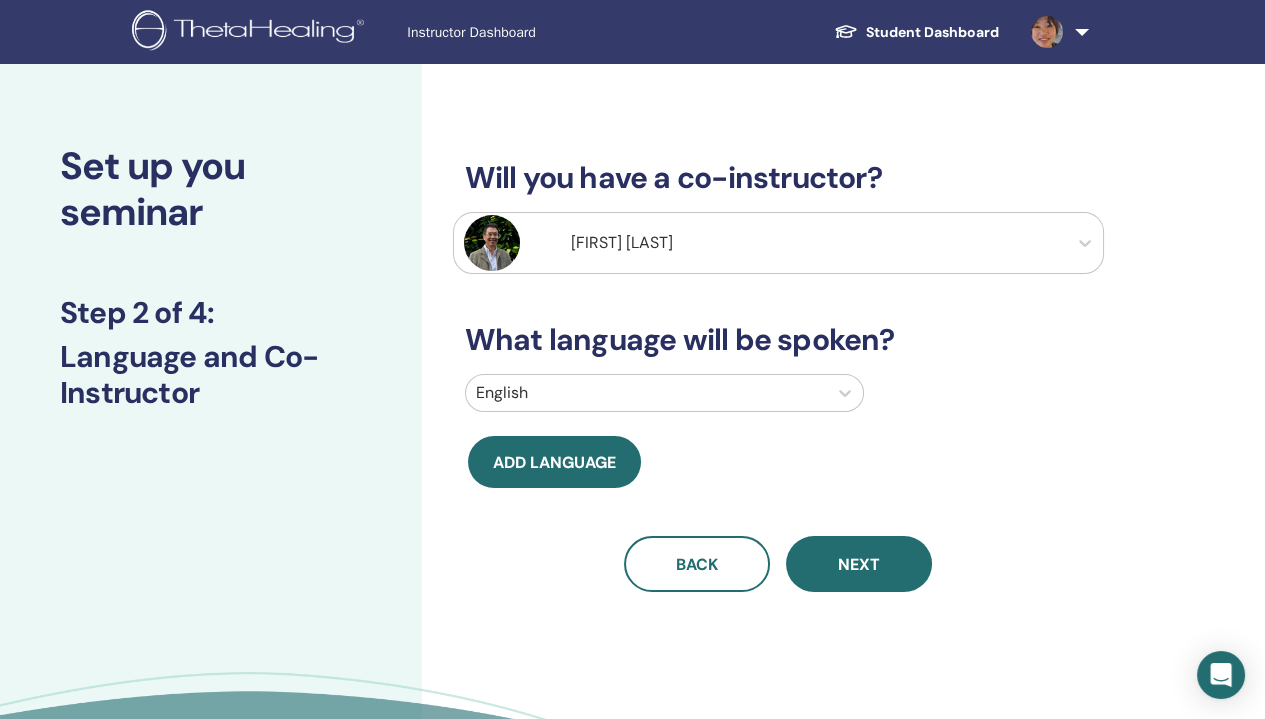 click on "Will you have a co-instructor? Alex Lin What language will be spoken? English Add language Back Next" at bounding box center [778, 352] 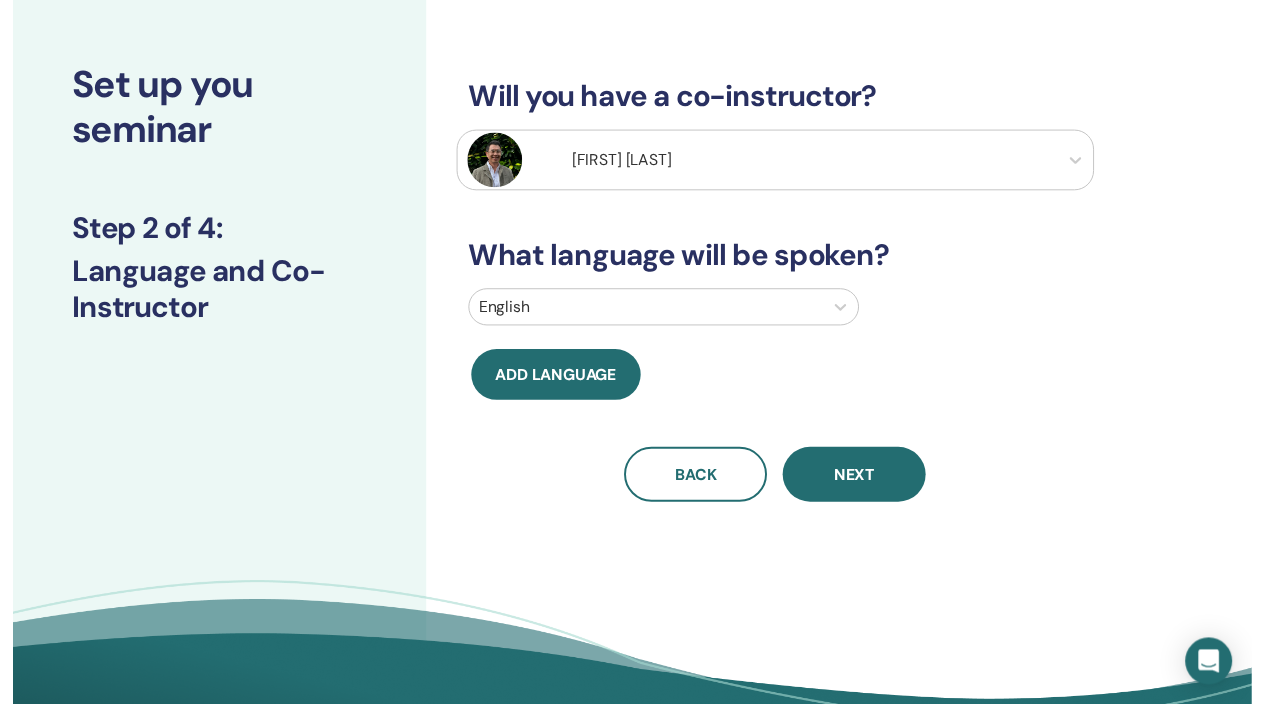 scroll, scrollTop: 100, scrollLeft: 0, axis: vertical 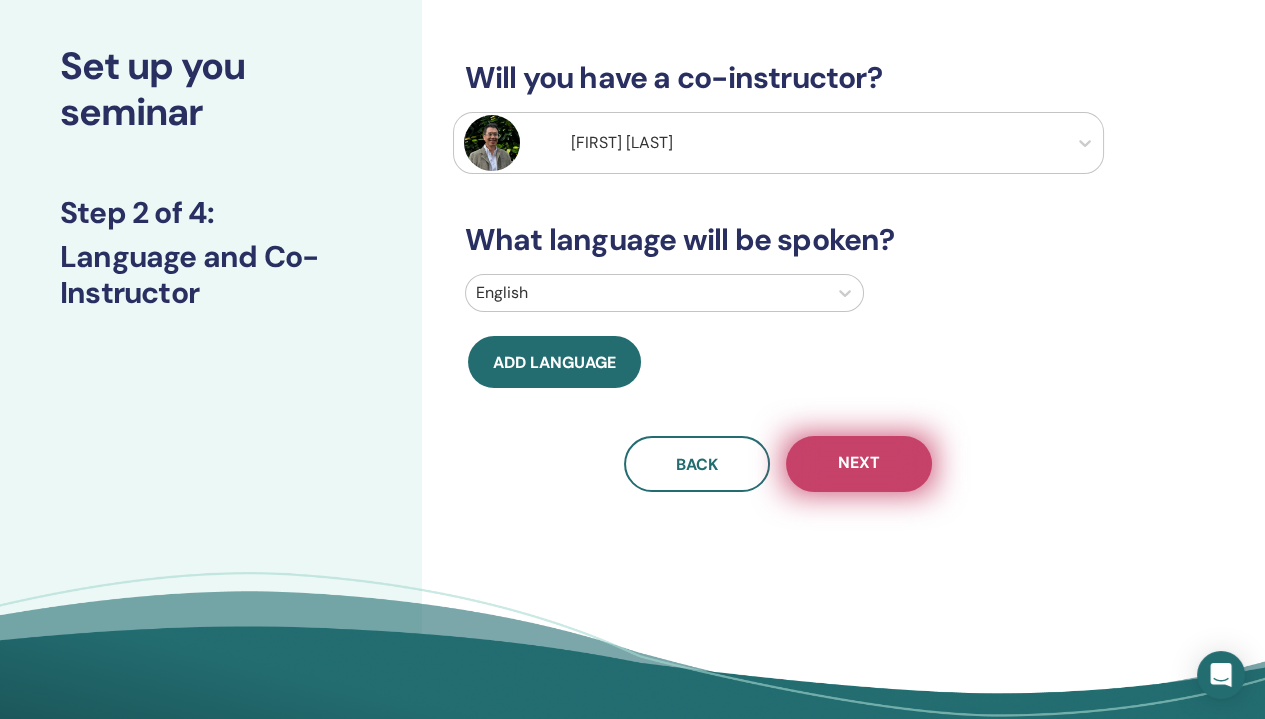 click on "Next" at bounding box center [859, 464] 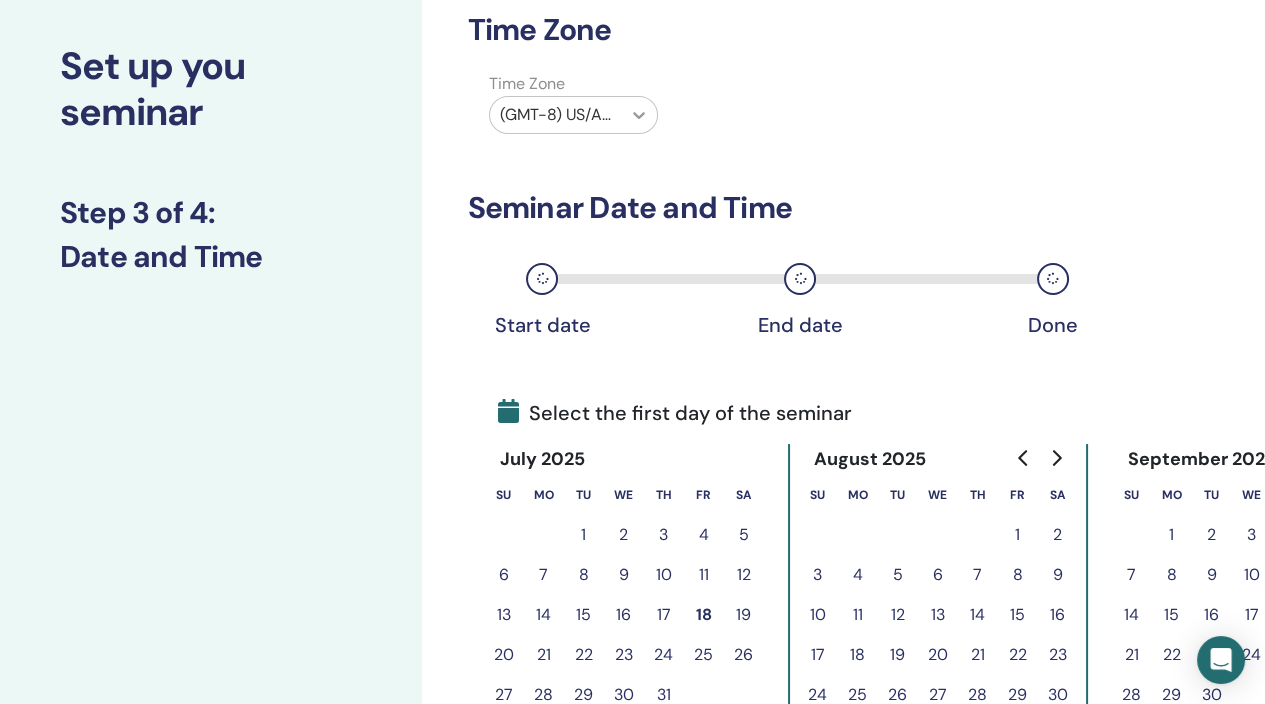 click 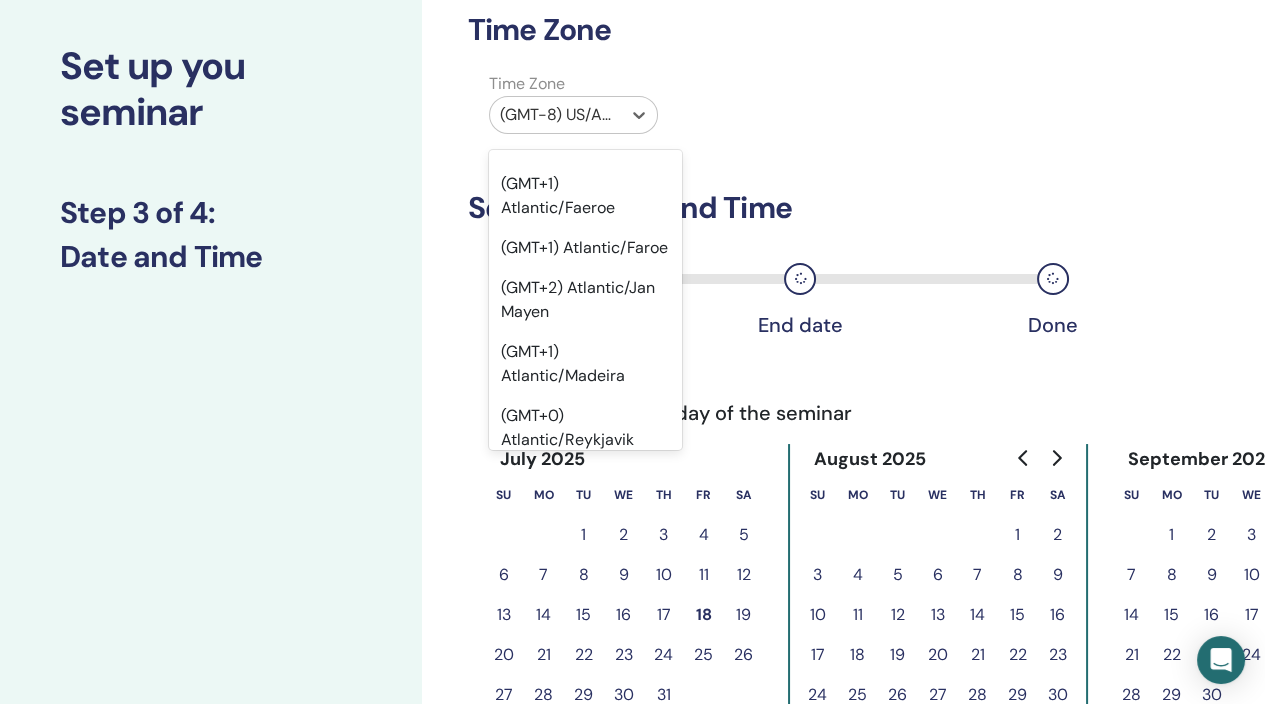 scroll, scrollTop: 22100, scrollLeft: 0, axis: vertical 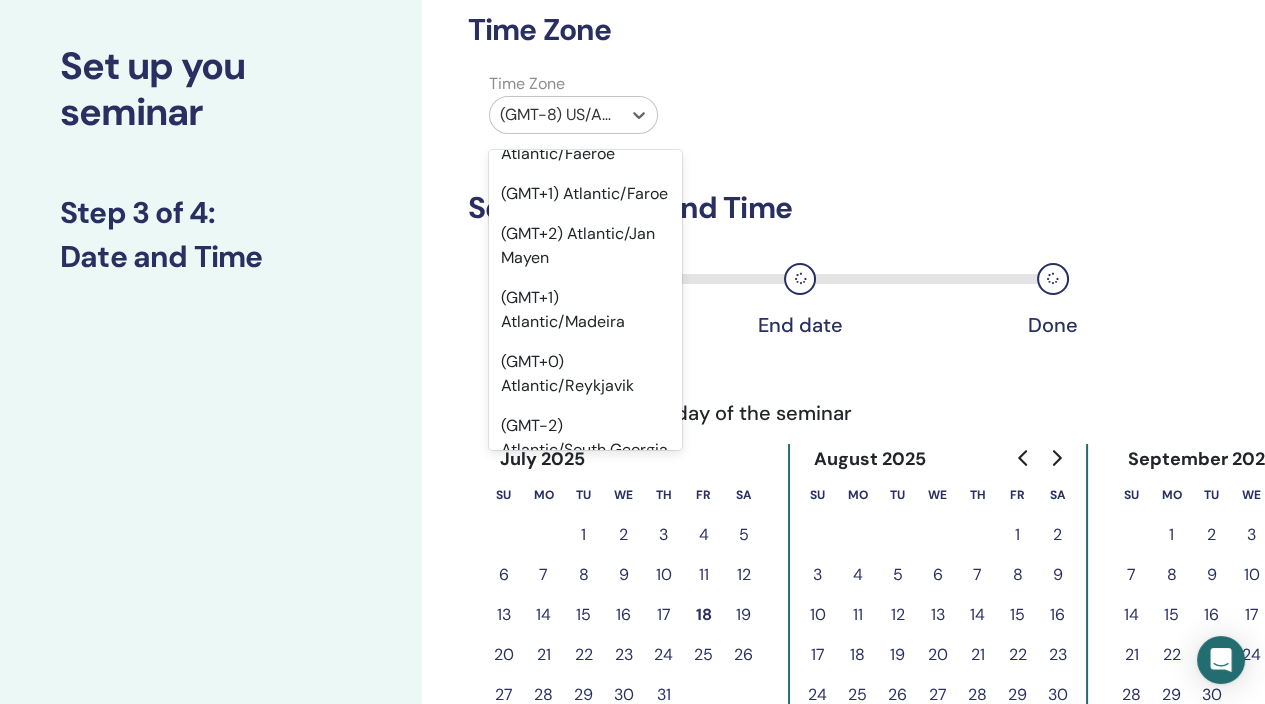 click on "(GMT+8) Asia/Singapore" at bounding box center [585, -1234] 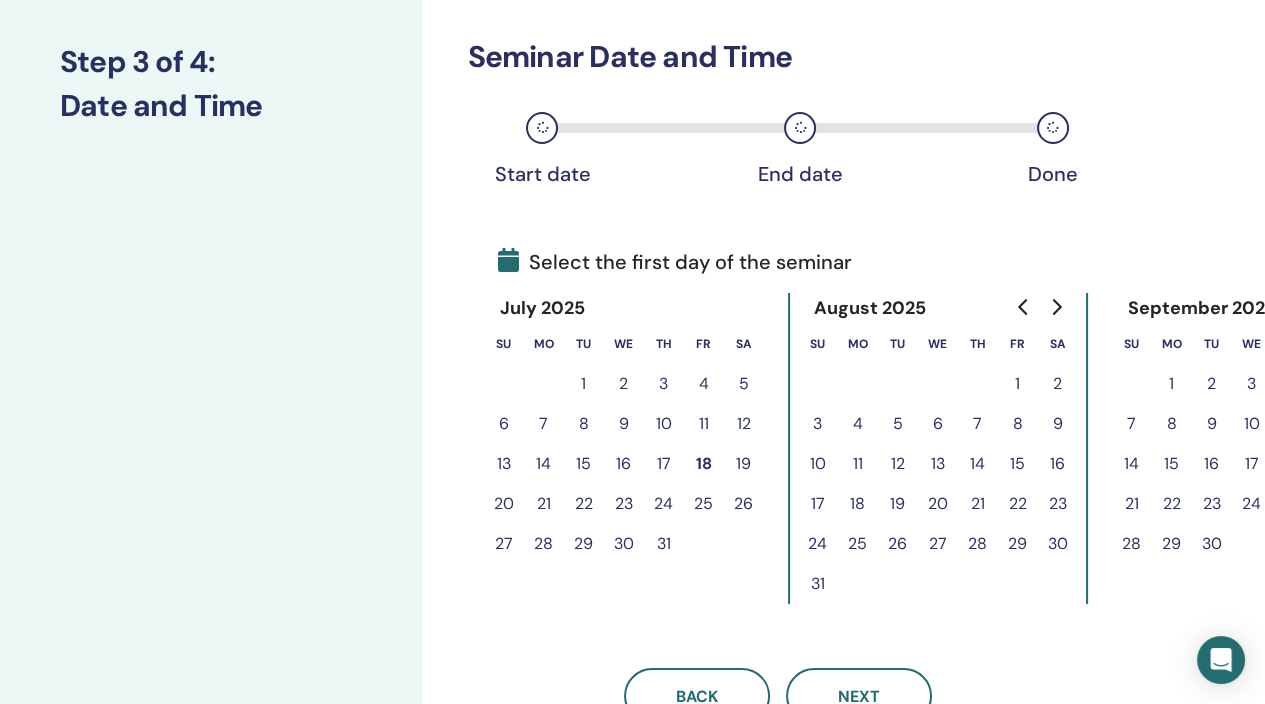 scroll, scrollTop: 300, scrollLeft: 0, axis: vertical 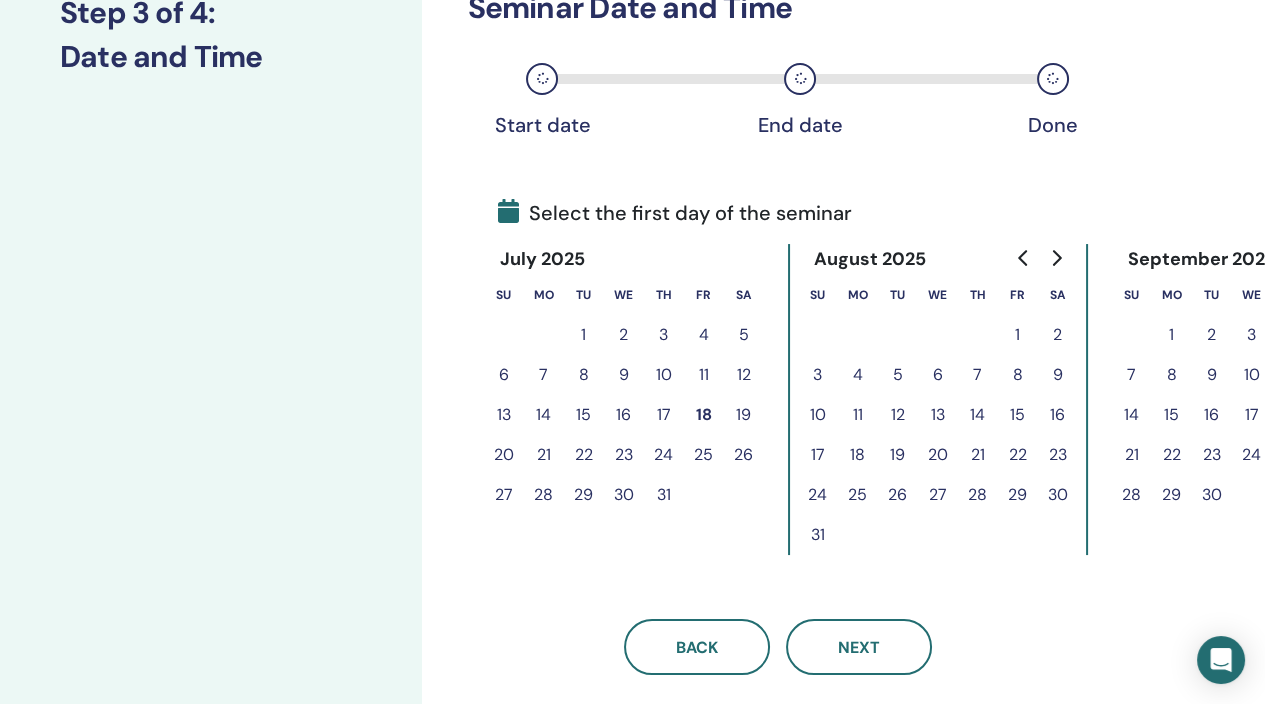 click on "19" at bounding box center [744, 415] 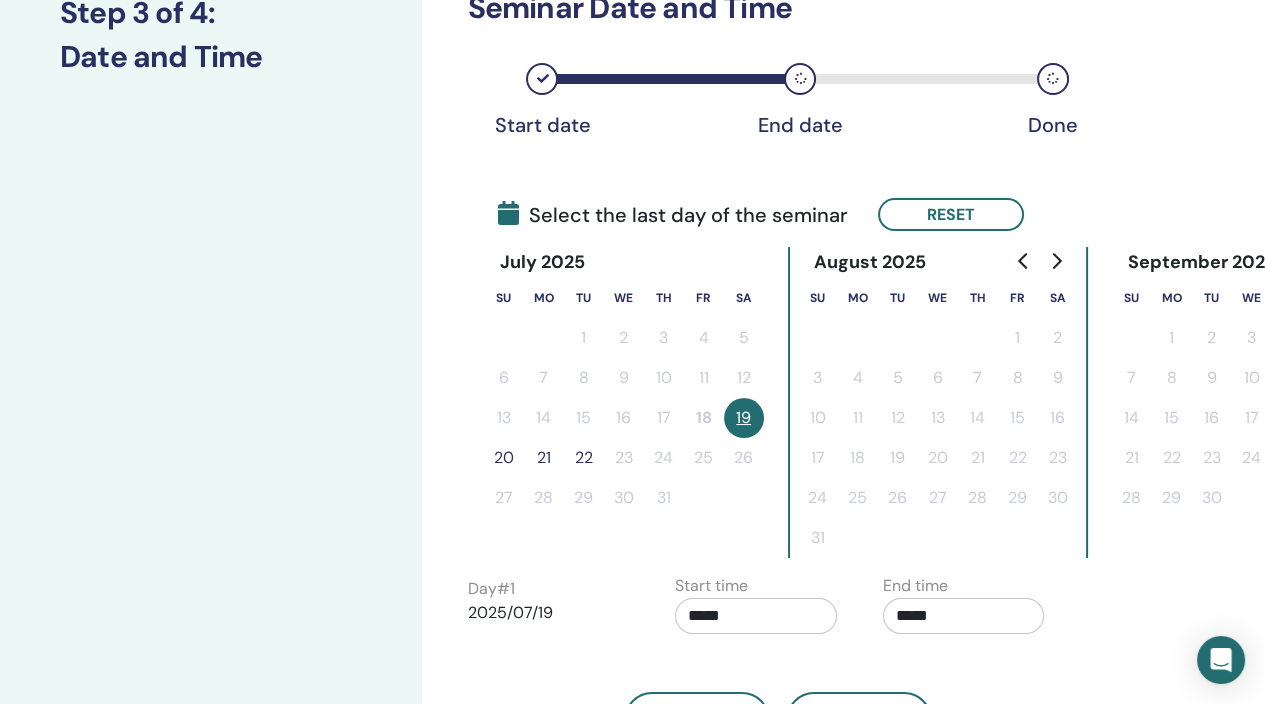click on "20" at bounding box center [504, 458] 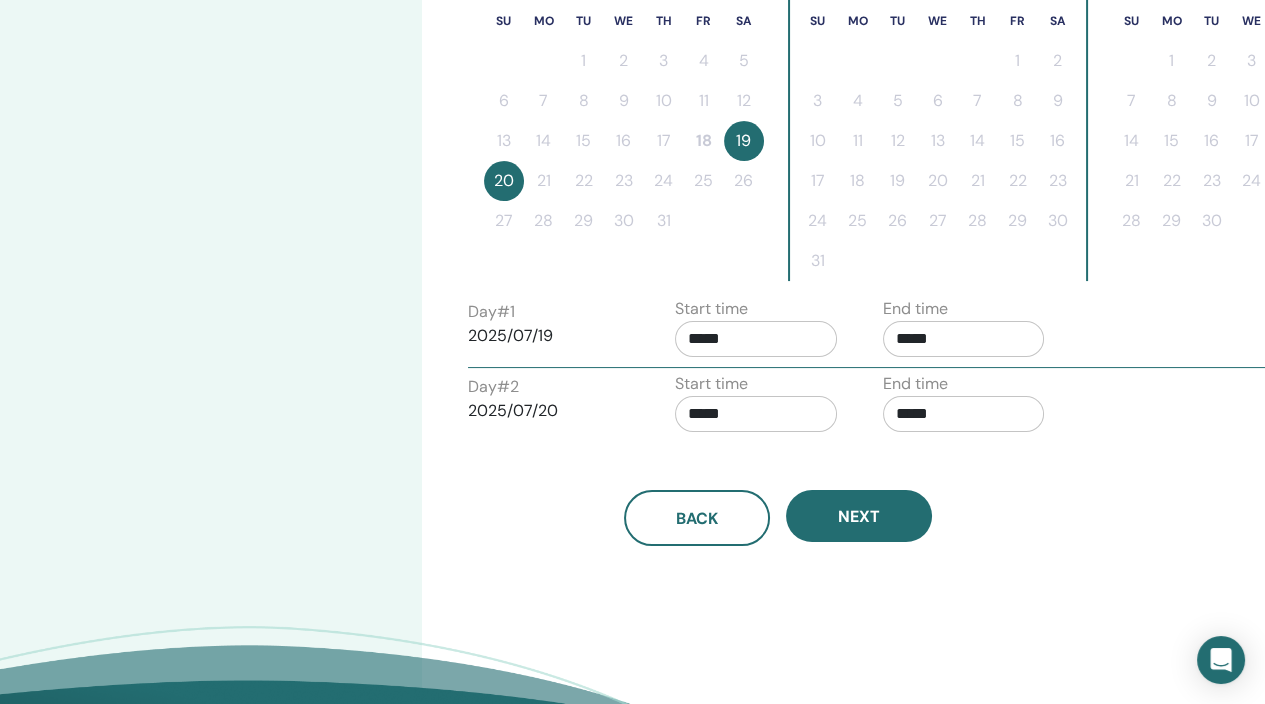 scroll, scrollTop: 600, scrollLeft: 0, axis: vertical 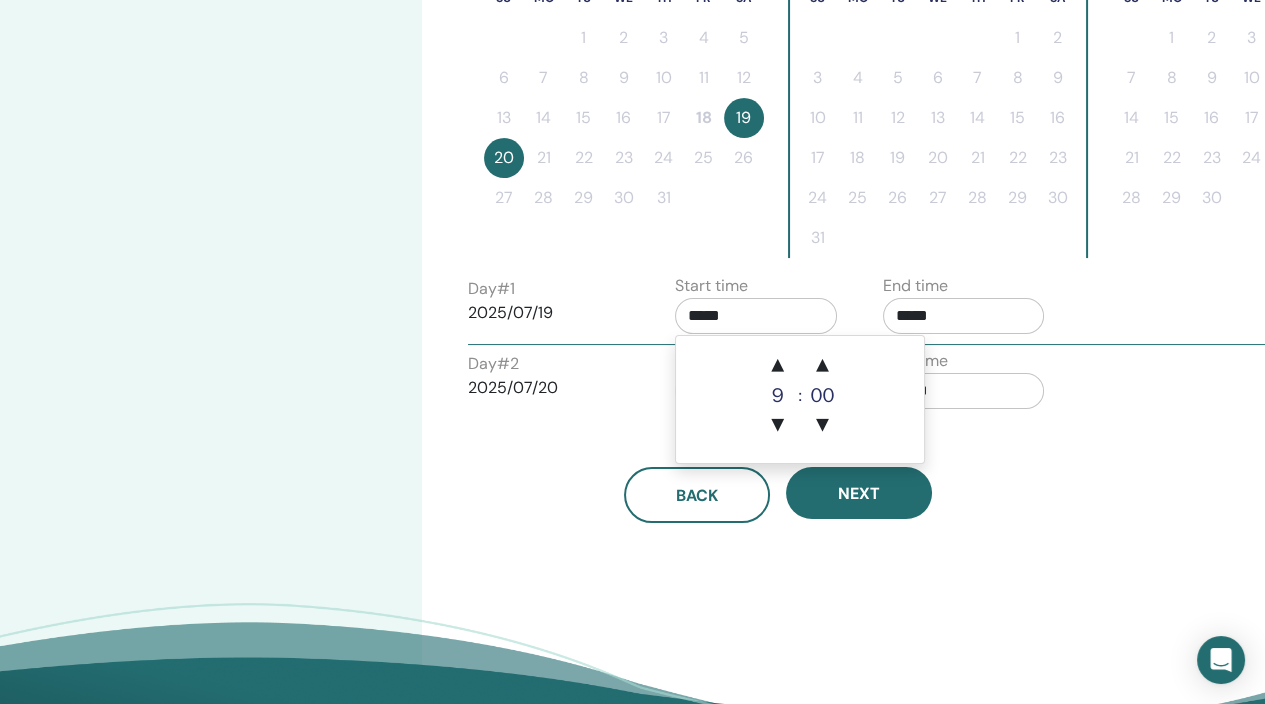 click on "*****" at bounding box center (756, 316) 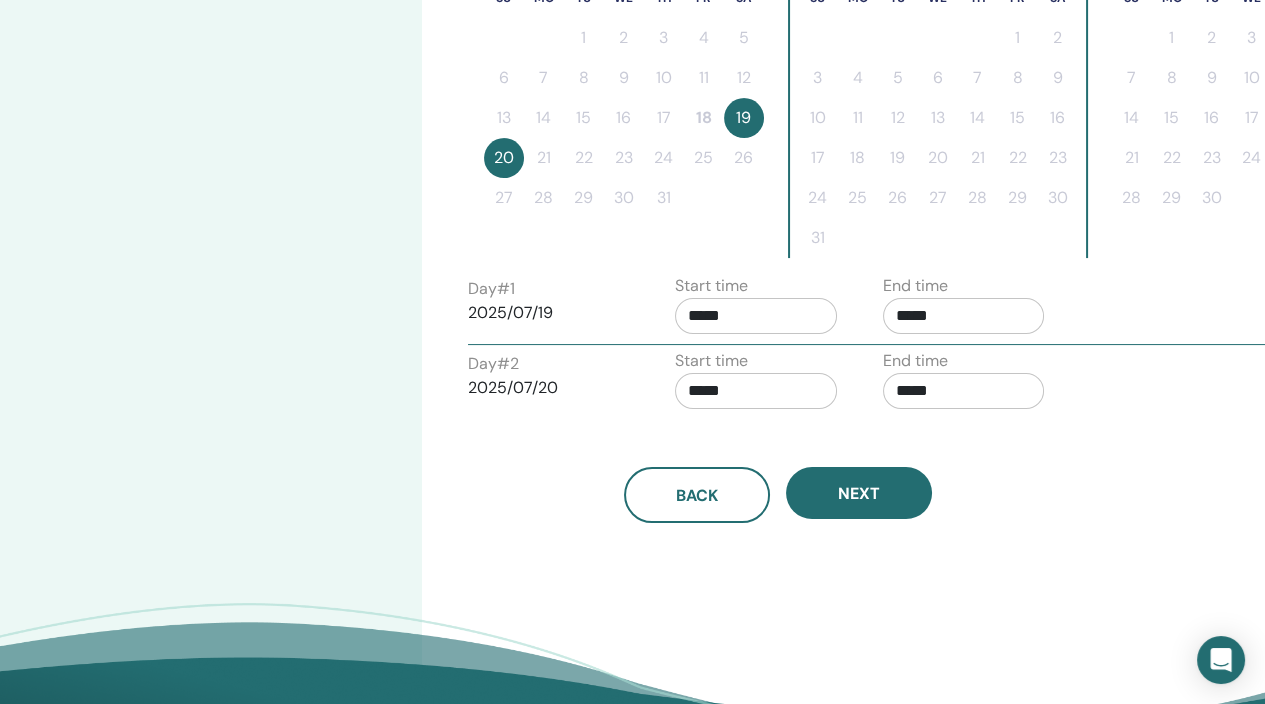 drag, startPoint x: 765, startPoint y: 312, endPoint x: 673, endPoint y: 307, distance: 92.13577 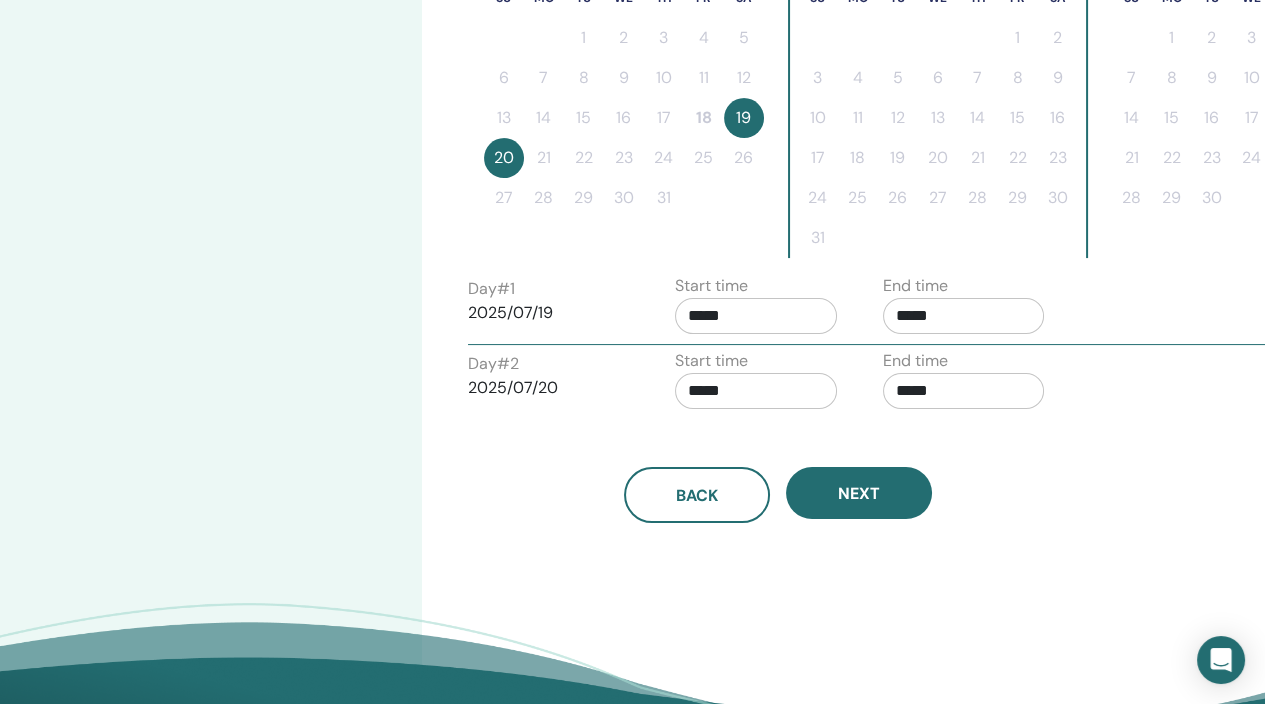 click on "Start time *****" at bounding box center (764, 309) 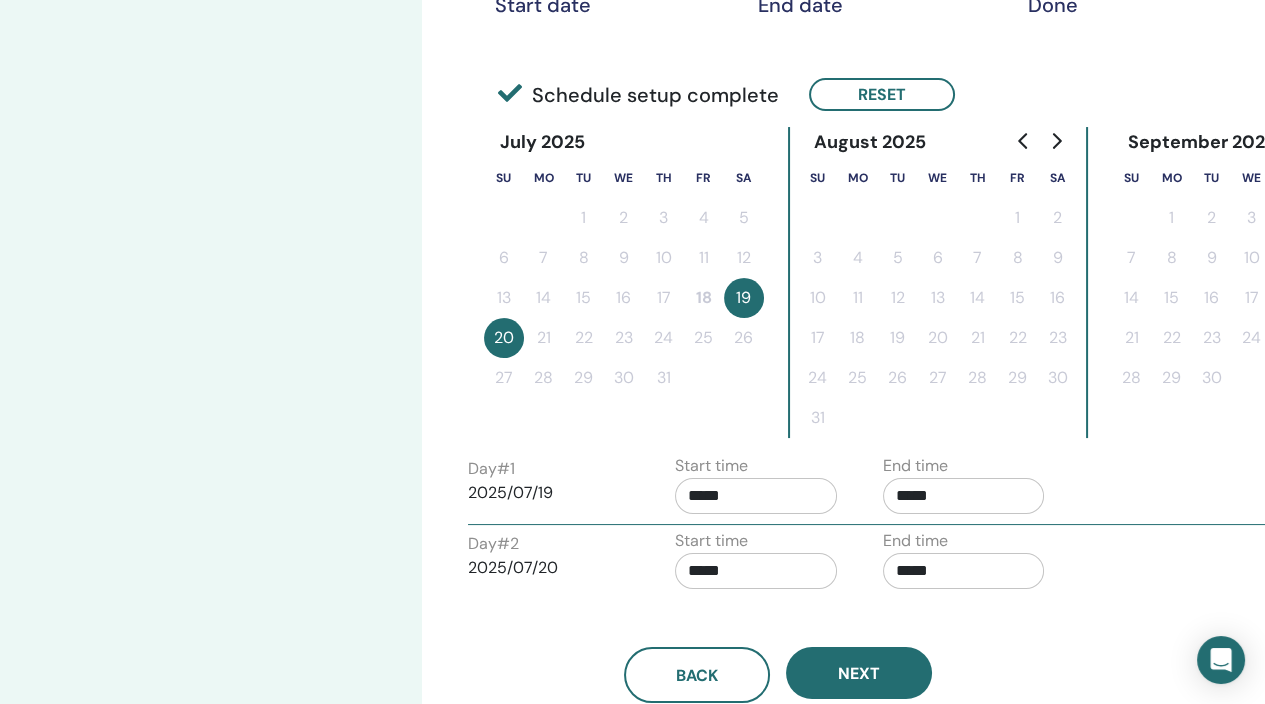 scroll, scrollTop: 500, scrollLeft: 0, axis: vertical 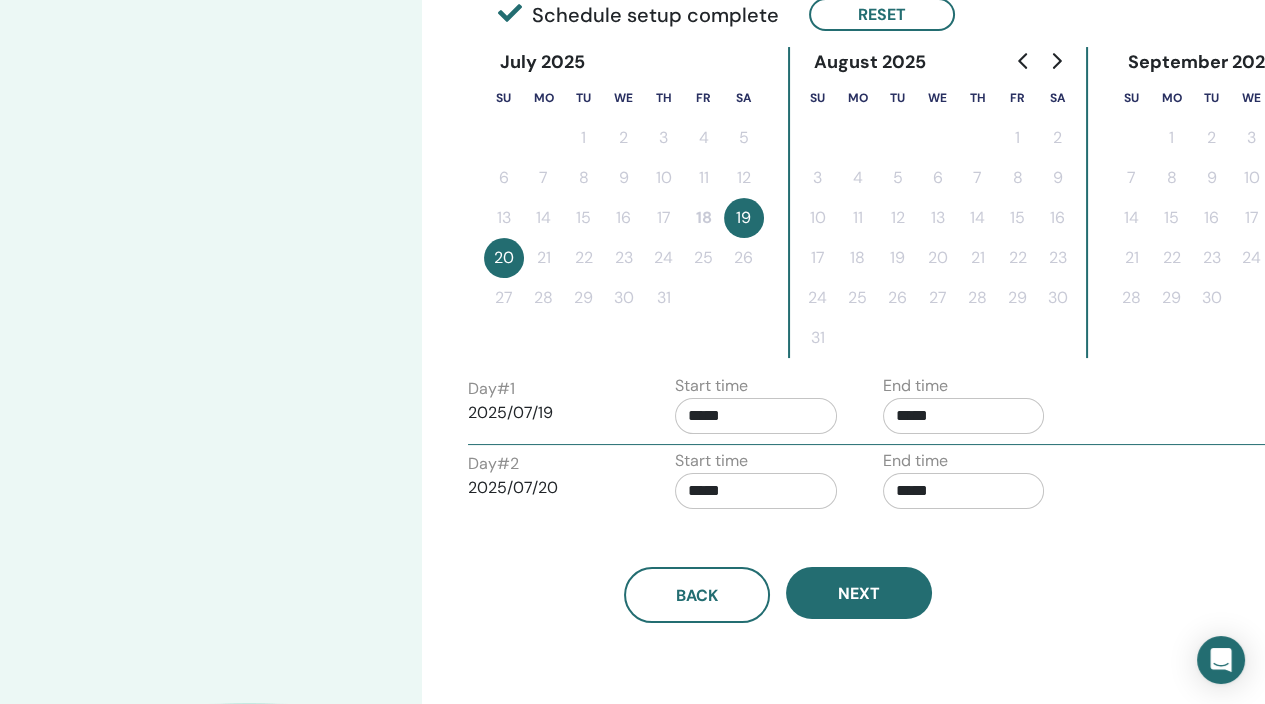 click on "*****" at bounding box center (756, 416) 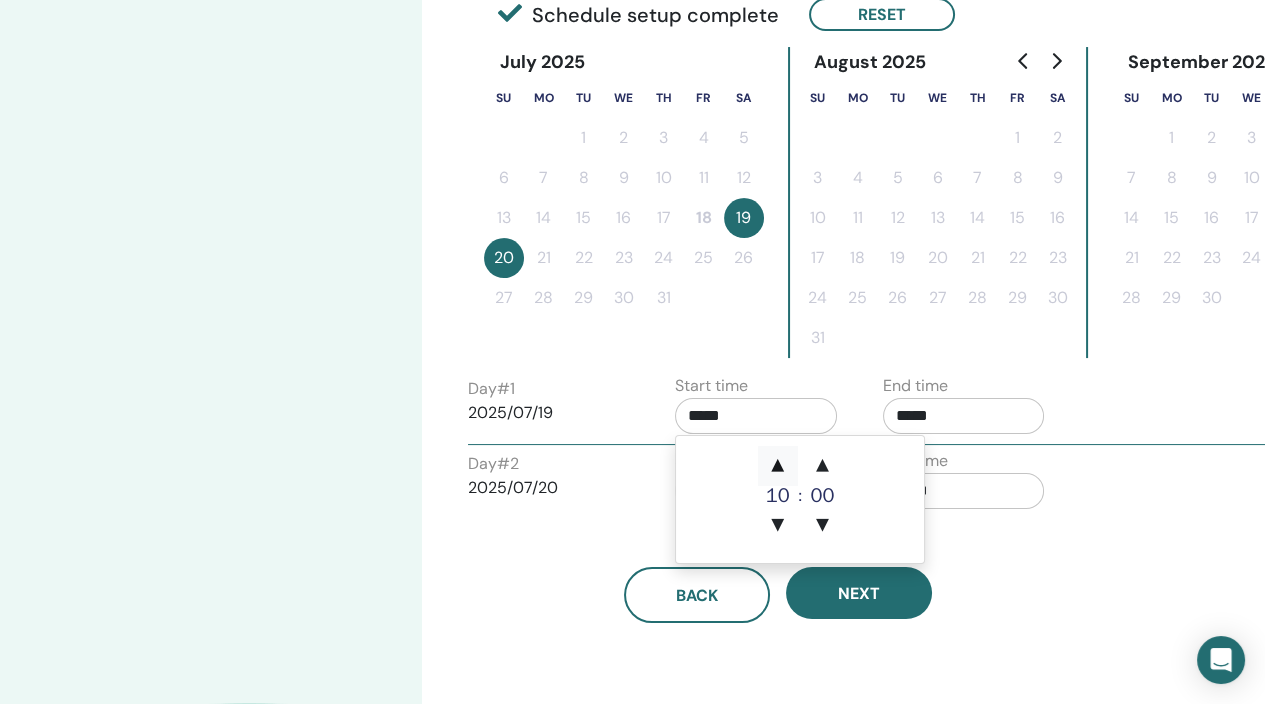 click on "▲" at bounding box center (778, 466) 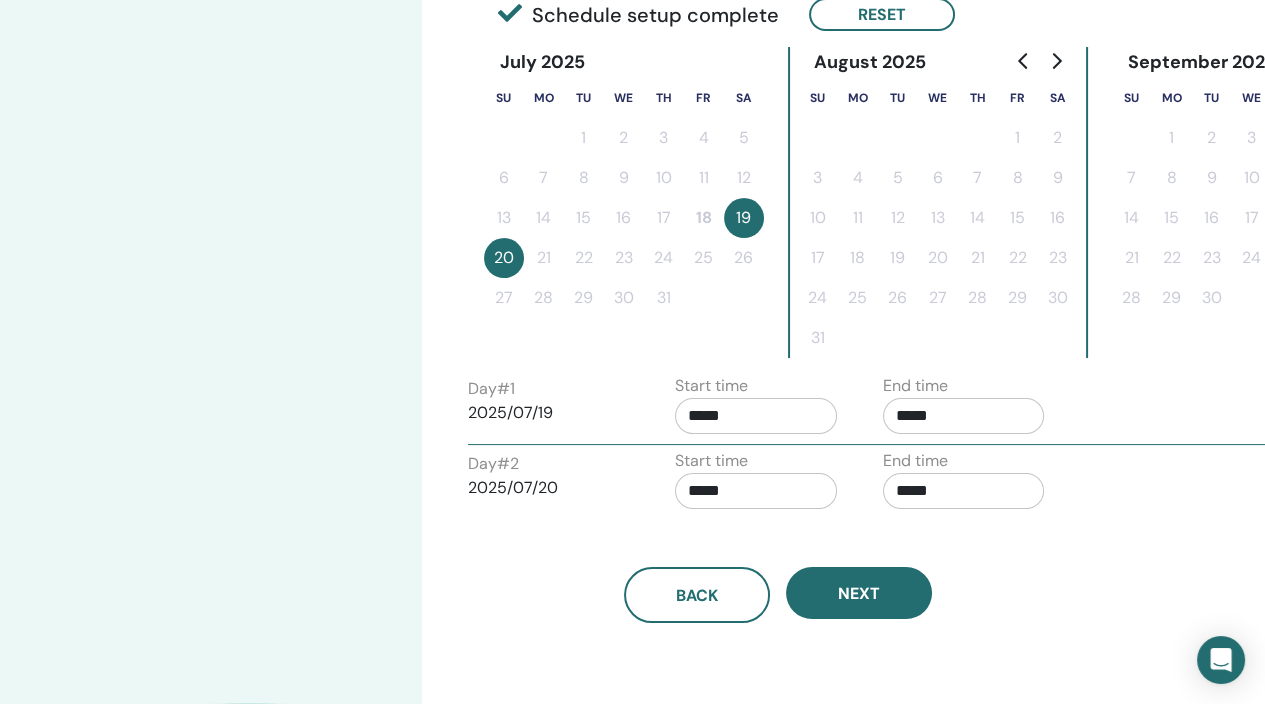 click on "Back Next" at bounding box center [778, 595] 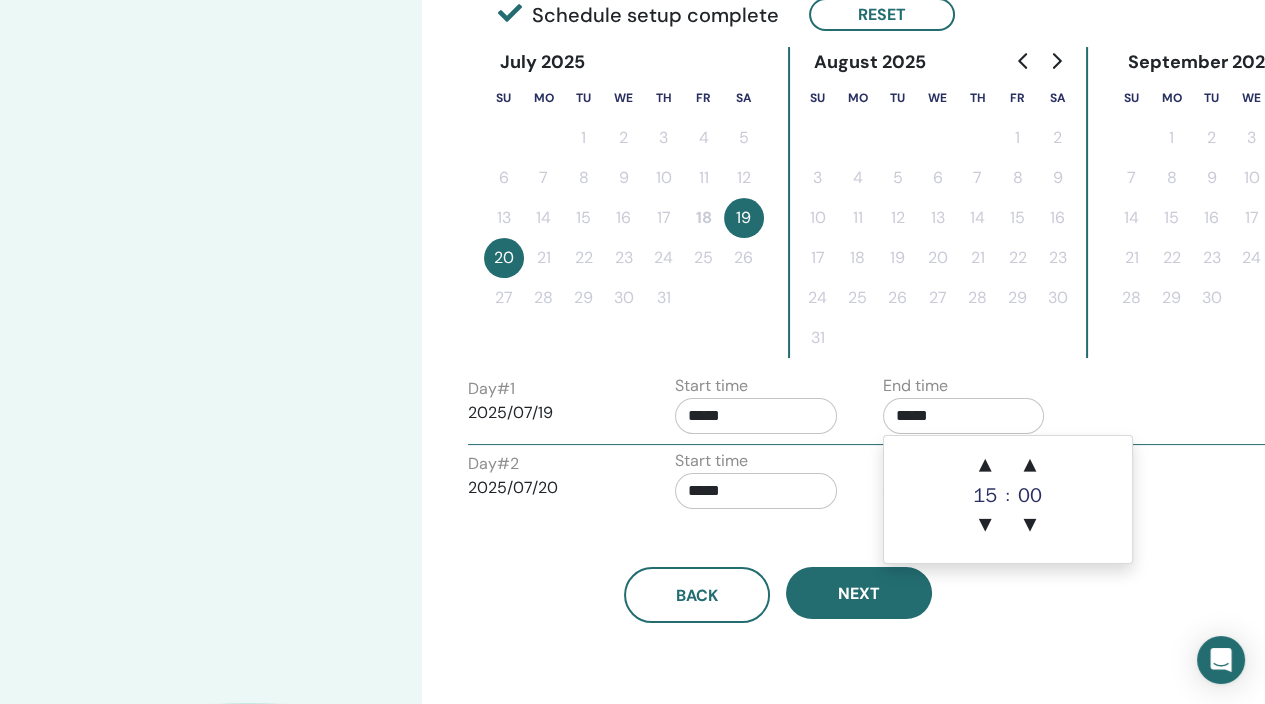 click on "*****" at bounding box center (964, 416) 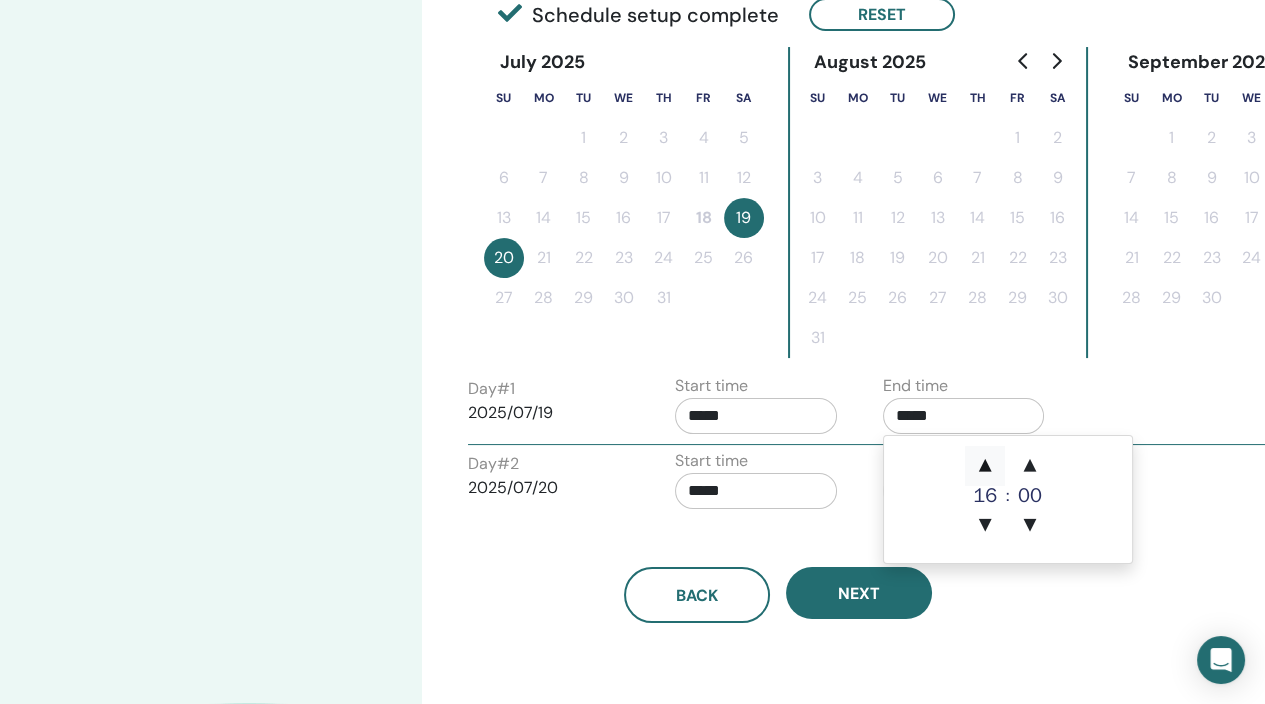 click on "▲" at bounding box center [985, 466] 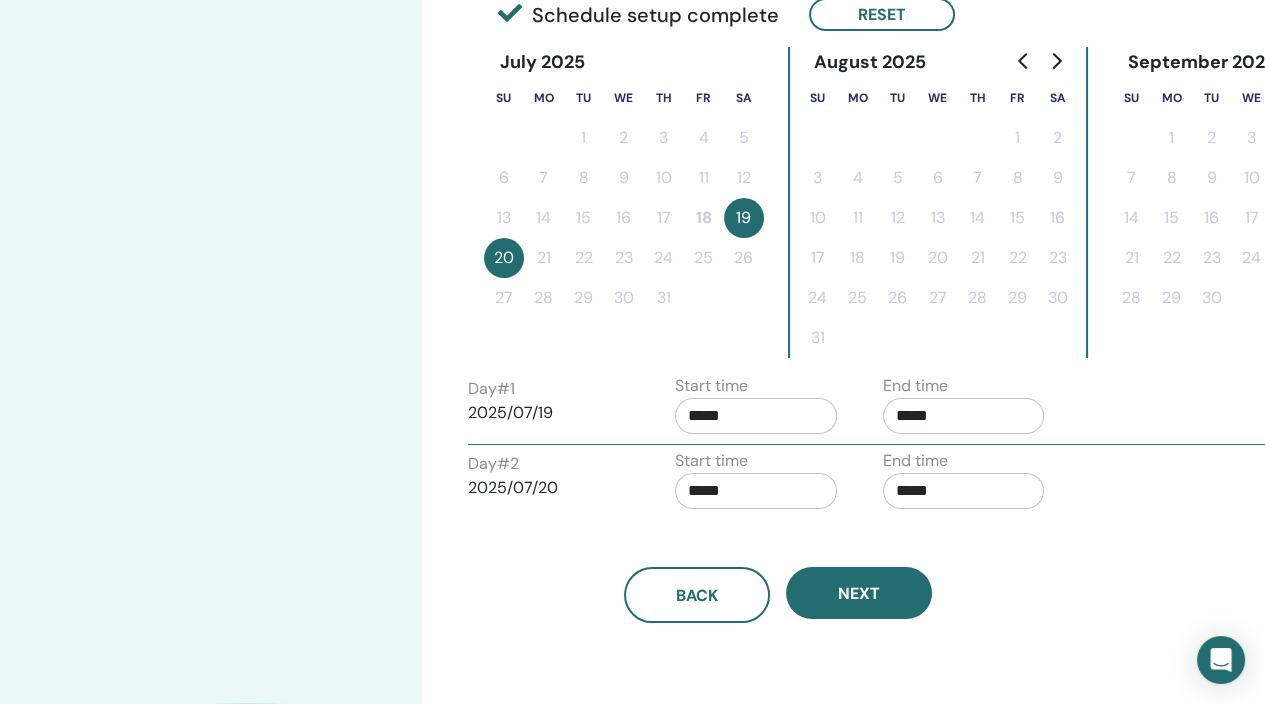 click on "Back Next" at bounding box center (778, 595) 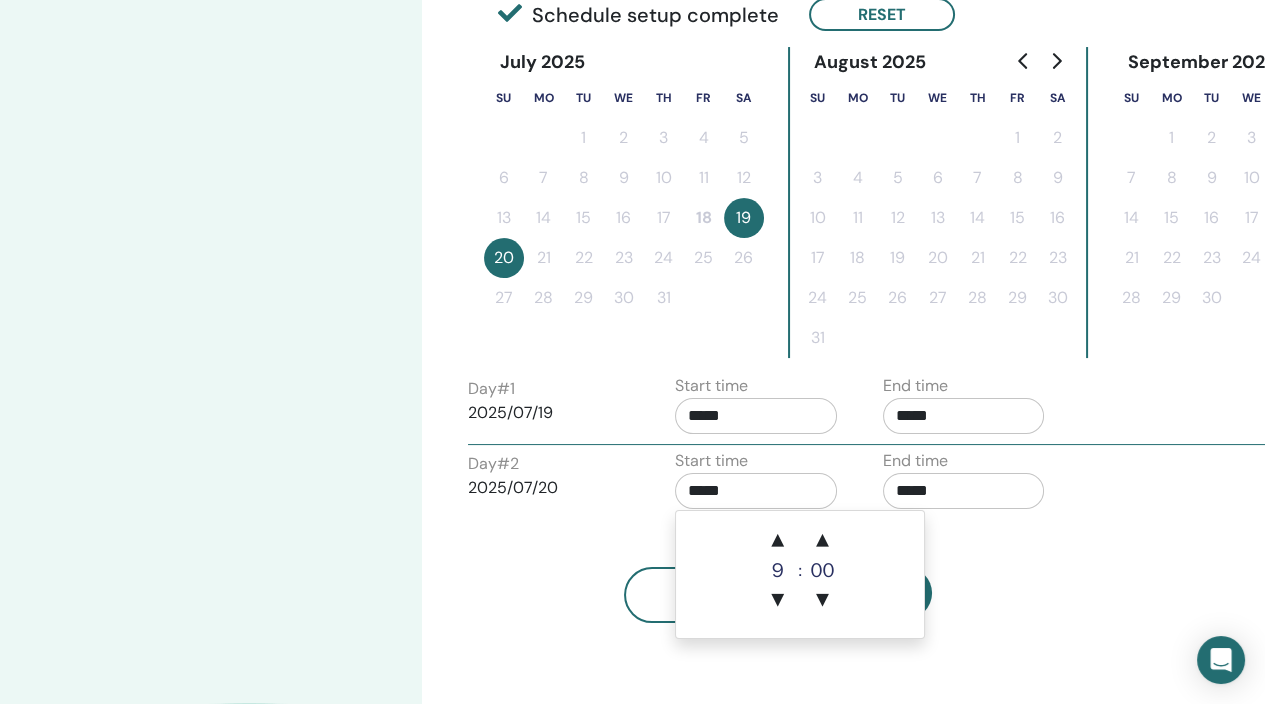 click on "*****" at bounding box center [756, 491] 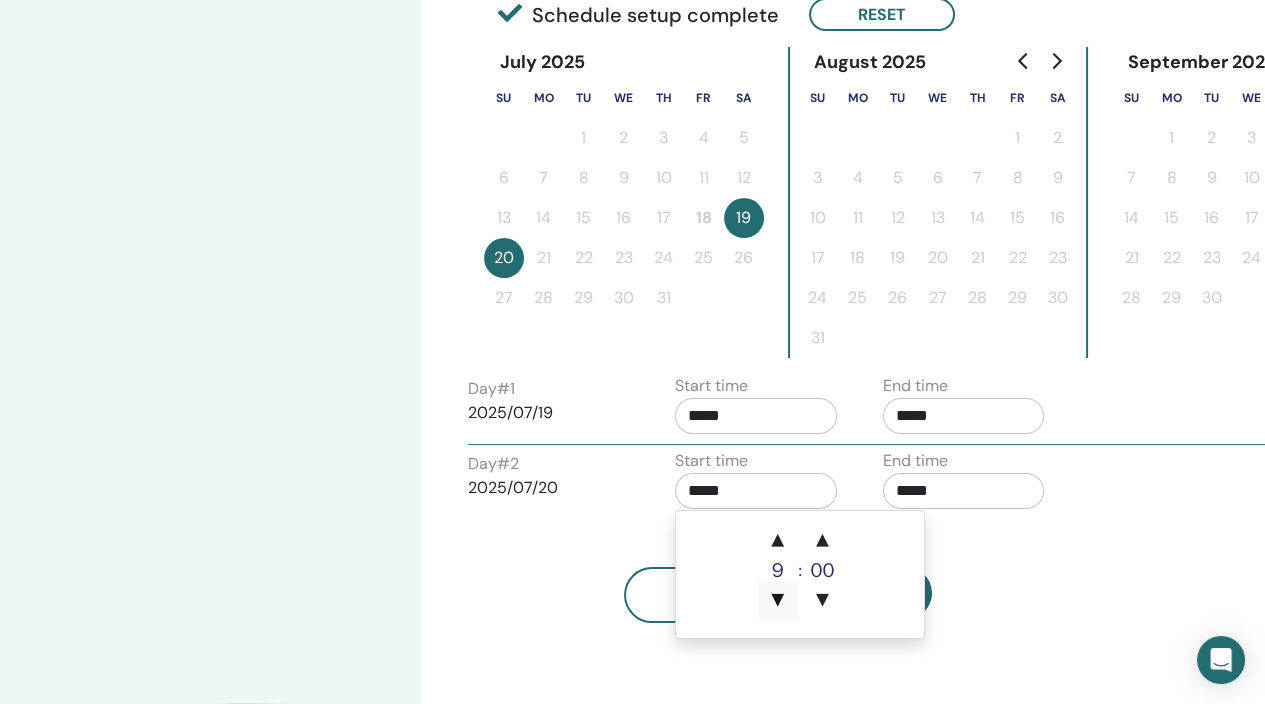 click on "▼" at bounding box center (778, 601) 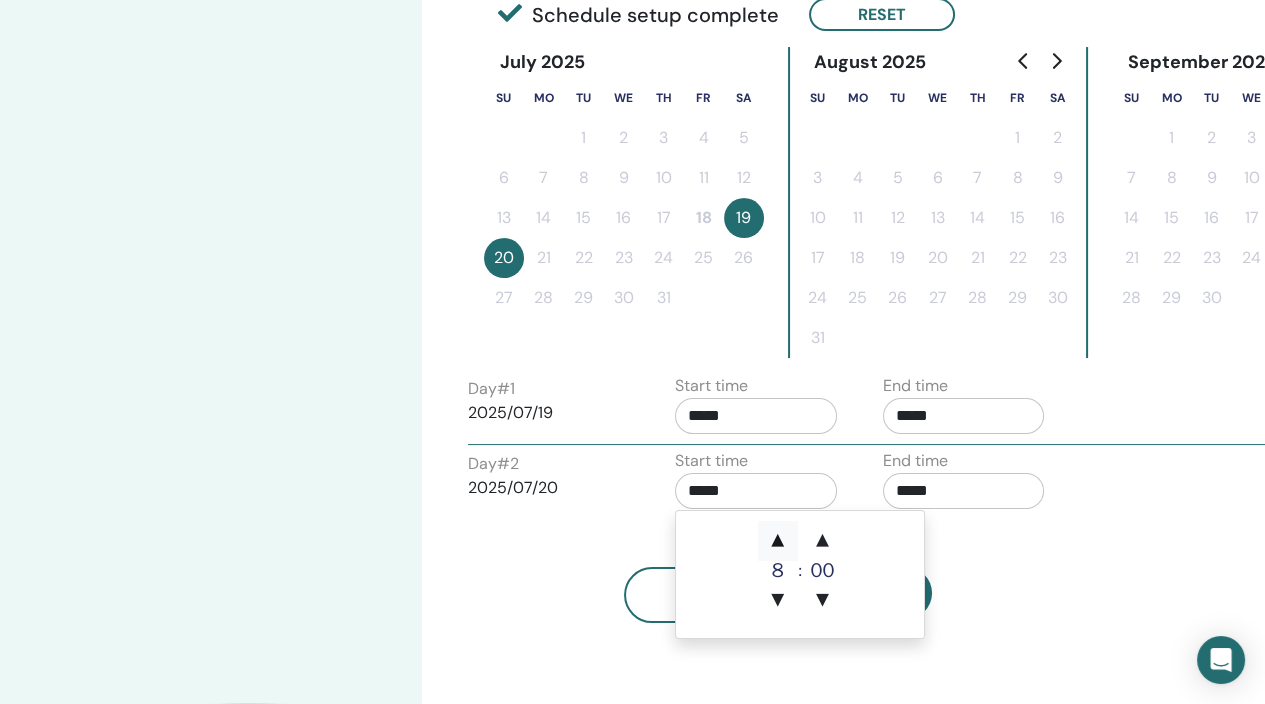 click on "▲" at bounding box center (778, 541) 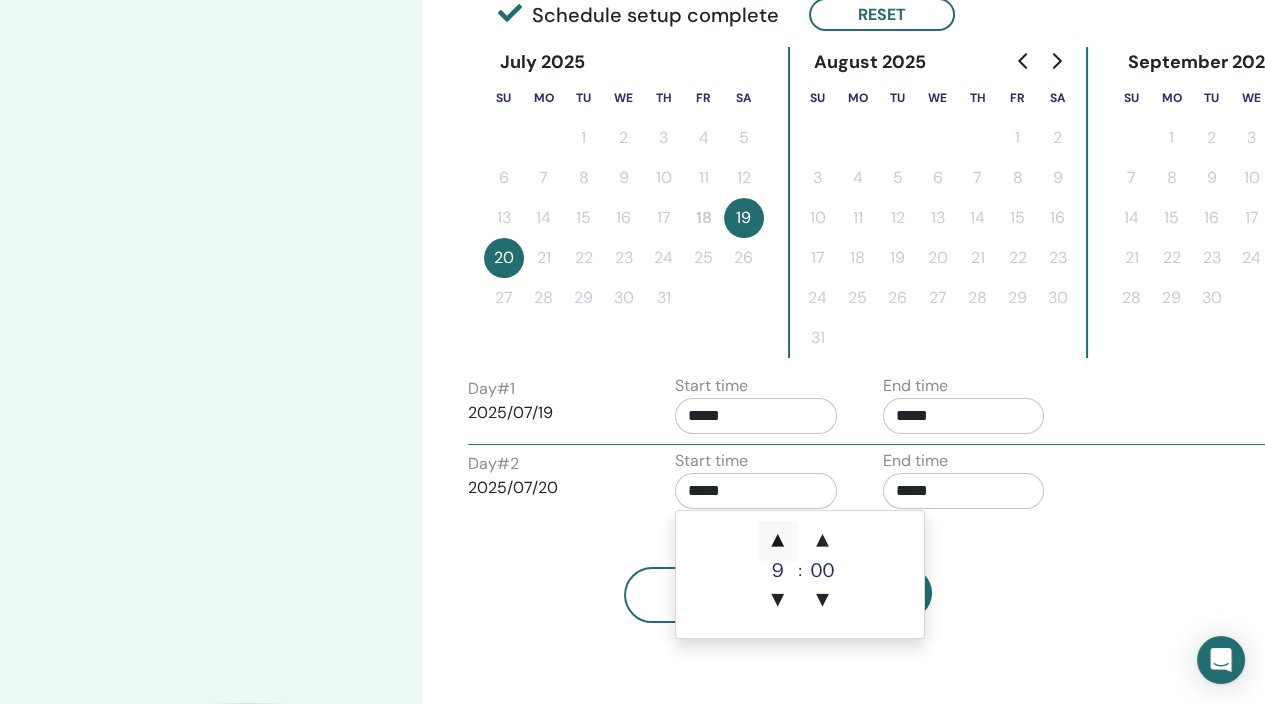 click on "▲" at bounding box center (778, 541) 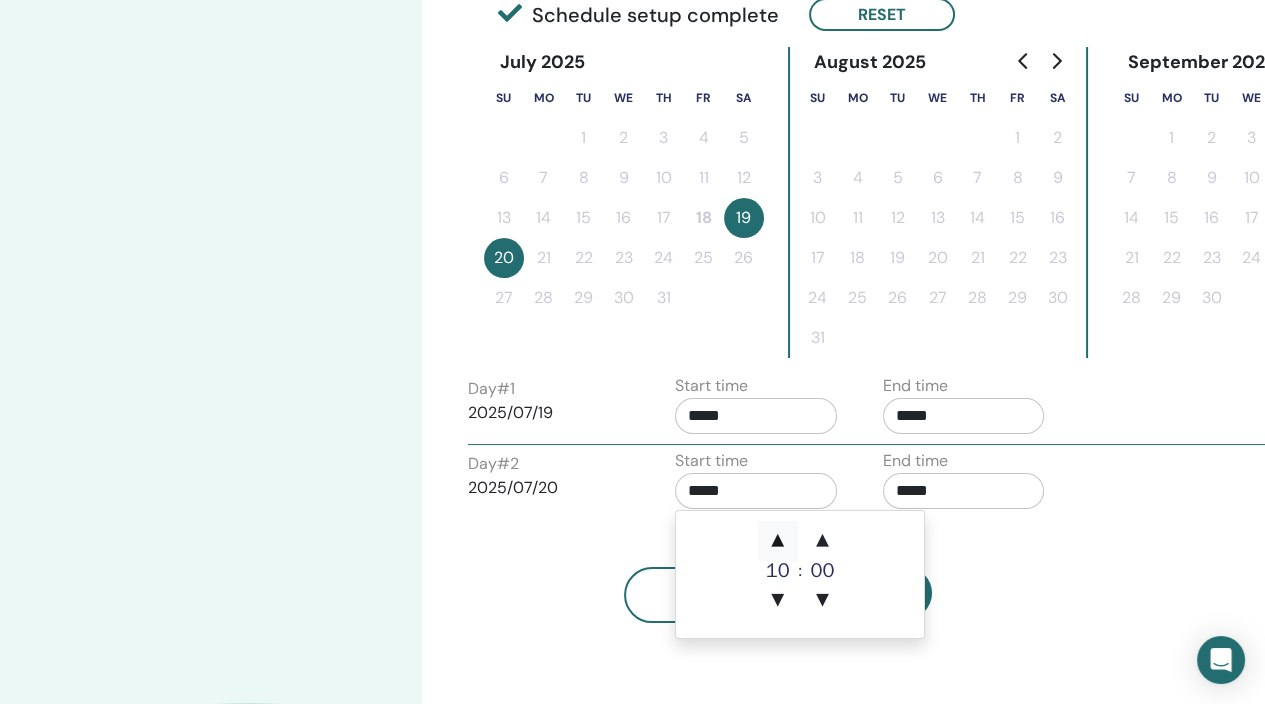 click on "▲" at bounding box center (778, 541) 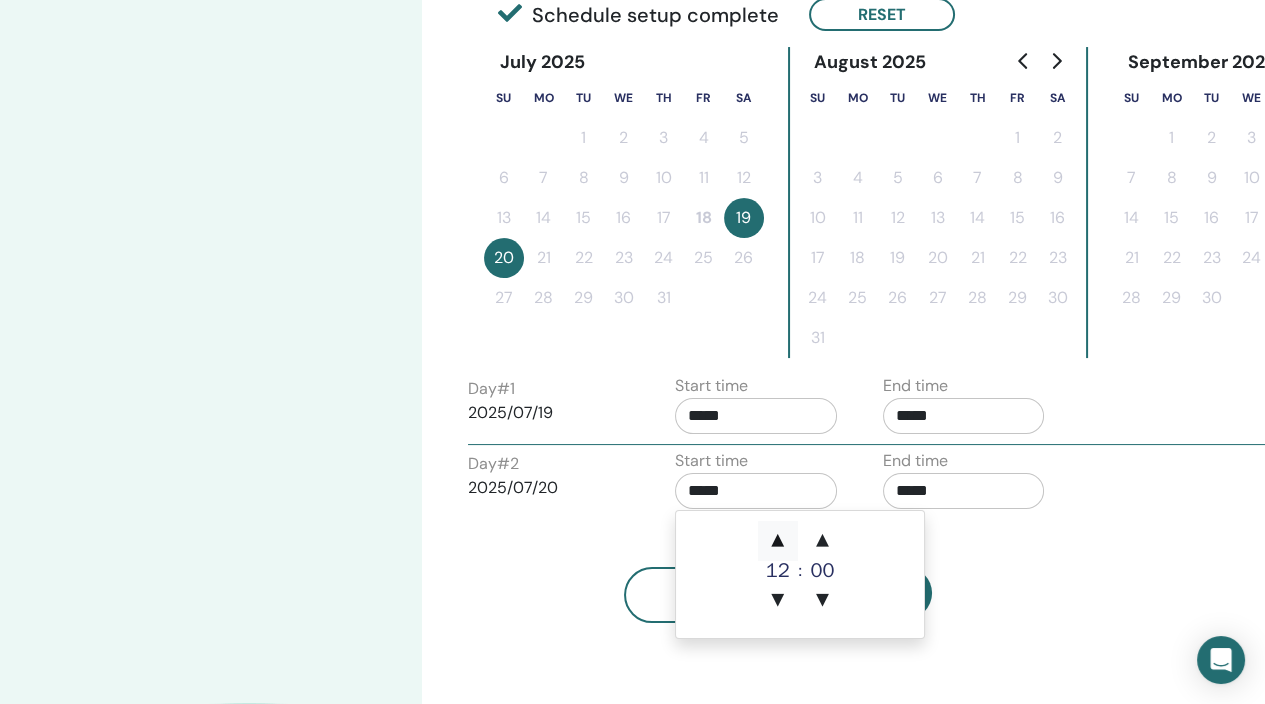 click on "▲" at bounding box center [778, 541] 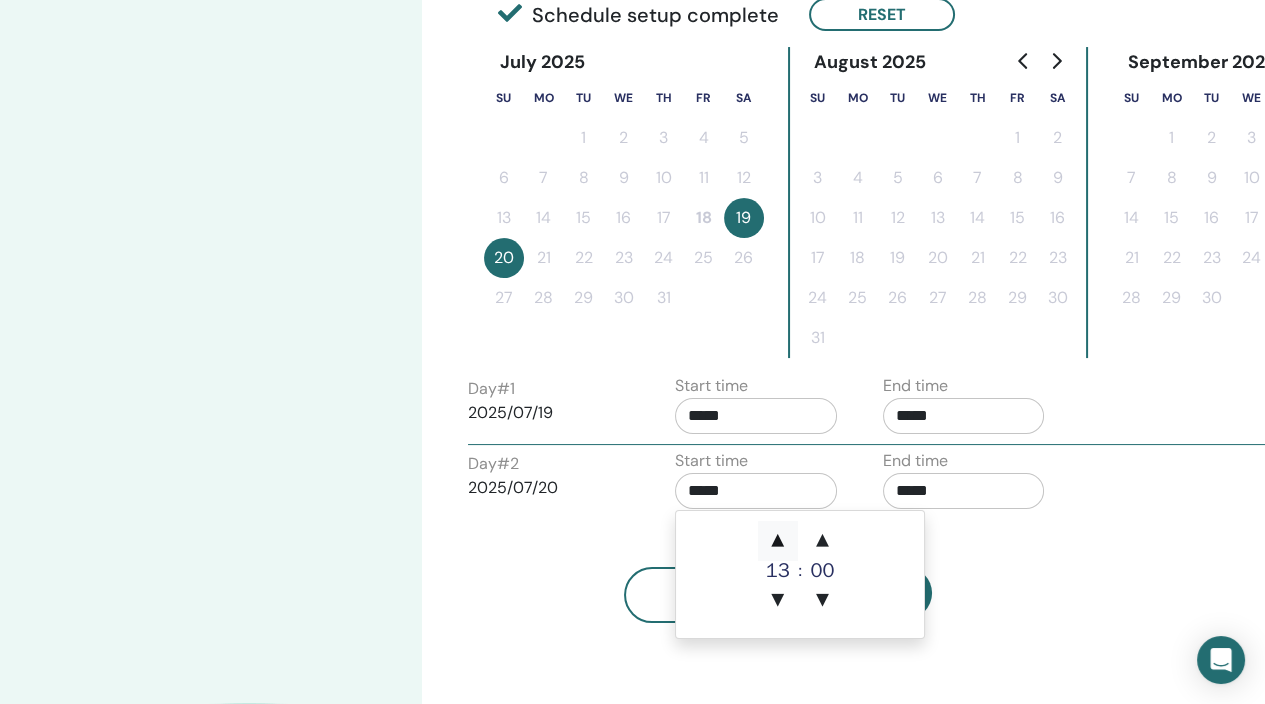 click on "▲" at bounding box center (778, 541) 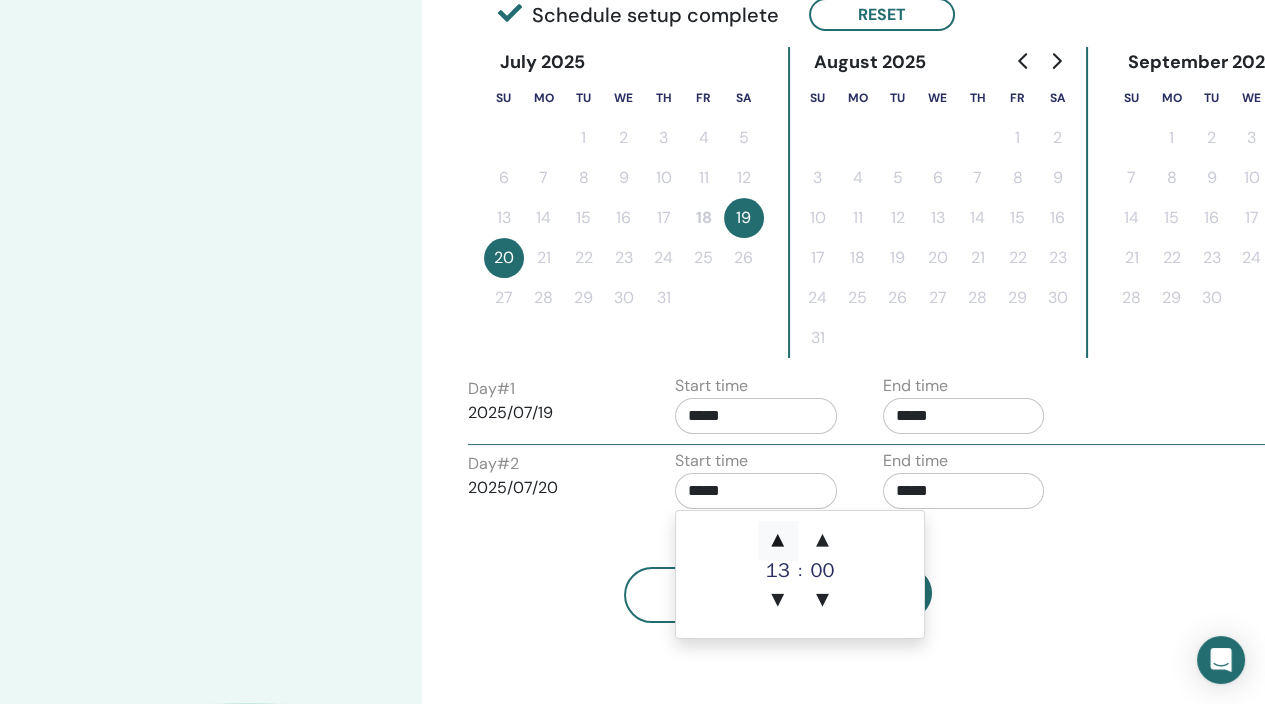 type on "*****" 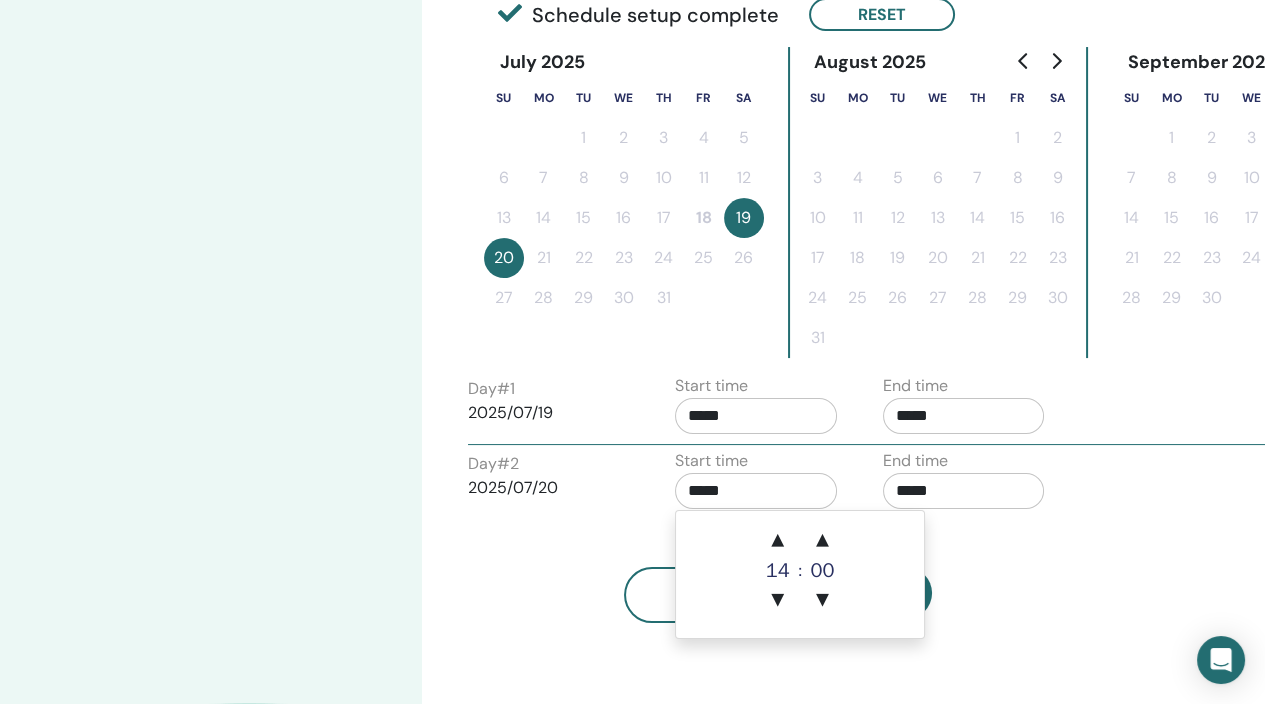click on "Back Next" at bounding box center [778, 571] 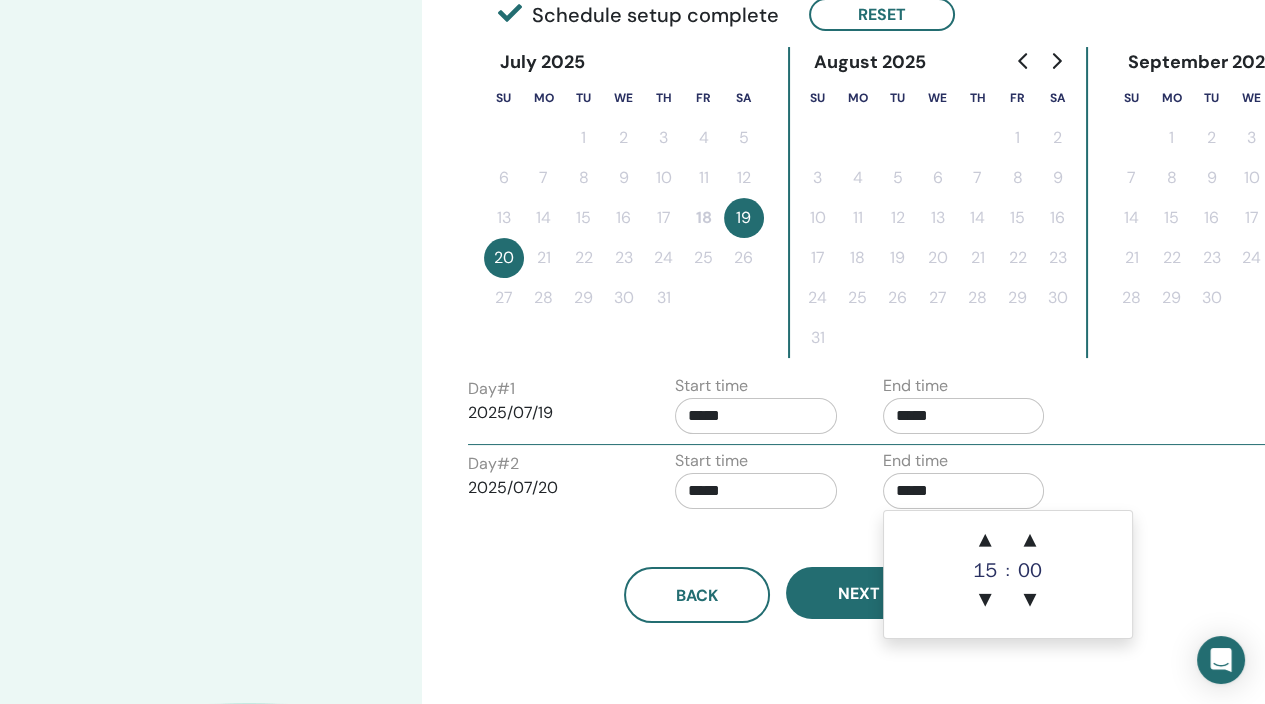 click on "*****" at bounding box center [964, 491] 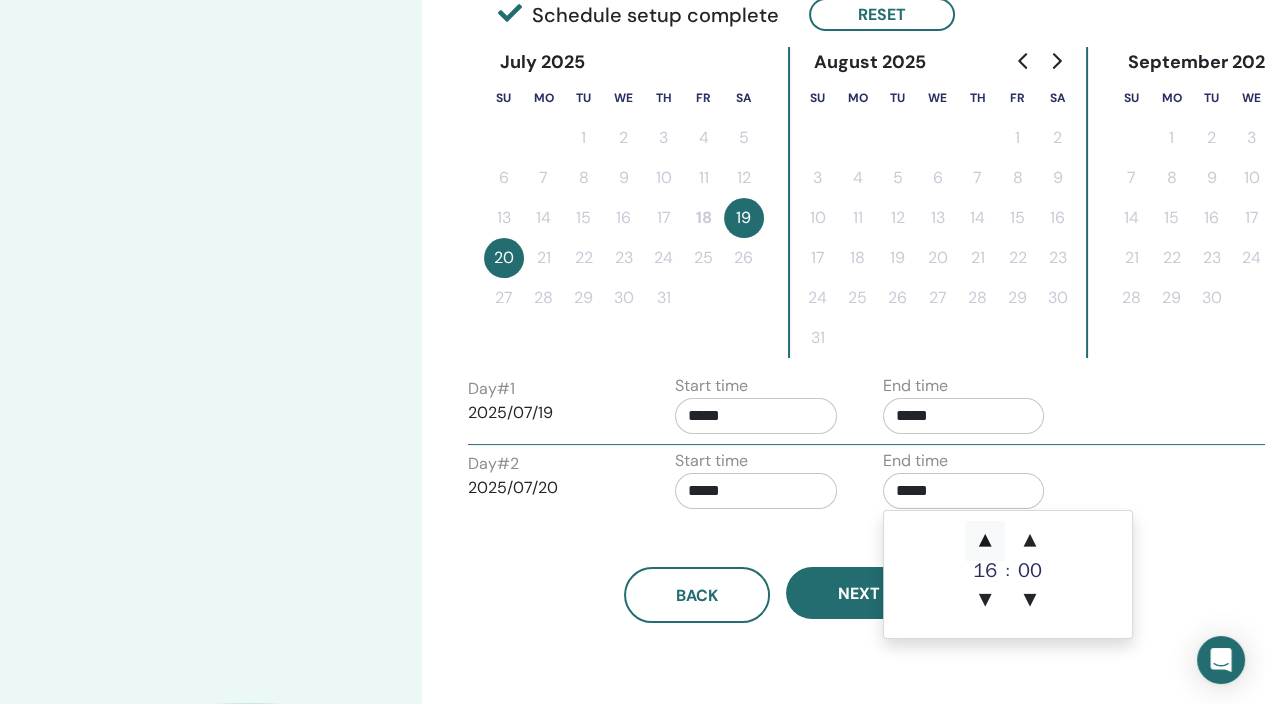click on "▲" at bounding box center [985, 541] 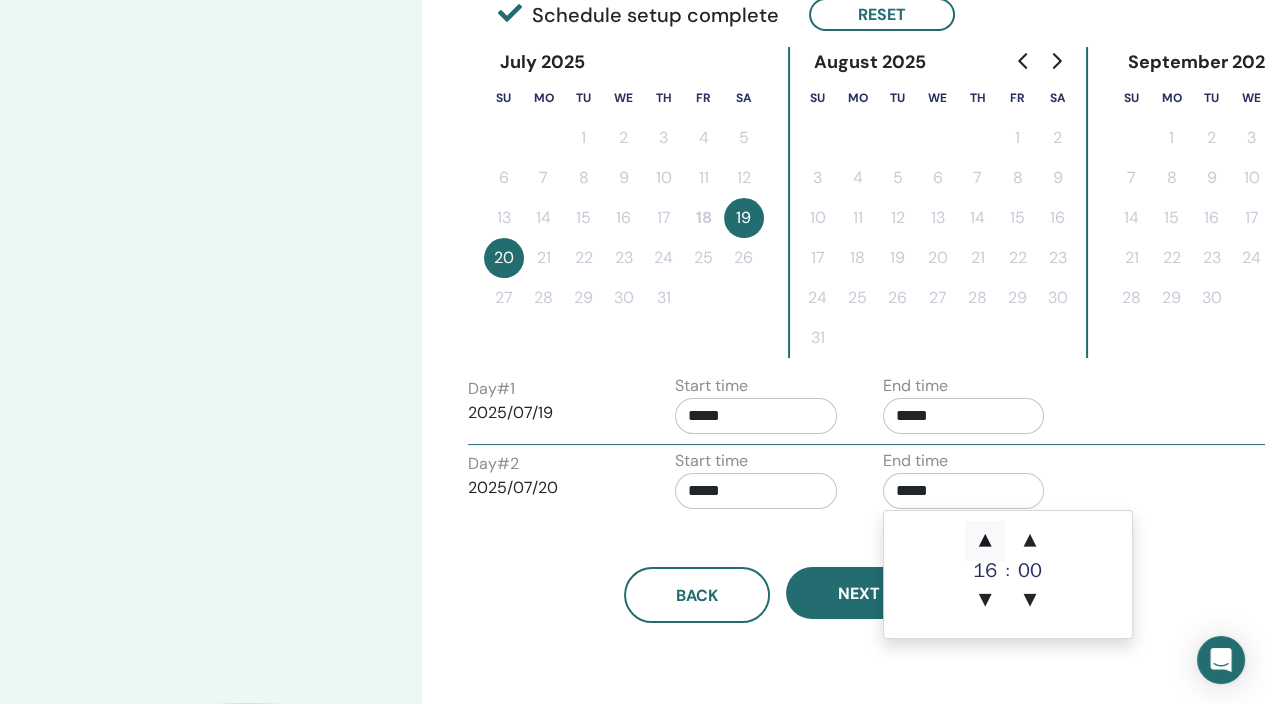 click on "▲" at bounding box center (985, 541) 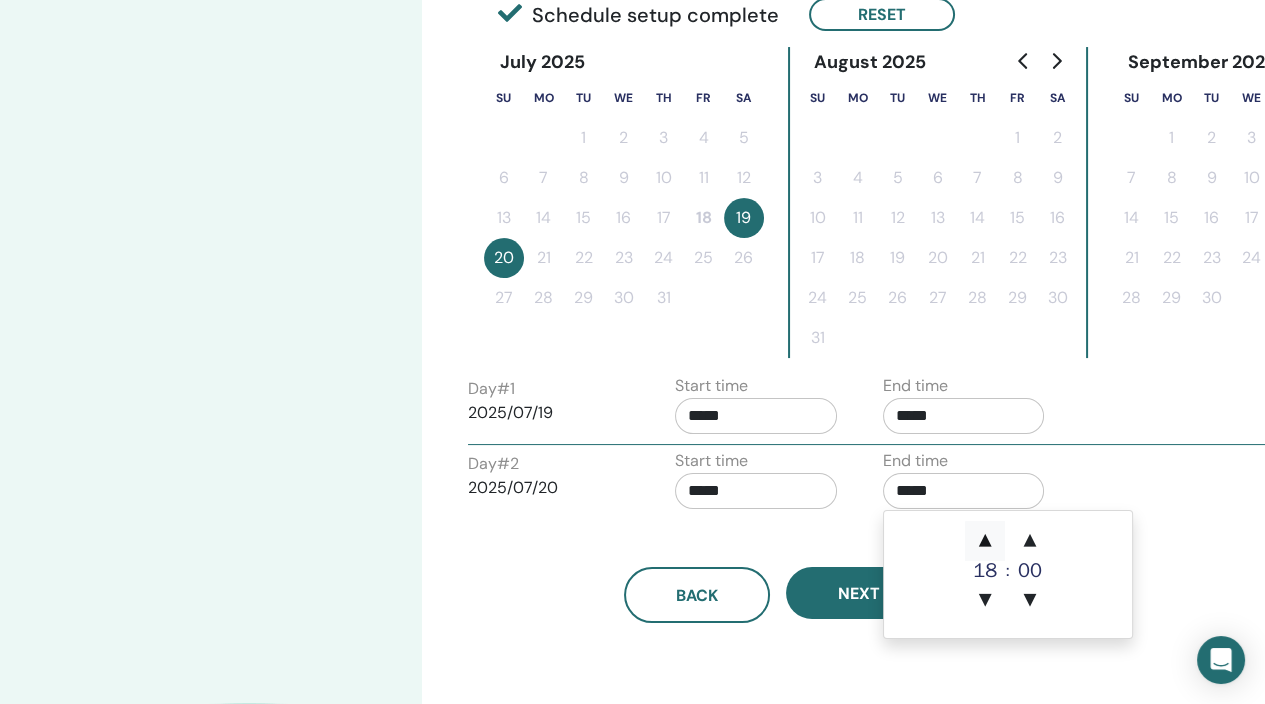 click on "▲" at bounding box center (985, 541) 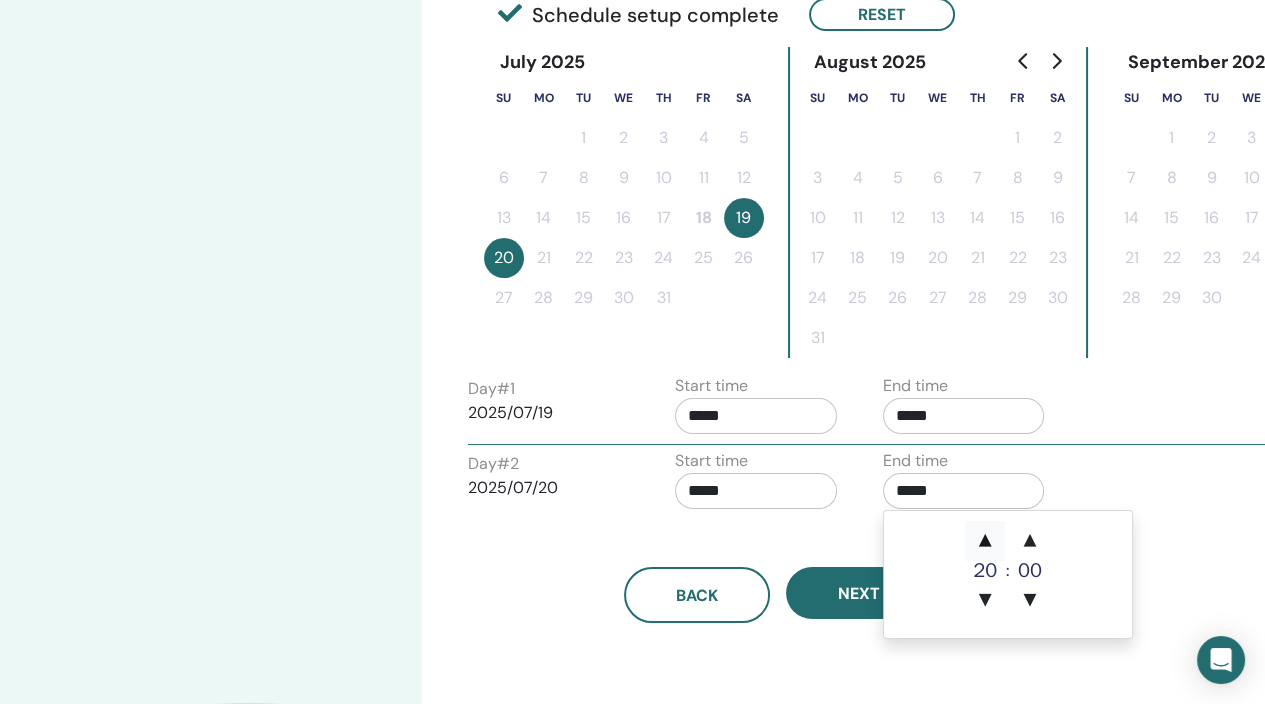 click on "▲" at bounding box center [985, 541] 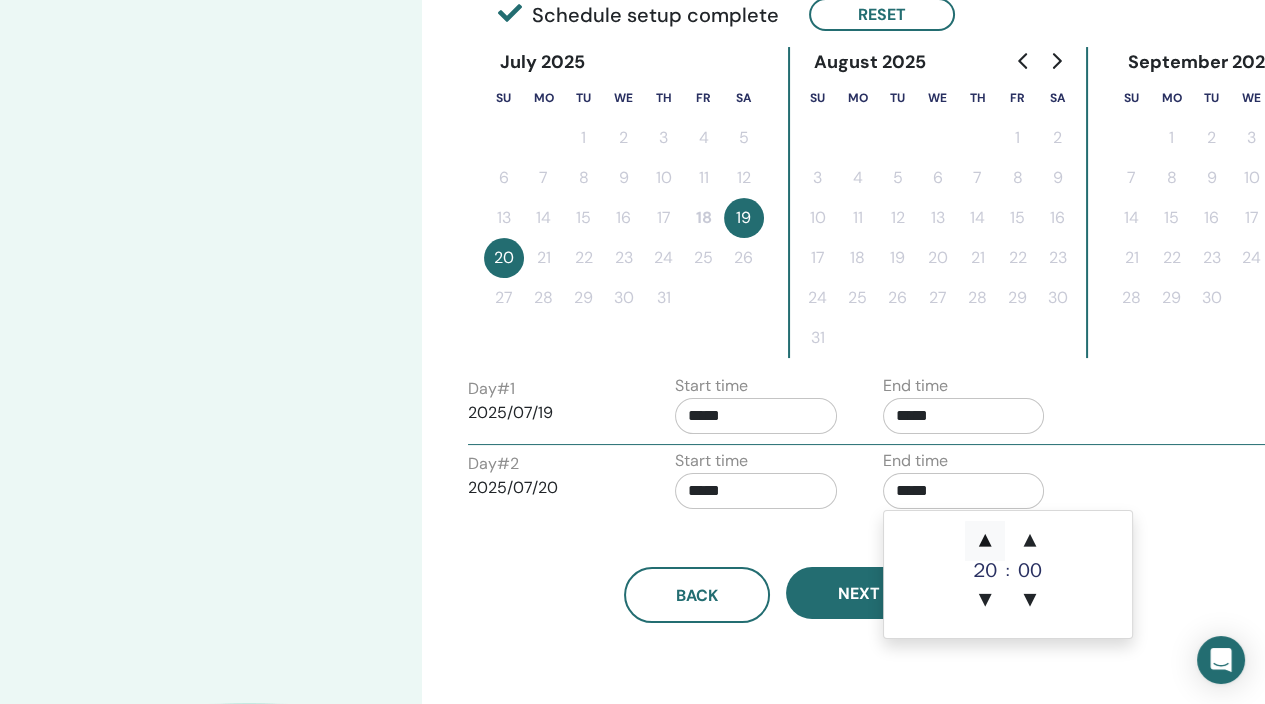 type on "*****" 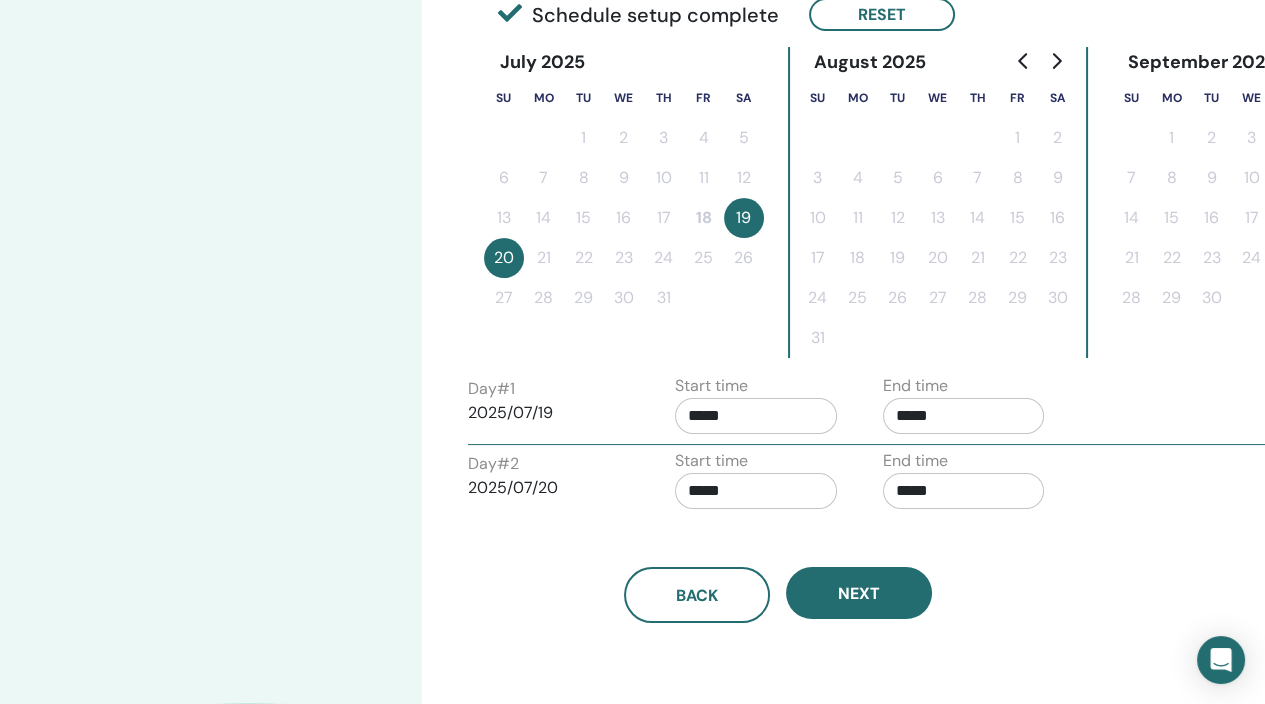 click on "Day  # 2 2025/07/20 Start time ***** End time *****" at bounding box center (868, 484) 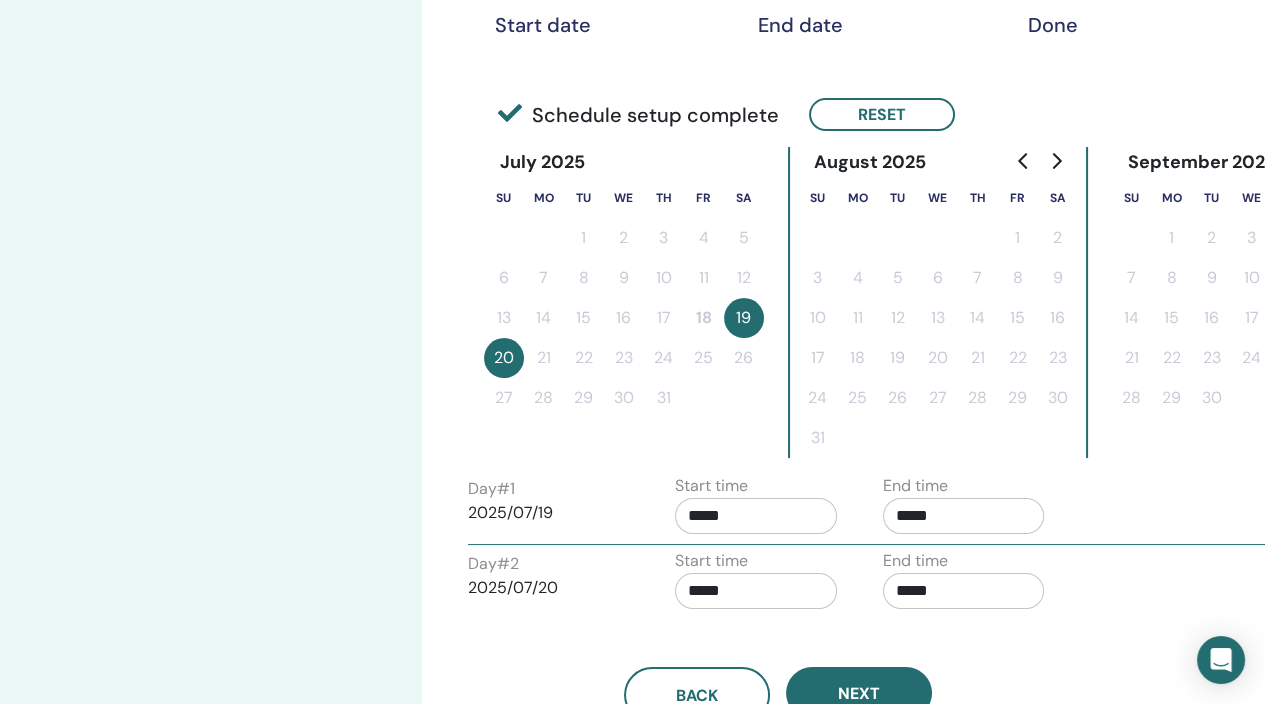 scroll, scrollTop: 500, scrollLeft: 0, axis: vertical 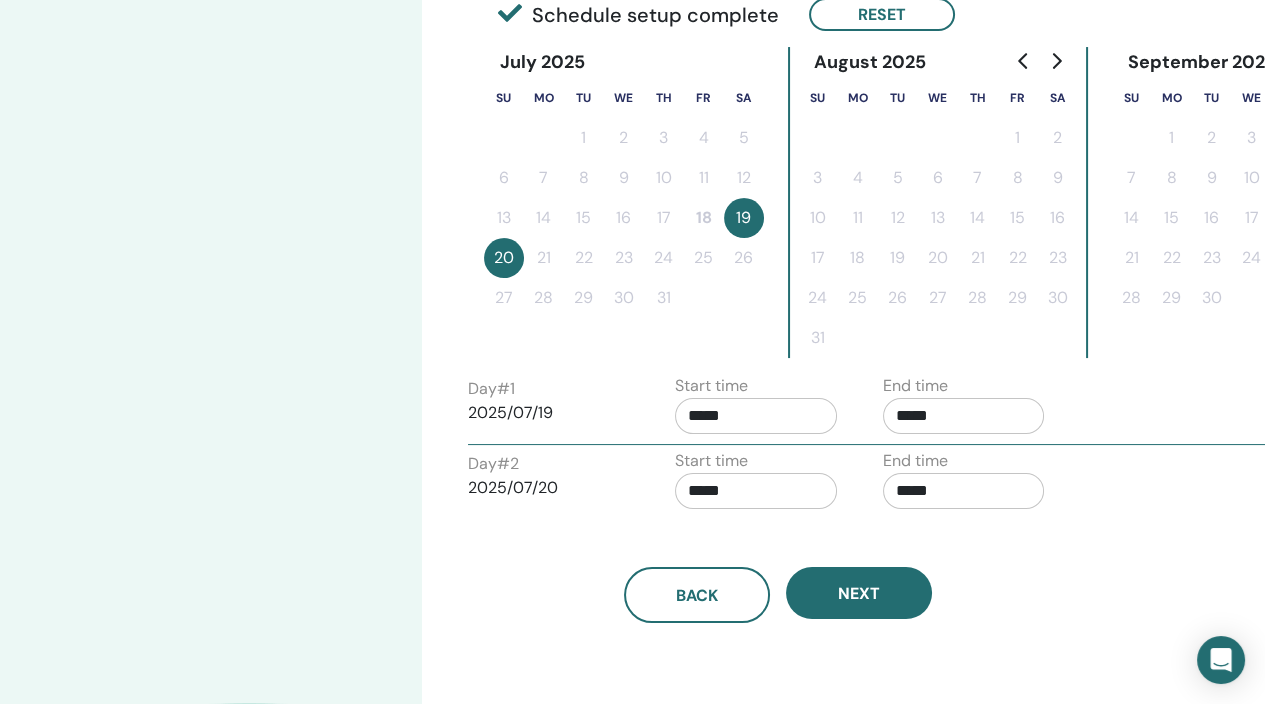 click on "*****" at bounding box center (756, 416) 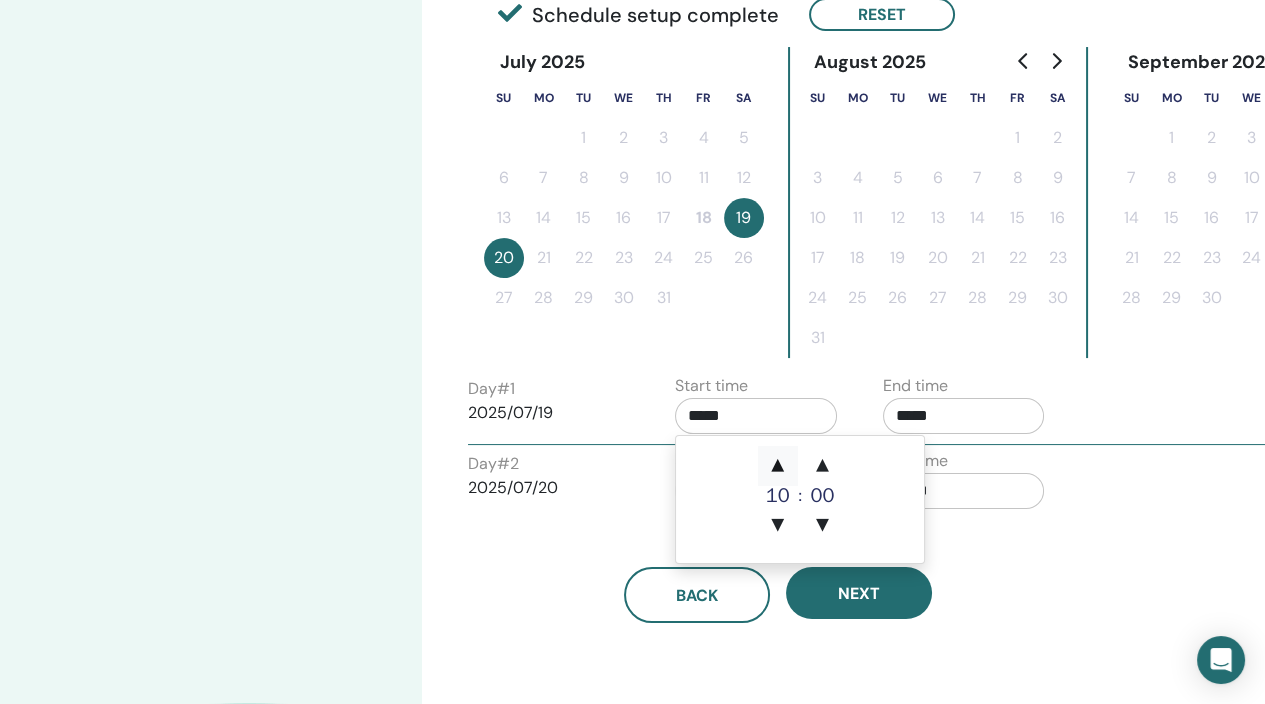 click on "▲" at bounding box center (778, 466) 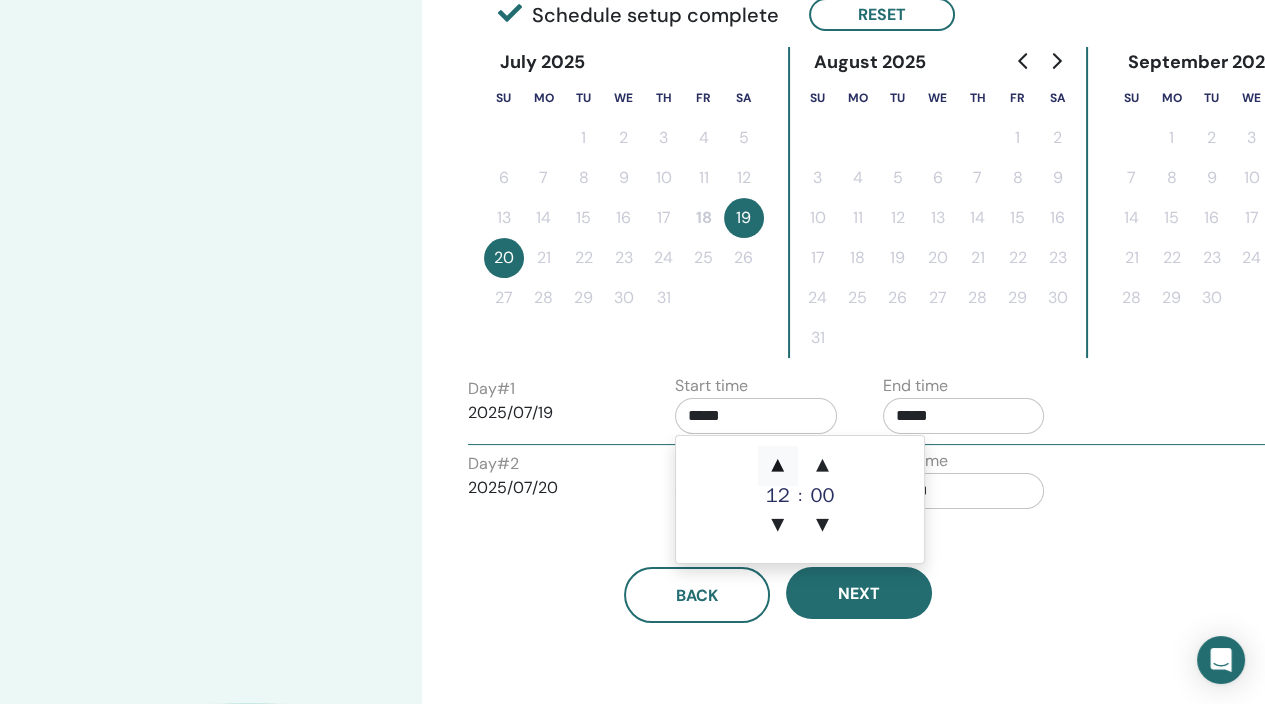 click on "▲" at bounding box center (778, 466) 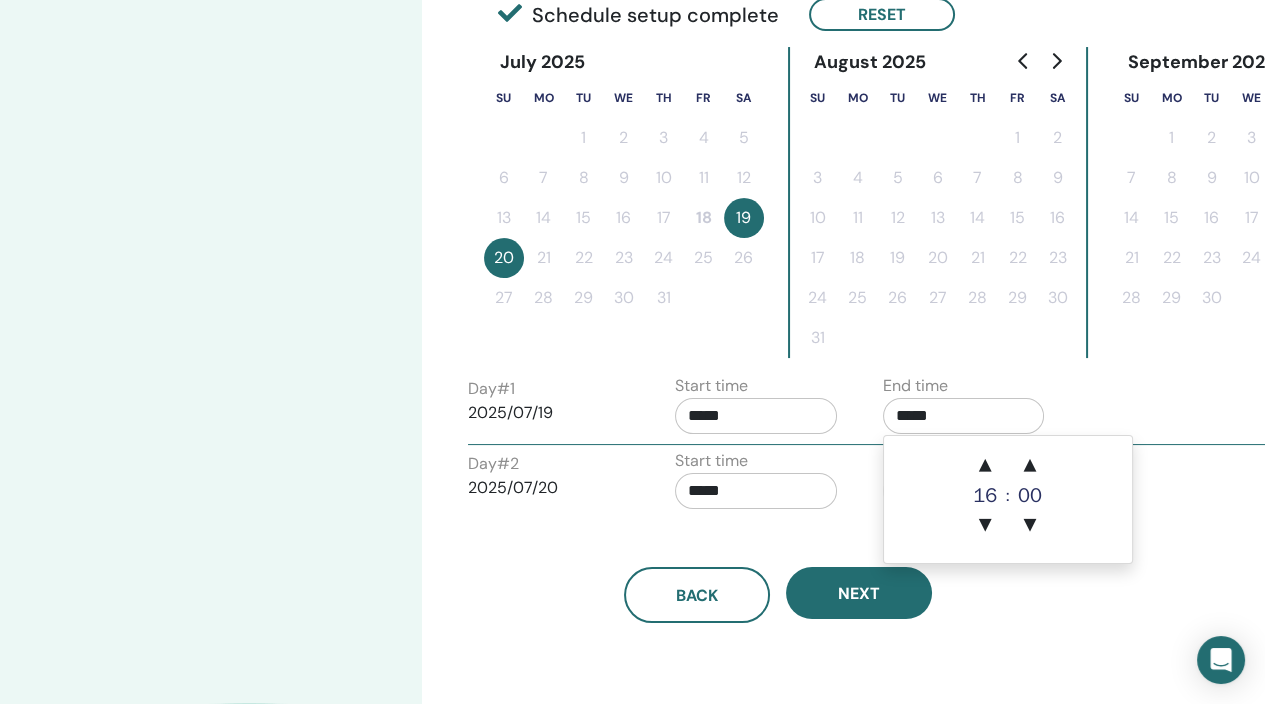 click on "*****" at bounding box center [964, 416] 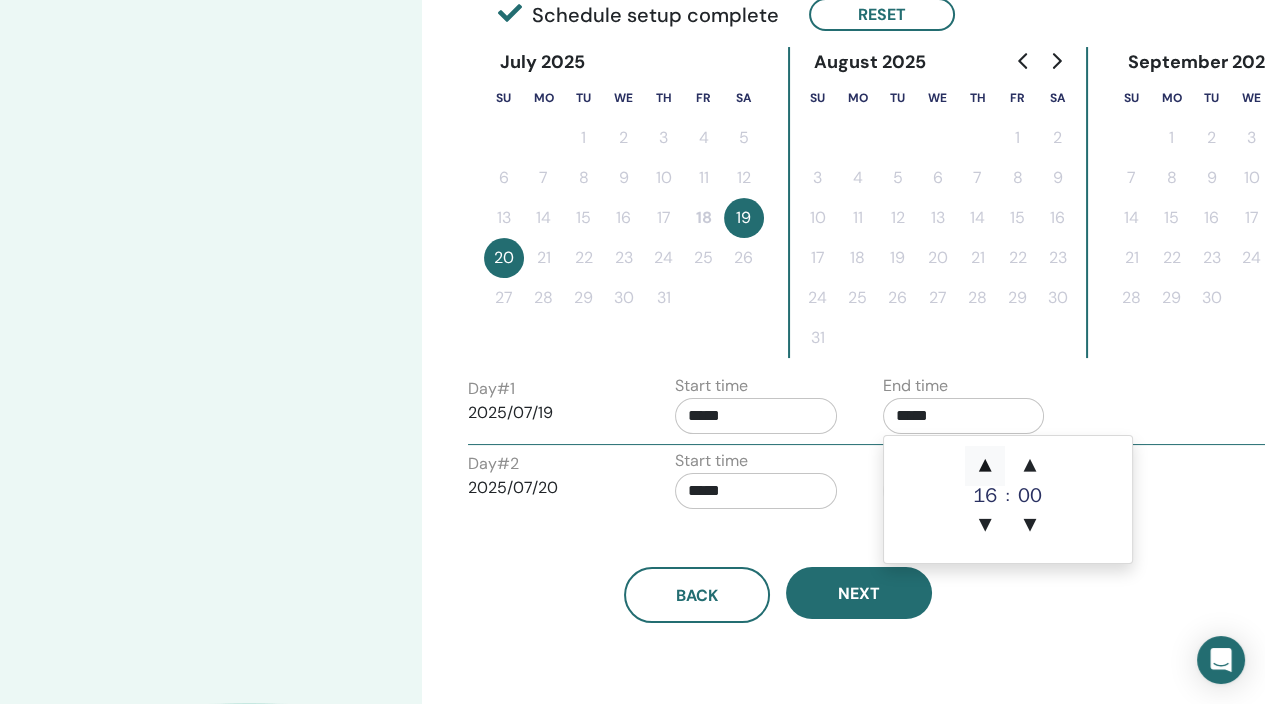 click on "▲" at bounding box center (985, 466) 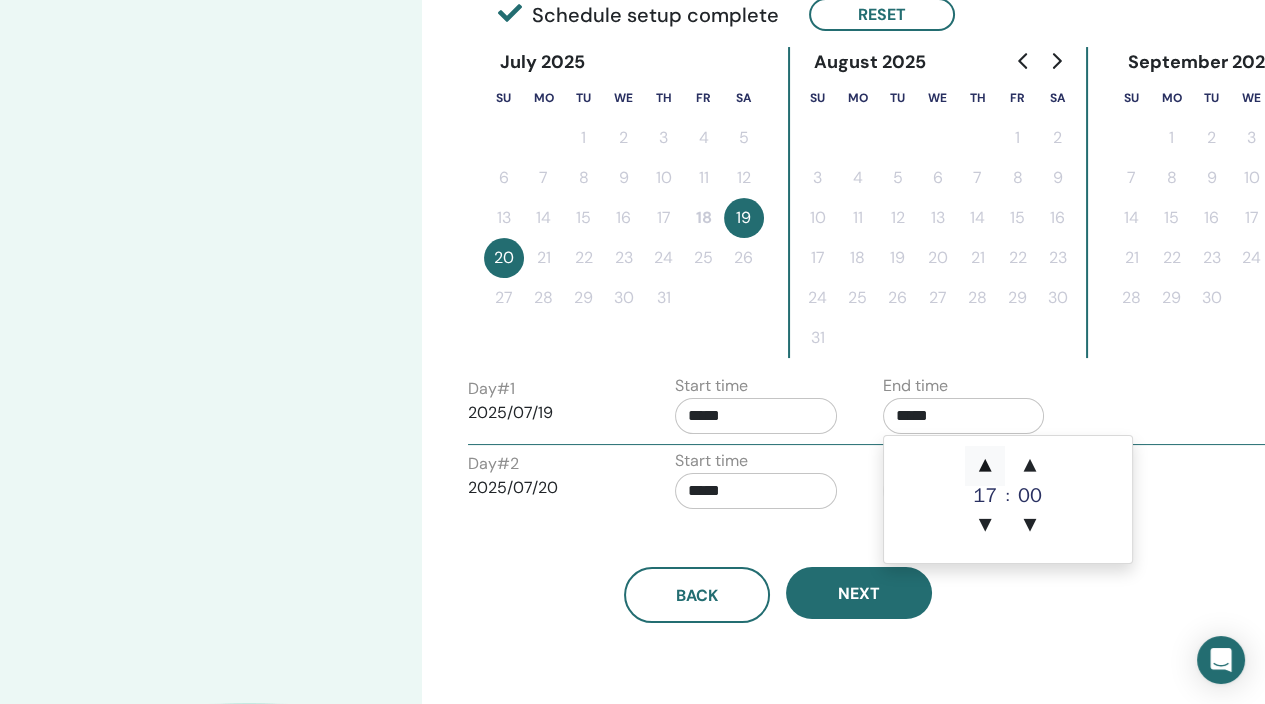 click on "▲" at bounding box center (985, 466) 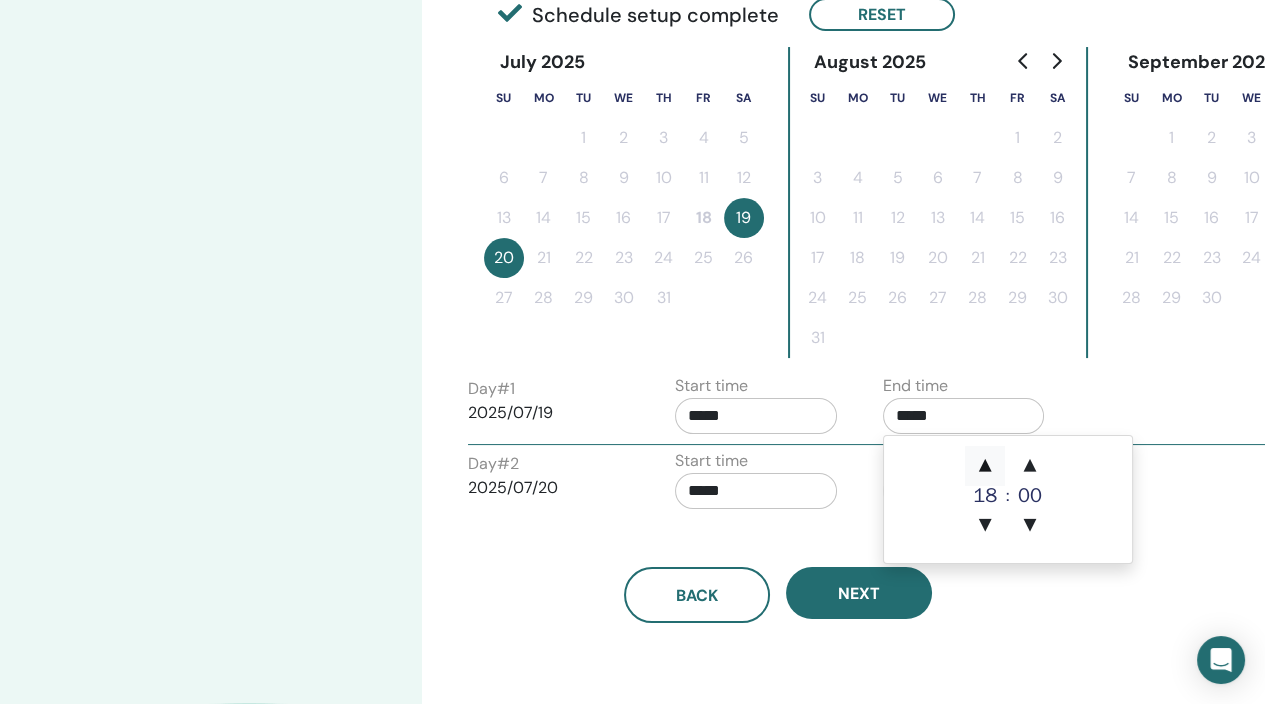 click on "▲" at bounding box center [985, 466] 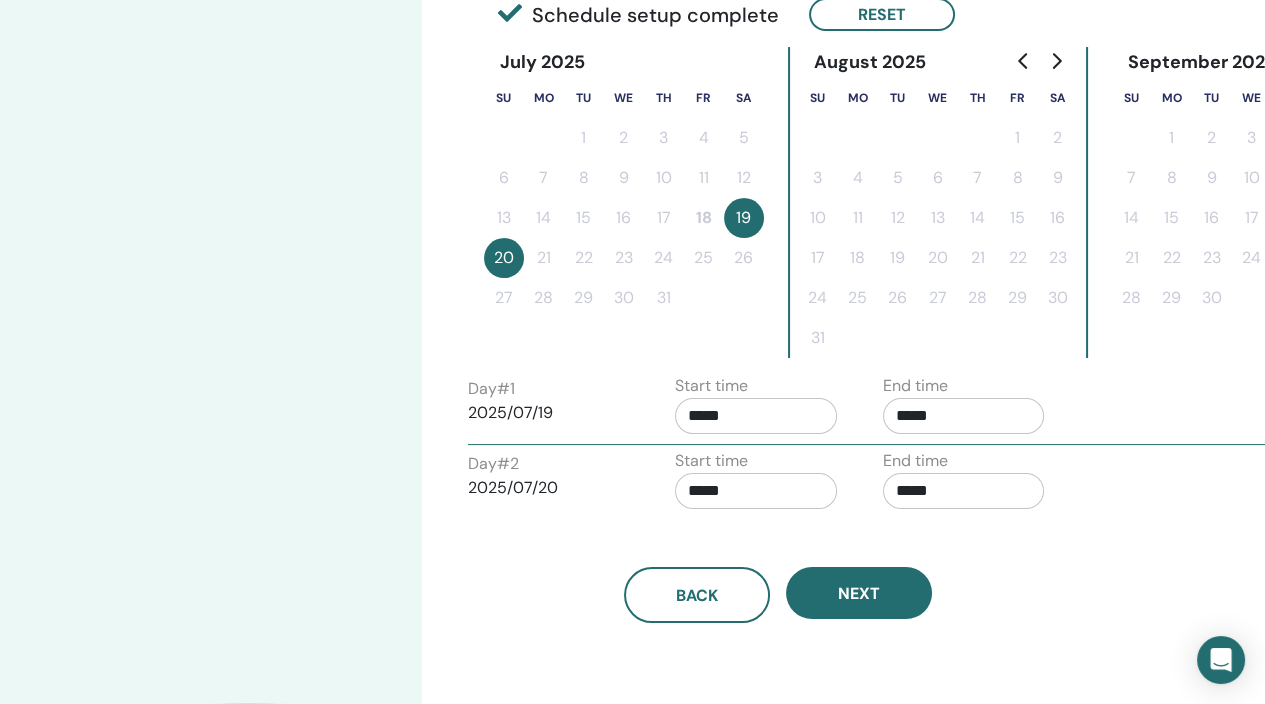 click on "Day  # 1 2025/07/19 Start time ***** End time *****" at bounding box center [868, 409] 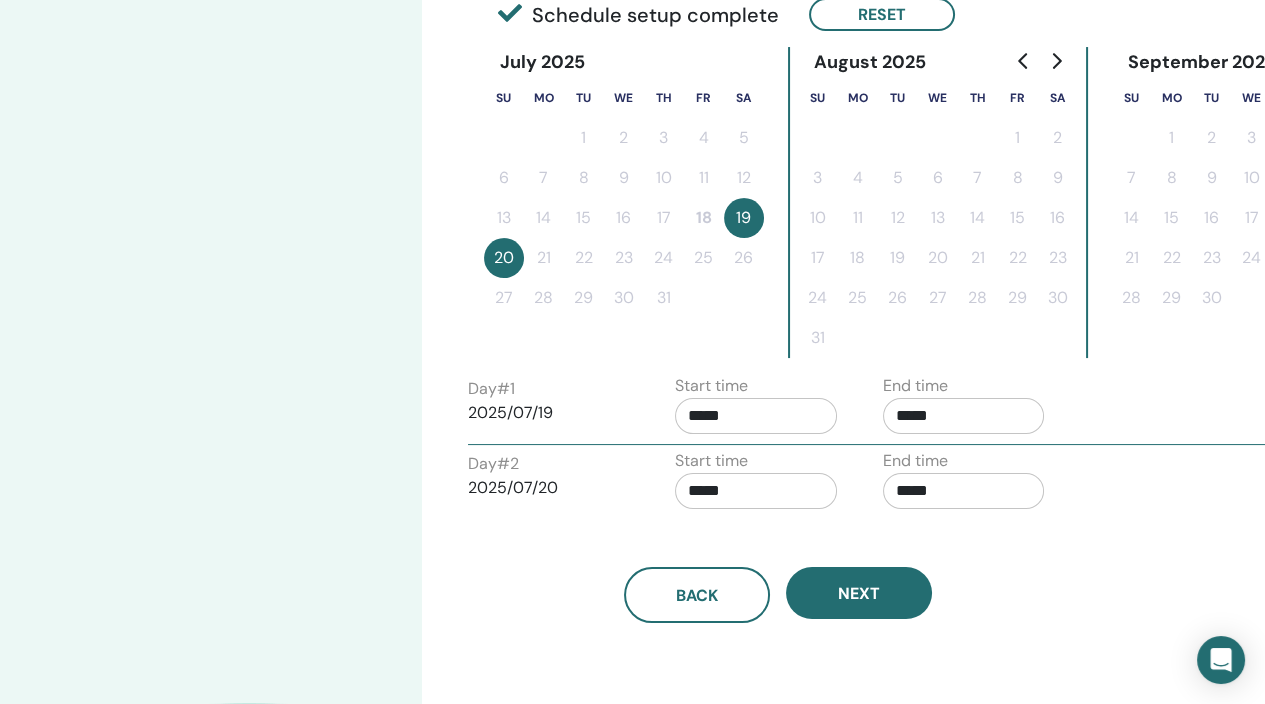 click on "*****" at bounding box center (756, 491) 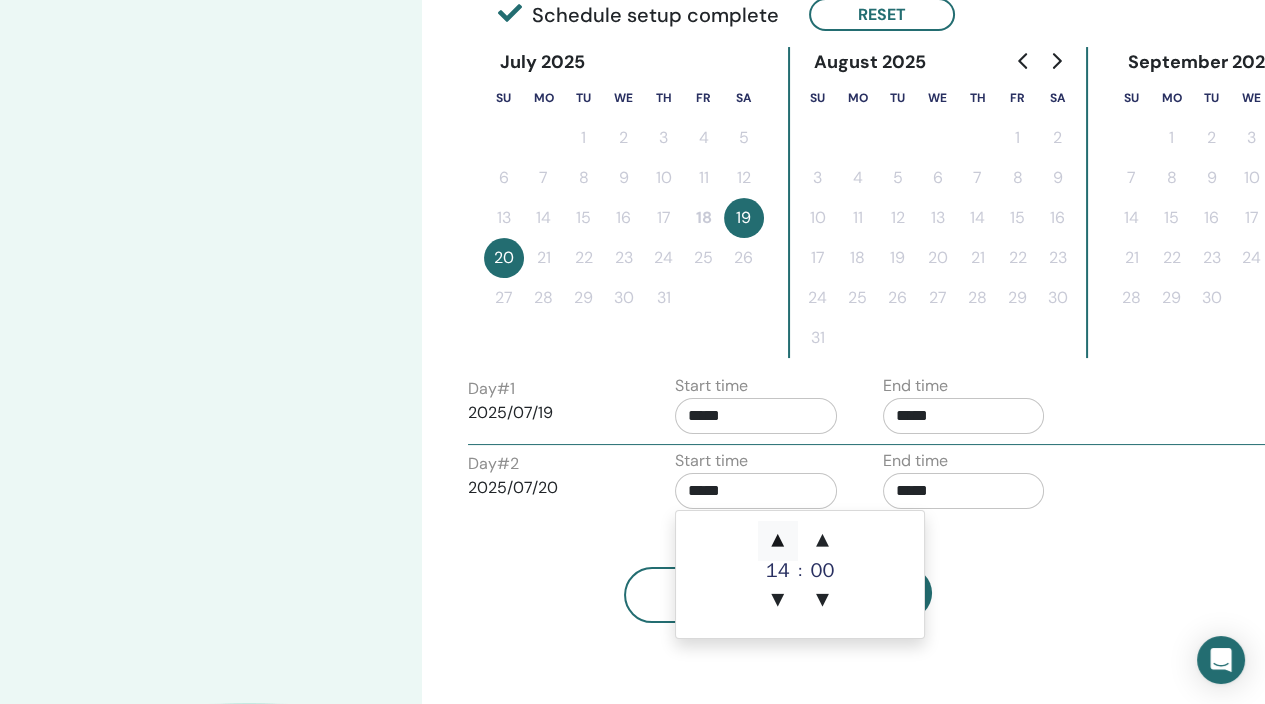 click on "▲" at bounding box center [778, 541] 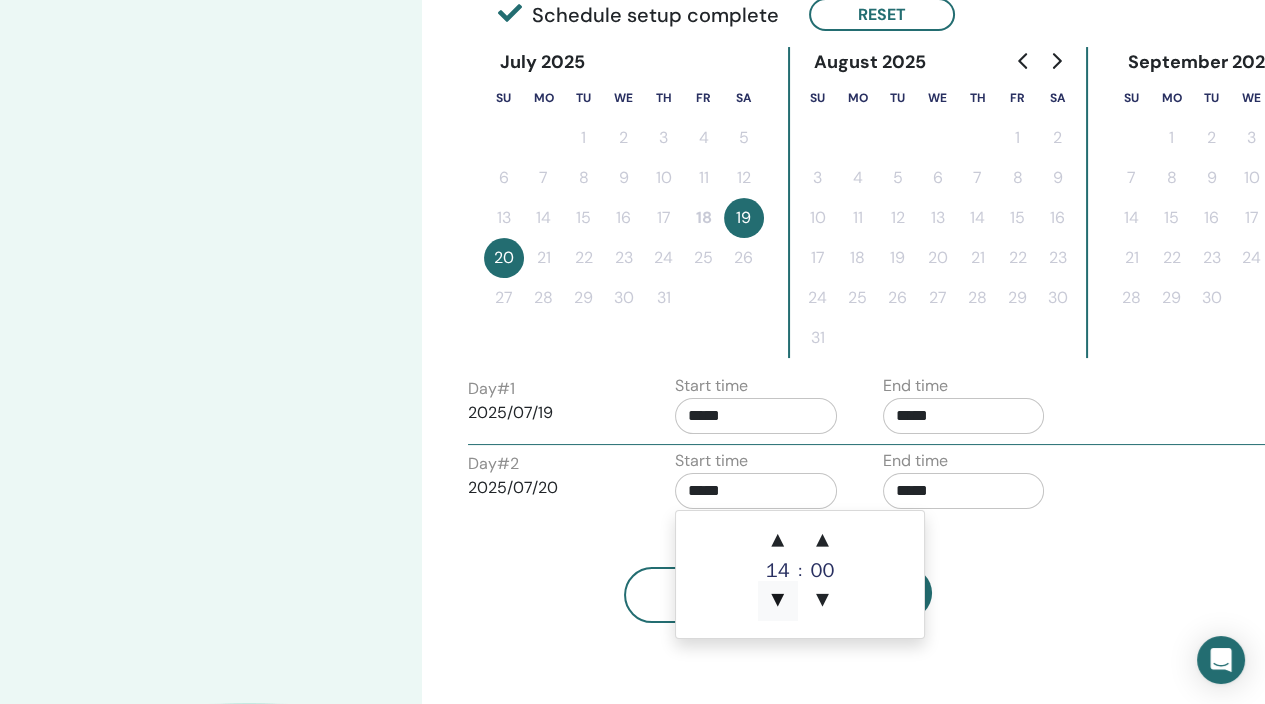 click on "▼" at bounding box center (778, 601) 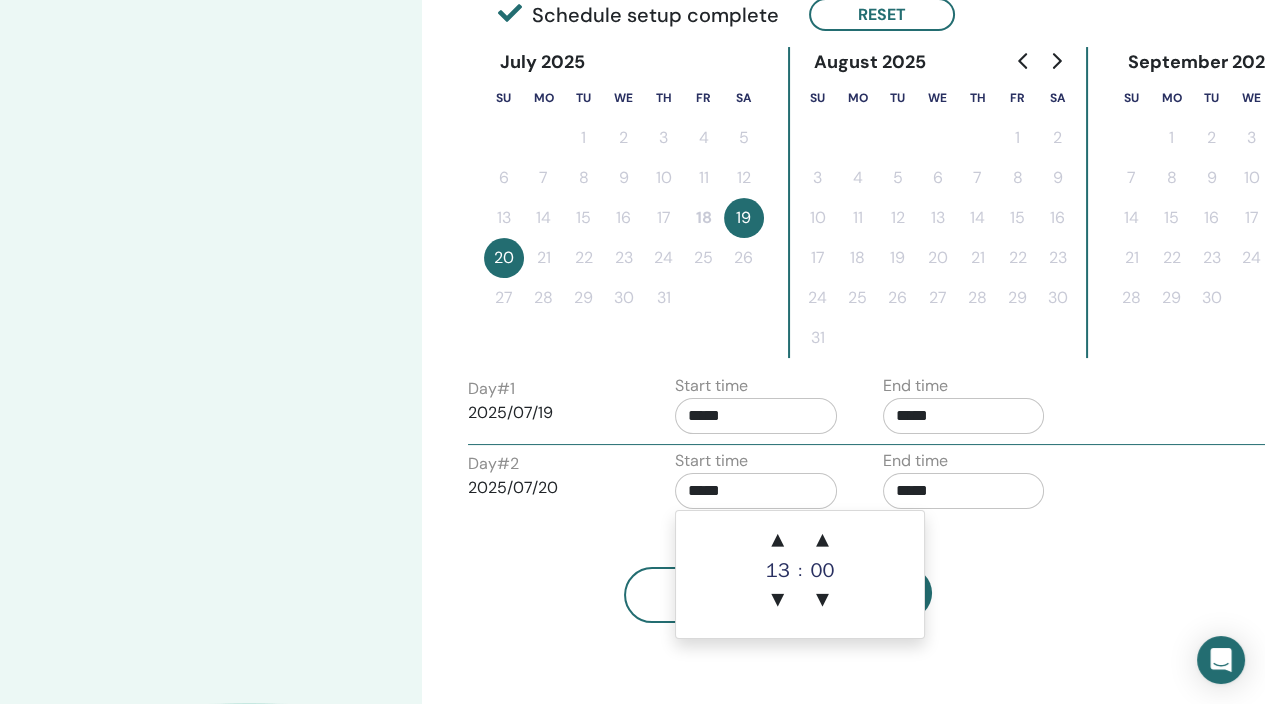click on "Back Next" at bounding box center [778, 571] 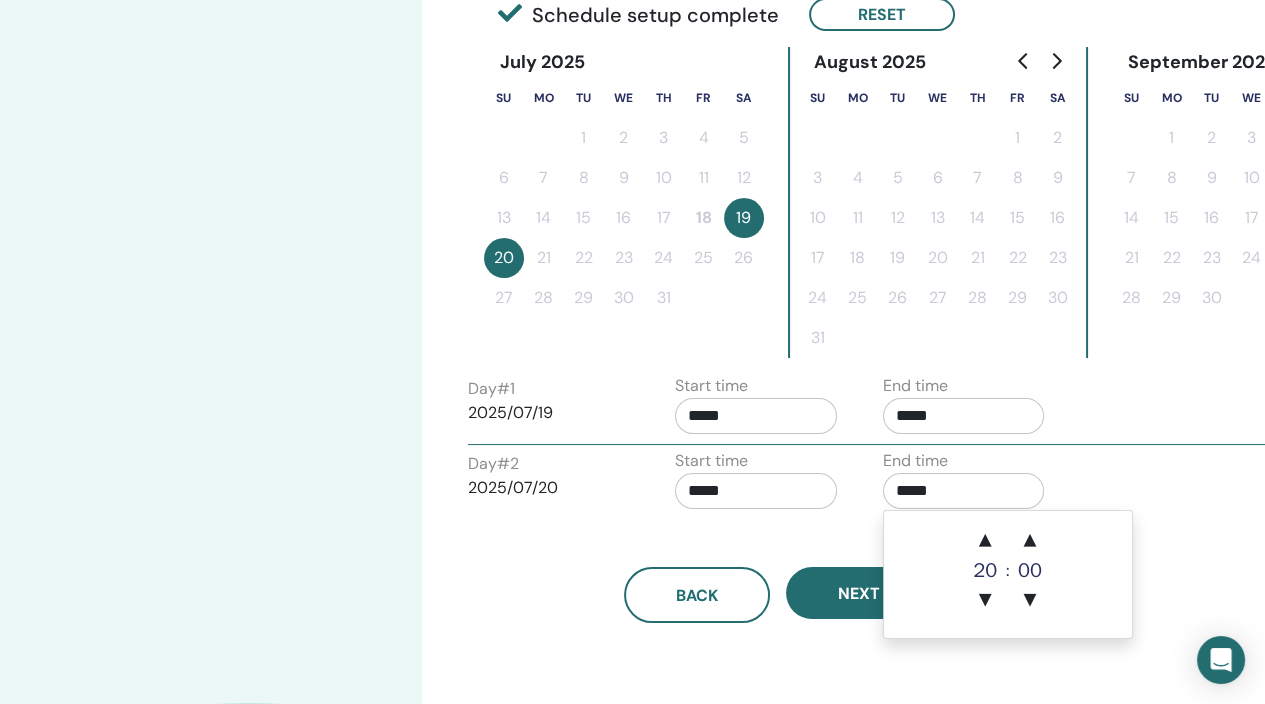 click on "*****" at bounding box center (964, 491) 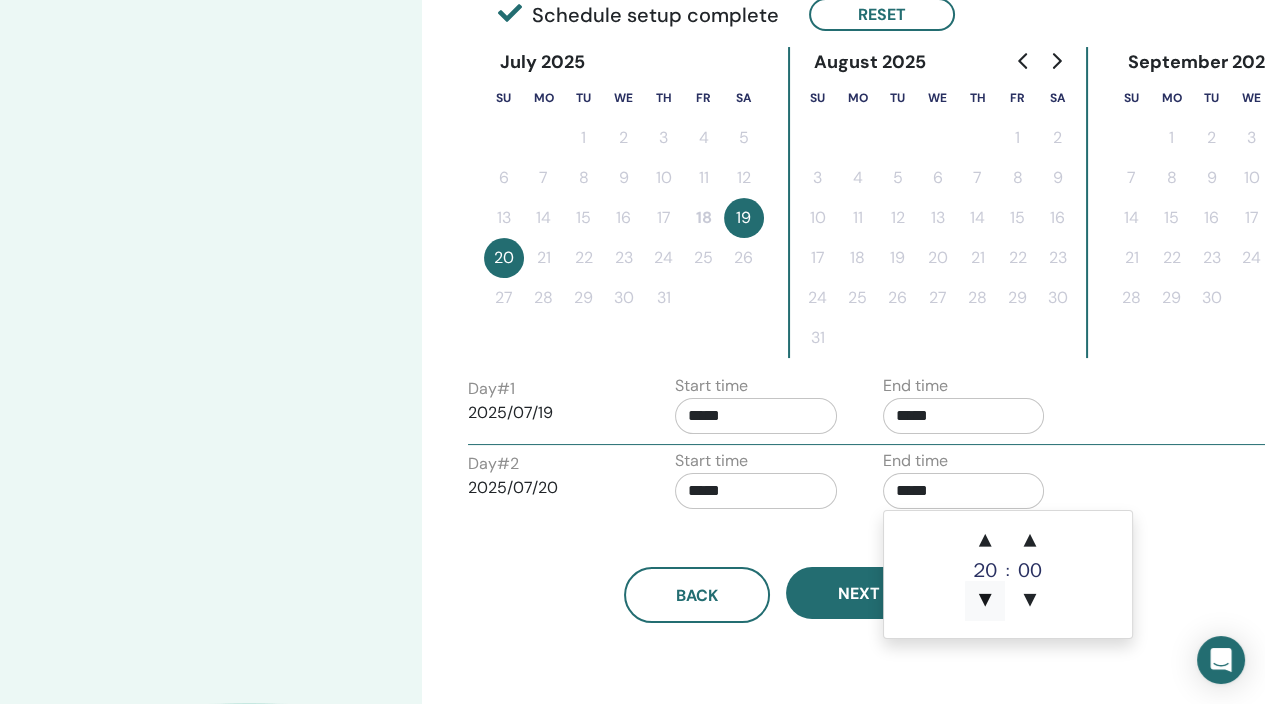 click on "▼" at bounding box center (985, 601) 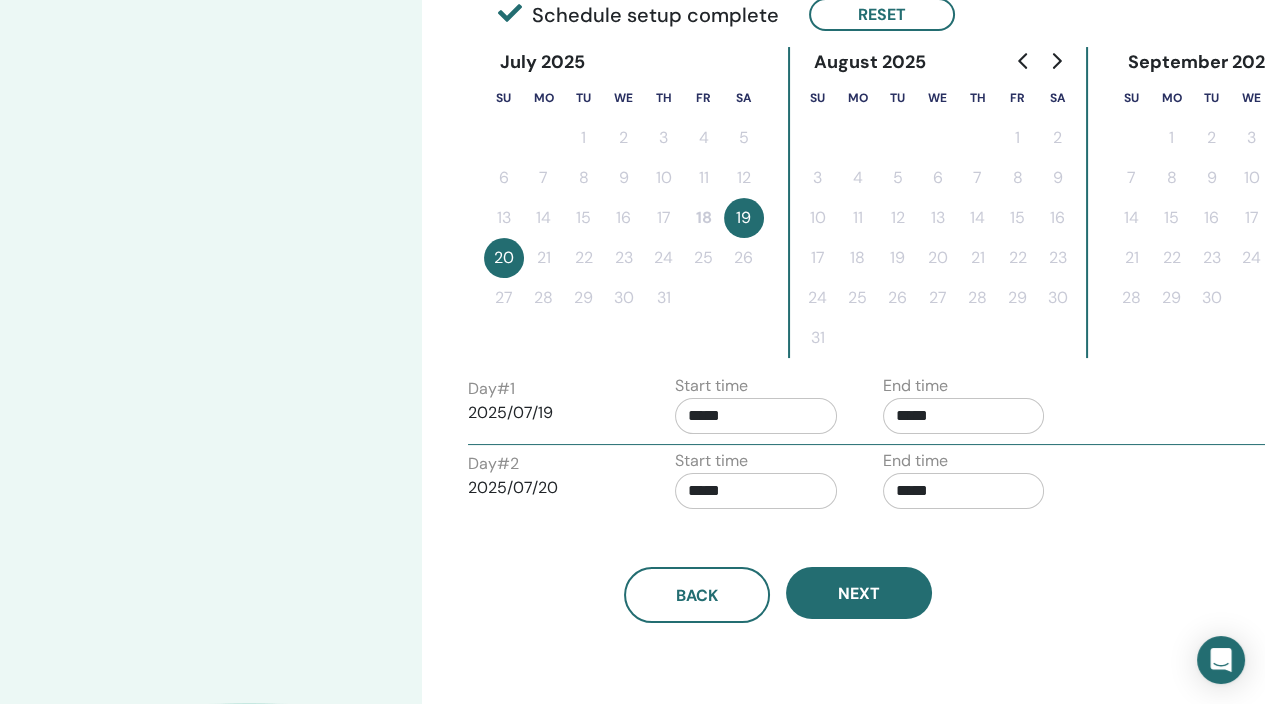 click on "Day  # 2 2025/07/20 Start time ***** End time *****" at bounding box center (868, 484) 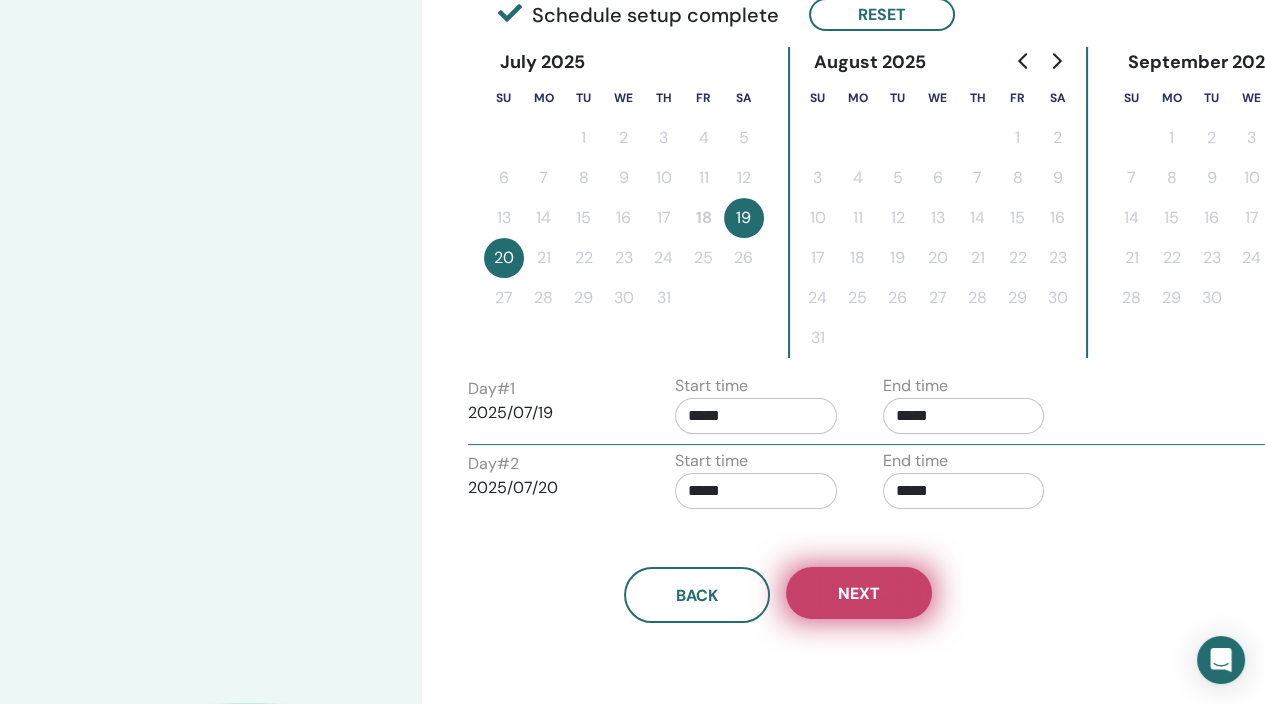click on "Next" at bounding box center (859, 593) 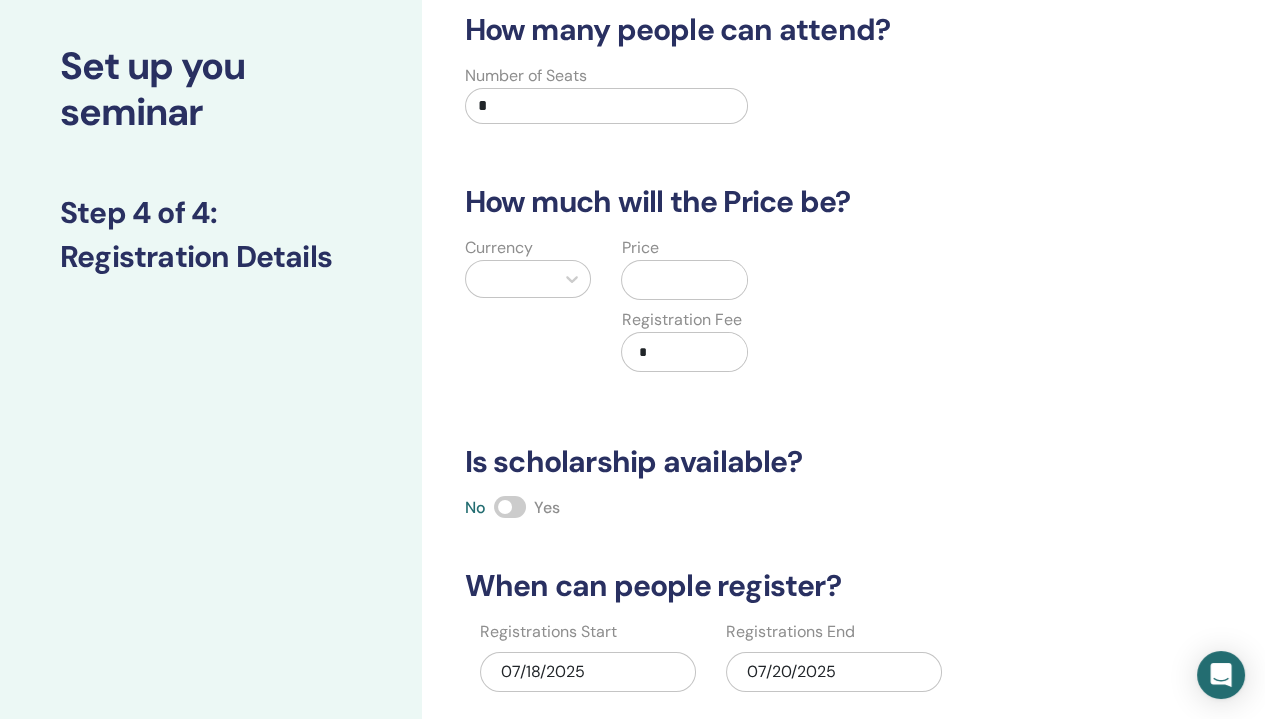 scroll, scrollTop: 0, scrollLeft: 0, axis: both 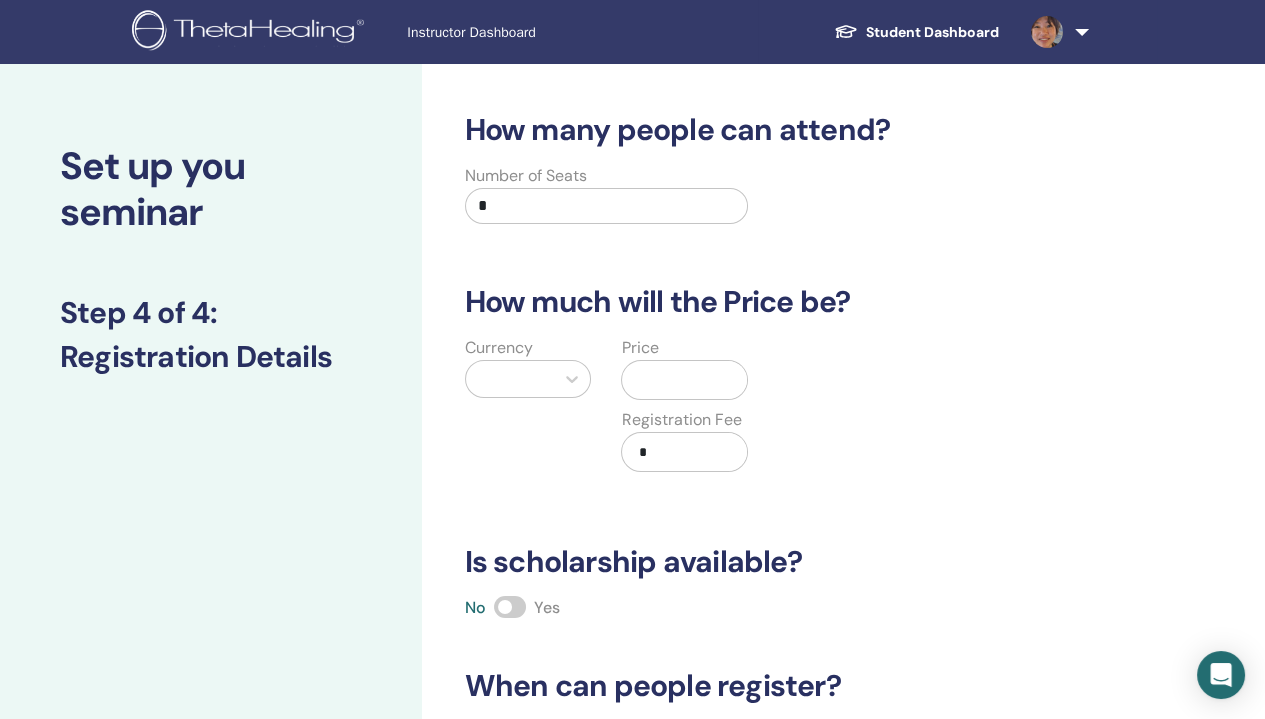 drag, startPoint x: 519, startPoint y: 206, endPoint x: 455, endPoint y: 206, distance: 64 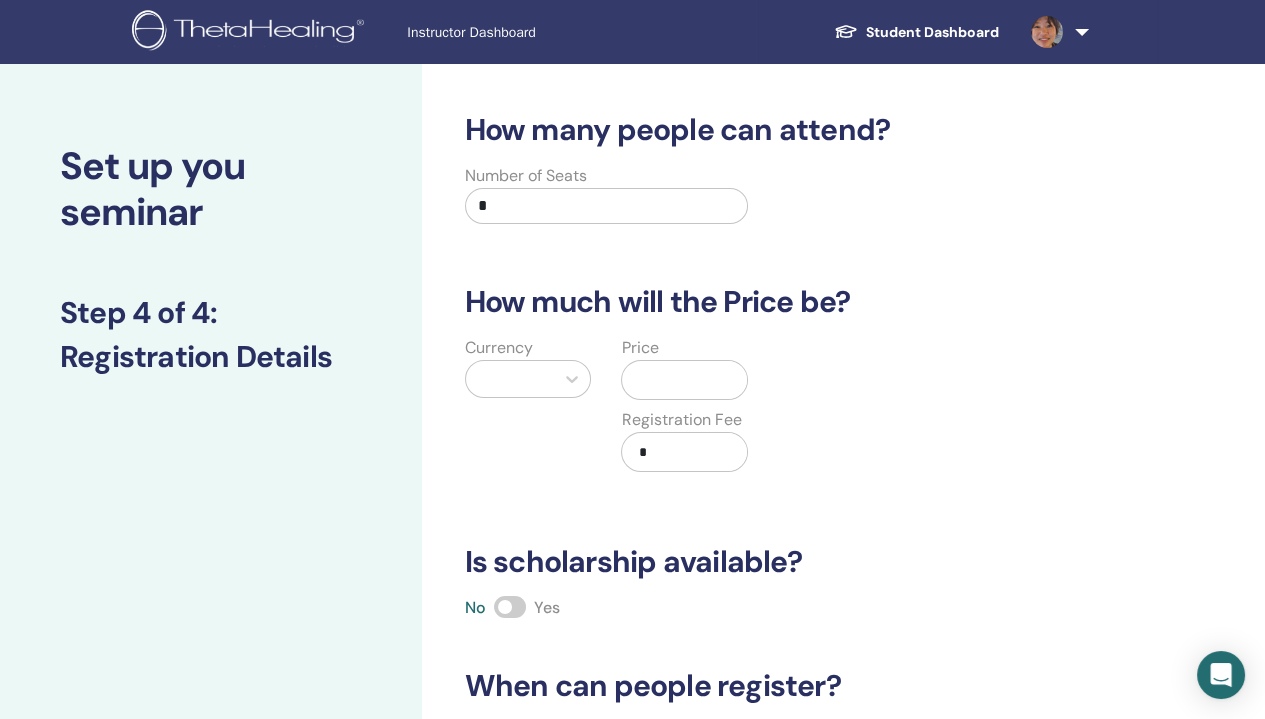 type on "*" 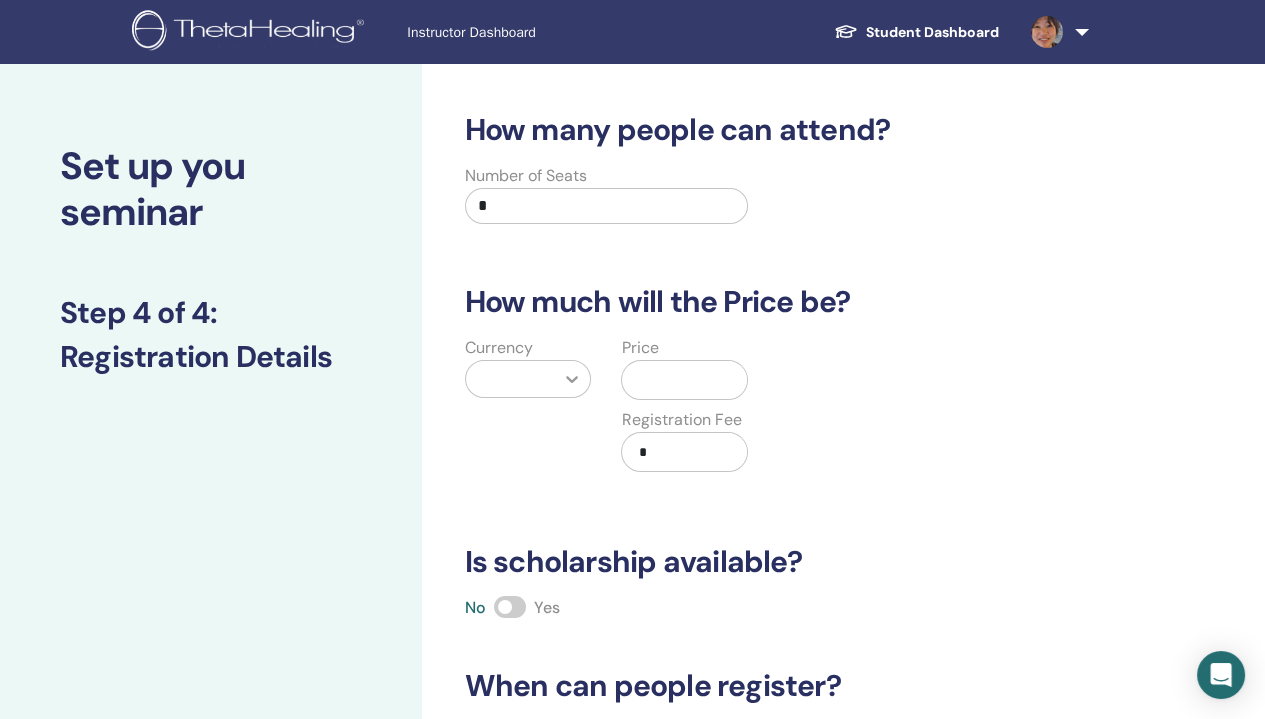 click 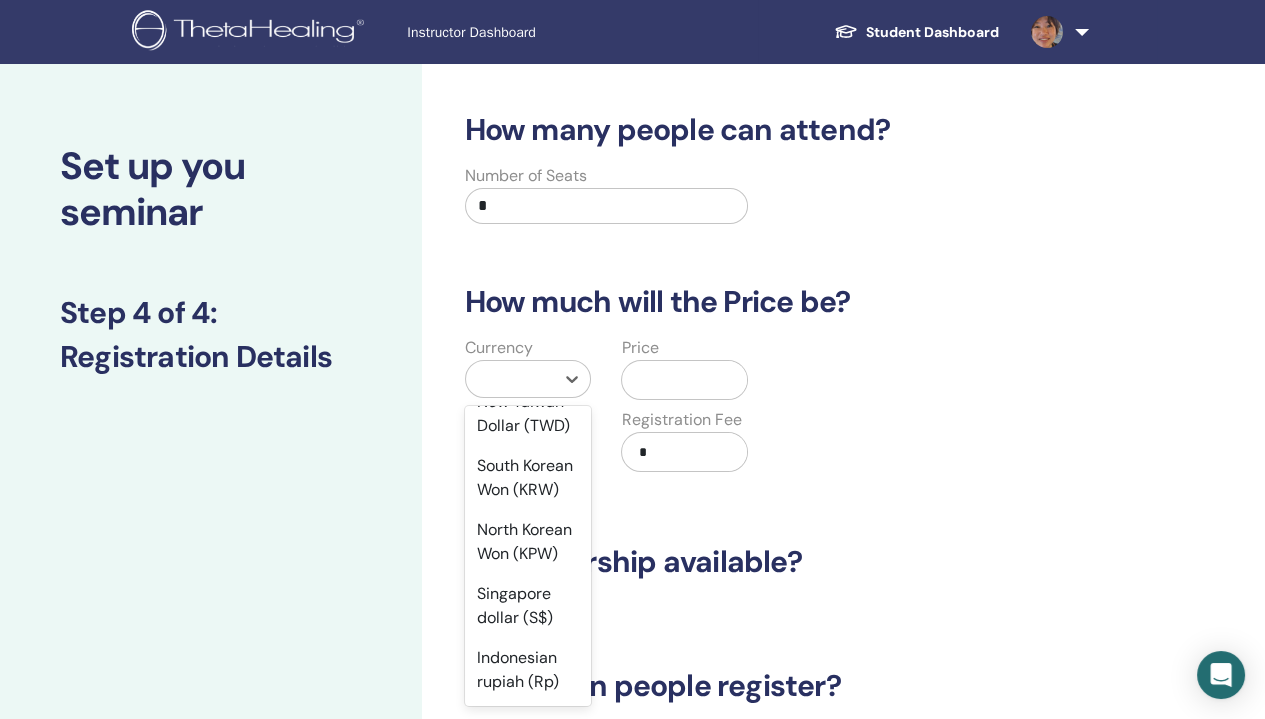 scroll, scrollTop: 2600, scrollLeft: 0, axis: vertical 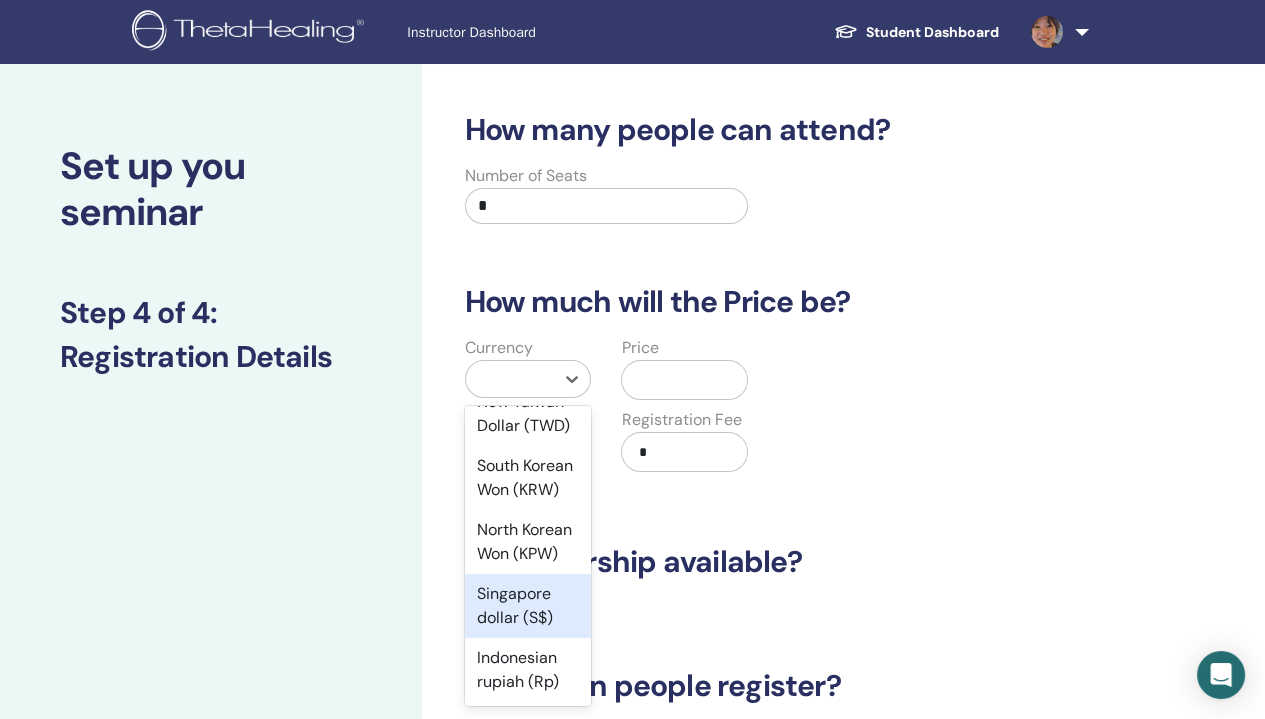 click on "Singapore dollar (S$)" at bounding box center [528, 606] 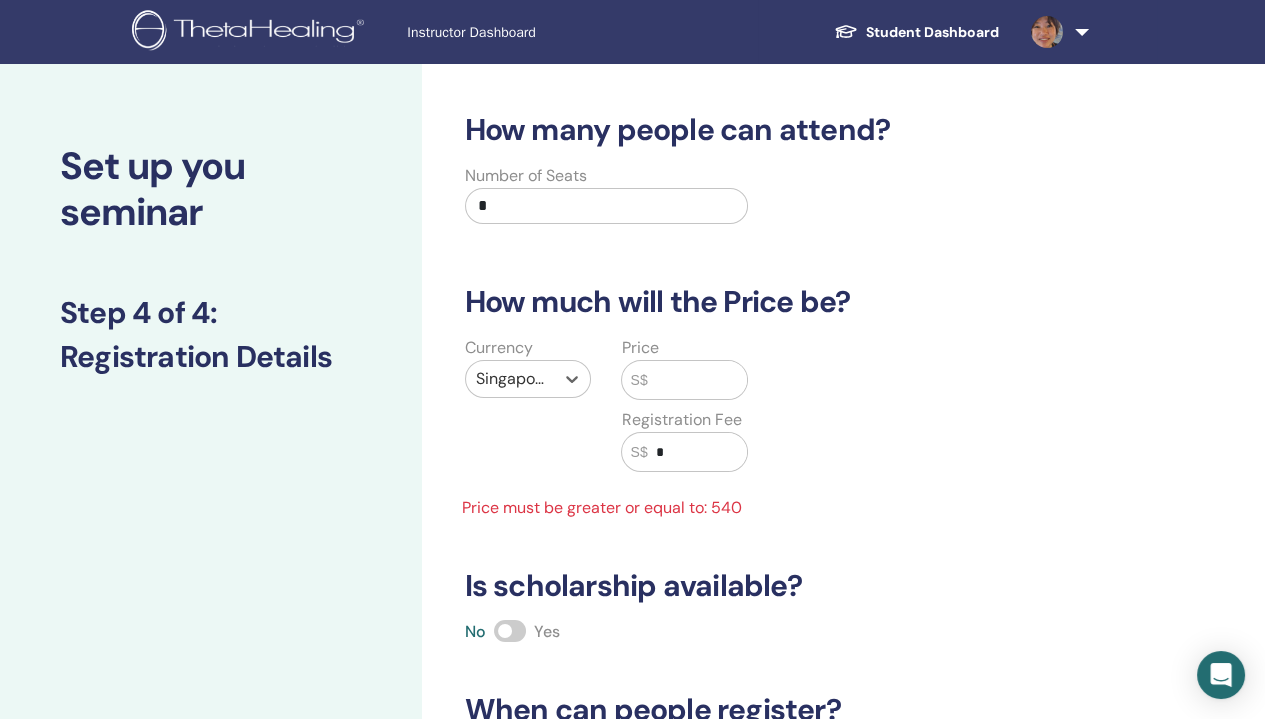 click on "Currency option Singapore dollar (S$), selected.   Select is focused ,type to refine list, press Down to open the menu,  Singapore dollar (S$) Price S$ Registration Fee S$ * Price must be greater or equal to: 540" at bounding box center (763, 428) 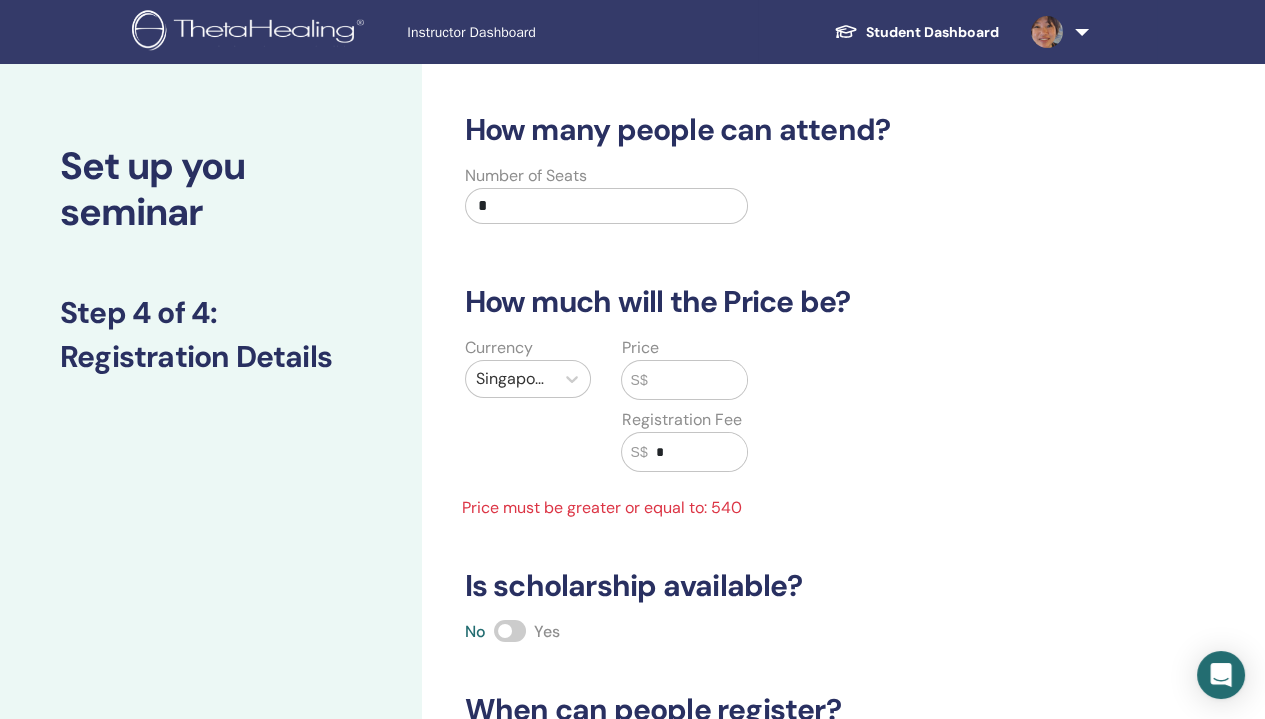 click at bounding box center (698, 380) 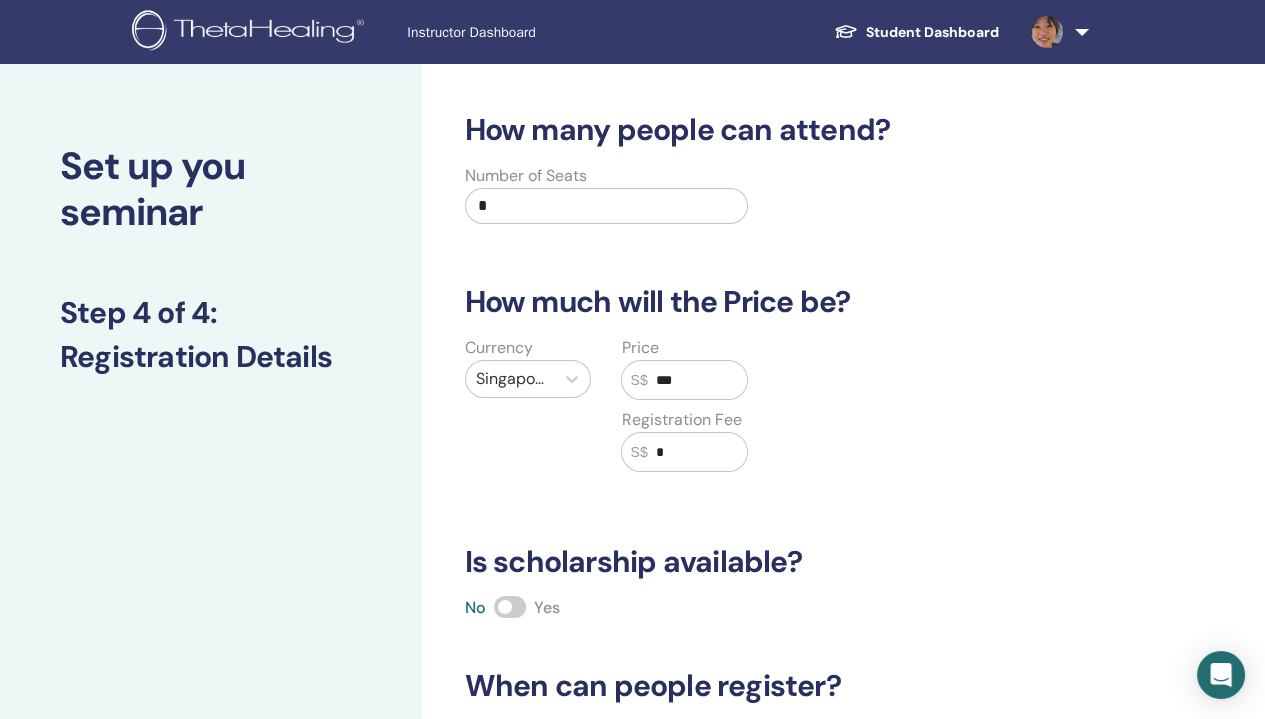 type on "***" 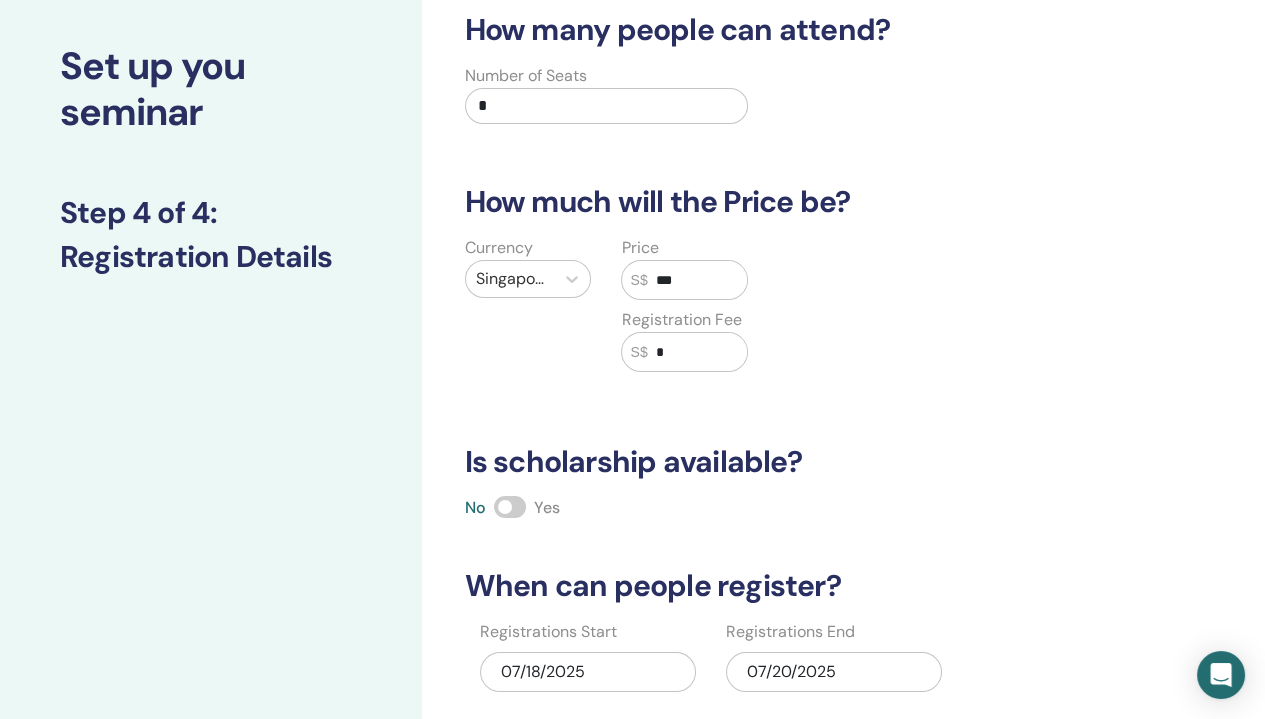 click on "Is scholarship available?" at bounding box center [778, 462] 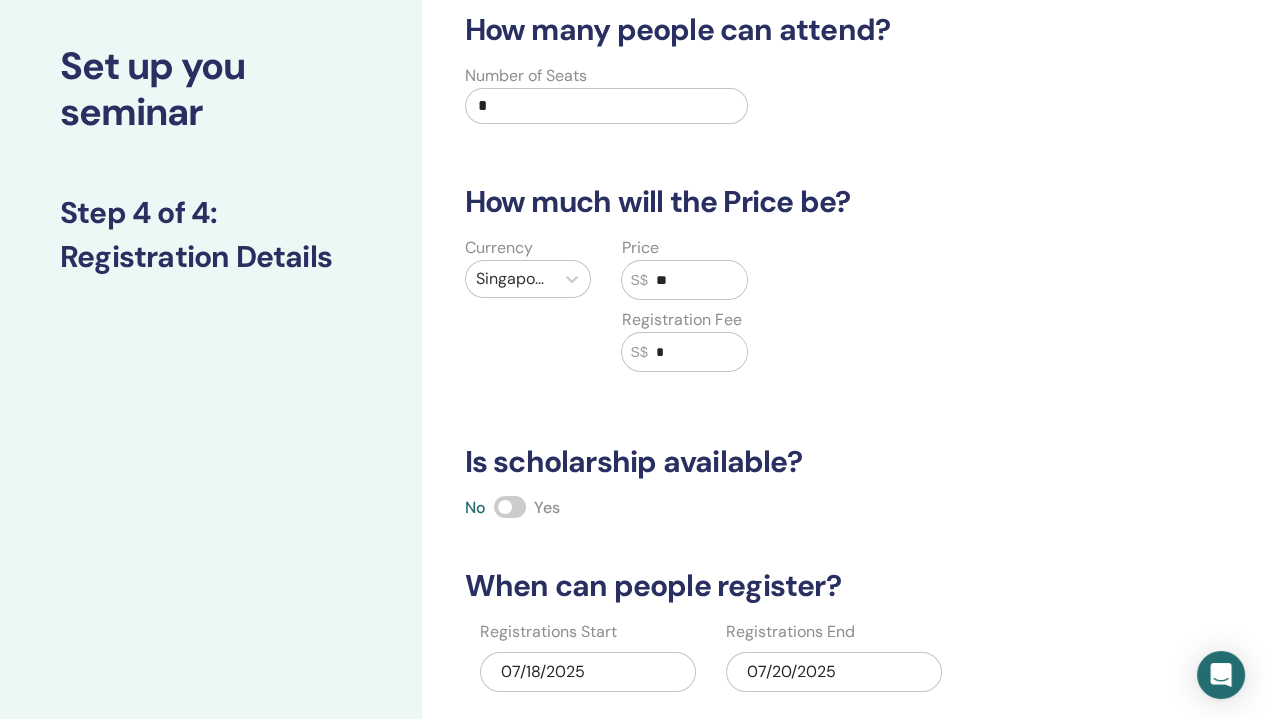 type on "*" 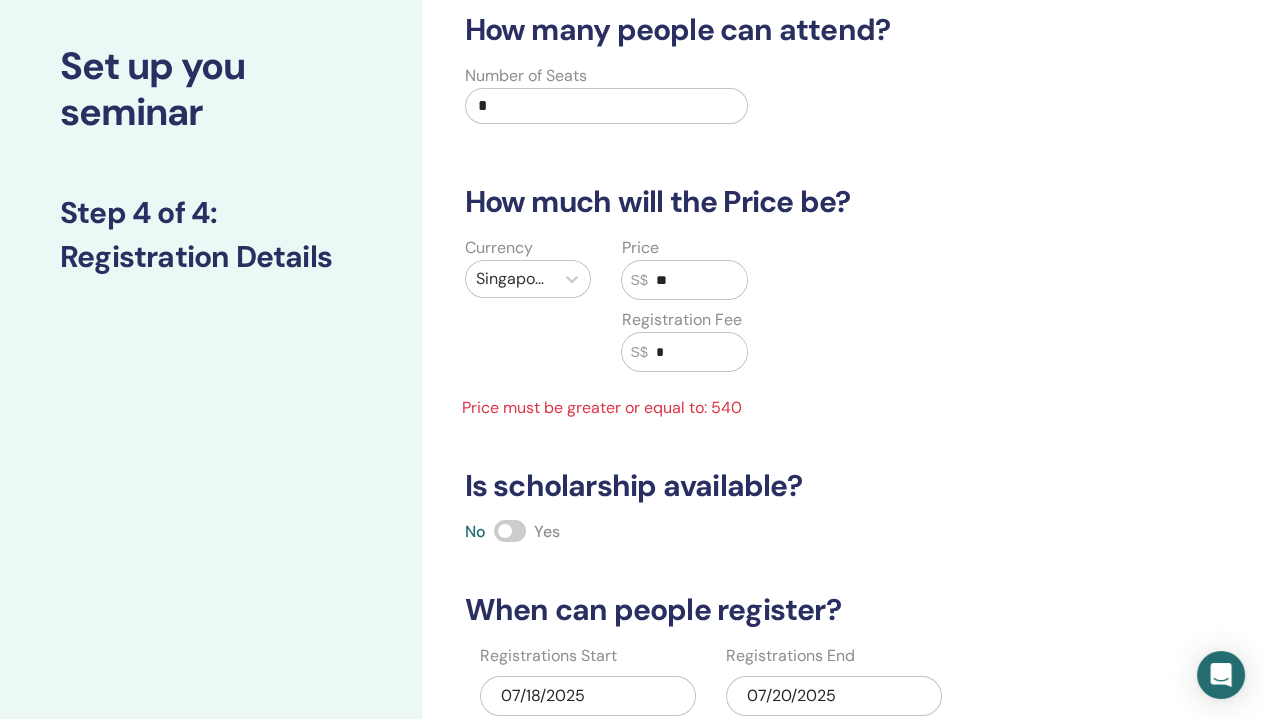 type on "***" 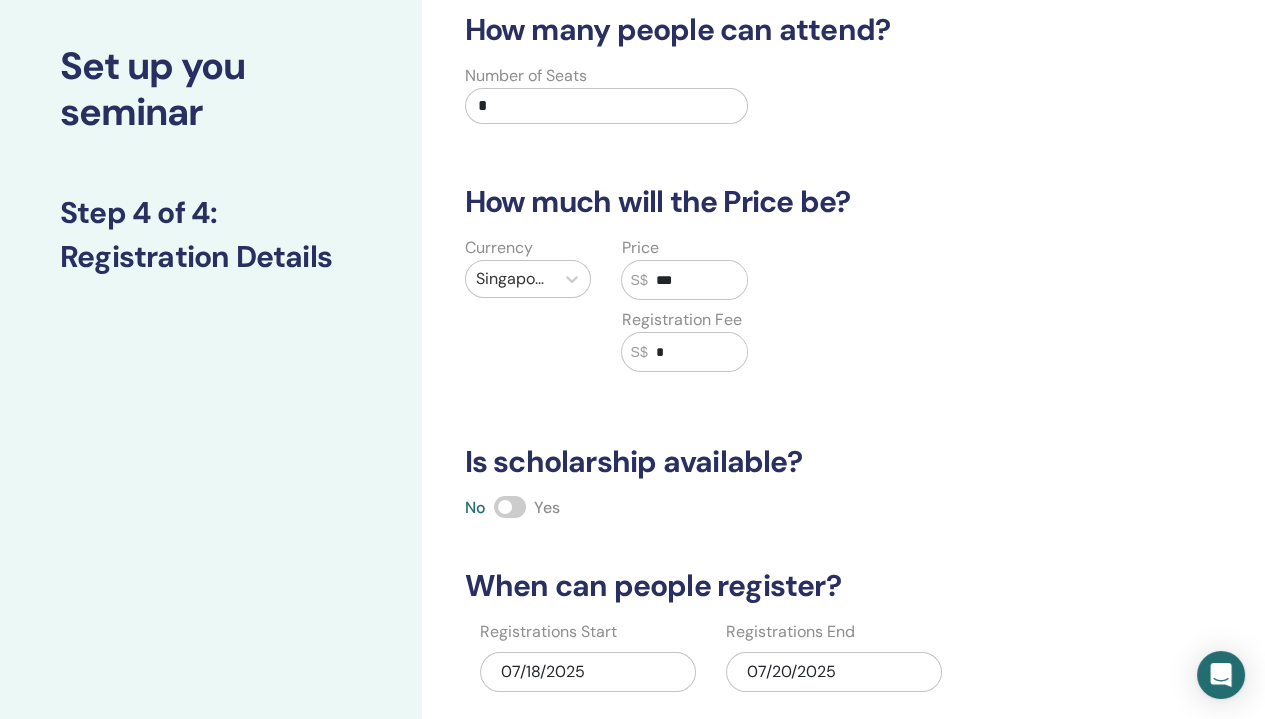 click on "Currency Singapore dollar (S$) Price S$ *** Registration Fee S$ *" at bounding box center [763, 316] 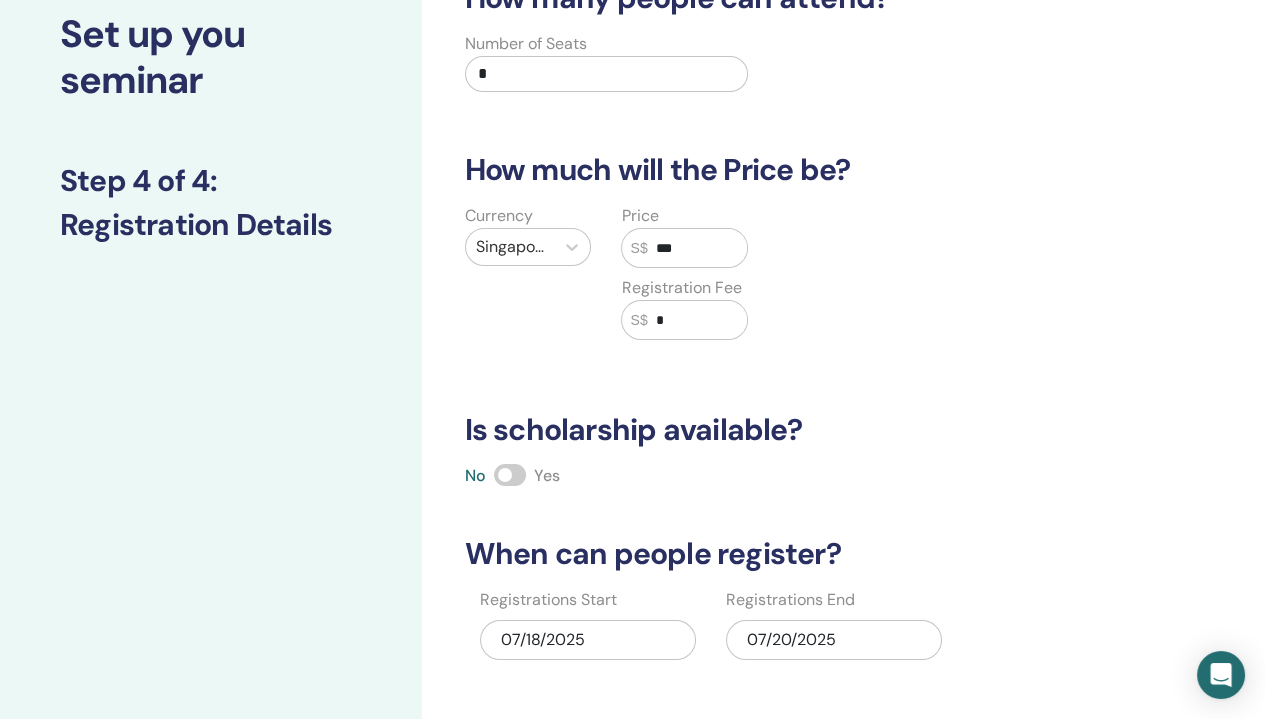 scroll, scrollTop: 400, scrollLeft: 0, axis: vertical 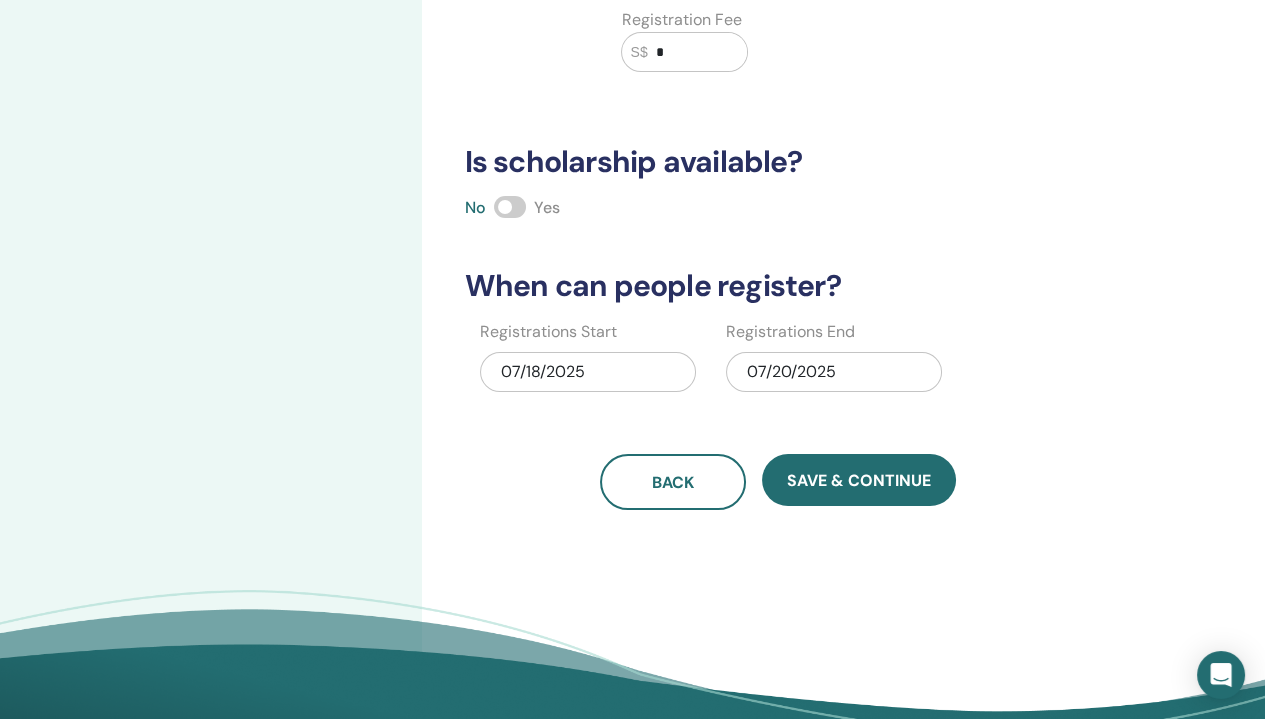 click on "07/20/2025" at bounding box center (834, 372) 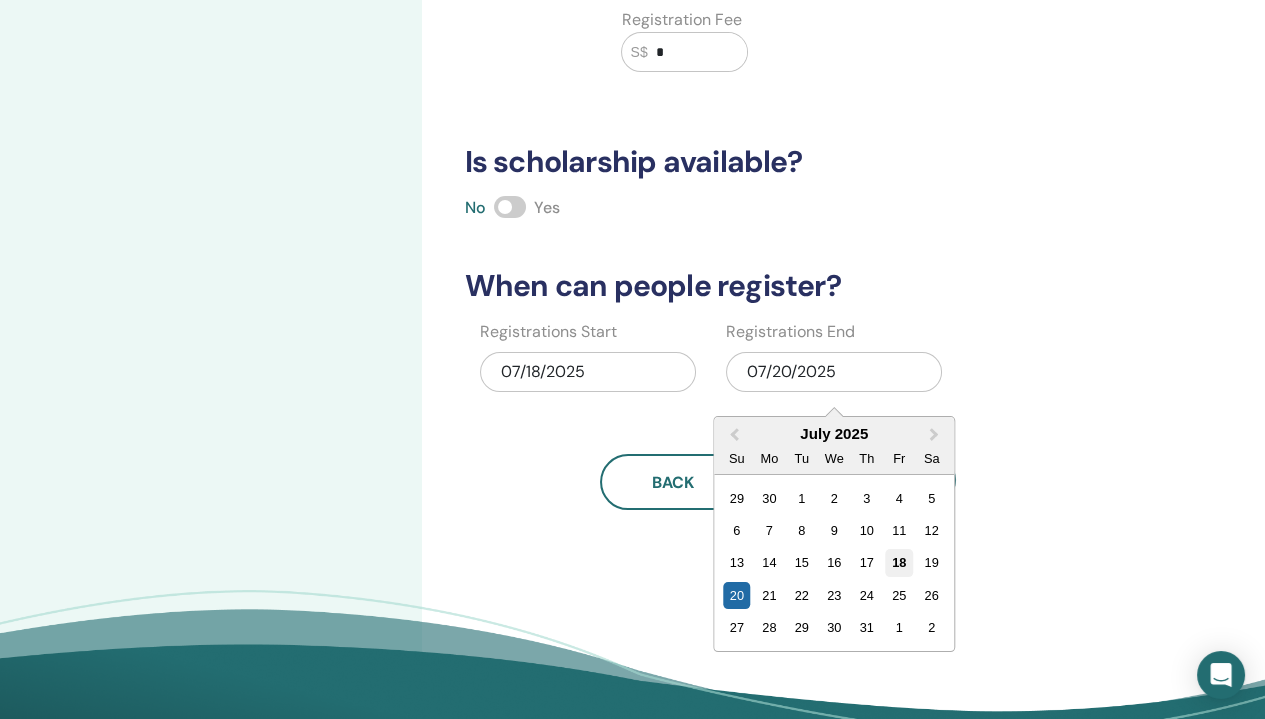 click on "18" at bounding box center [899, 562] 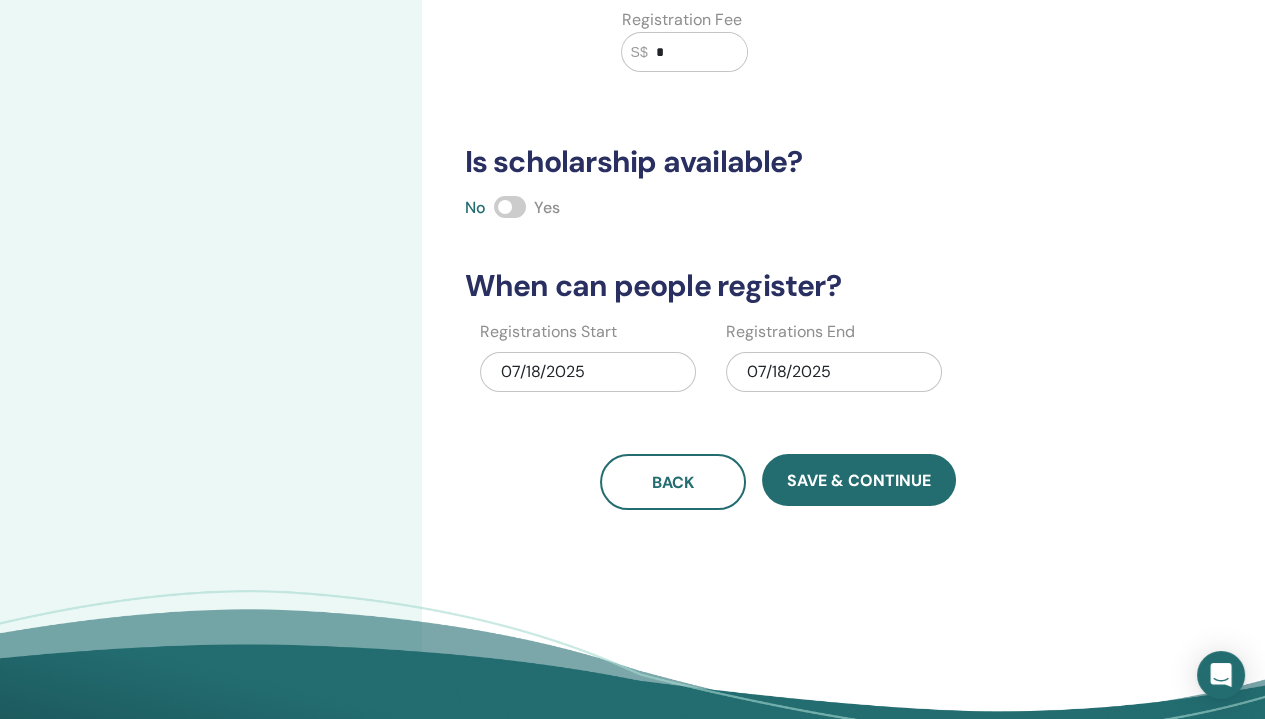 click on "Back Save & Continue" at bounding box center (778, 482) 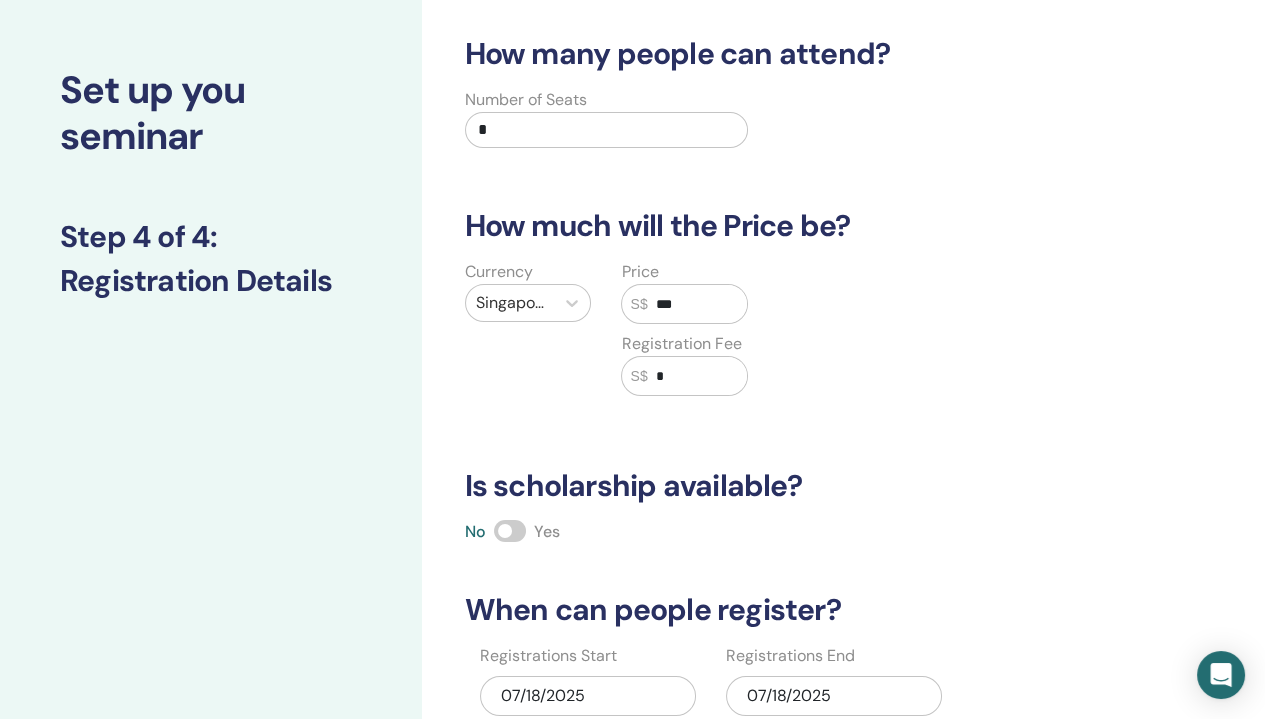 scroll, scrollTop: 0, scrollLeft: 0, axis: both 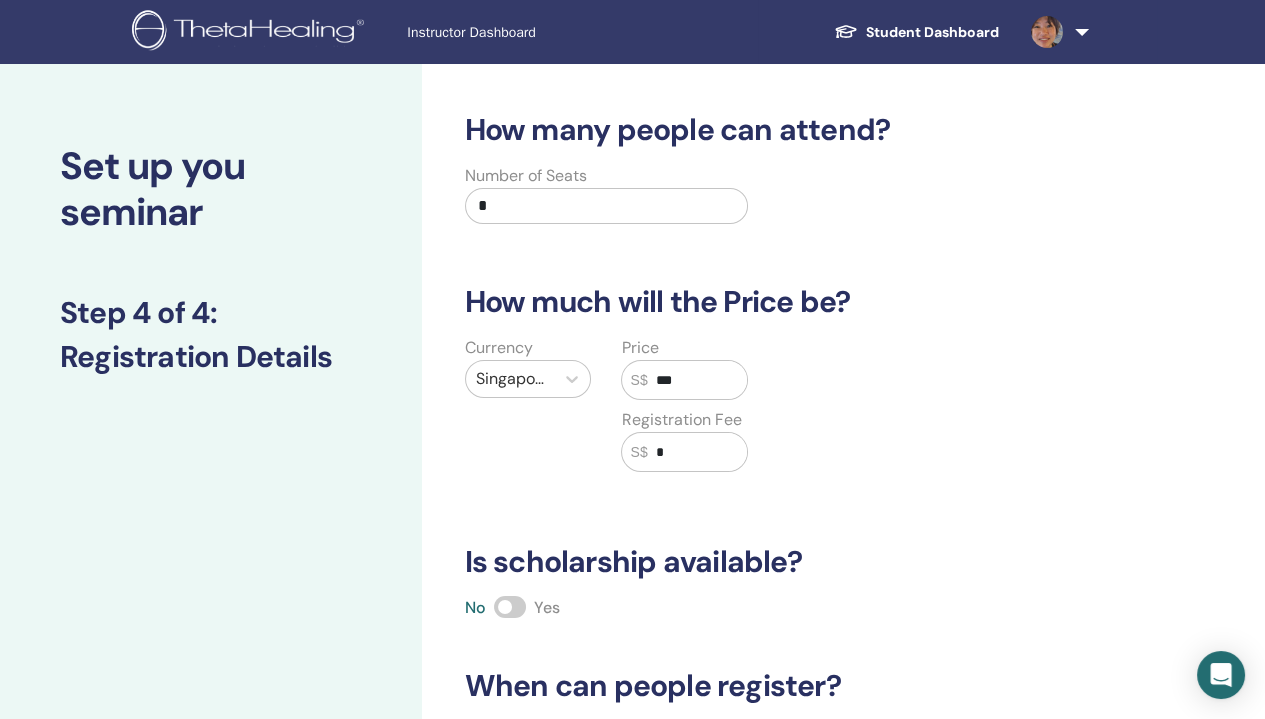 click on "*" at bounding box center (607, 206) 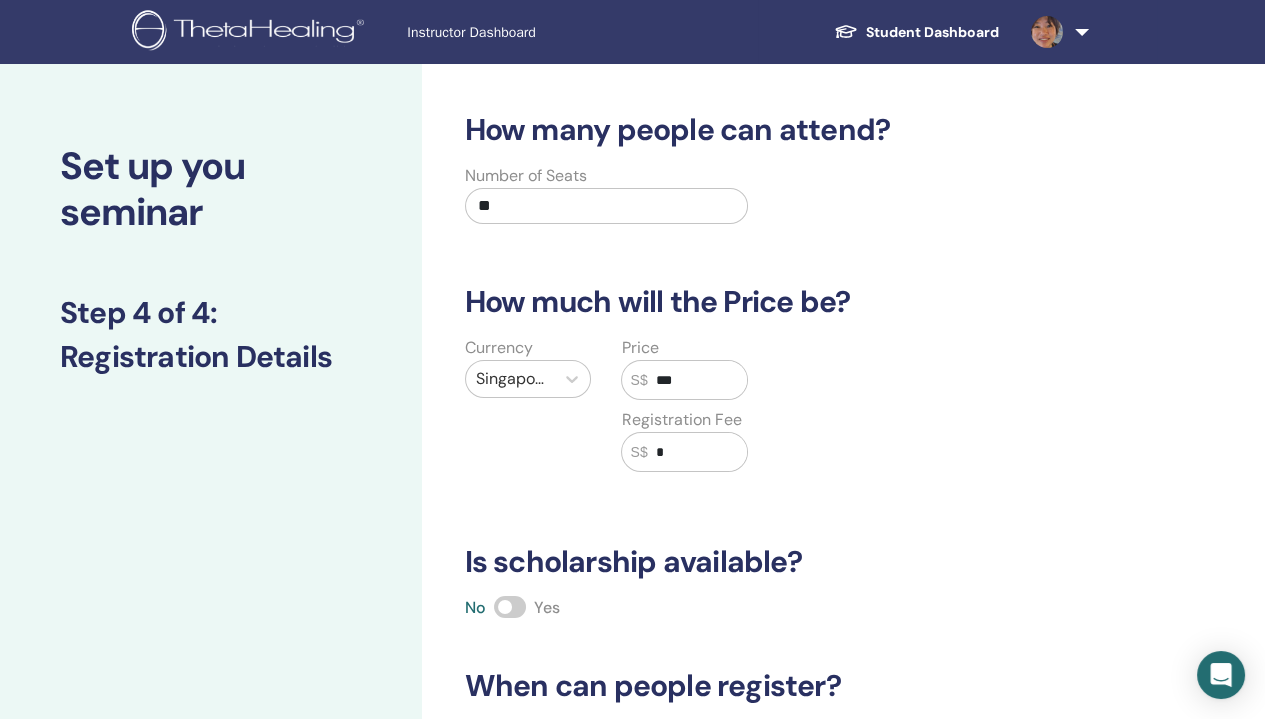 click on "Number of Seats **" at bounding box center [763, 200] 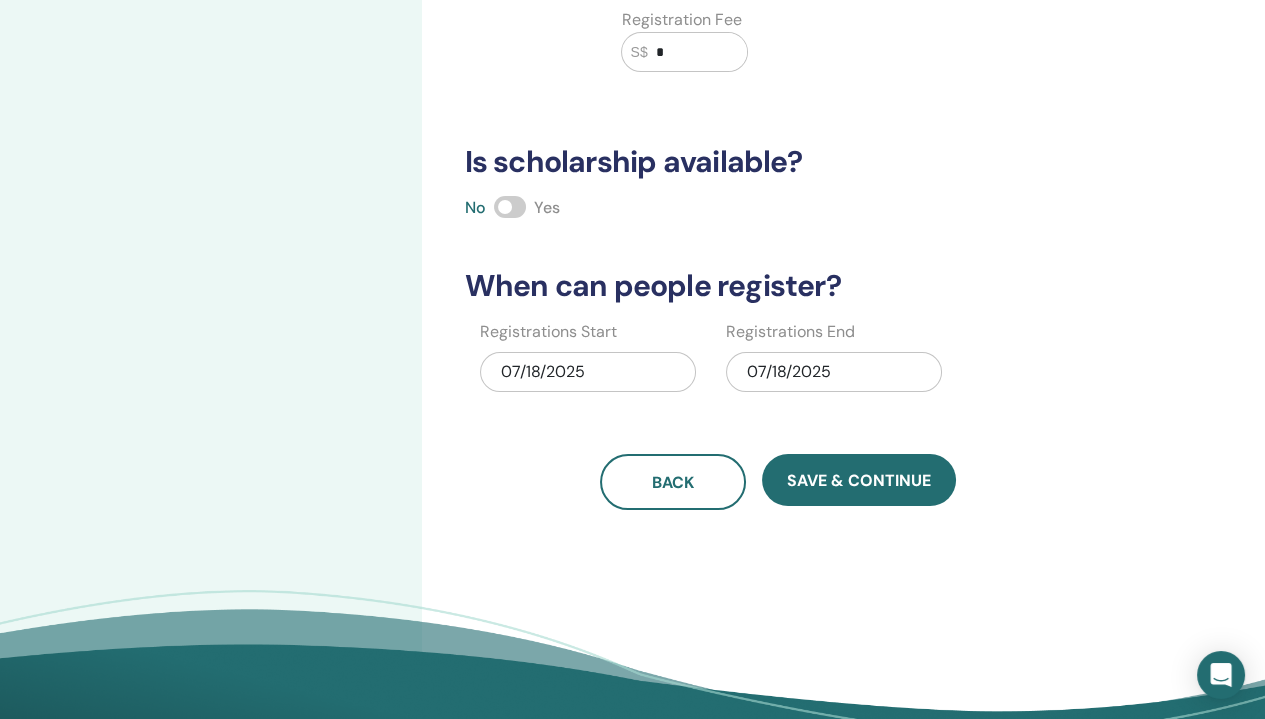 scroll, scrollTop: 0, scrollLeft: 0, axis: both 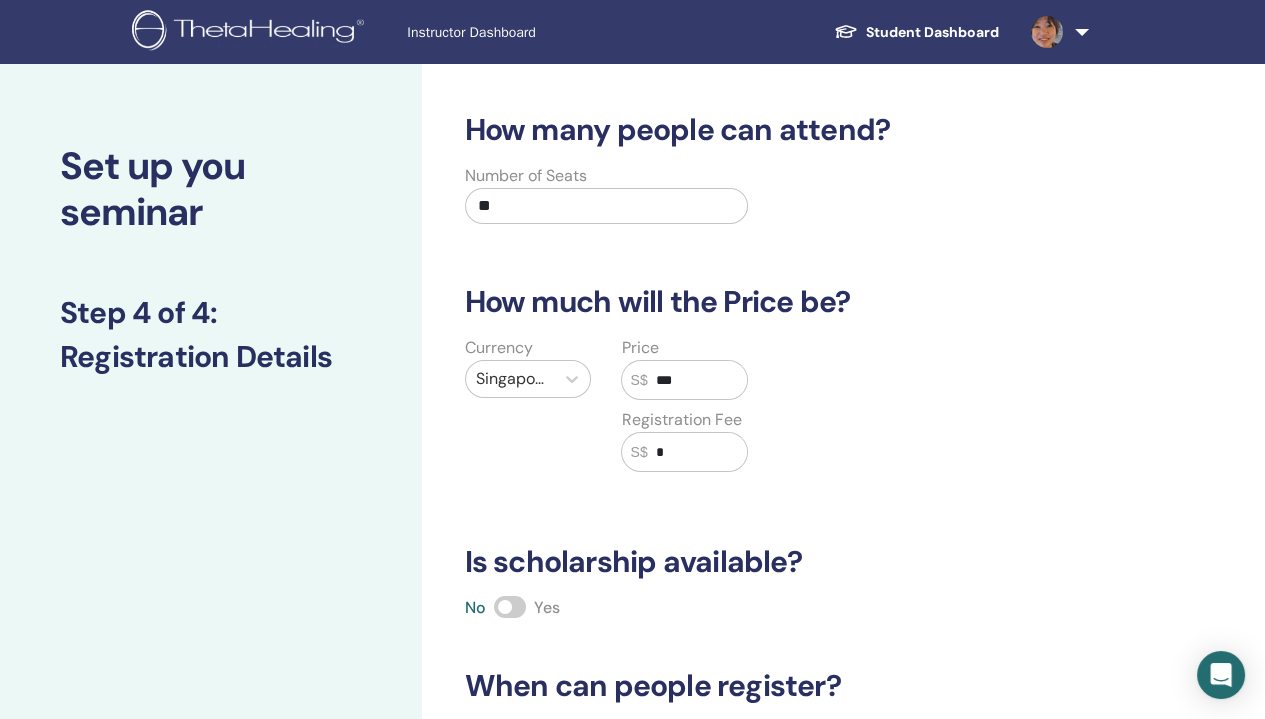 drag, startPoint x: 531, startPoint y: 203, endPoint x: 410, endPoint y: 196, distance: 121.20231 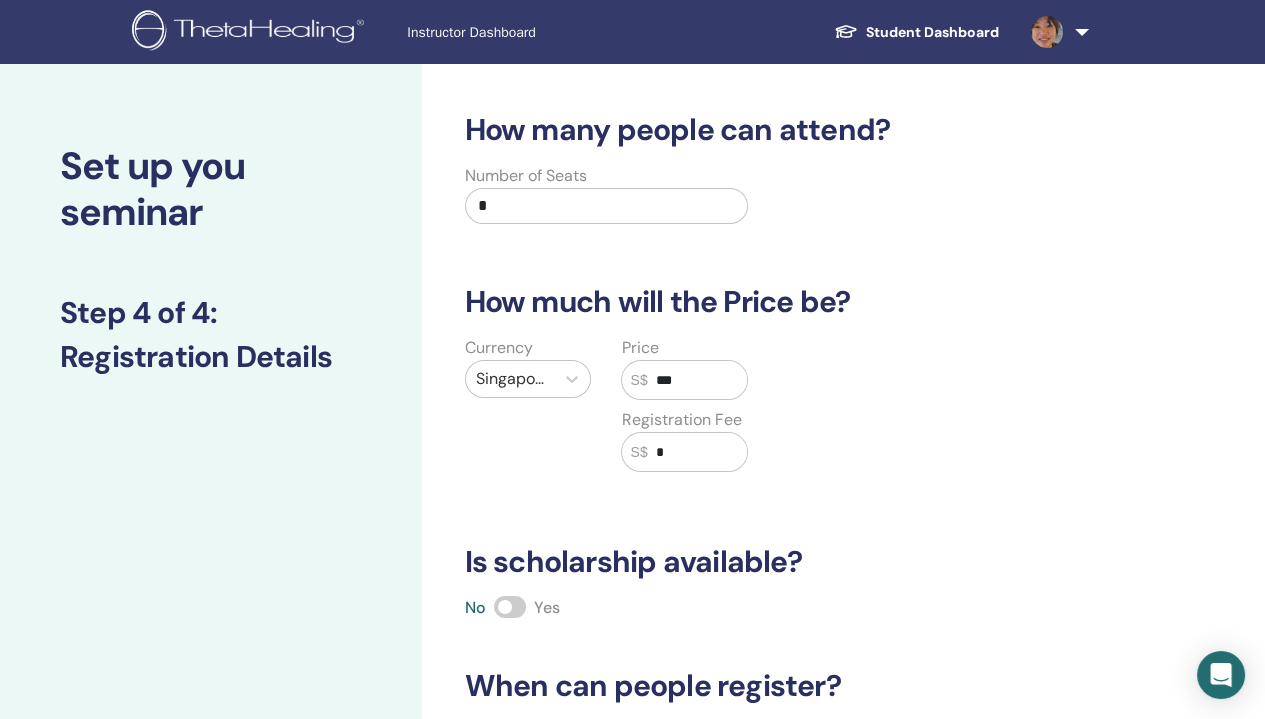type on "*" 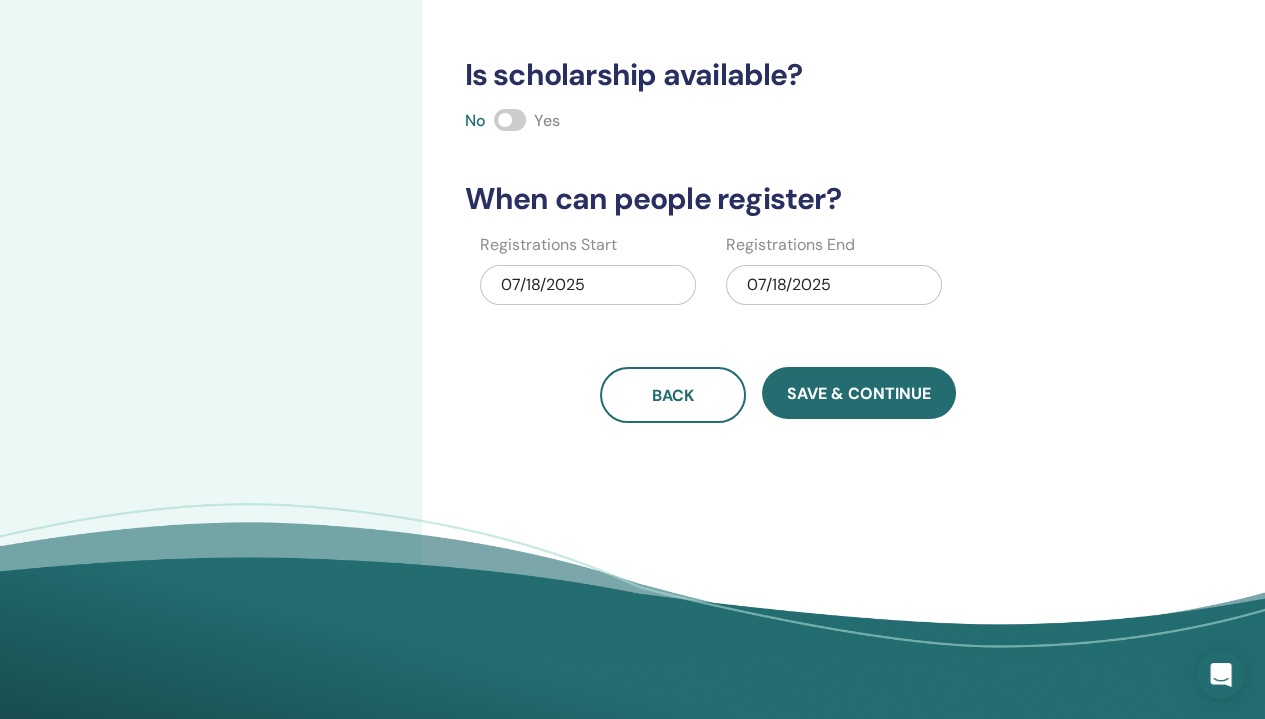 scroll, scrollTop: 500, scrollLeft: 0, axis: vertical 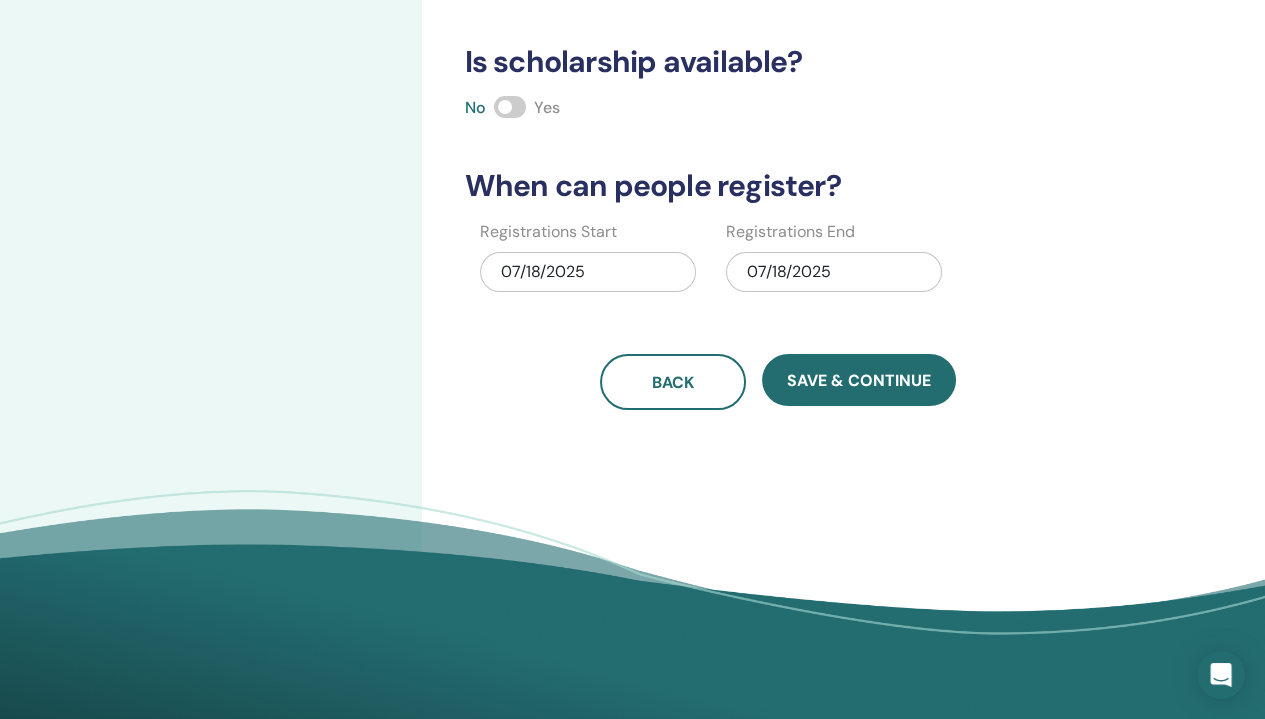 click on "07/18/2025" at bounding box center [834, 272] 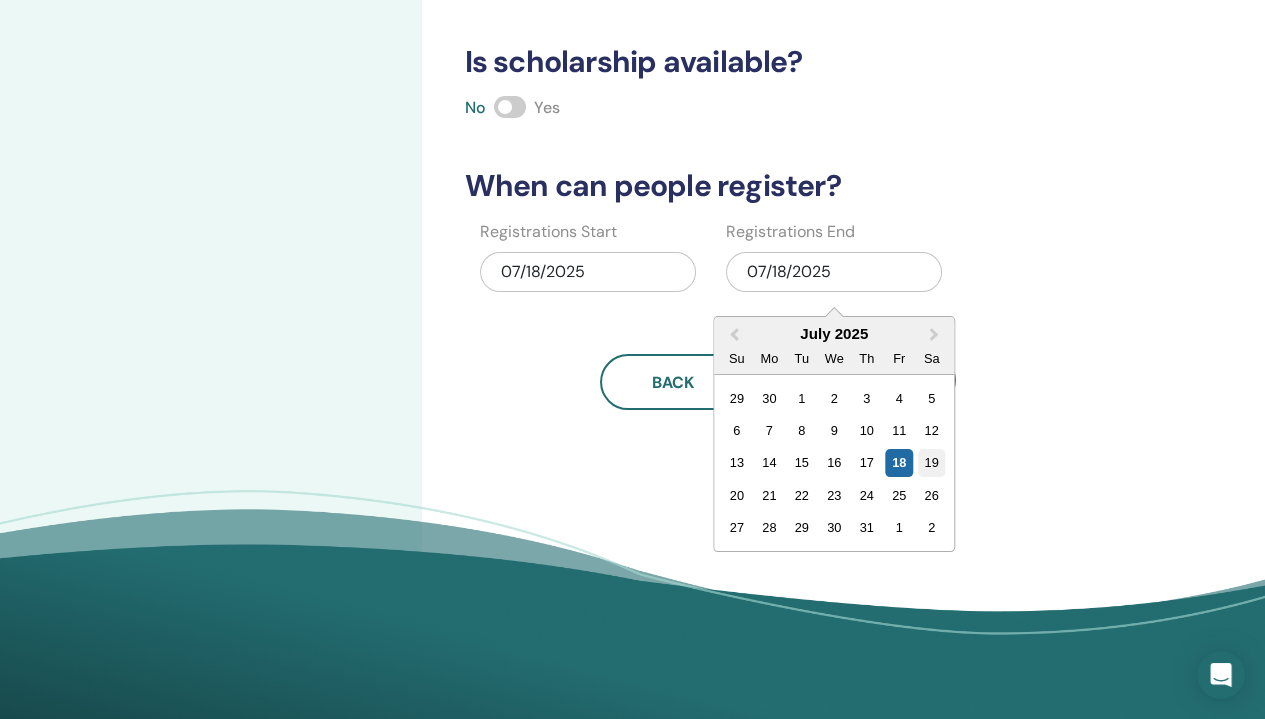 click on "19" at bounding box center (931, 462) 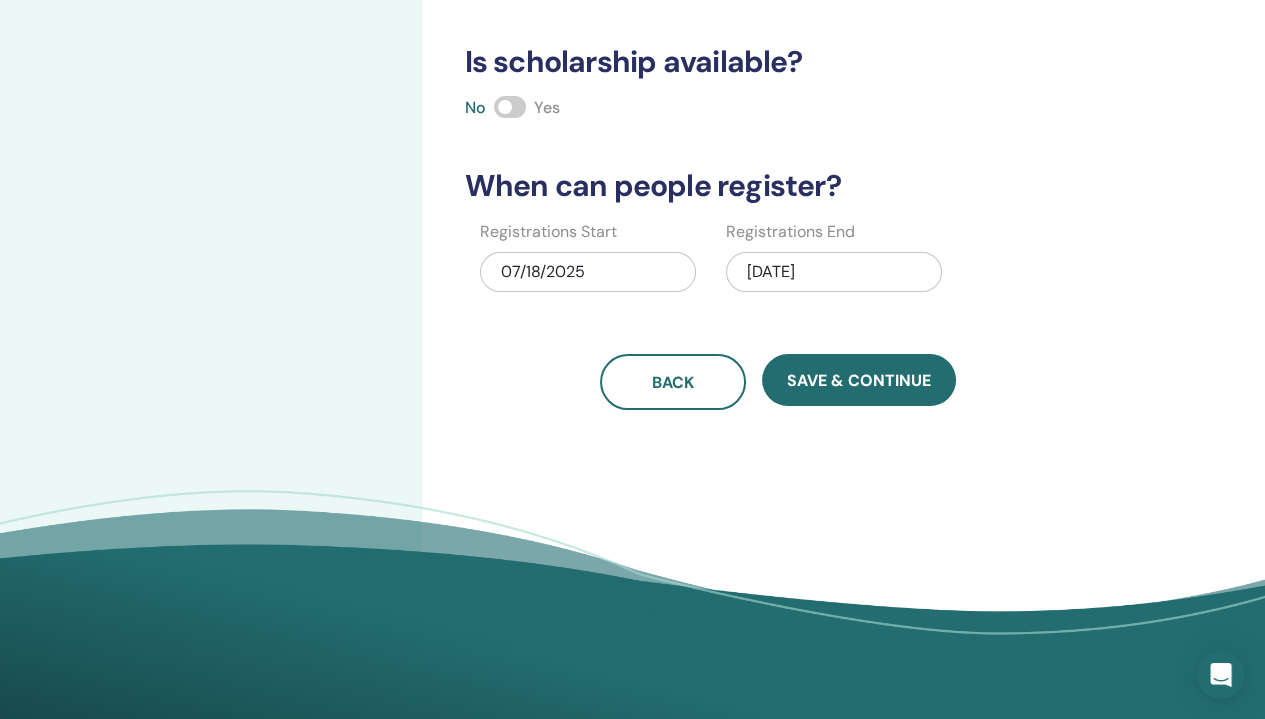 click on "How many people can attend? Number of Seats * How much will the Price be? Currency Singapore dollar (S$) Price S$ *** Registration Fee S$ * Is scholarship available? No Yes When can people register? Registrations Start 07/18/2025 Registrations End 07/19/2025 Back Save & Continue" at bounding box center (843, 127) 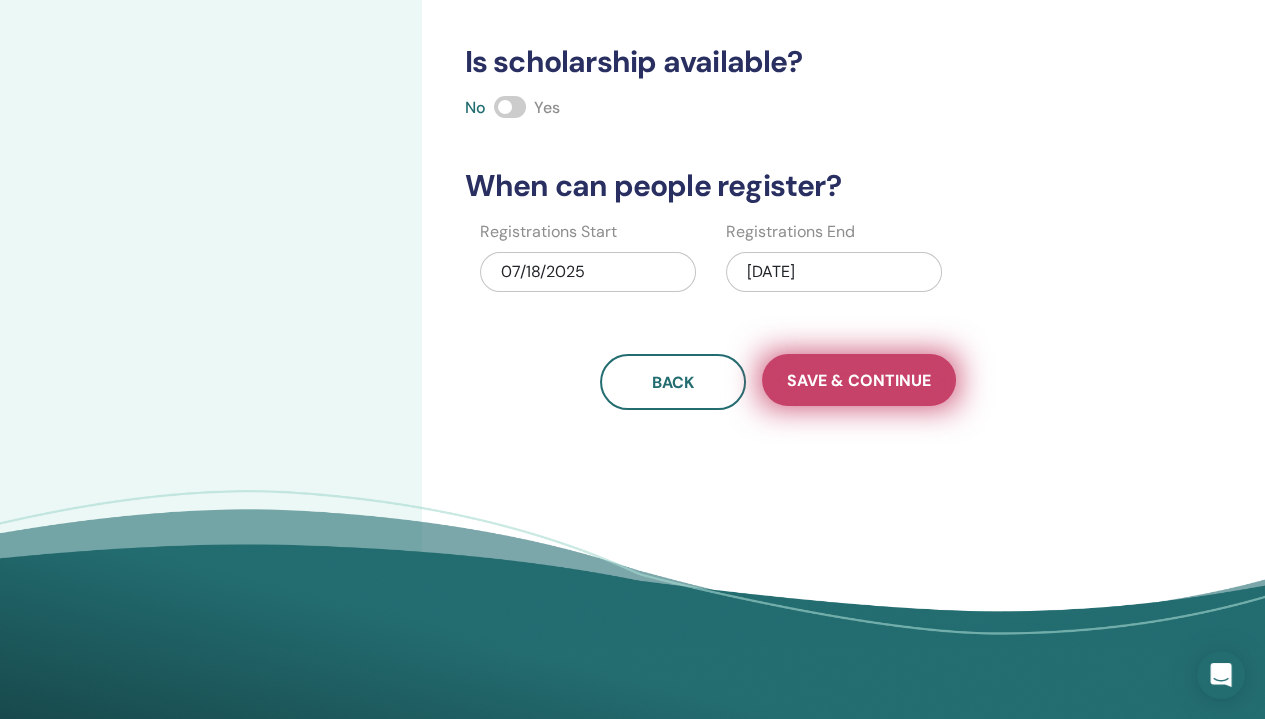 click on "Save & Continue" at bounding box center (859, 380) 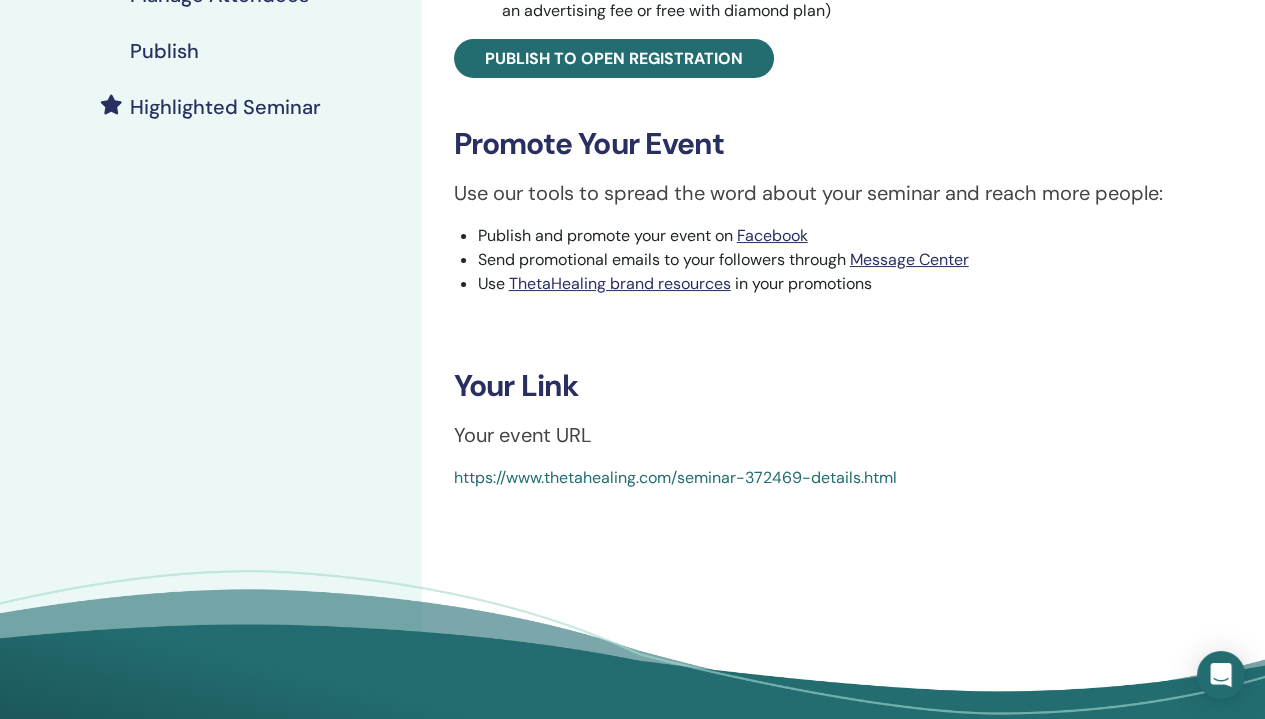 scroll, scrollTop: 500, scrollLeft: 0, axis: vertical 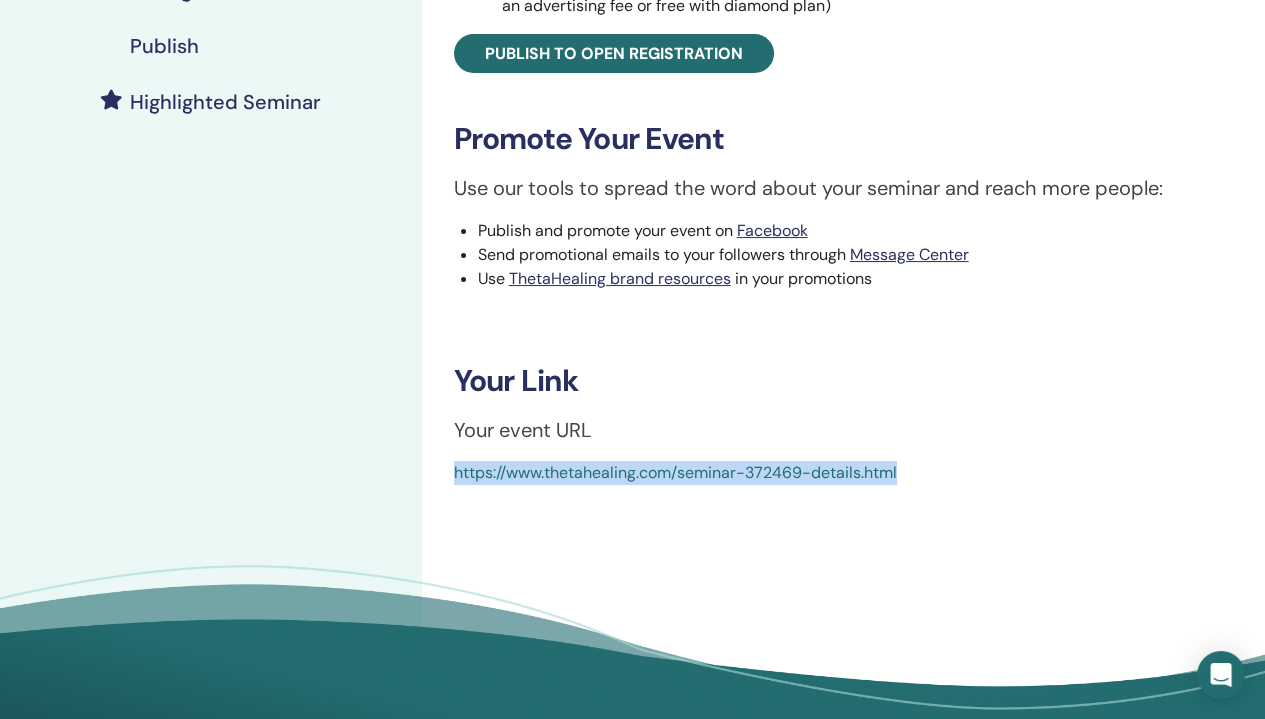 drag, startPoint x: 911, startPoint y: 471, endPoint x: 448, endPoint y: 481, distance: 463.10797 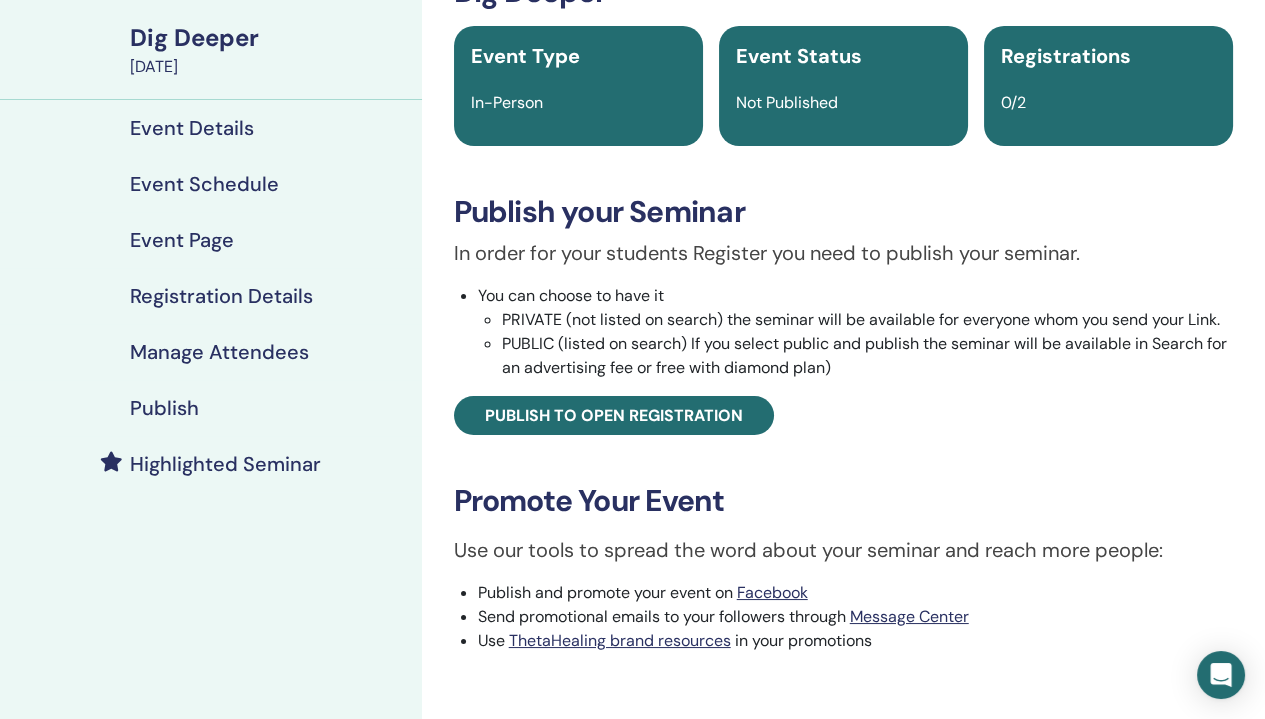 scroll, scrollTop: 0, scrollLeft: 0, axis: both 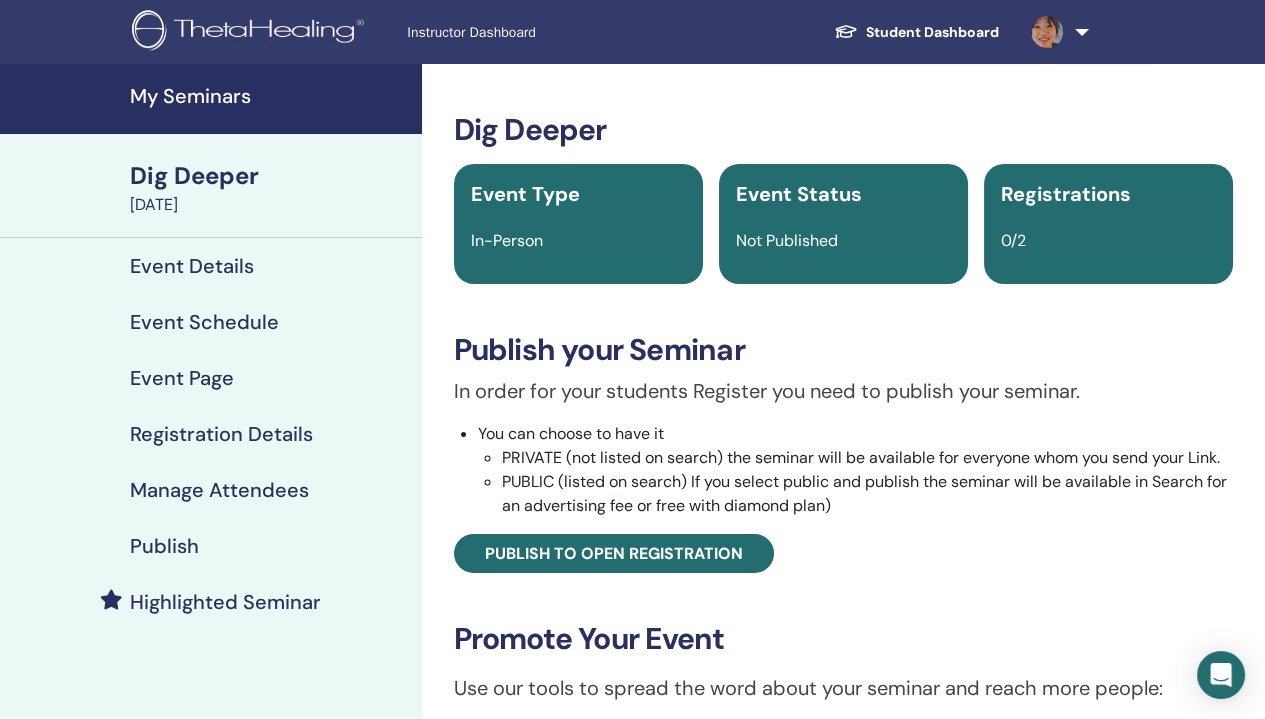 click on "Dig Deeper Event Type In-Person Event Status Not Published Registrations 0/2 Publish your Seminar In order for your students Register you need to publish your seminar. You can choose to have it PRIVATE (not listed on search) the seminar will be available for everyone whom you send your Link. PUBLIC (listed on search) If you select public and publish the seminar will be available in Search for an advertising fee or free with diamond plan) Publish to open registration Promote Your Event Use our tools to spread the word about your seminar and reach more people: Publish and promote your event on   Facebook Send promotional emails to your followers through   Message Center Use   ThetaHealing brand resources   in your promotions Your Link Your event URL https://www.thetahealing.com/seminar-372469-details.html" at bounding box center (843, 548) 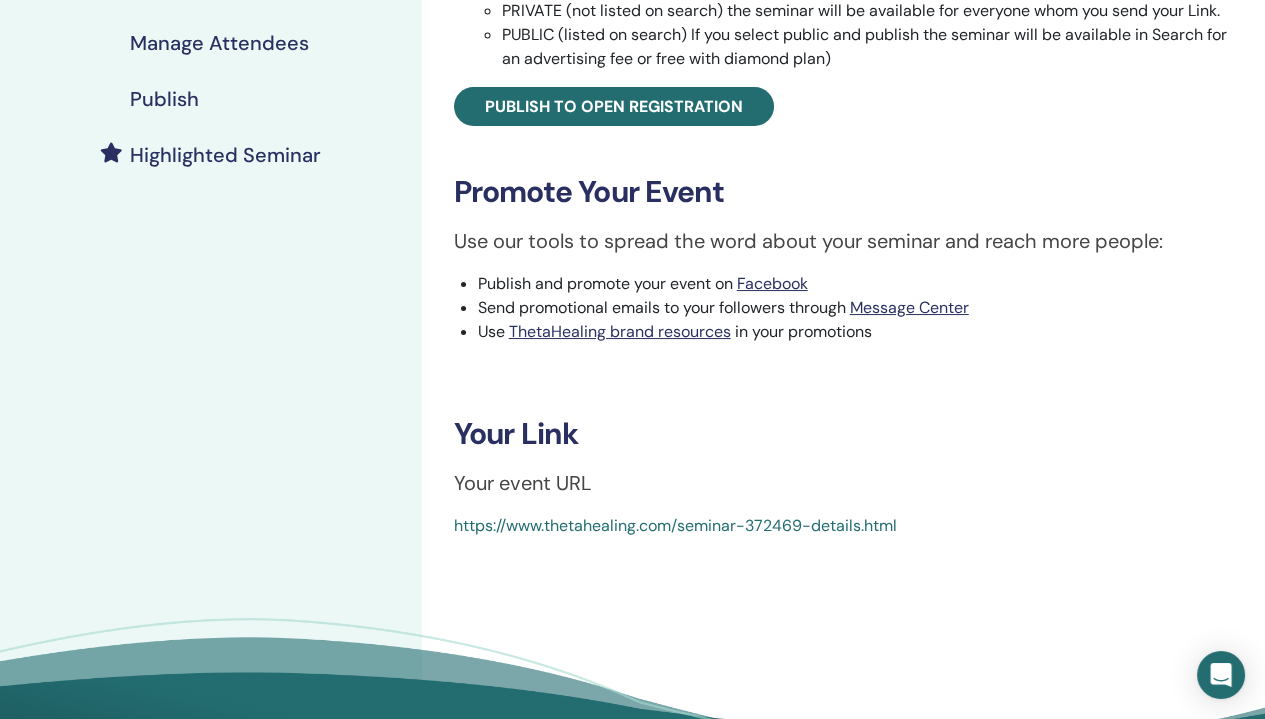 scroll, scrollTop: 600, scrollLeft: 0, axis: vertical 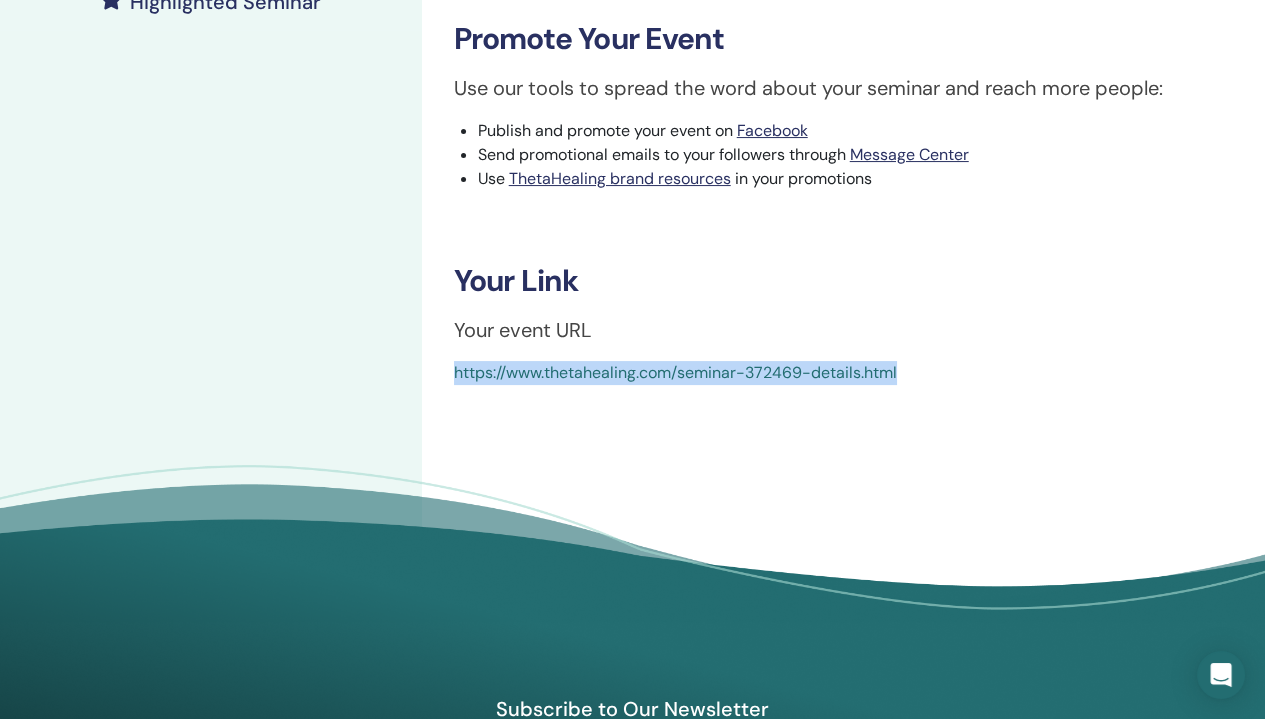 drag, startPoint x: 901, startPoint y: 375, endPoint x: 456, endPoint y: 371, distance: 445.01797 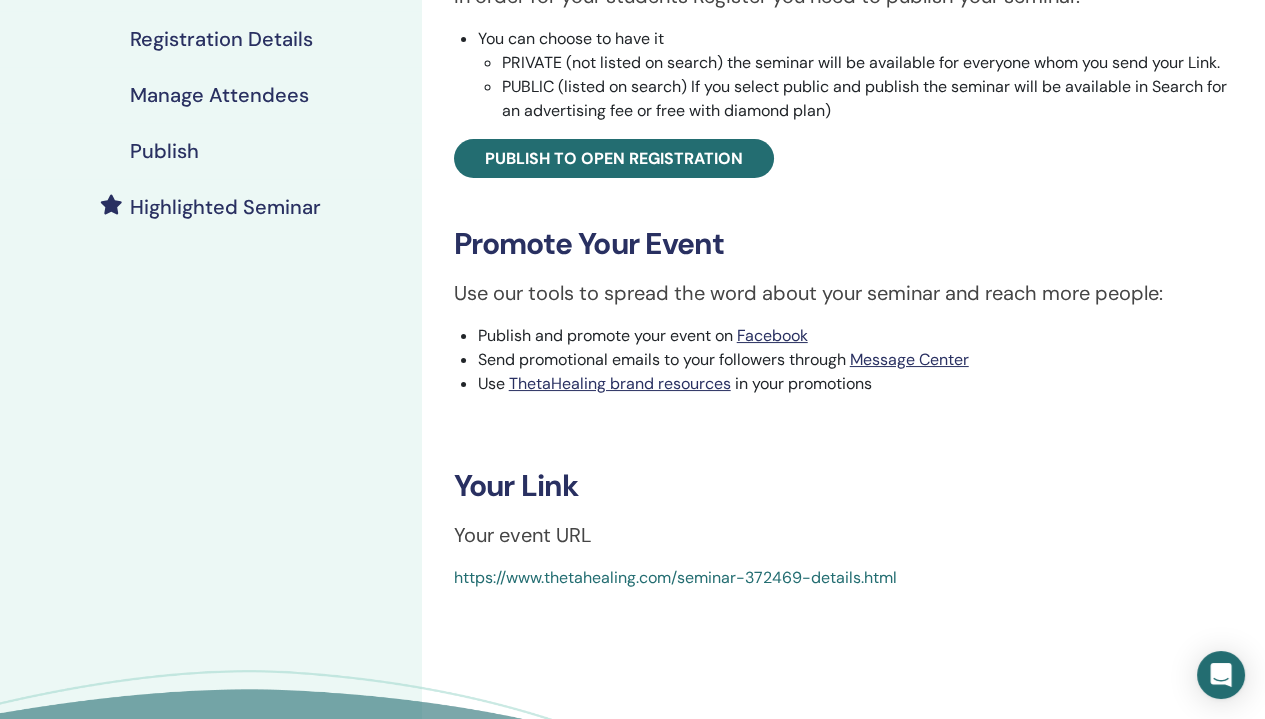 scroll, scrollTop: 400, scrollLeft: 0, axis: vertical 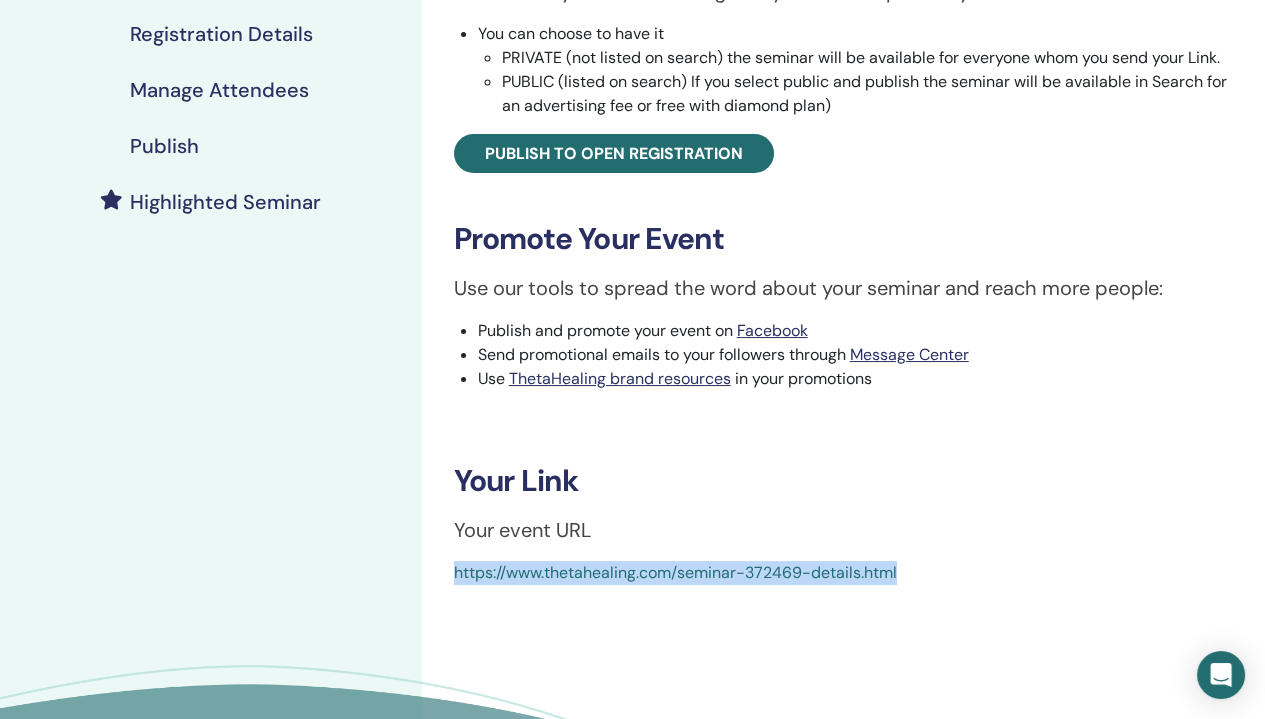 drag, startPoint x: 917, startPoint y: 575, endPoint x: 449, endPoint y: 563, distance: 468.1538 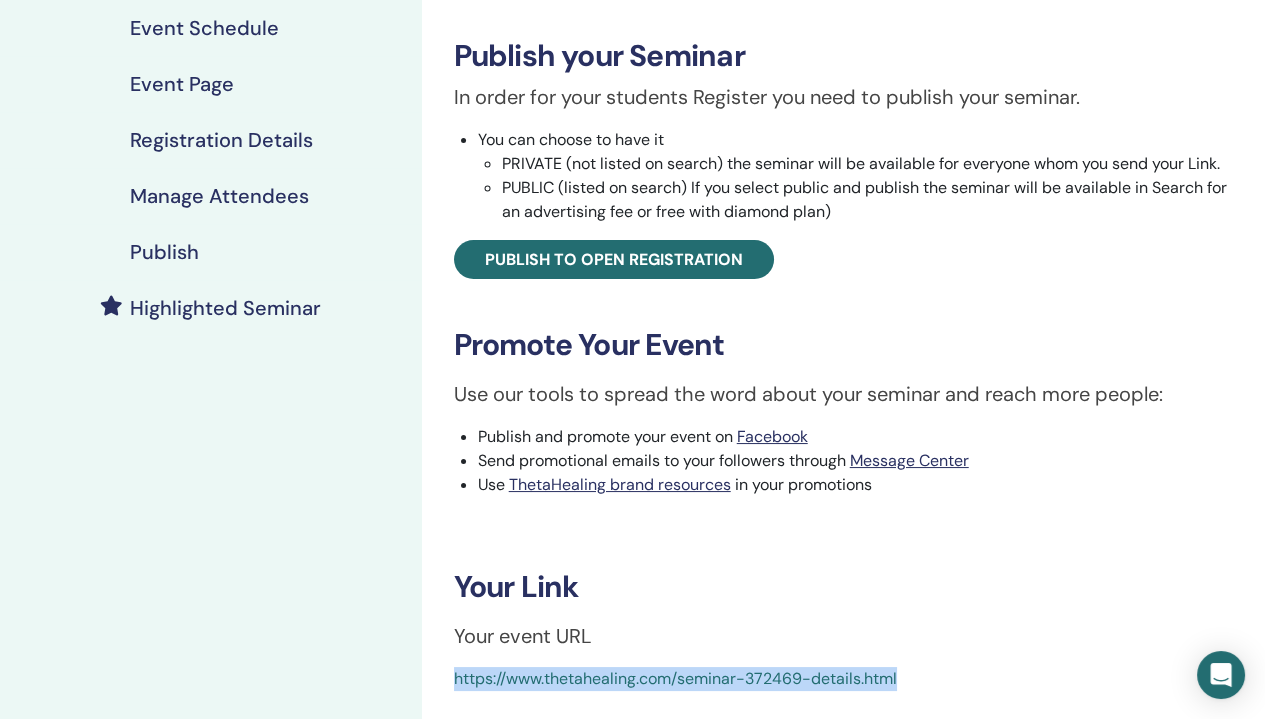 scroll, scrollTop: 400, scrollLeft: 0, axis: vertical 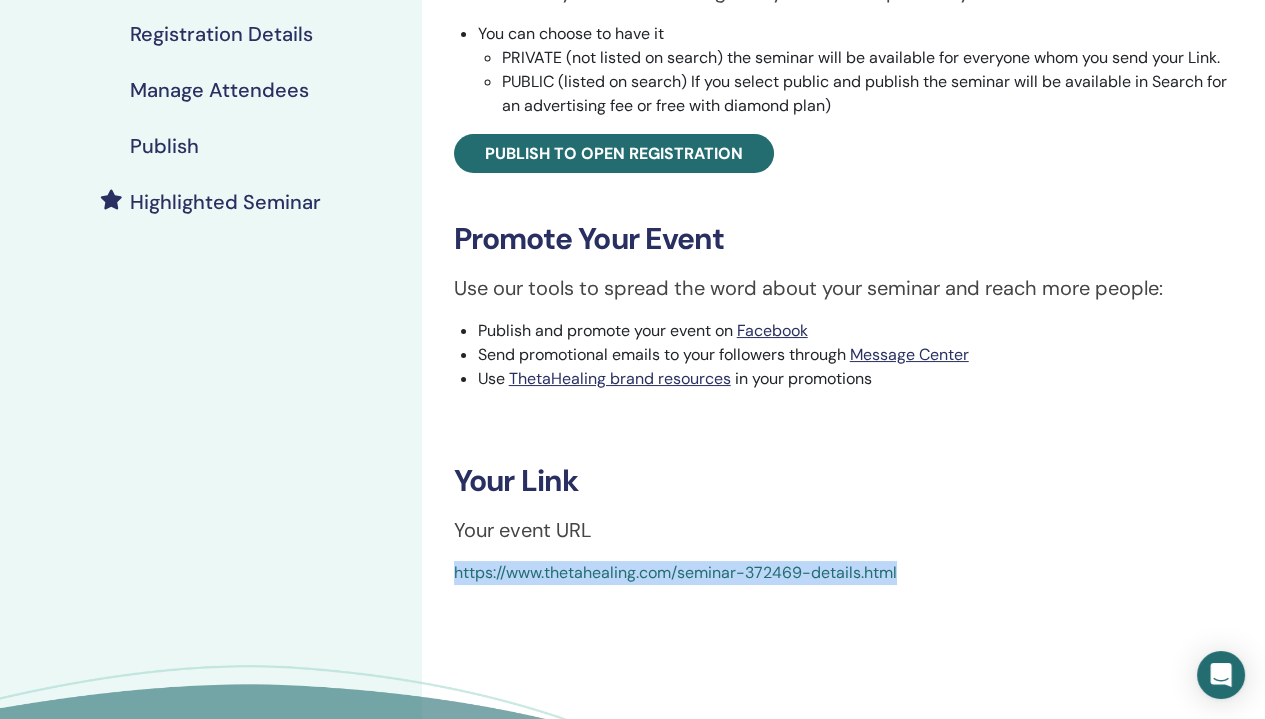 copy on "https://www.thetahealing.com/seminar-372469-details.html" 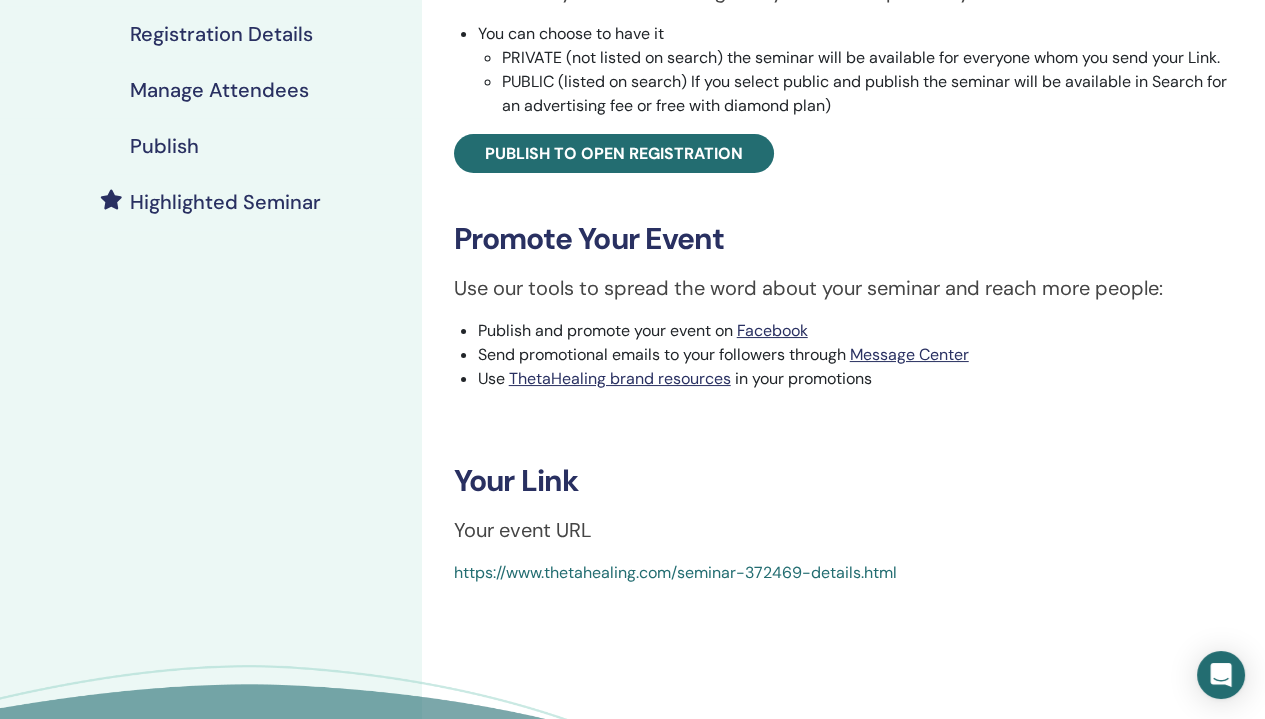 click on "Your Link" at bounding box center (843, 481) 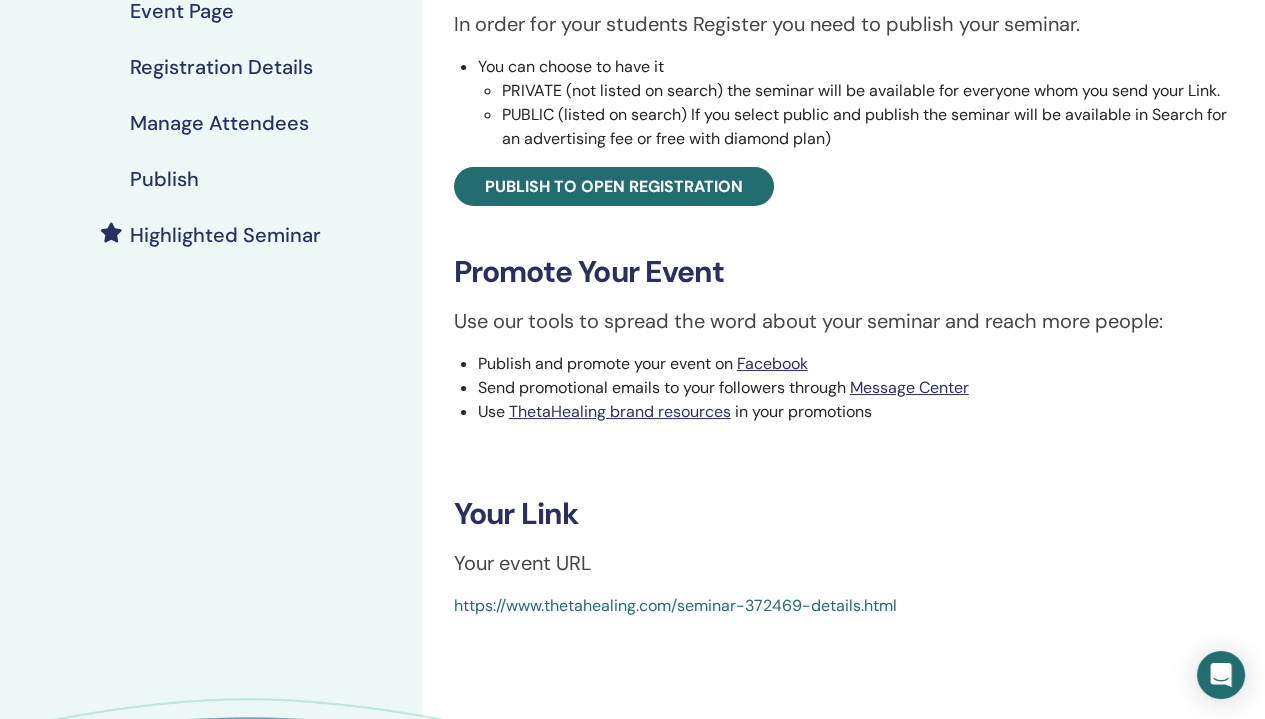 scroll, scrollTop: 0, scrollLeft: 0, axis: both 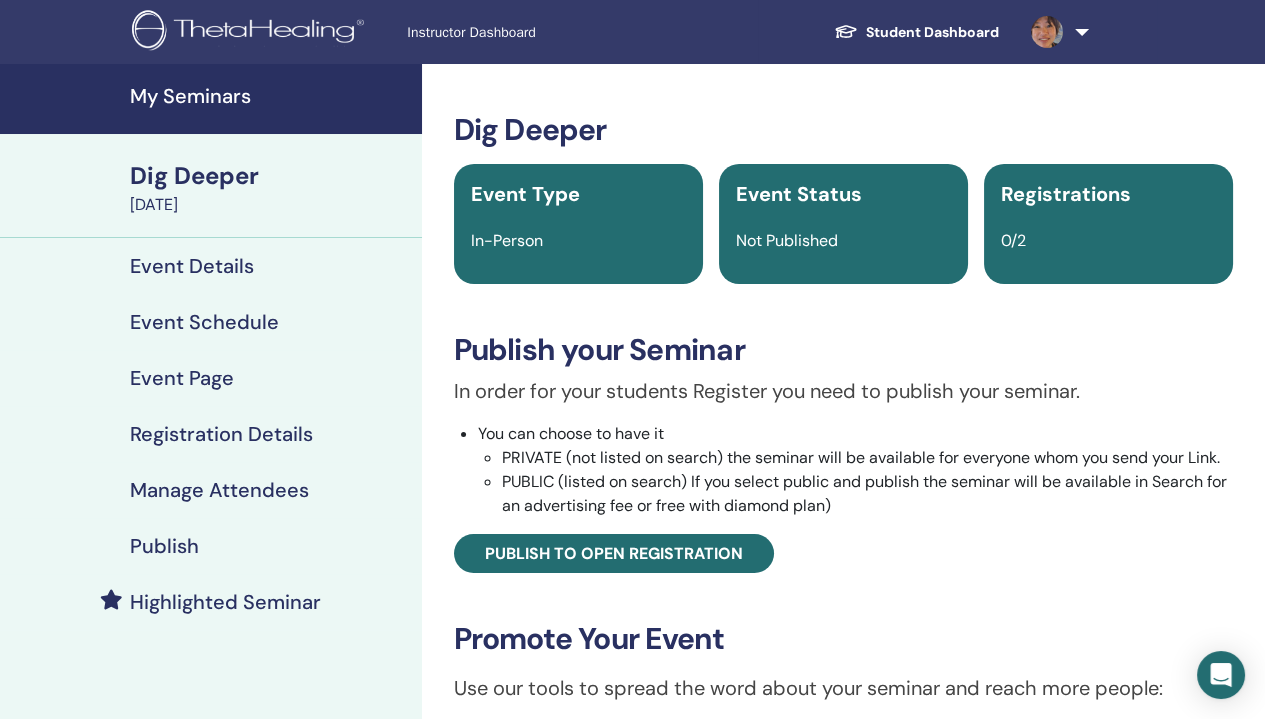 click on "My Seminars" at bounding box center (270, 96) 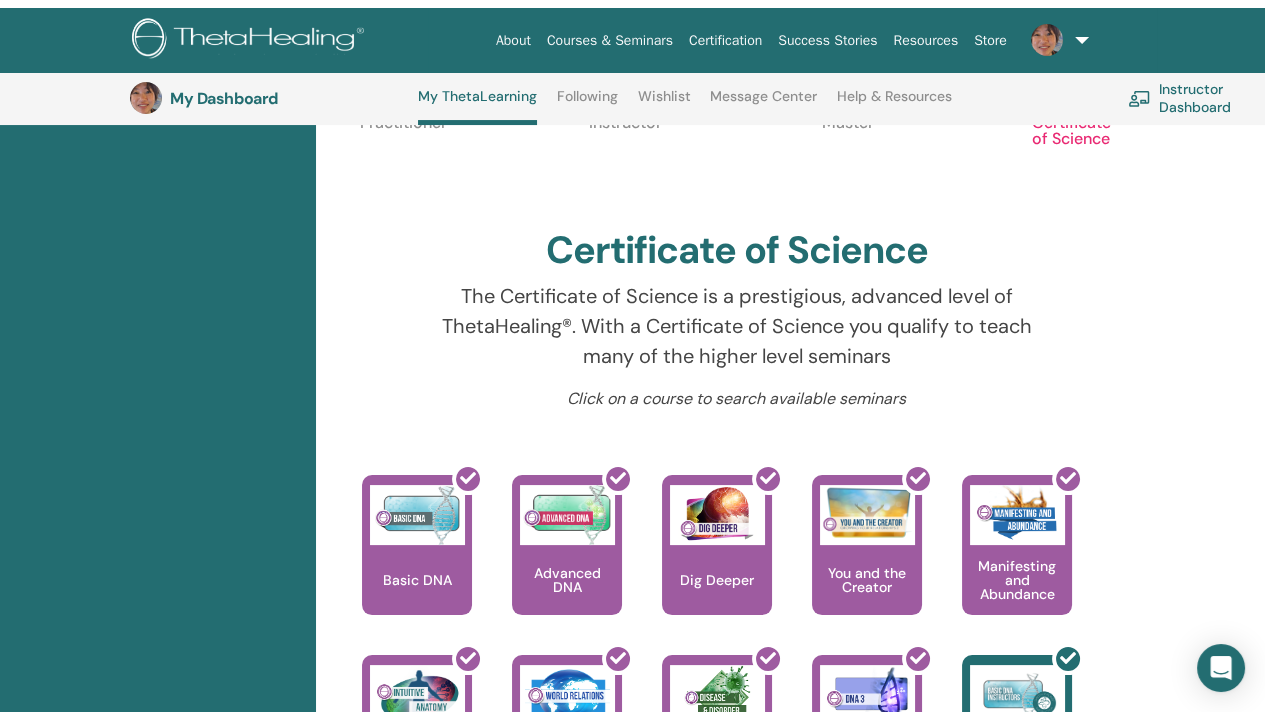 scroll, scrollTop: 0, scrollLeft: 0, axis: both 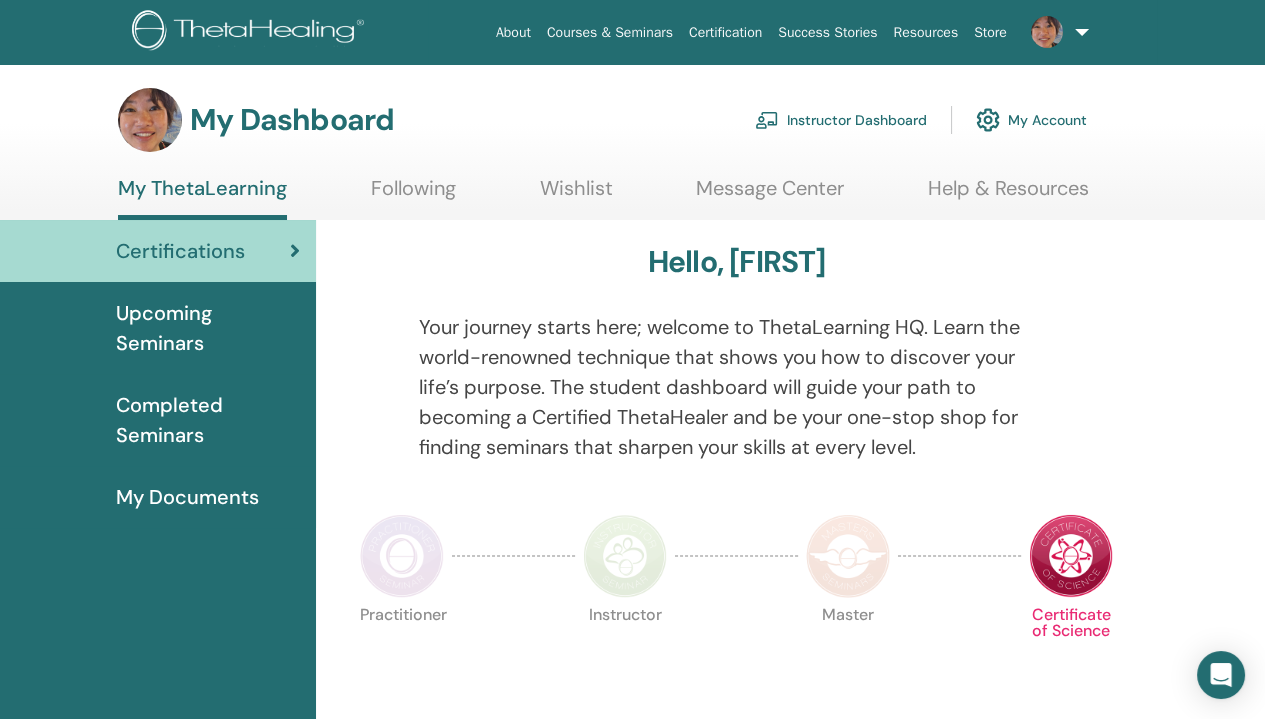 click on "Instructor Dashboard" at bounding box center [841, 120] 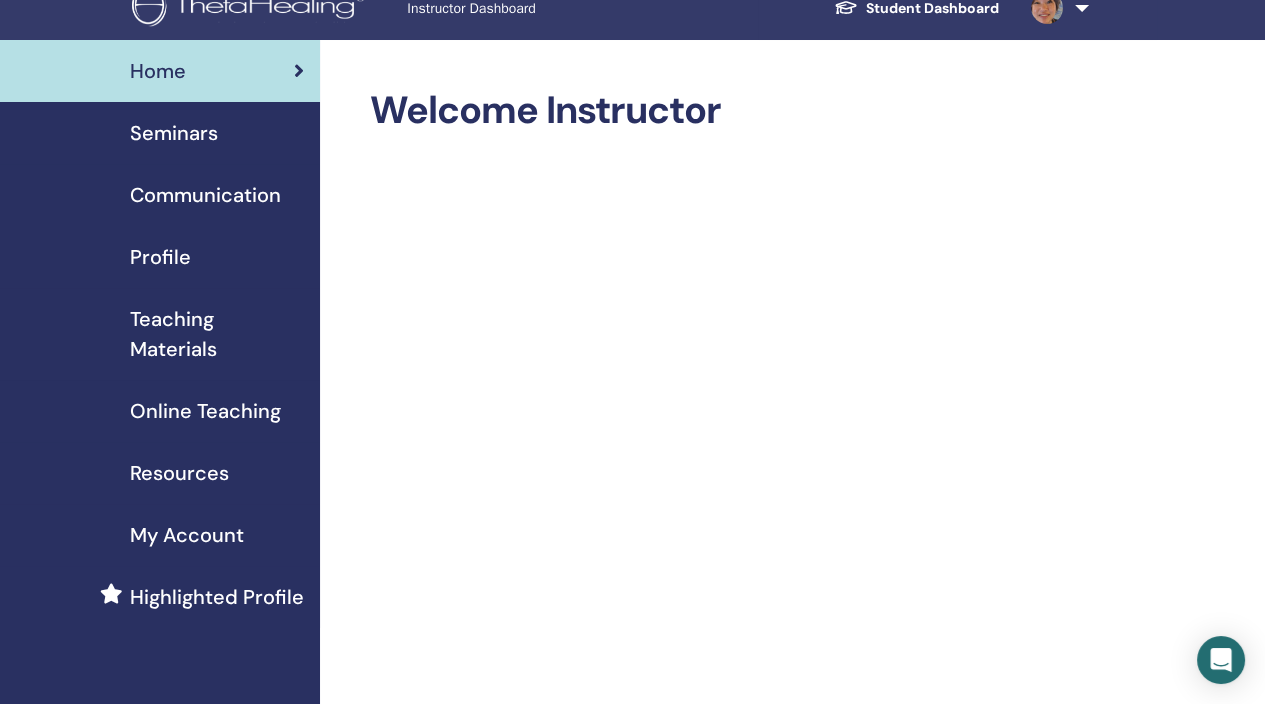 scroll, scrollTop: 0, scrollLeft: 0, axis: both 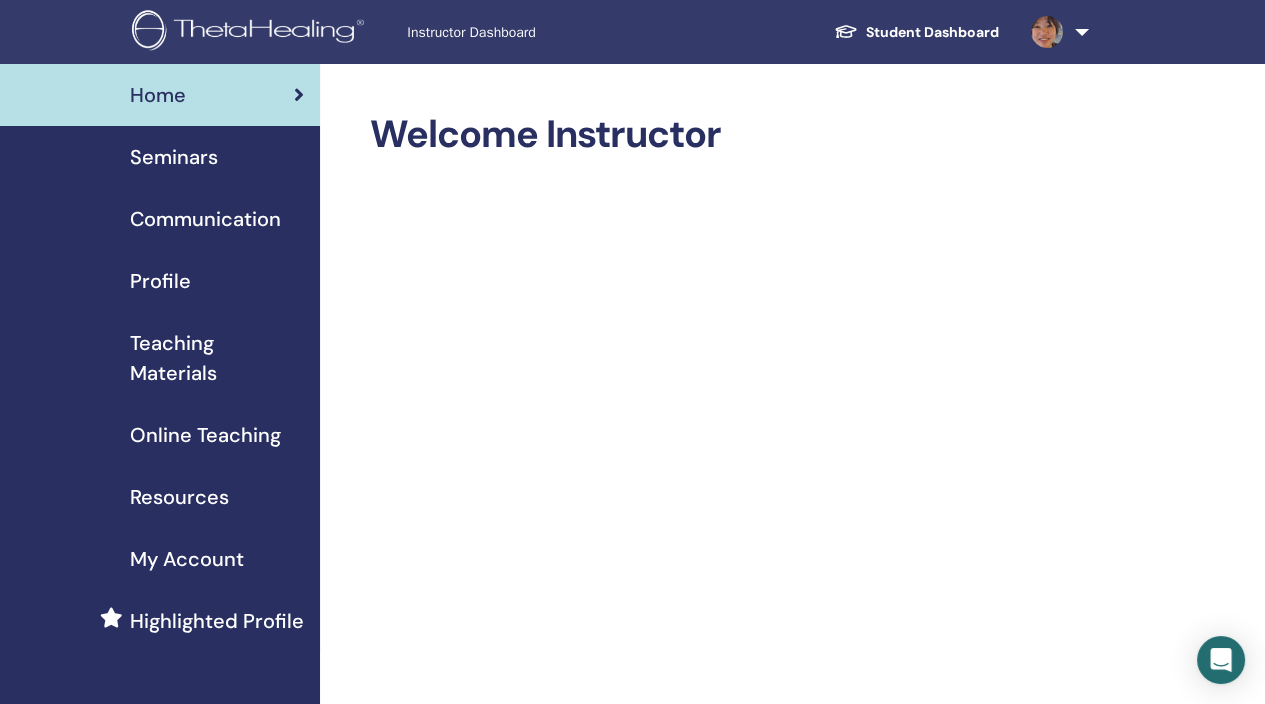 click on "Seminars" at bounding box center (174, 157) 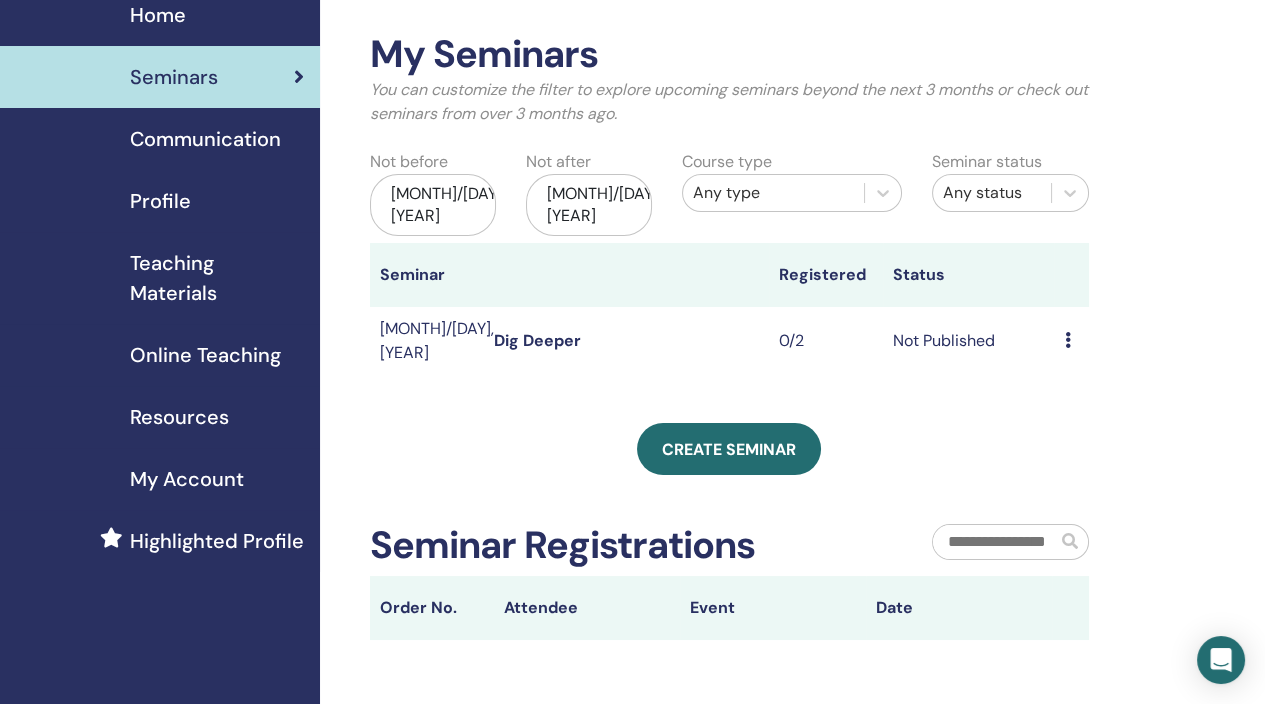 scroll, scrollTop: 100, scrollLeft: 0, axis: vertical 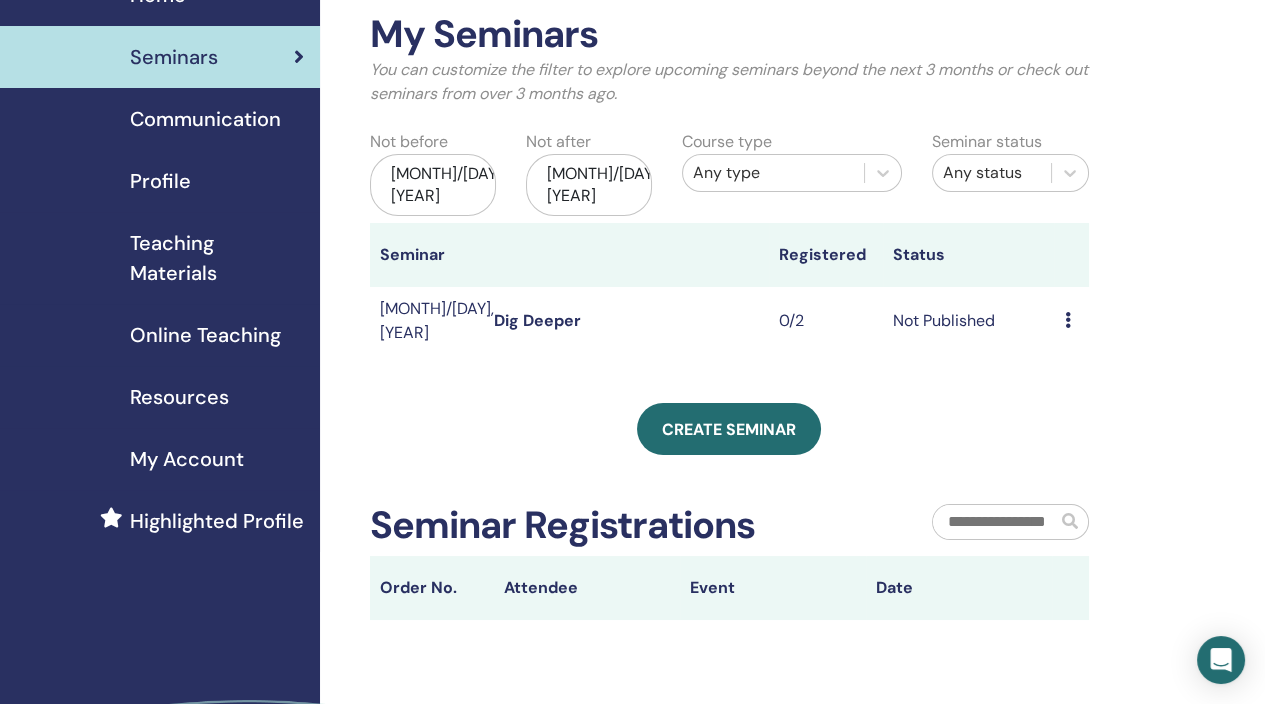 click on "Dig Deeper" at bounding box center (537, 320) 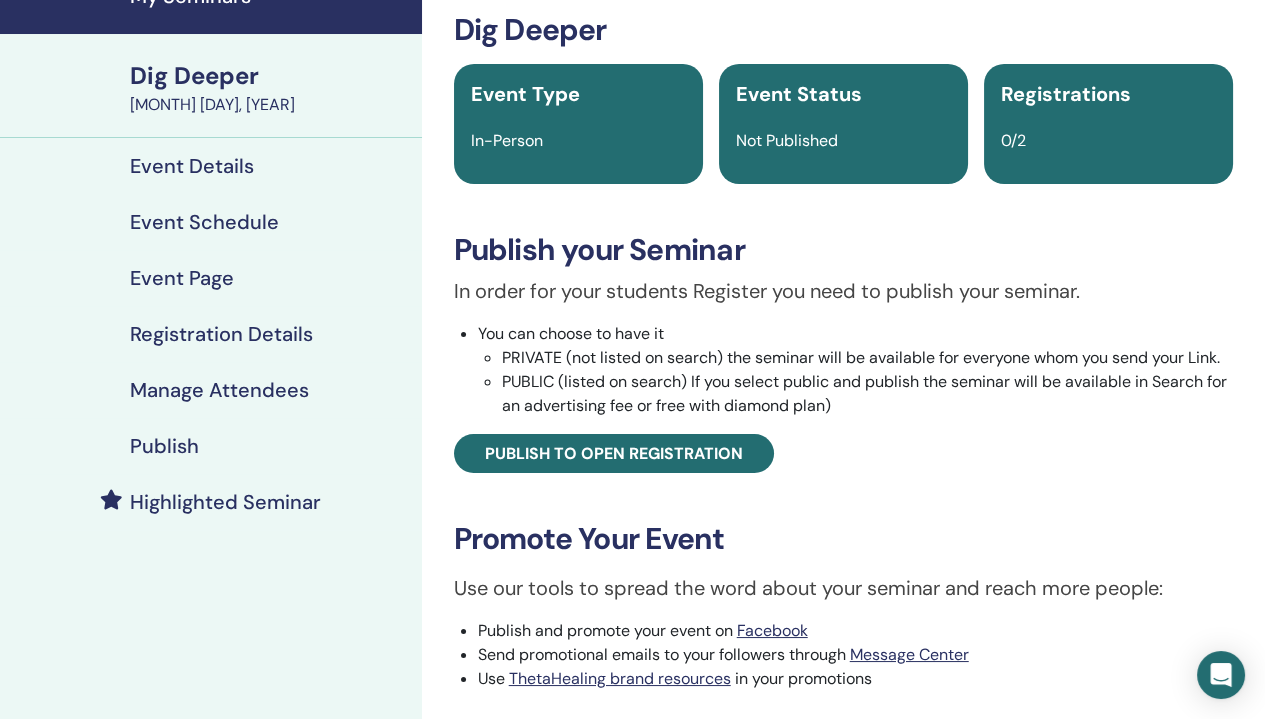 scroll, scrollTop: 200, scrollLeft: 0, axis: vertical 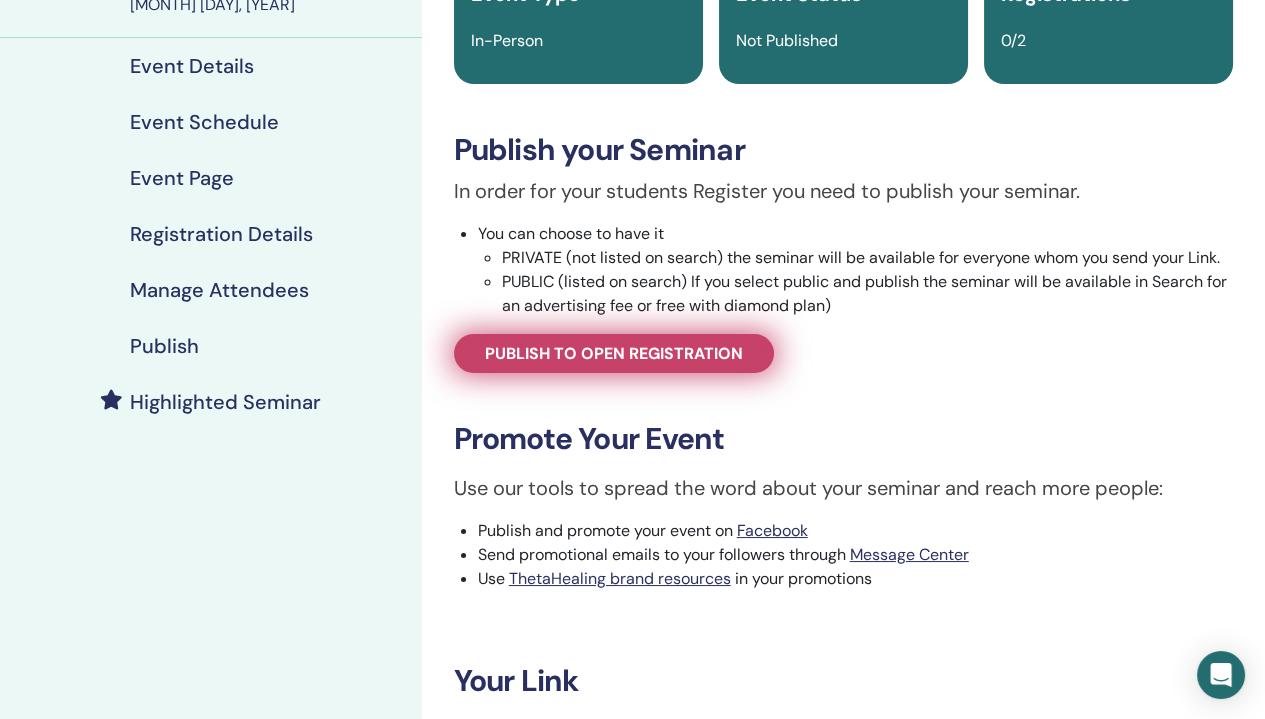 click on "Publish to open registration" at bounding box center [614, 353] 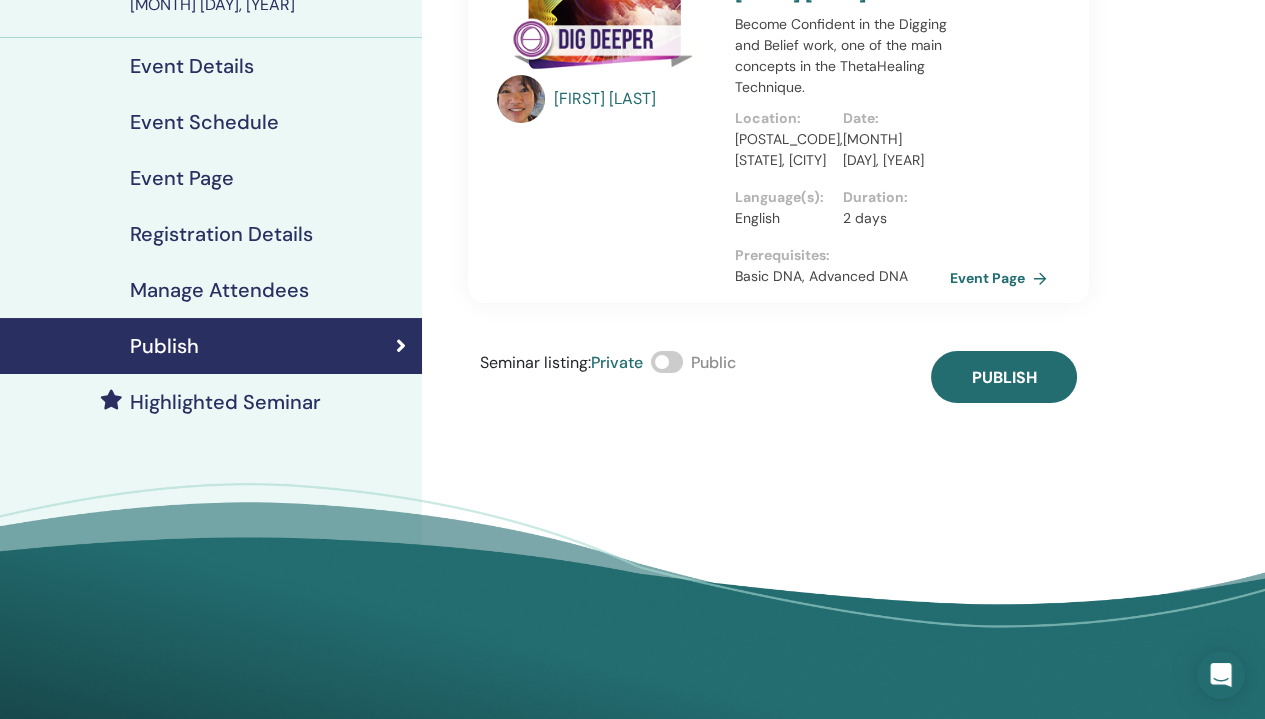 scroll, scrollTop: 0, scrollLeft: 0, axis: both 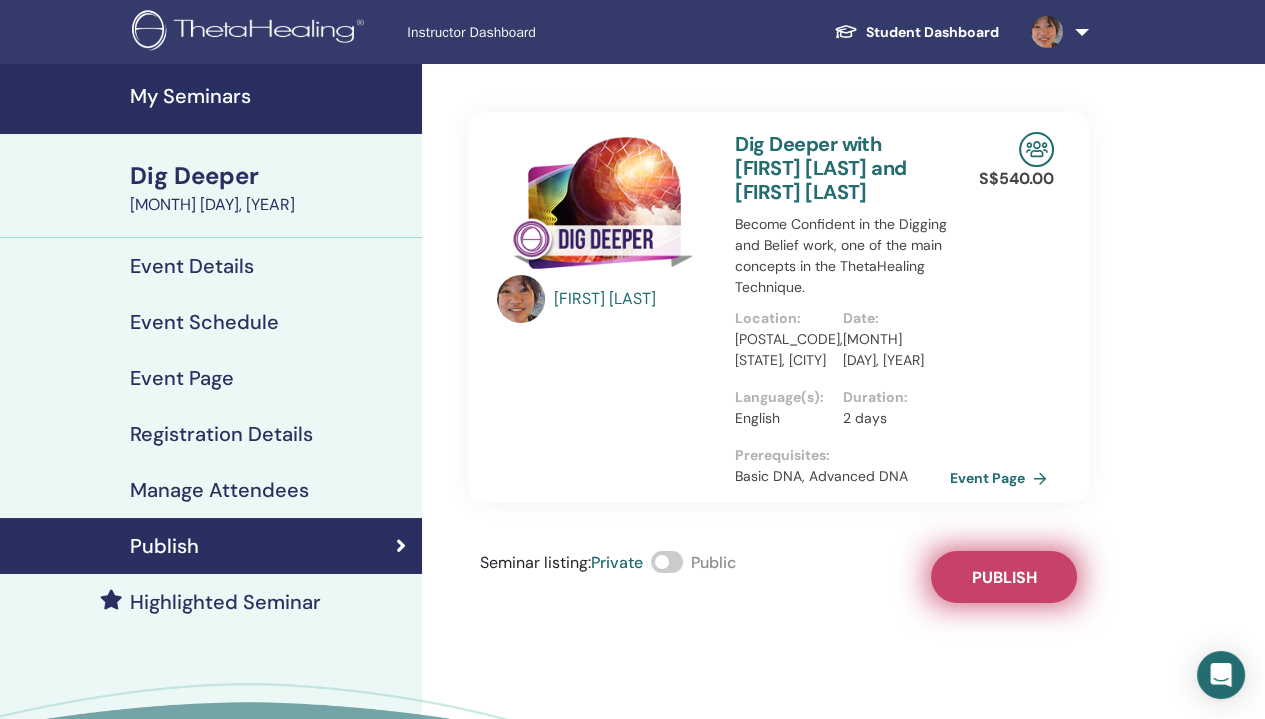 click on "Publish" at bounding box center [1004, 577] 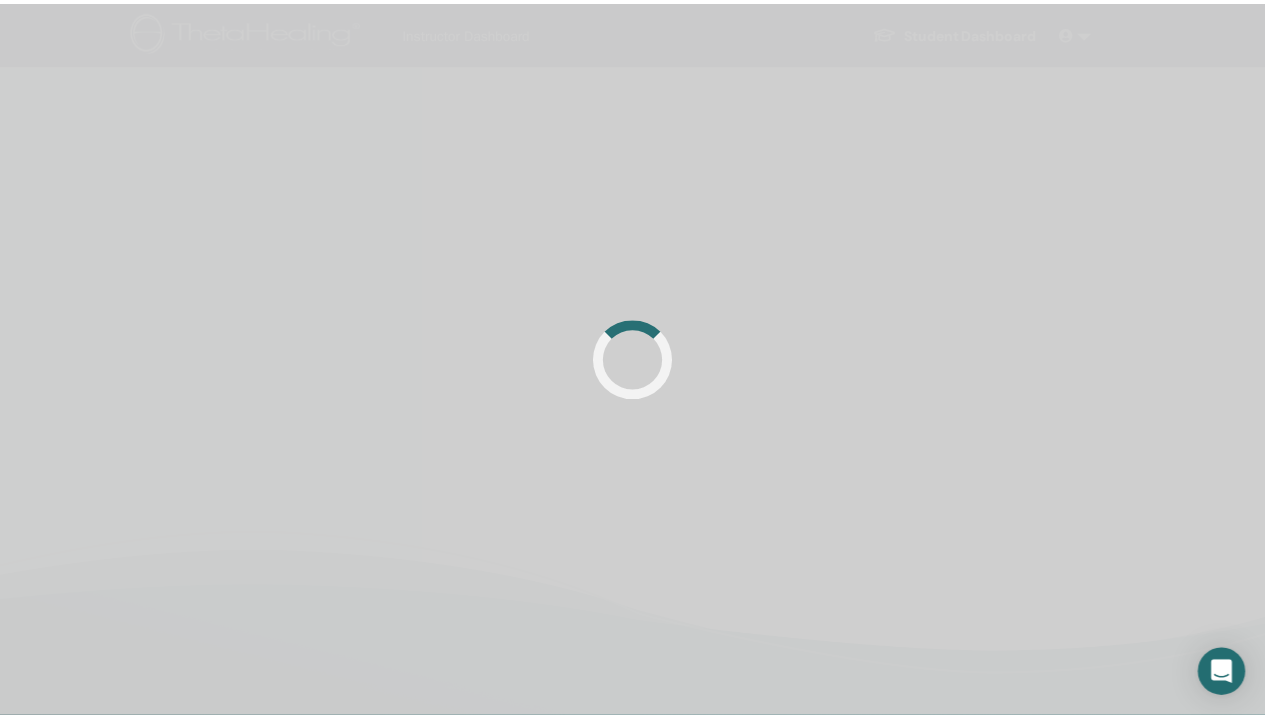 scroll, scrollTop: 0, scrollLeft: 0, axis: both 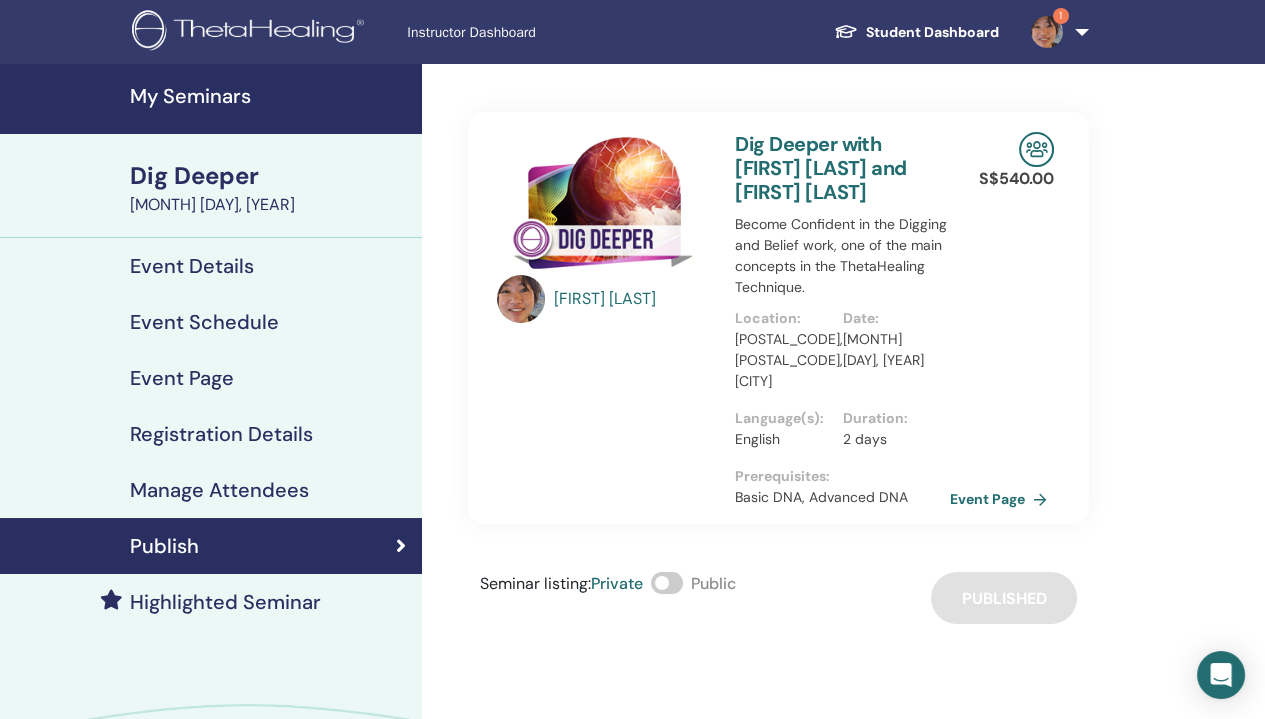 click at bounding box center [667, 583] 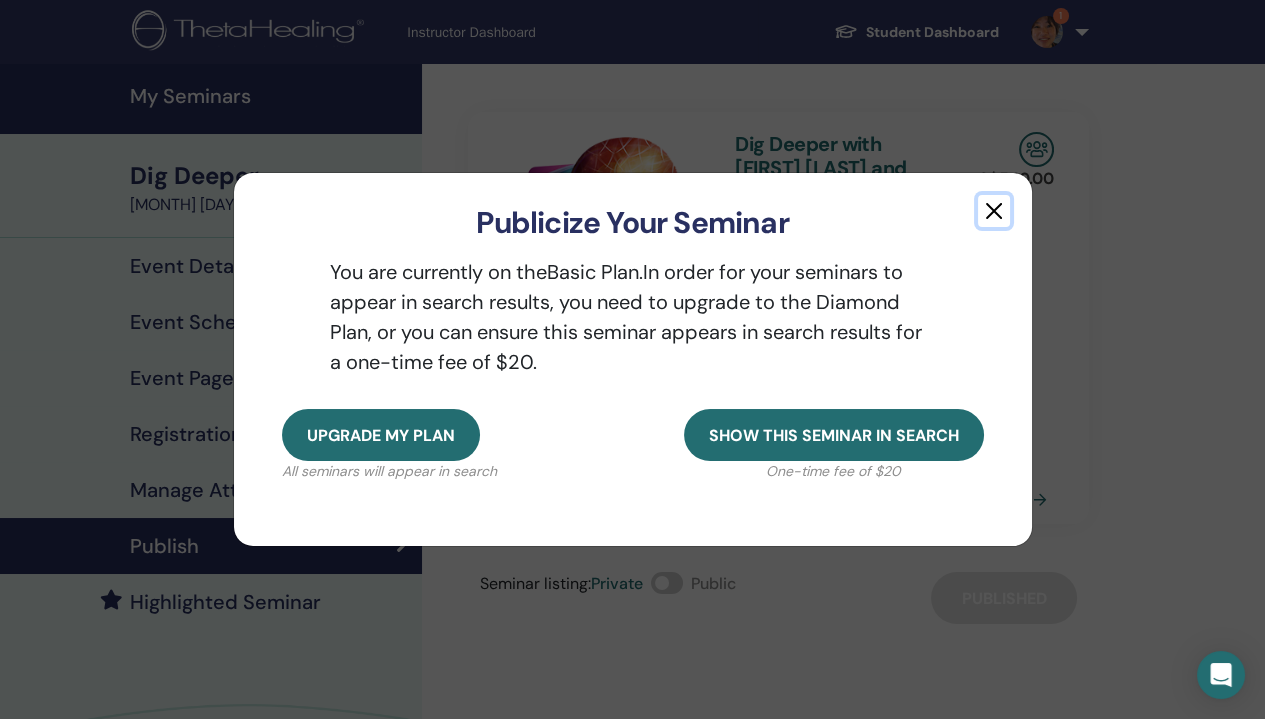 click at bounding box center (994, 211) 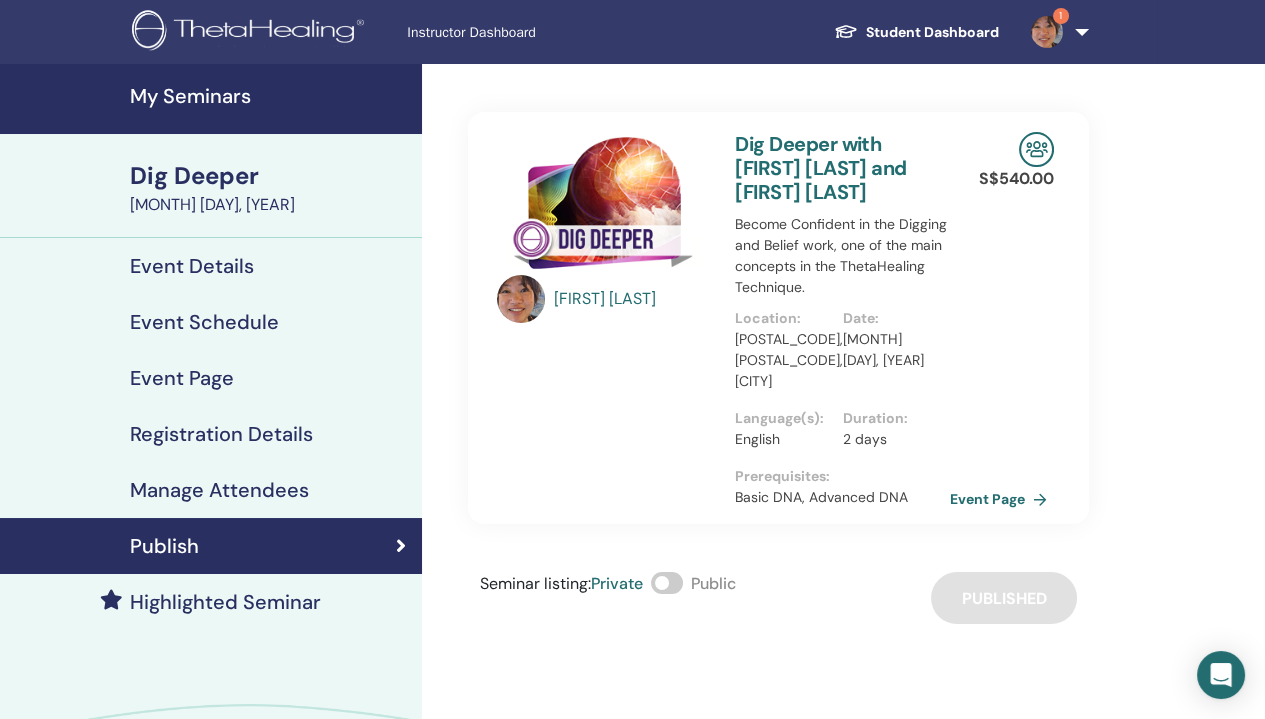 click on "1" at bounding box center [1056, 32] 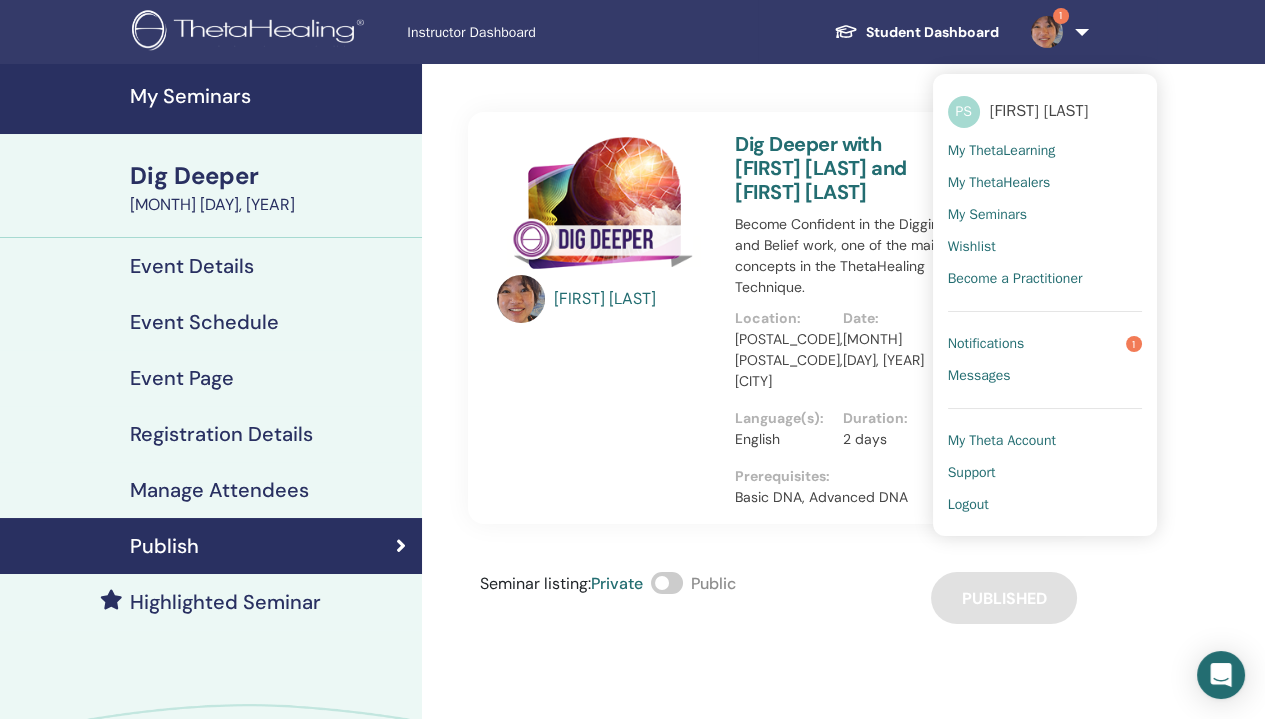 click on "My Seminars" at bounding box center (987, 215) 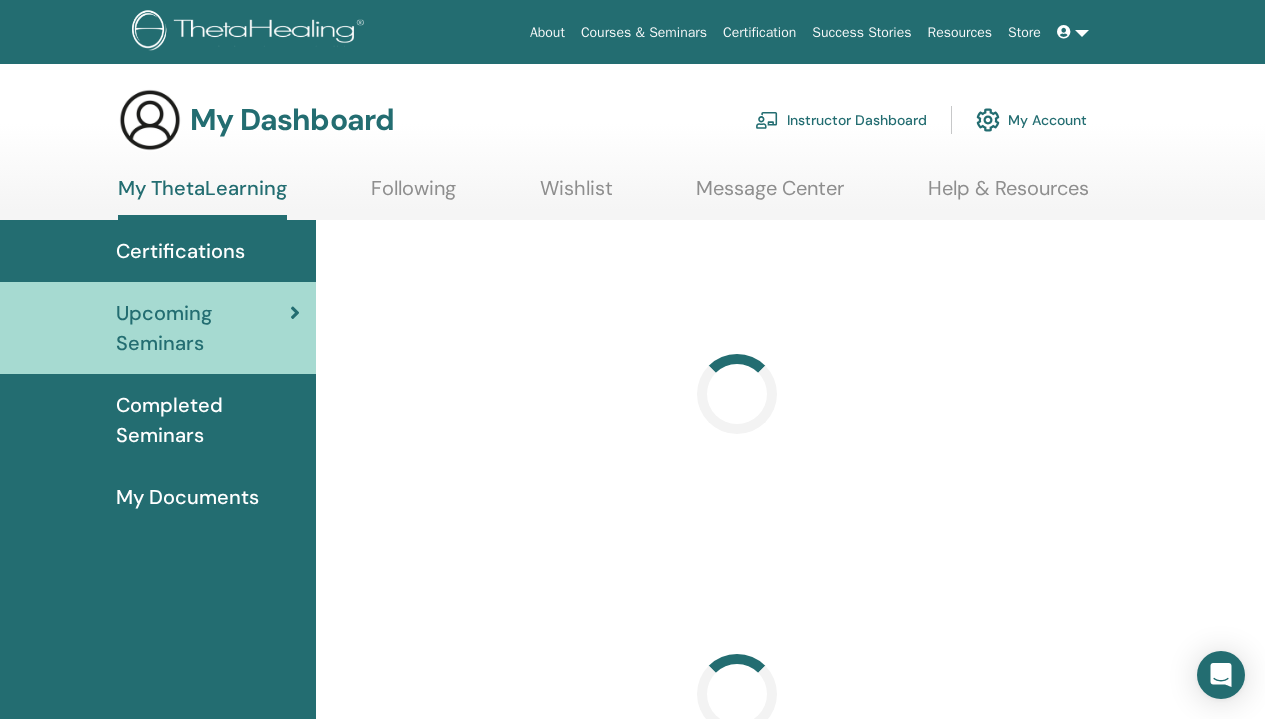 scroll, scrollTop: 0, scrollLeft: 0, axis: both 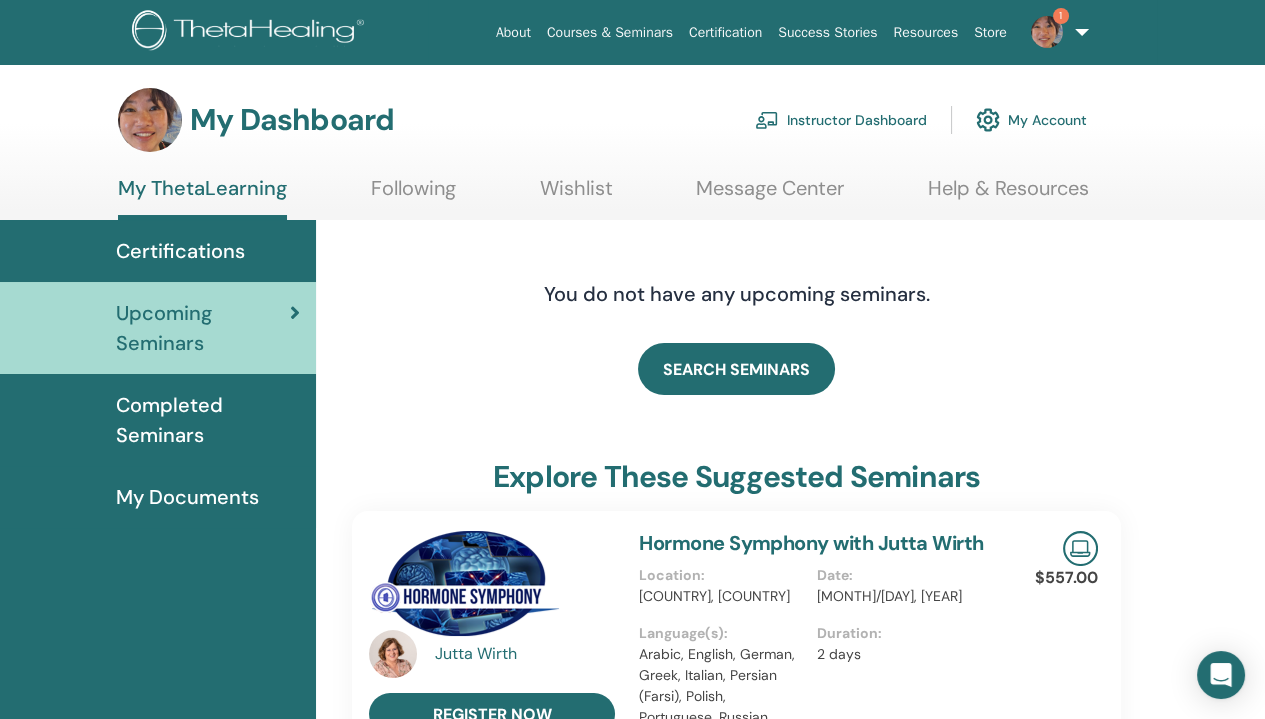 click on "Completed Seminars" at bounding box center (208, 420) 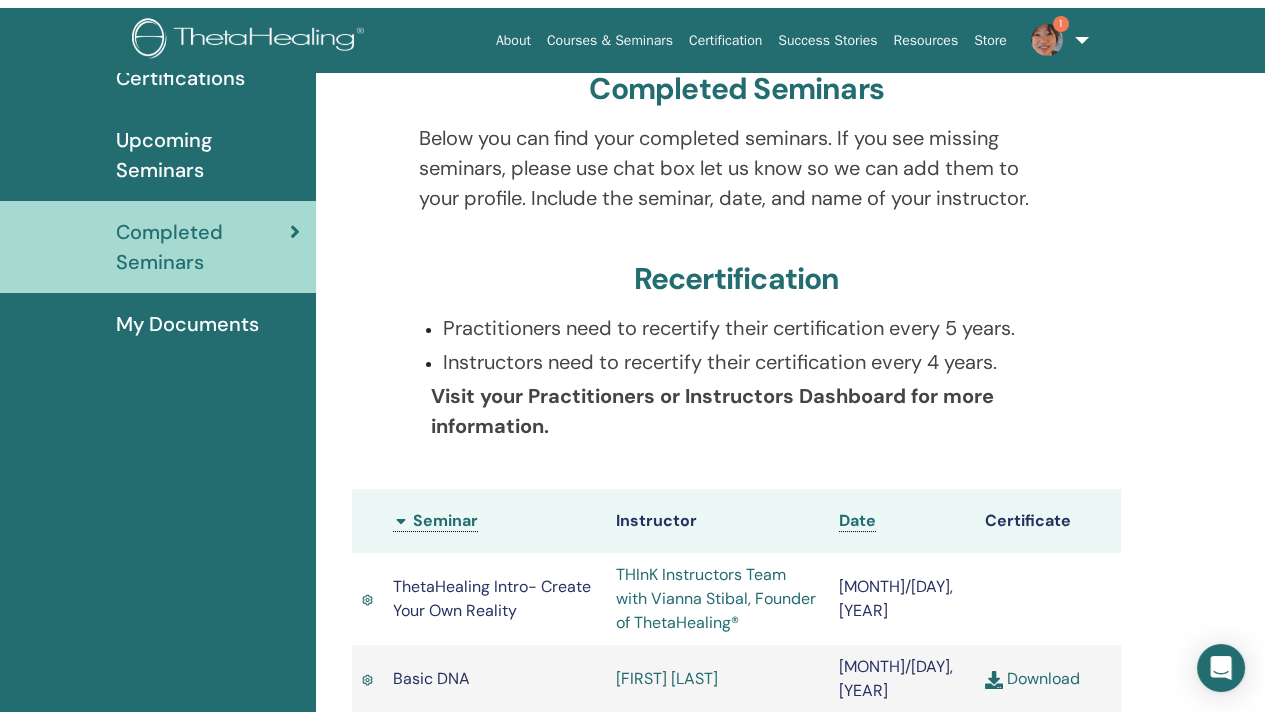 scroll, scrollTop: 0, scrollLeft: 0, axis: both 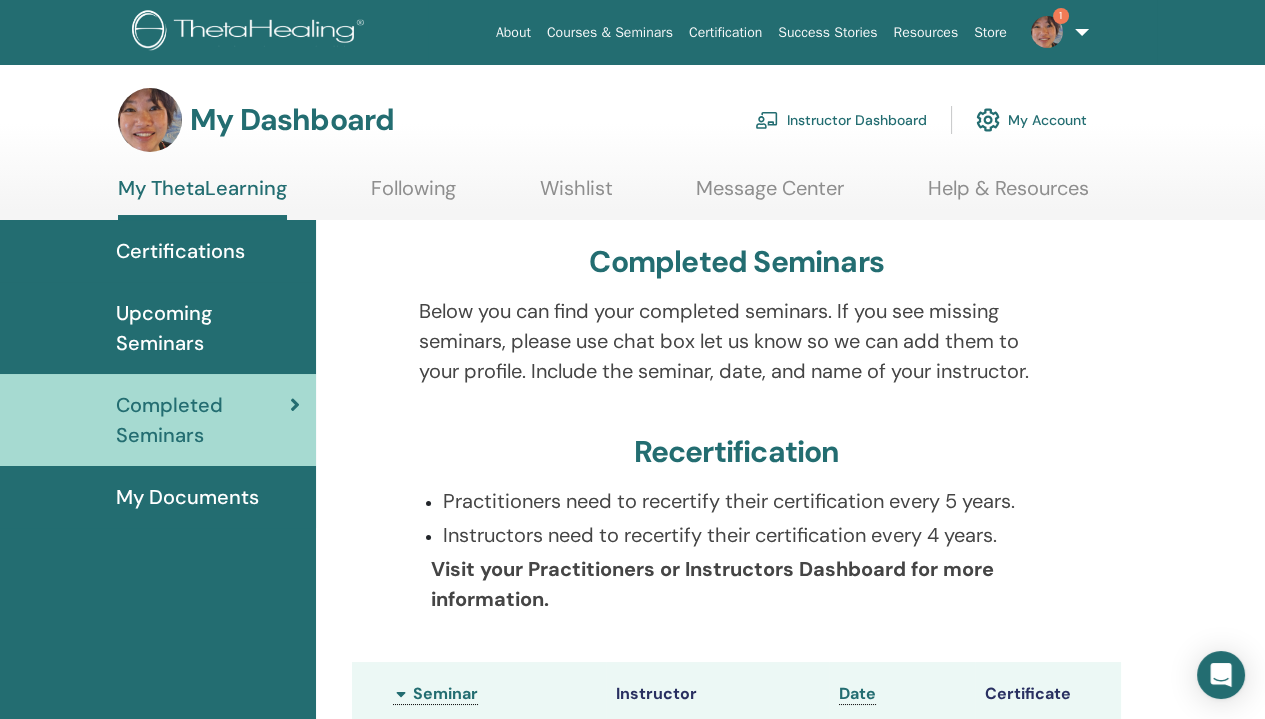 click on "Instructor Dashboard" at bounding box center [841, 120] 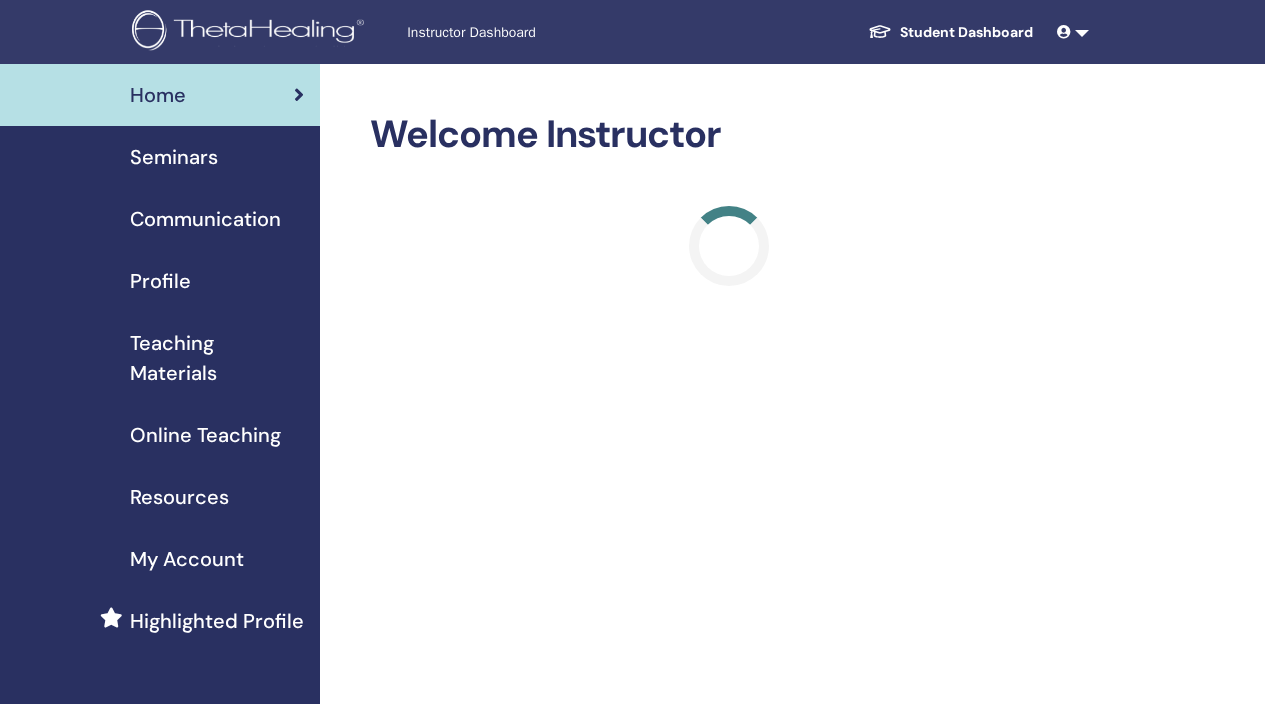 scroll, scrollTop: 0, scrollLeft: 0, axis: both 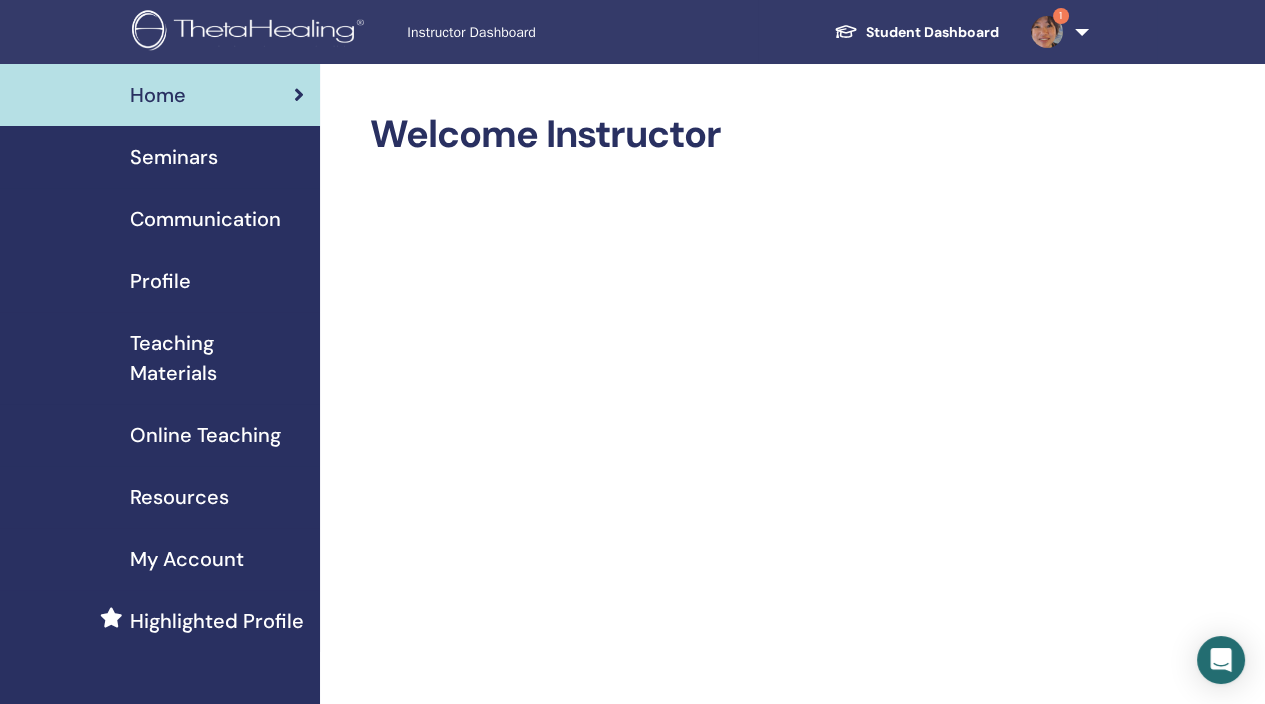 click on "Seminars" at bounding box center [174, 157] 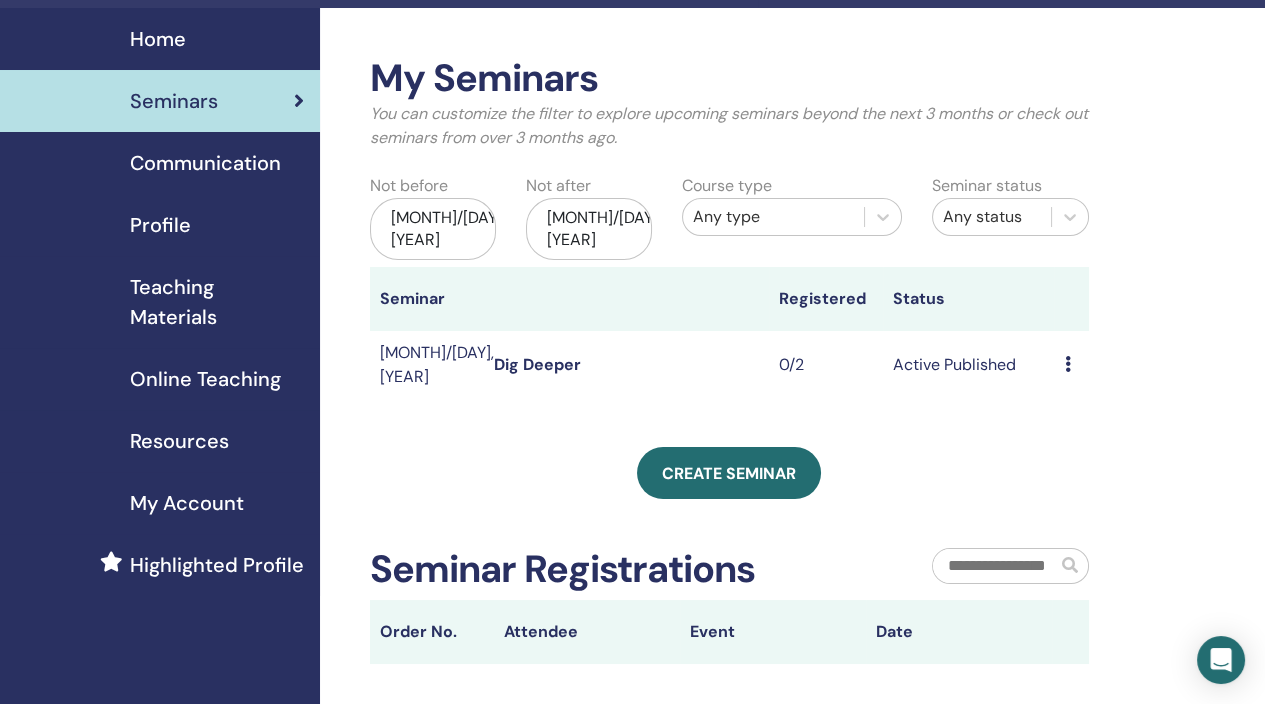 scroll, scrollTop: 0, scrollLeft: 0, axis: both 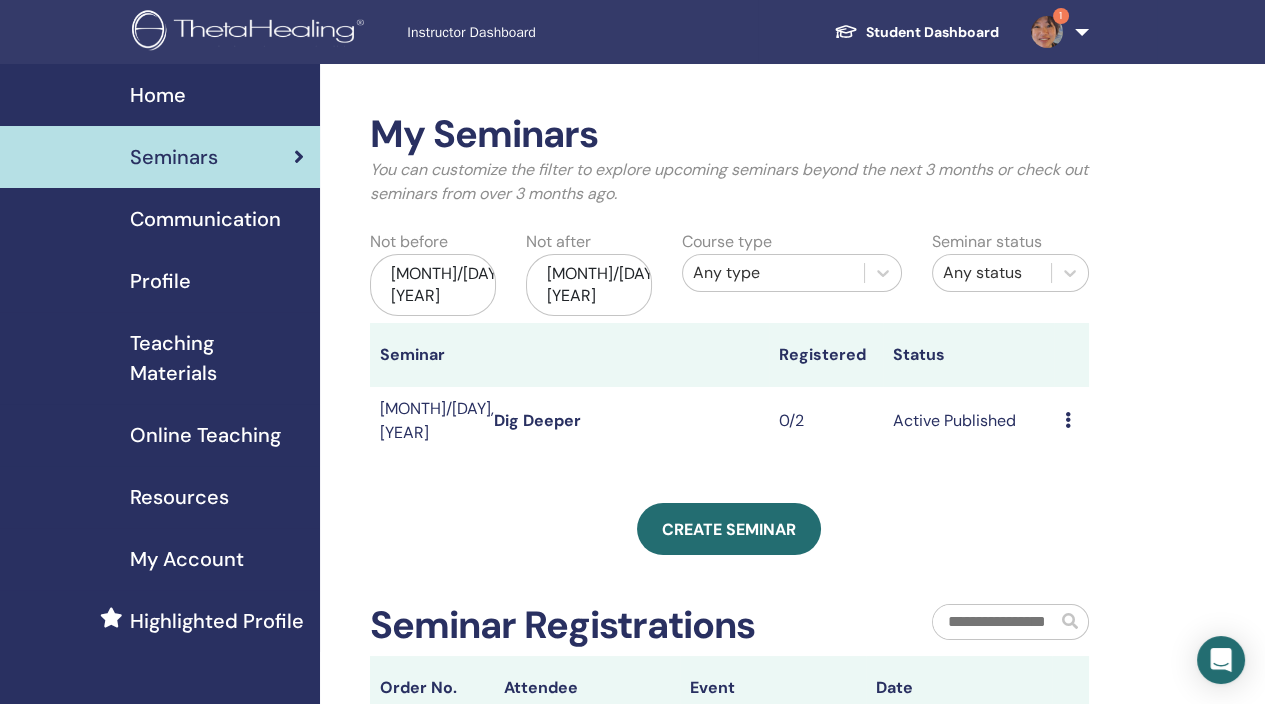 click on "[MONTH]/[DAY], [YEAR]" at bounding box center (433, 285) 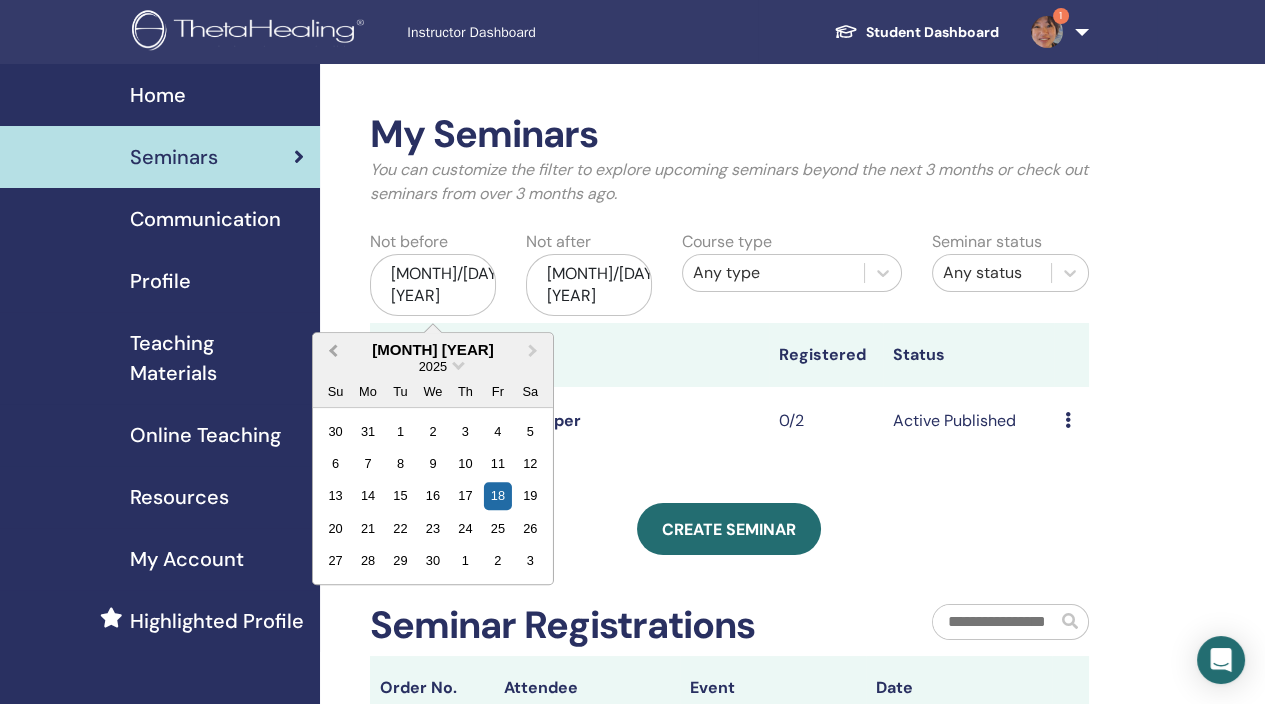 click on "Previous Month" at bounding box center (333, 349) 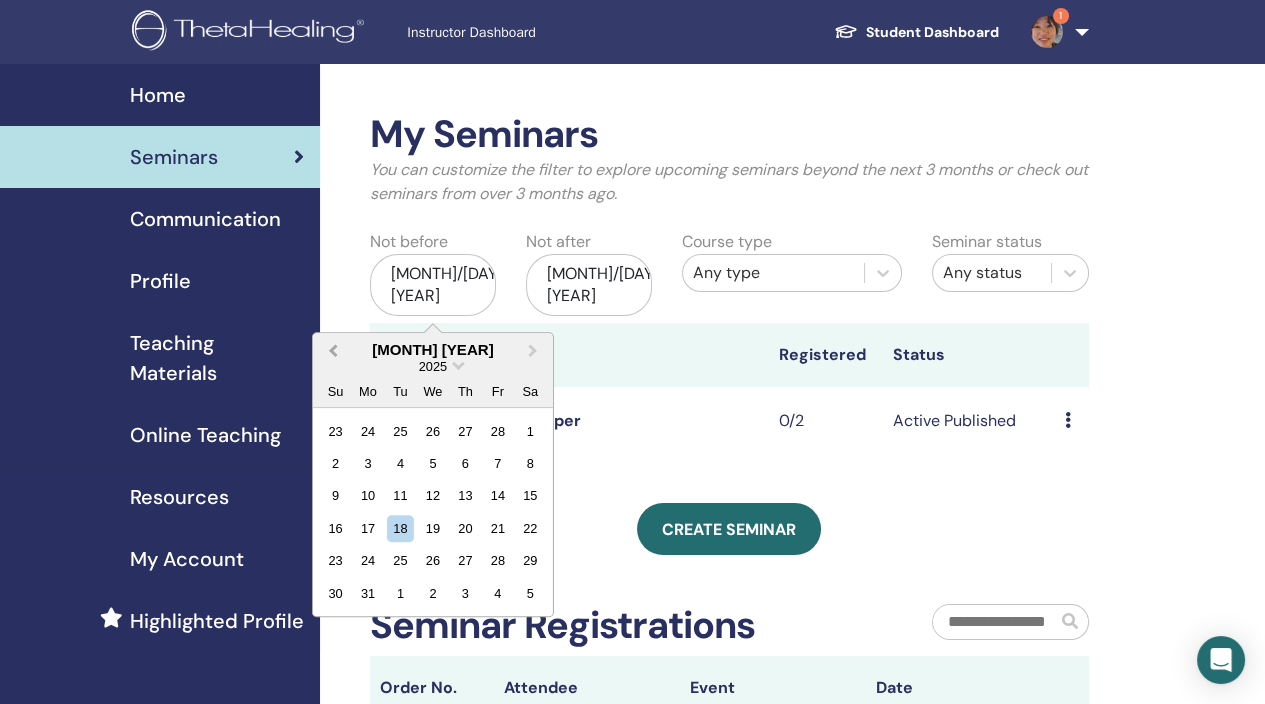 click on "Previous Month" at bounding box center (333, 349) 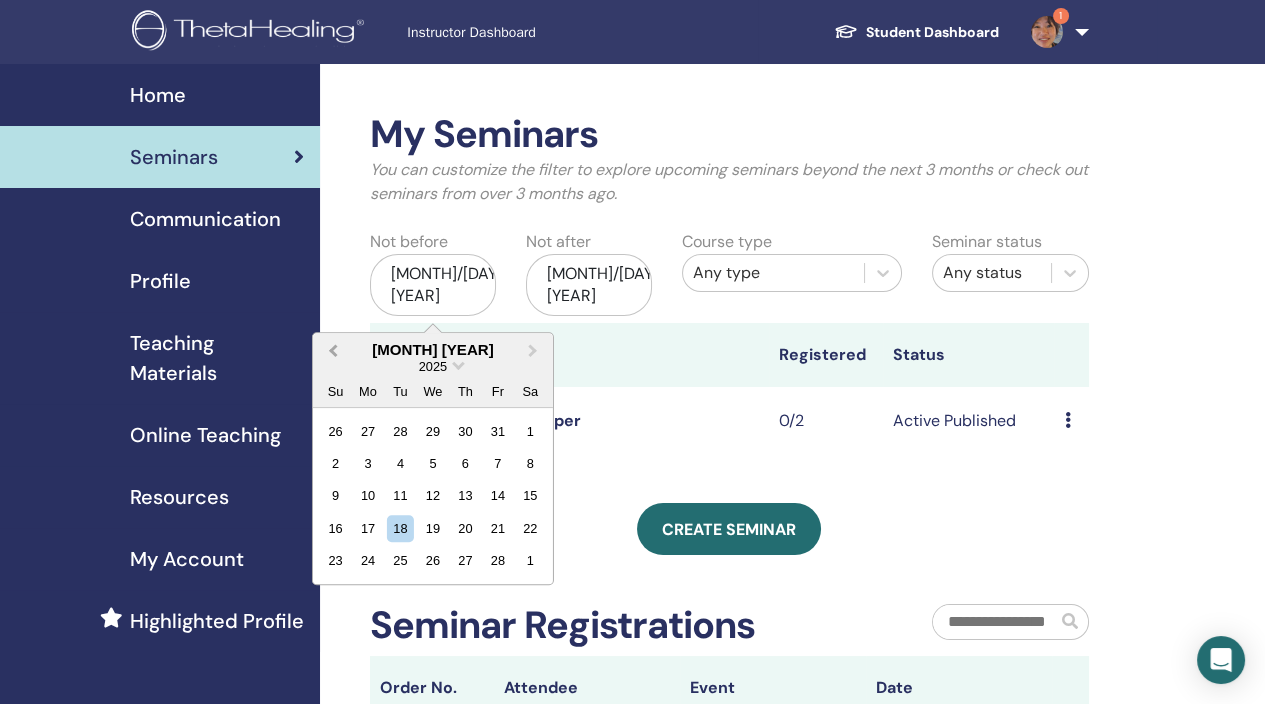 click on "Previous Month" at bounding box center (333, 349) 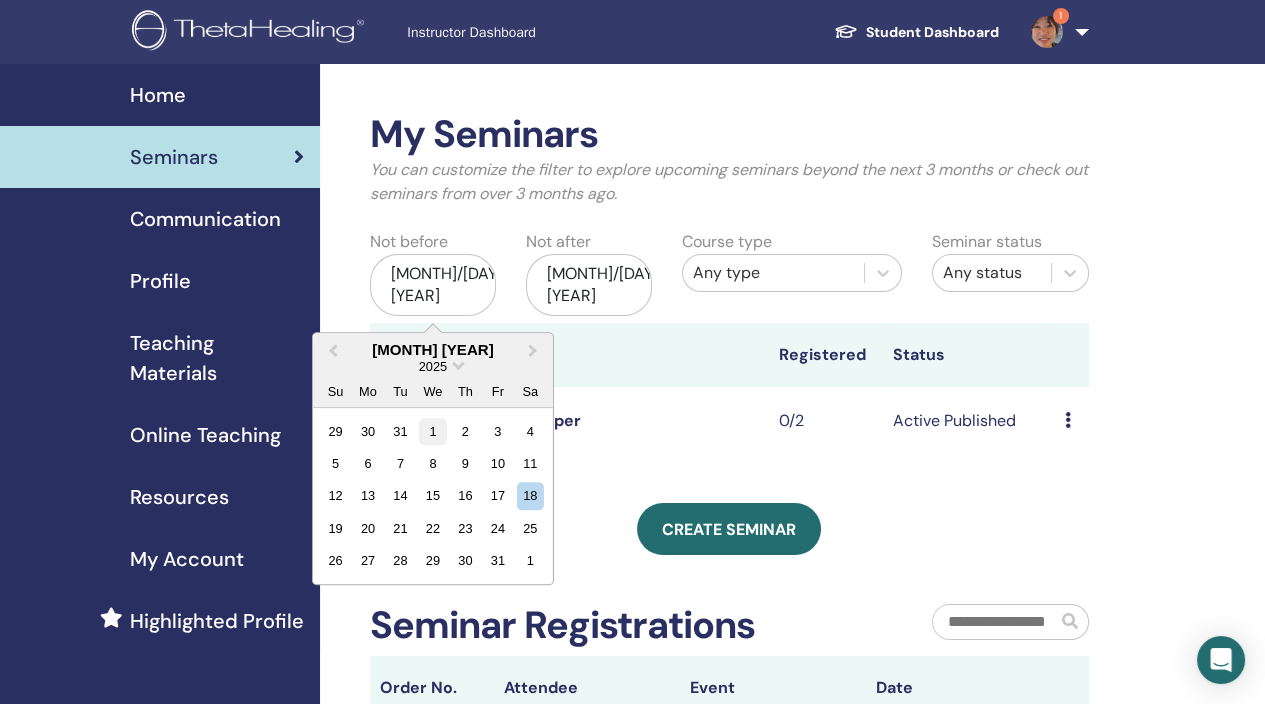 click on "1" at bounding box center [432, 430] 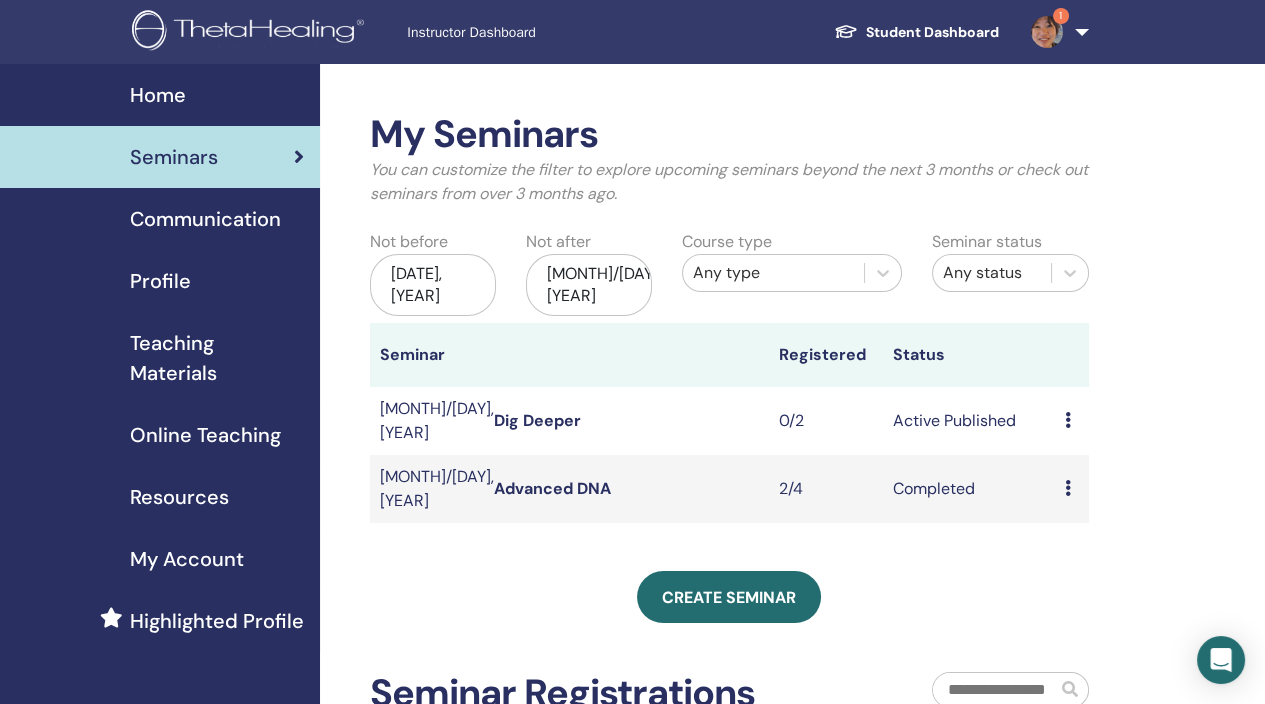 click on "Advanced DNA" at bounding box center [552, 488] 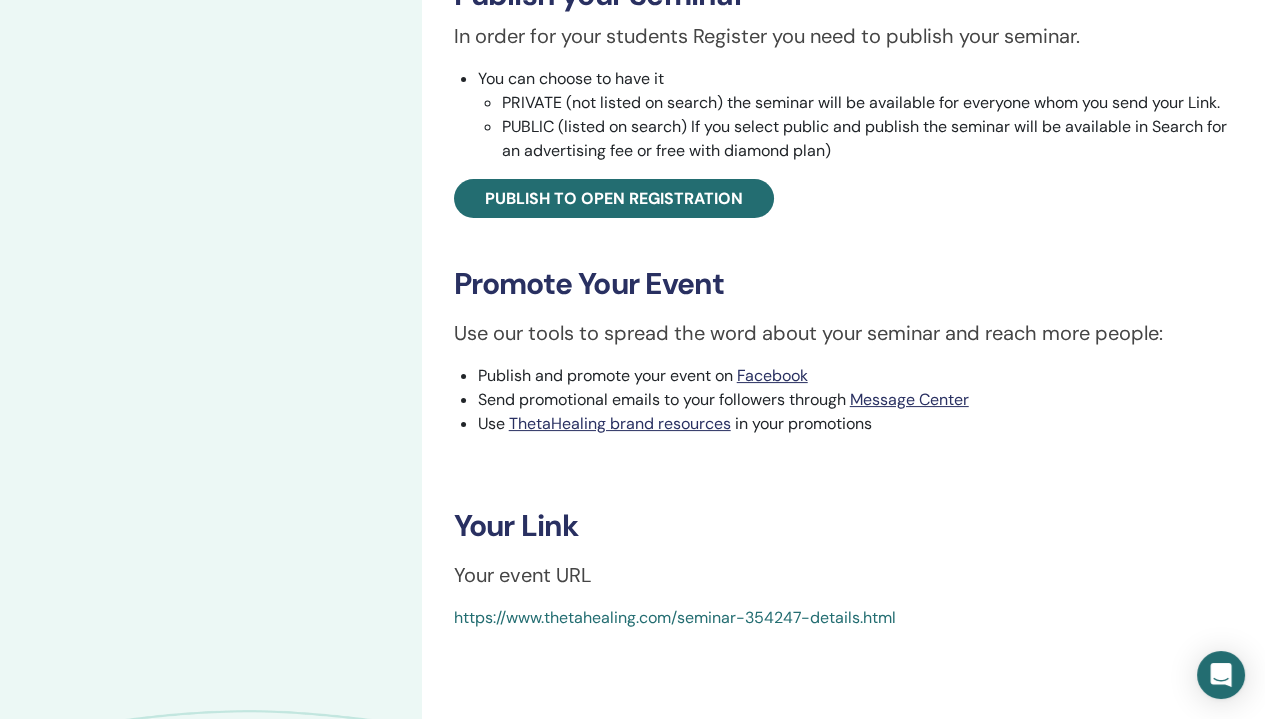 scroll, scrollTop: 800, scrollLeft: 0, axis: vertical 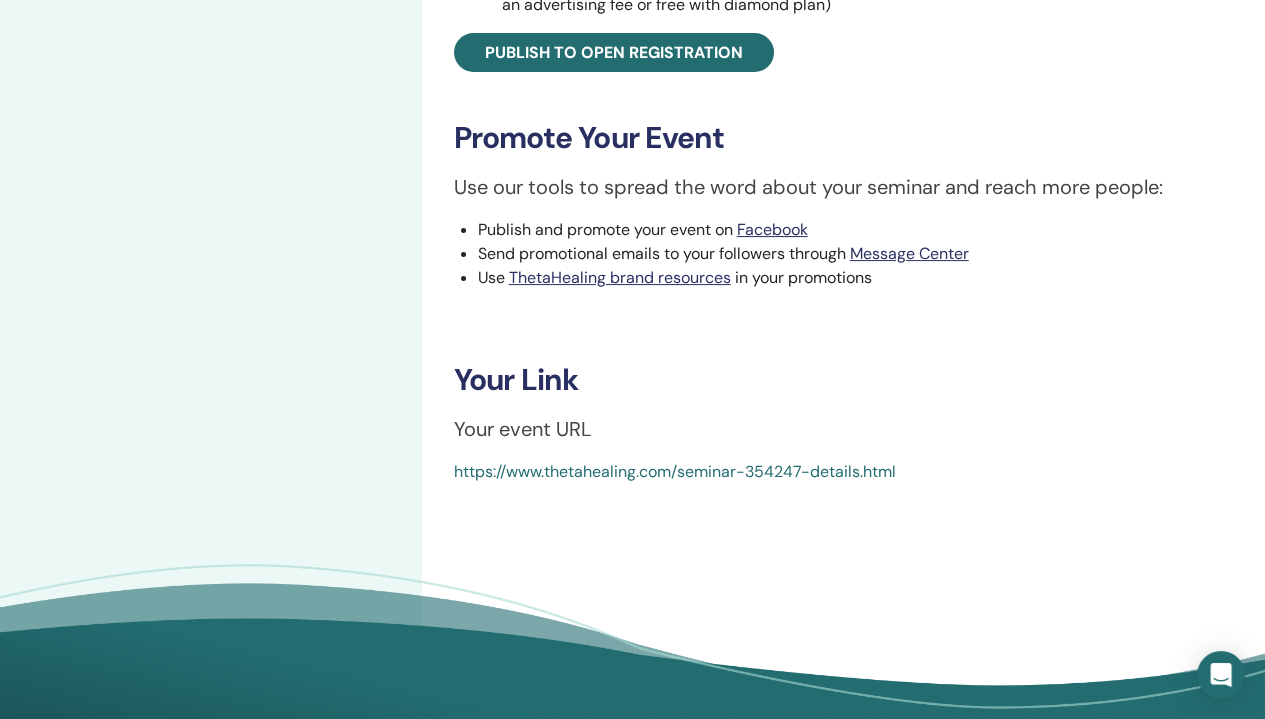 click on "https://www.thetahealing.com/seminar-354247-details.html" at bounding box center [675, 471] 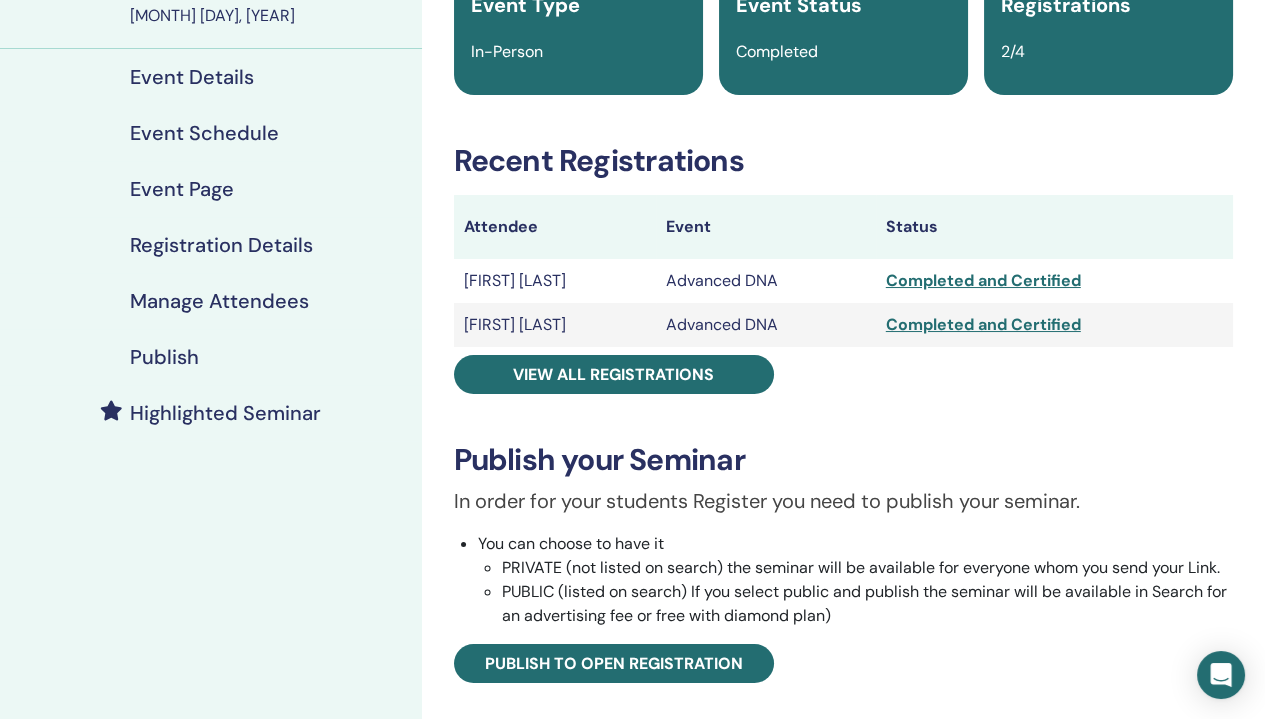 scroll, scrollTop: 176, scrollLeft: 0, axis: vertical 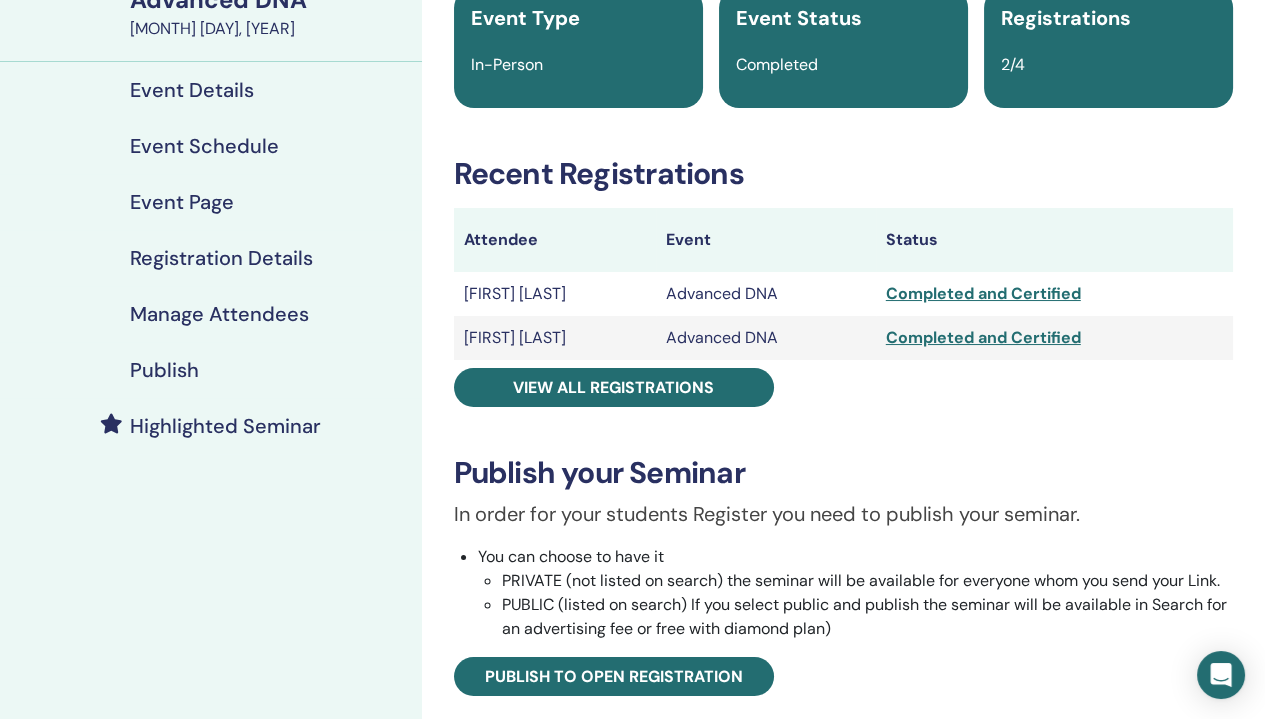 click on "Completed and Certified" at bounding box center [1054, 338] 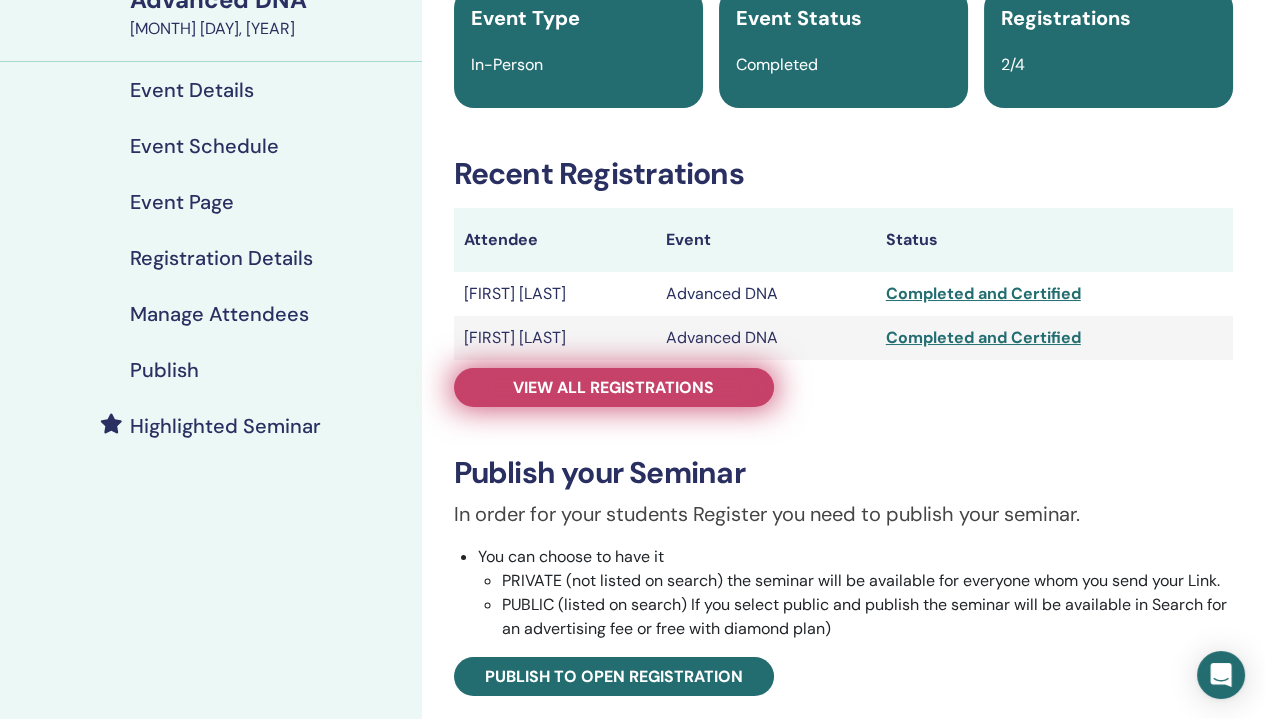 click on "View all registrations" at bounding box center (613, 387) 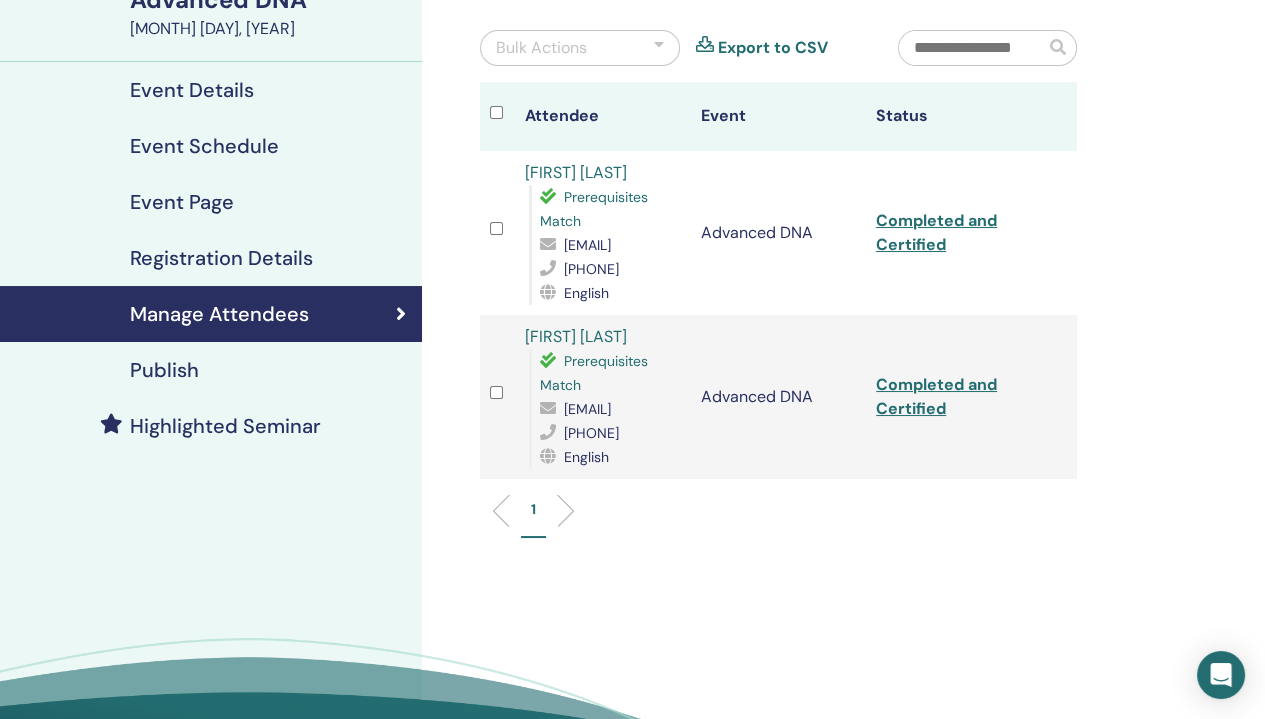 scroll, scrollTop: 76, scrollLeft: 0, axis: vertical 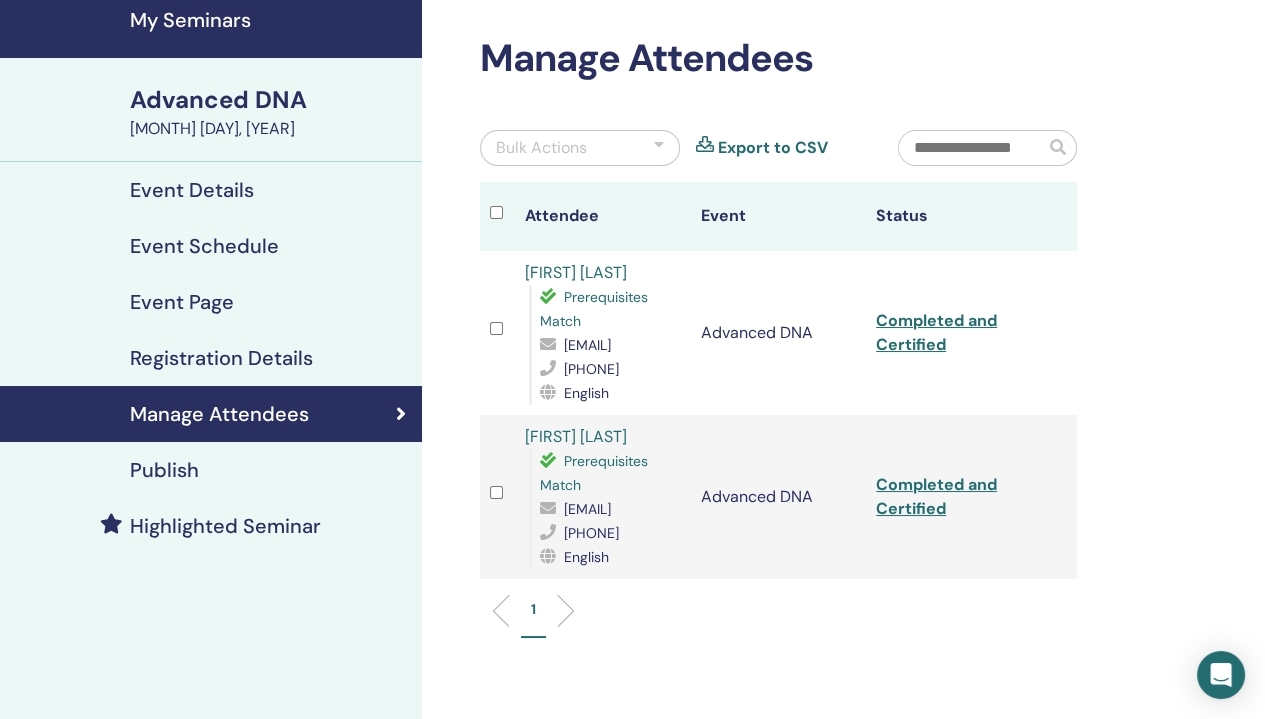 click on "Event Details" at bounding box center (192, 190) 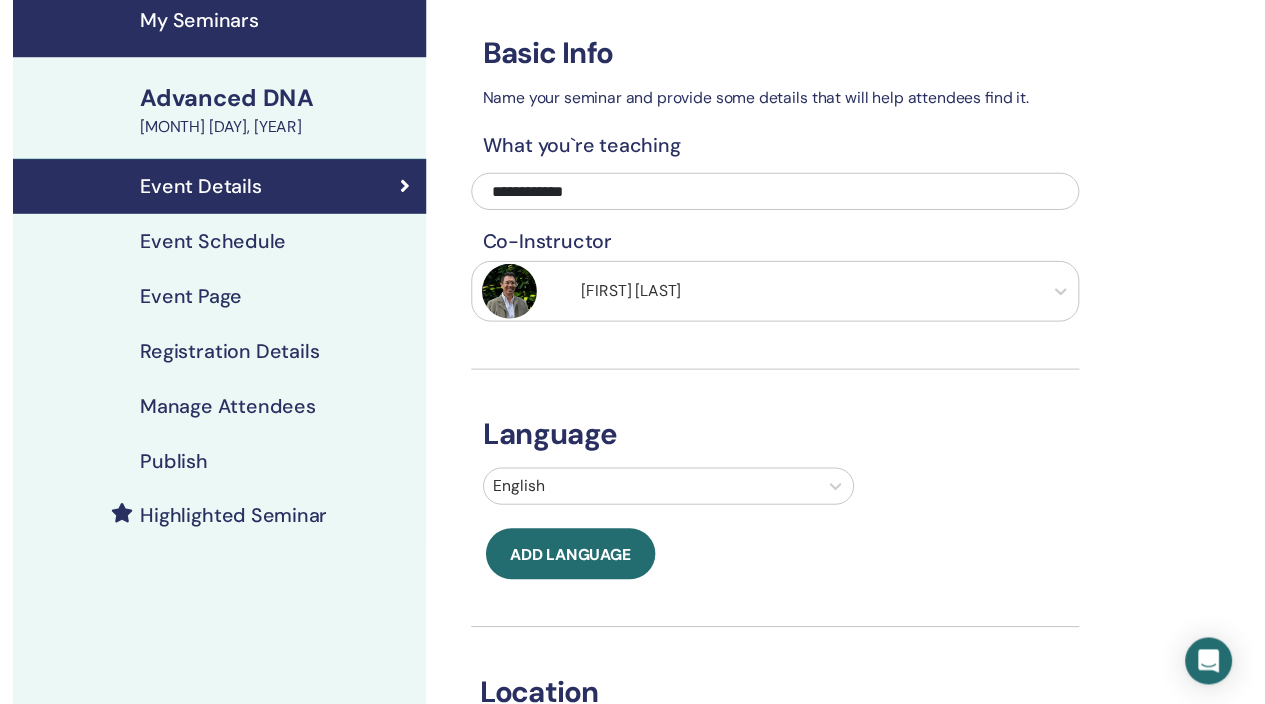 scroll, scrollTop: 0, scrollLeft: 0, axis: both 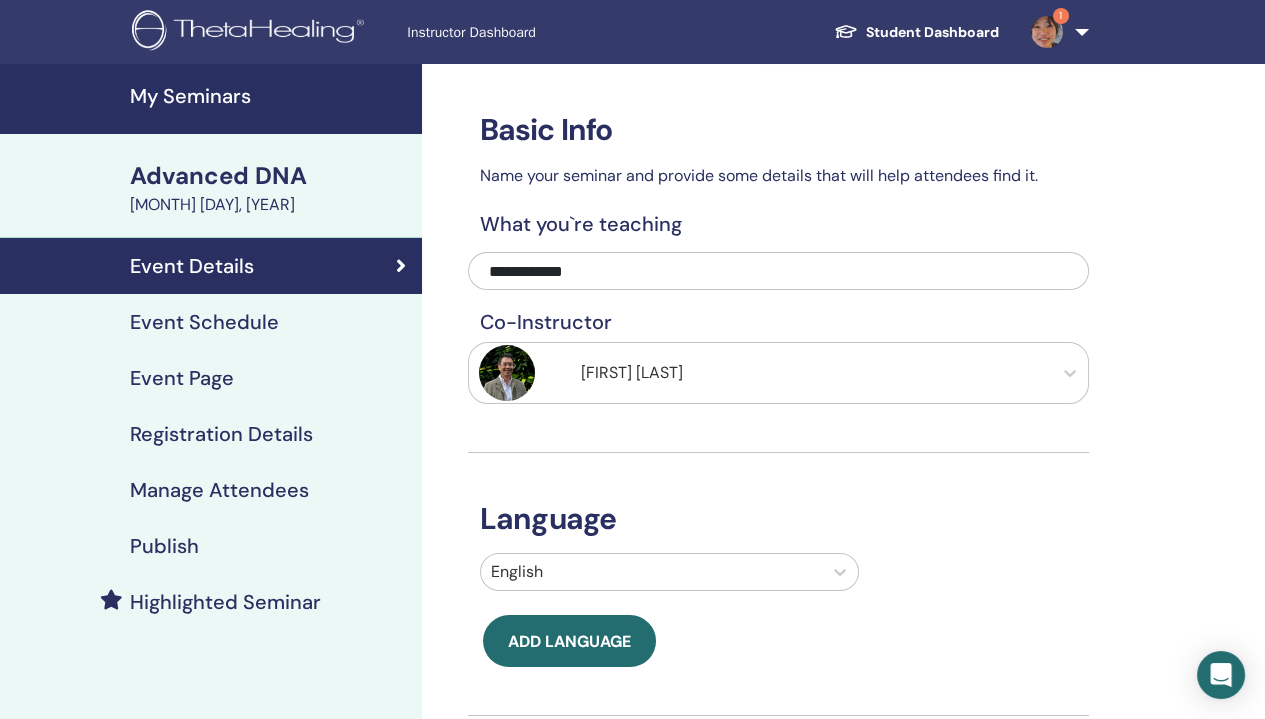 click on "Event Schedule" at bounding box center (204, 322) 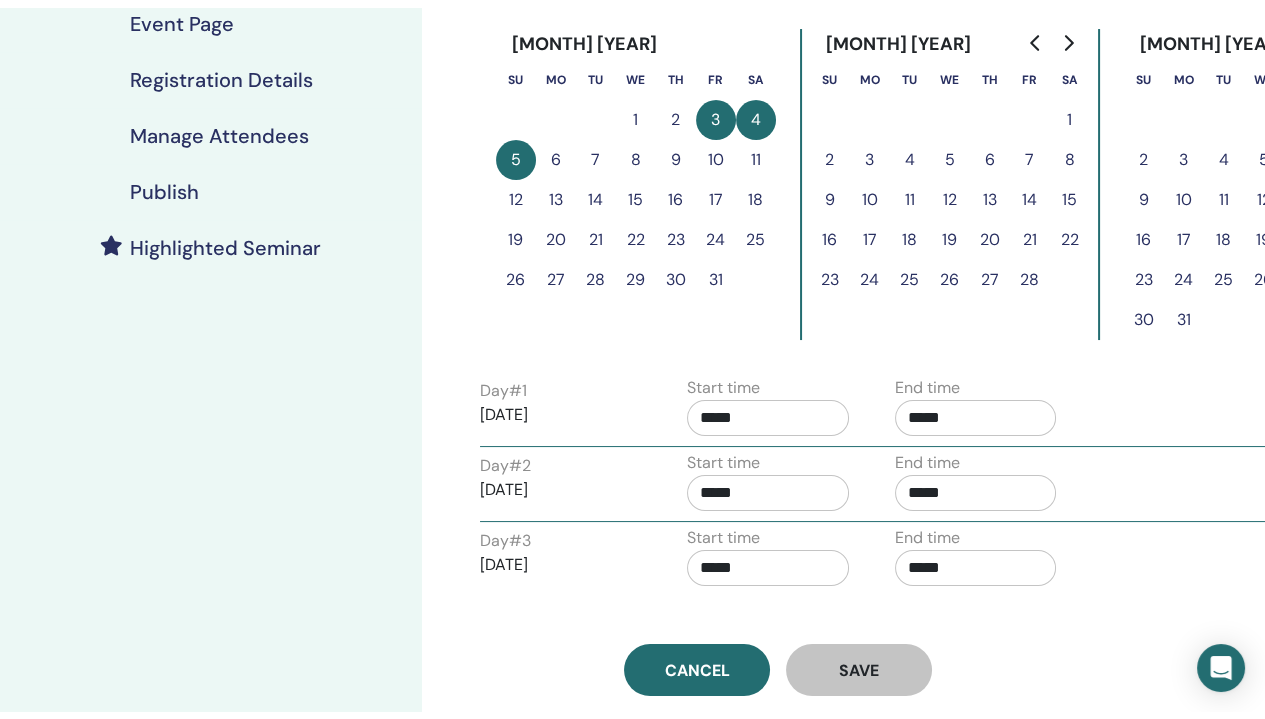 scroll, scrollTop: 200, scrollLeft: 0, axis: vertical 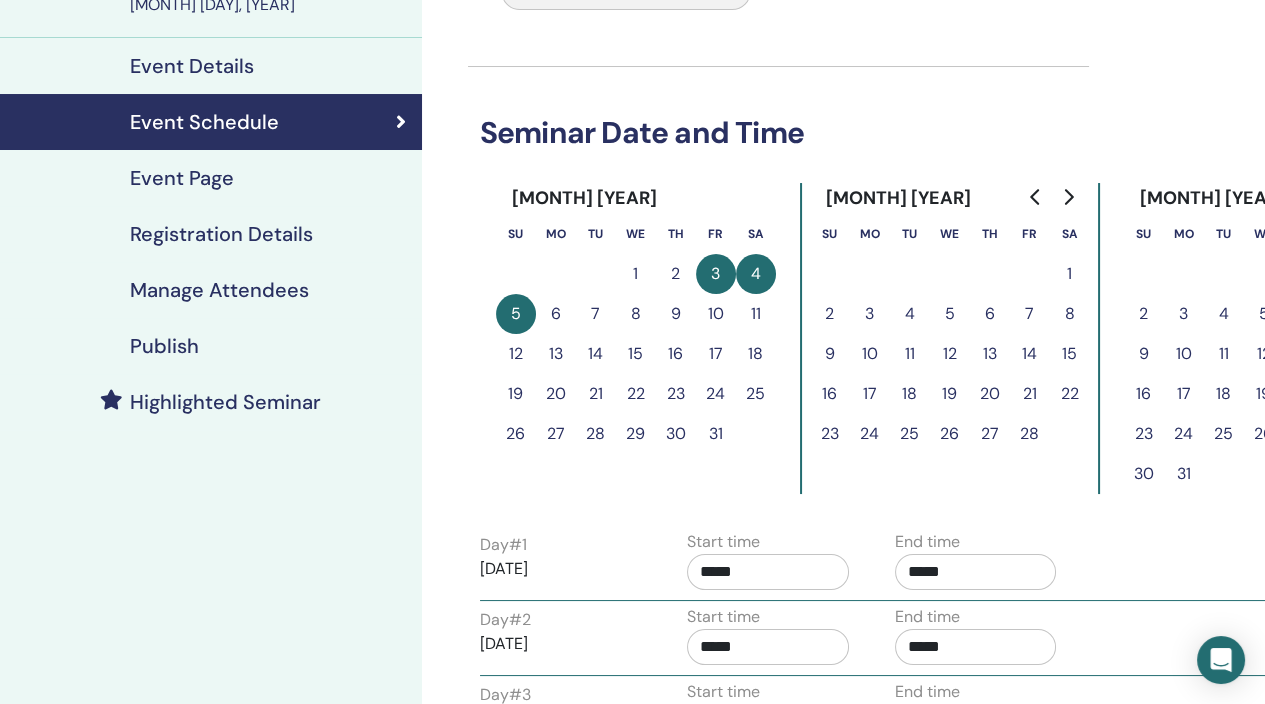 click on "Event Page" at bounding box center [182, 178] 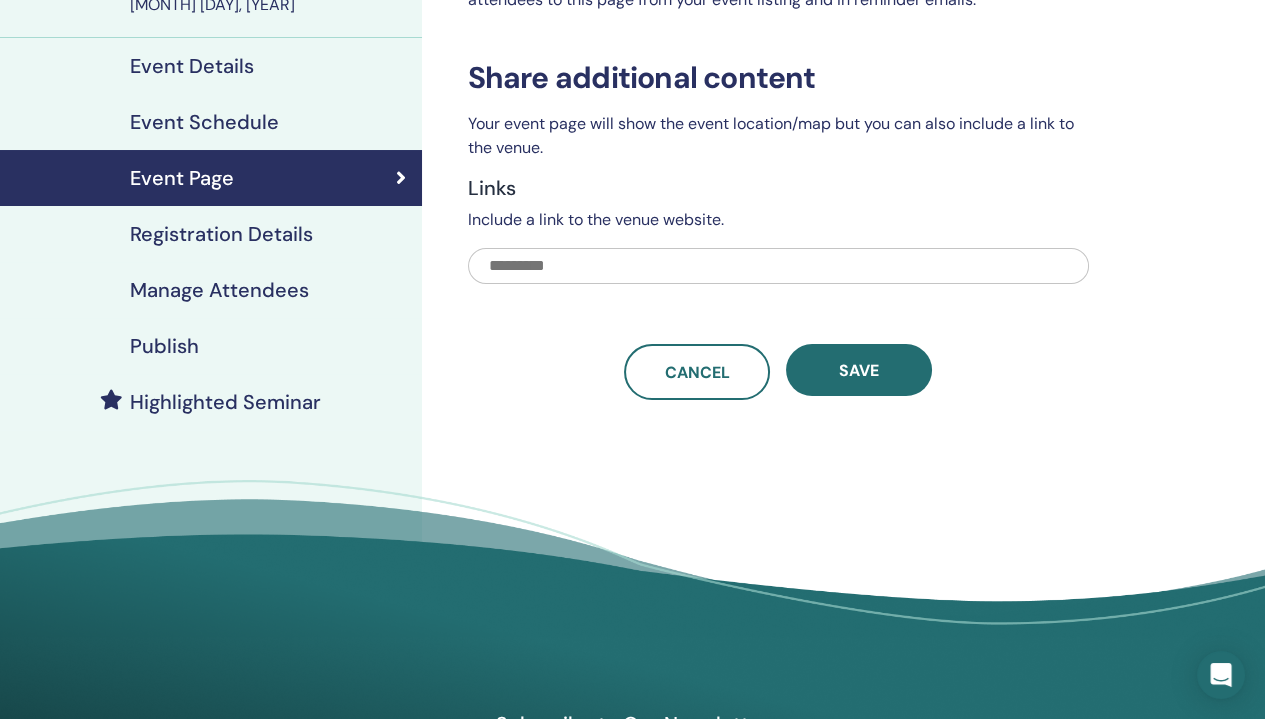 click on "Registration Details" at bounding box center (221, 234) 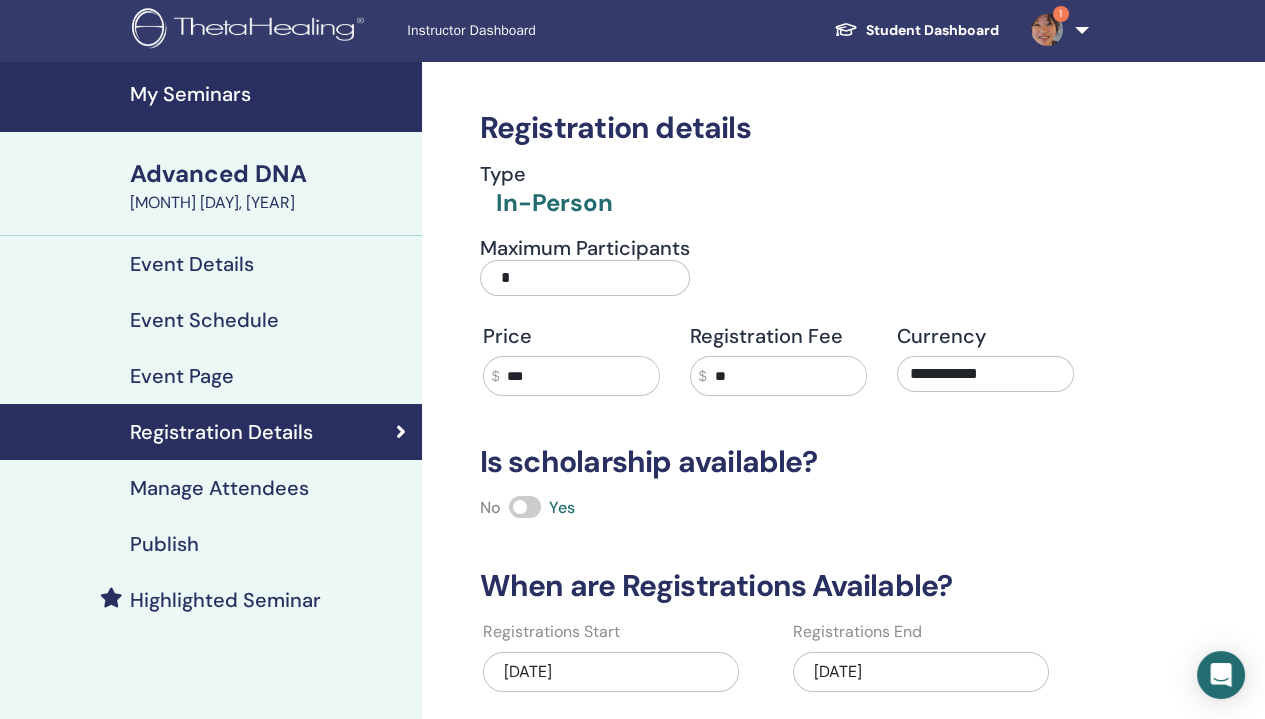 scroll, scrollTop: 0, scrollLeft: 0, axis: both 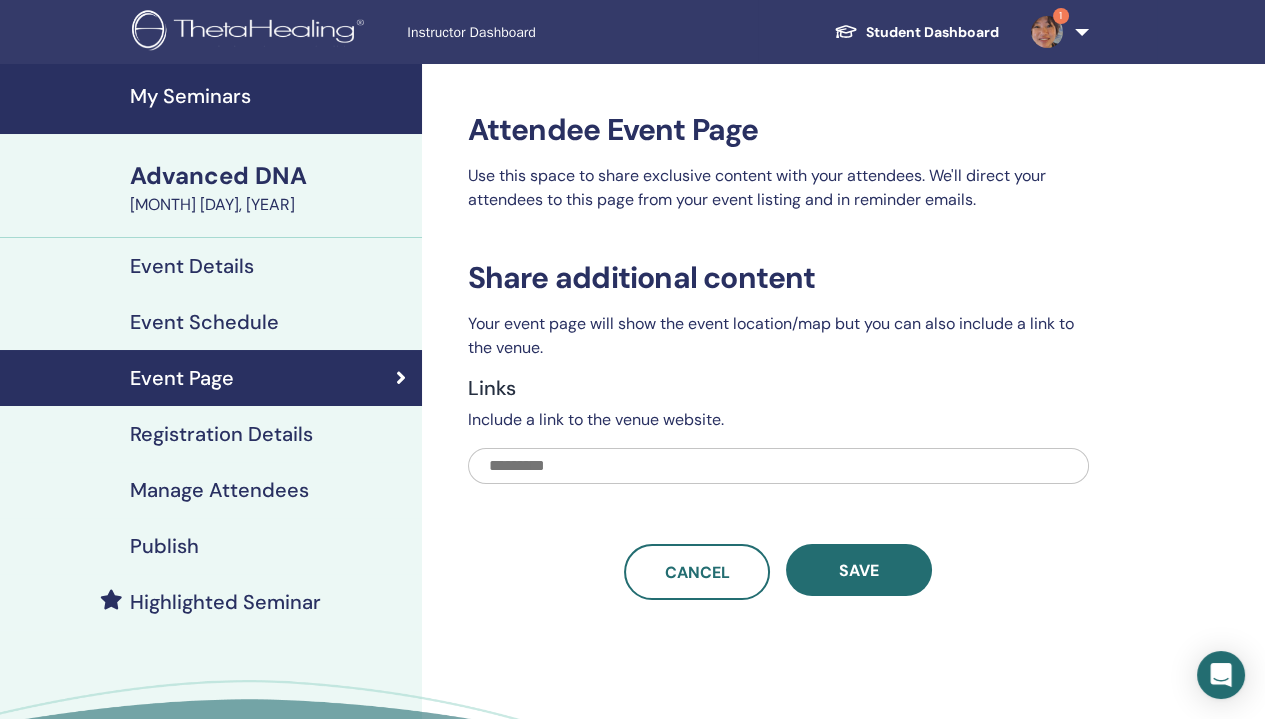 click on "My Seminars" at bounding box center [270, 96] 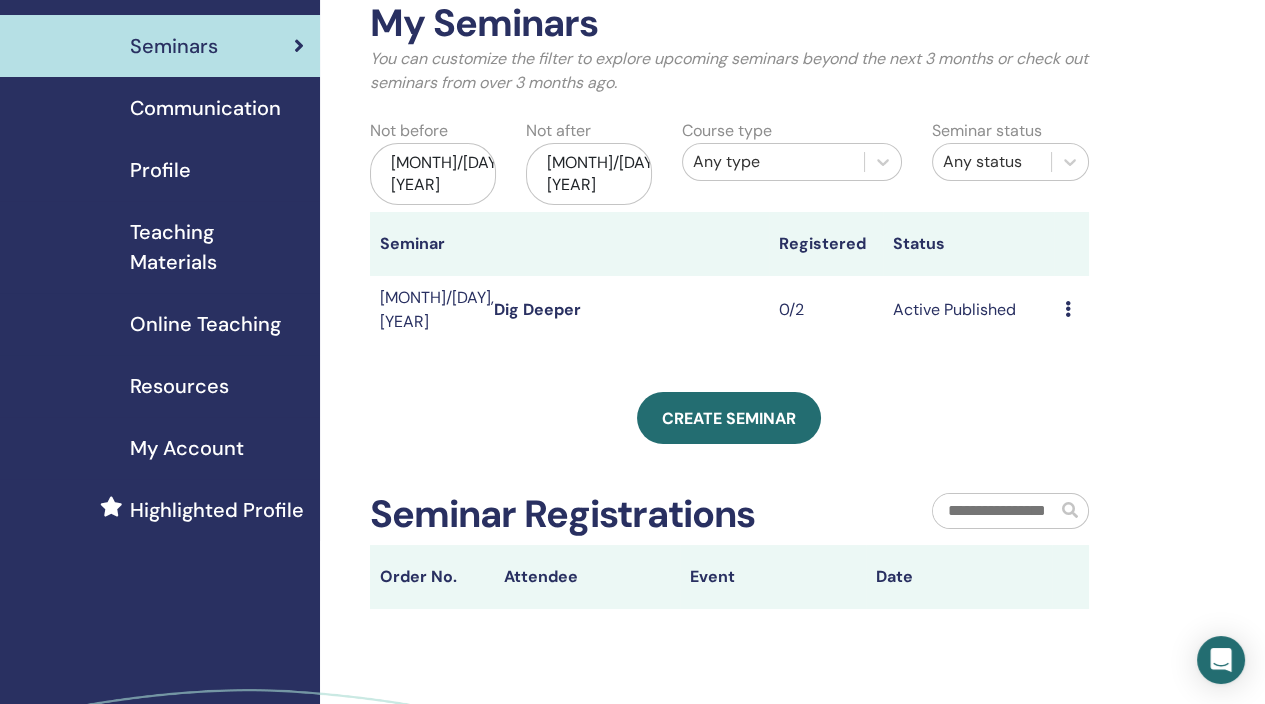 scroll, scrollTop: 100, scrollLeft: 0, axis: vertical 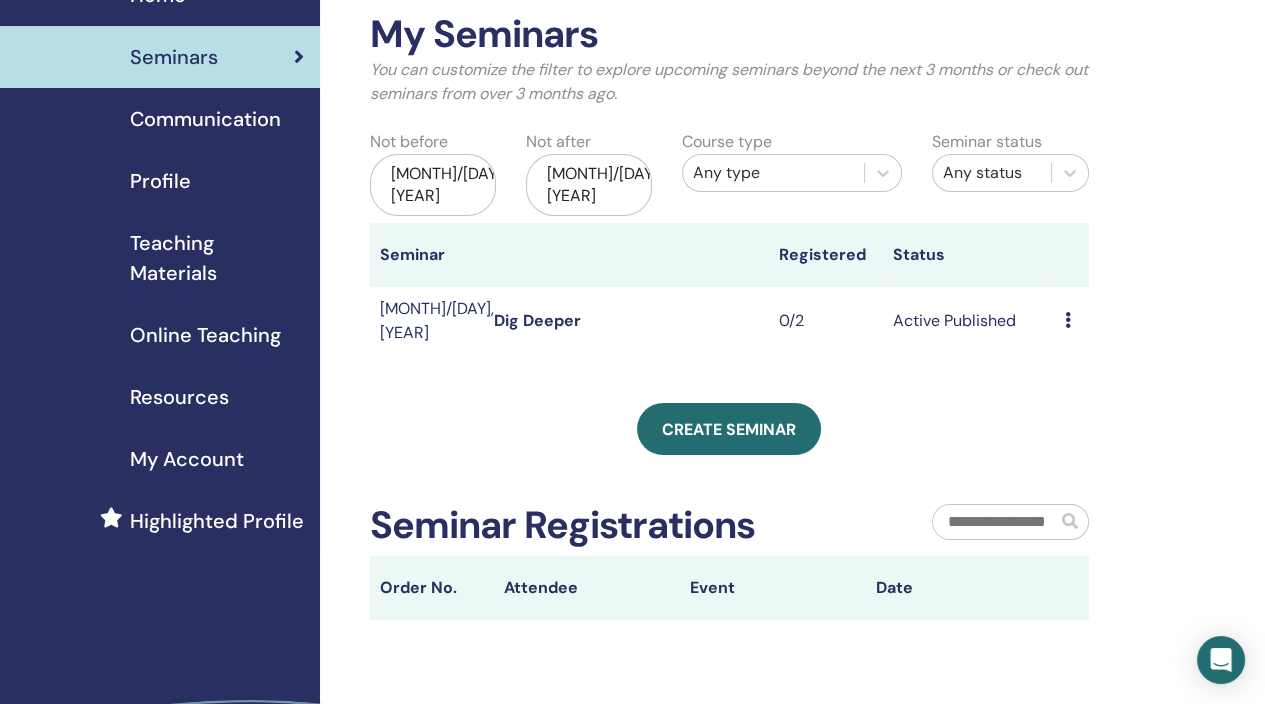 click at bounding box center [1067, 320] 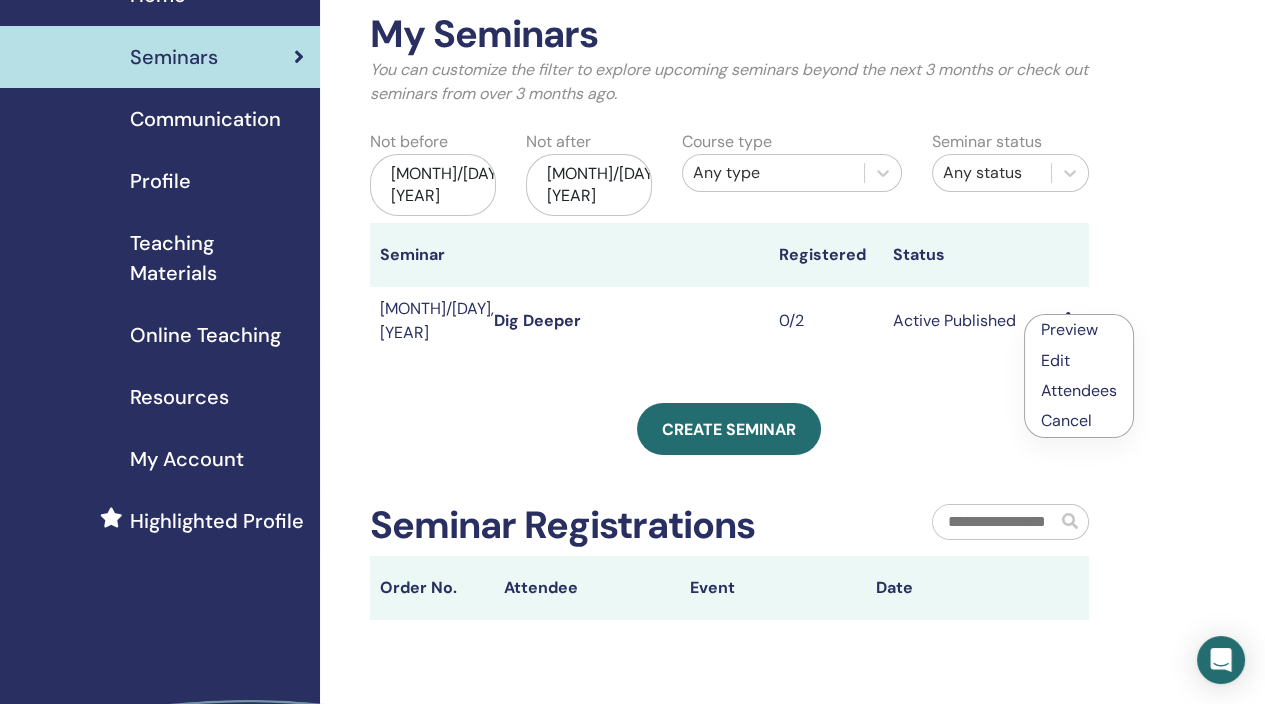 click on "Edit" at bounding box center [1079, 360] 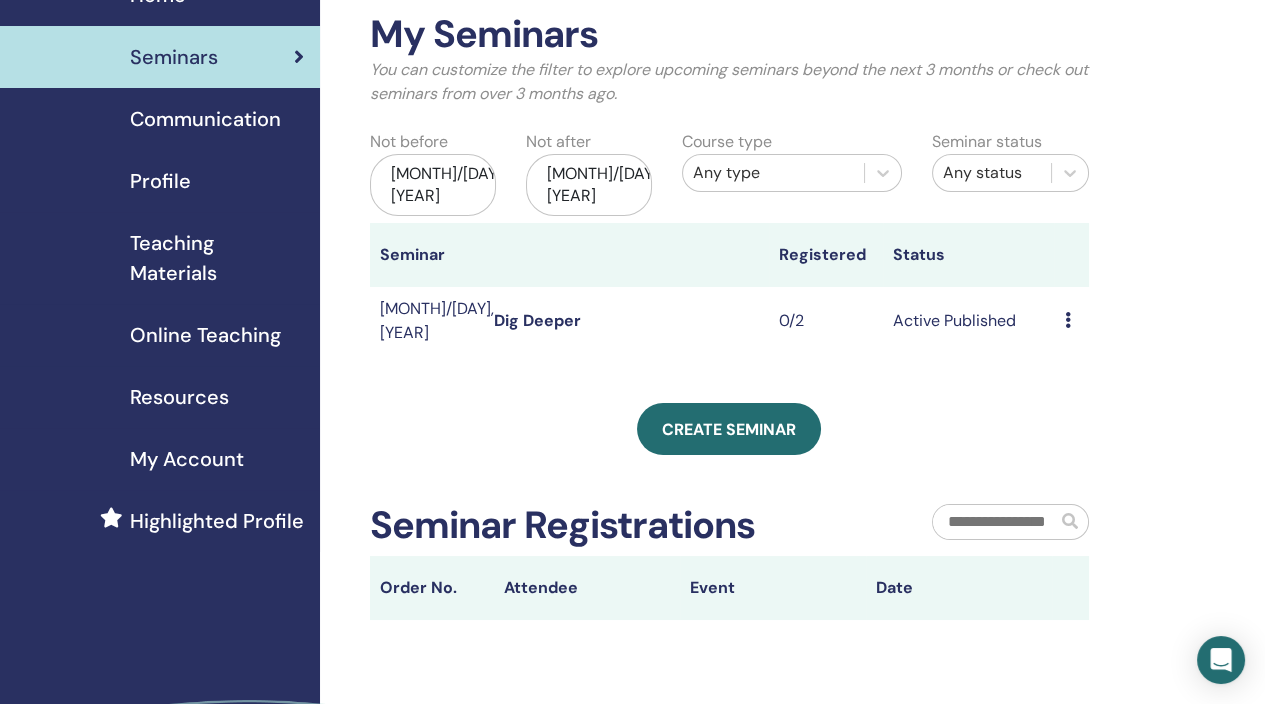 click at bounding box center [1067, 320] 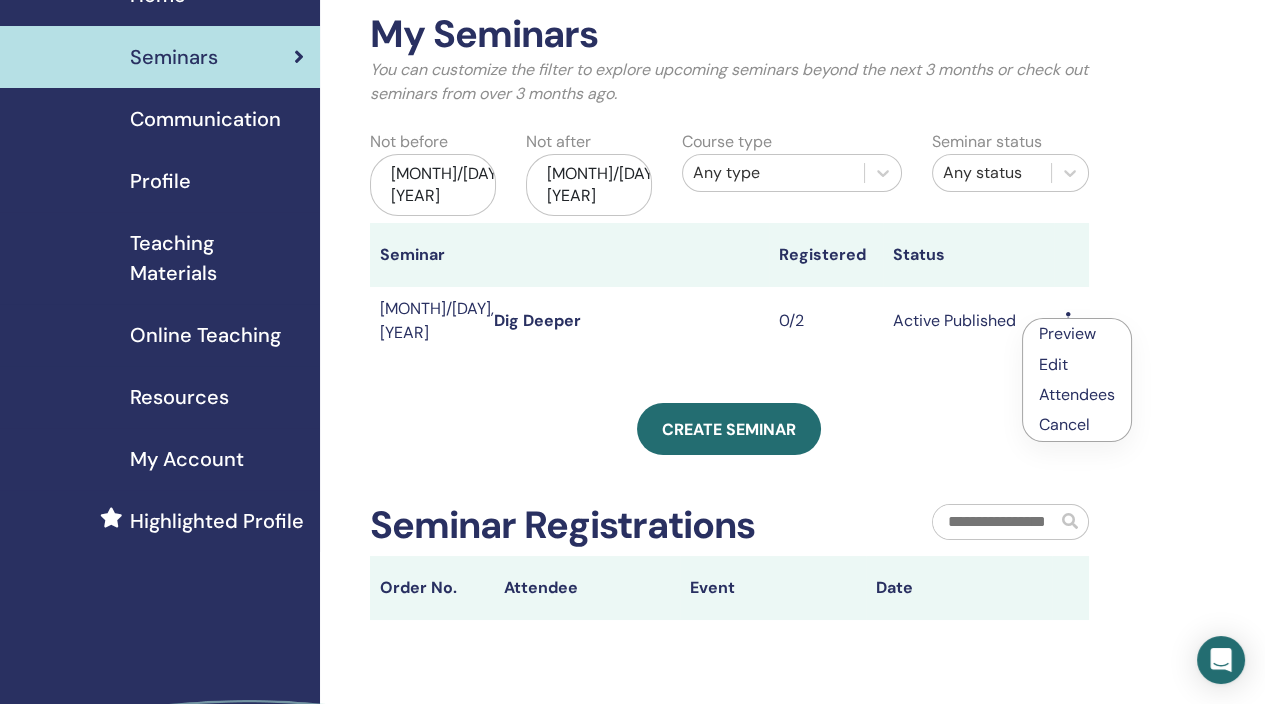 click on "Edit" at bounding box center [1053, 364] 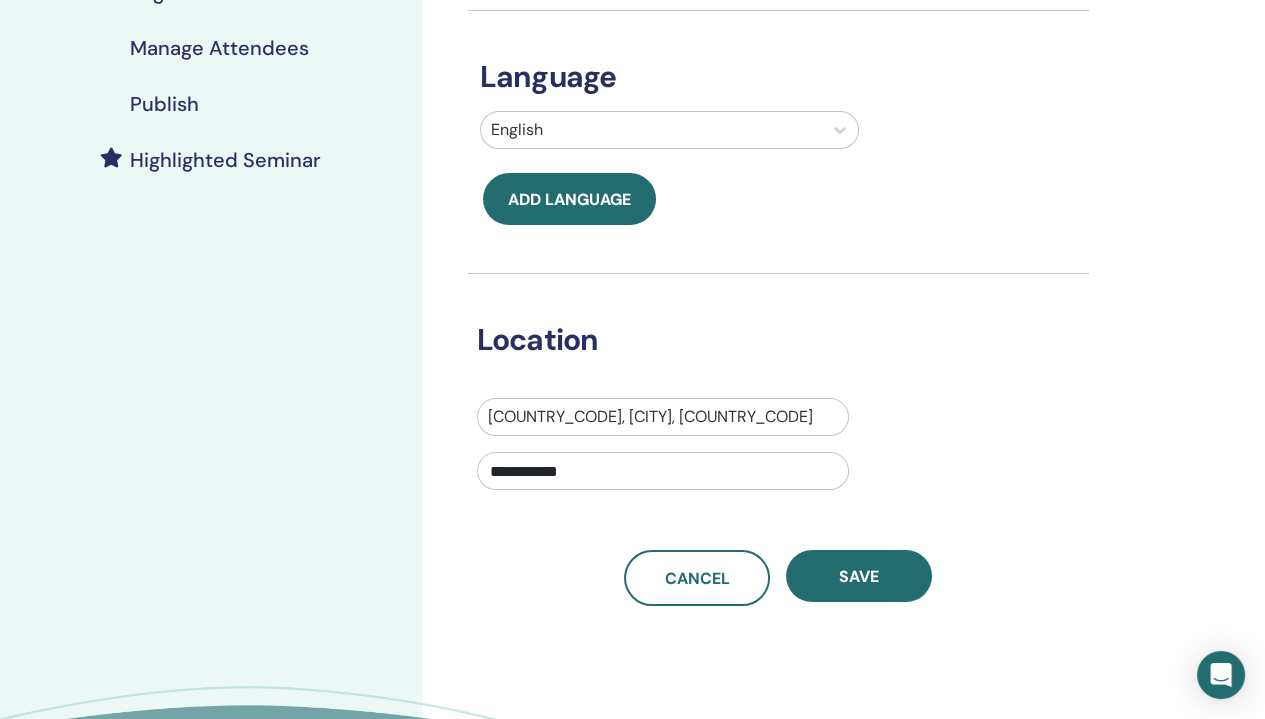 scroll, scrollTop: 200, scrollLeft: 0, axis: vertical 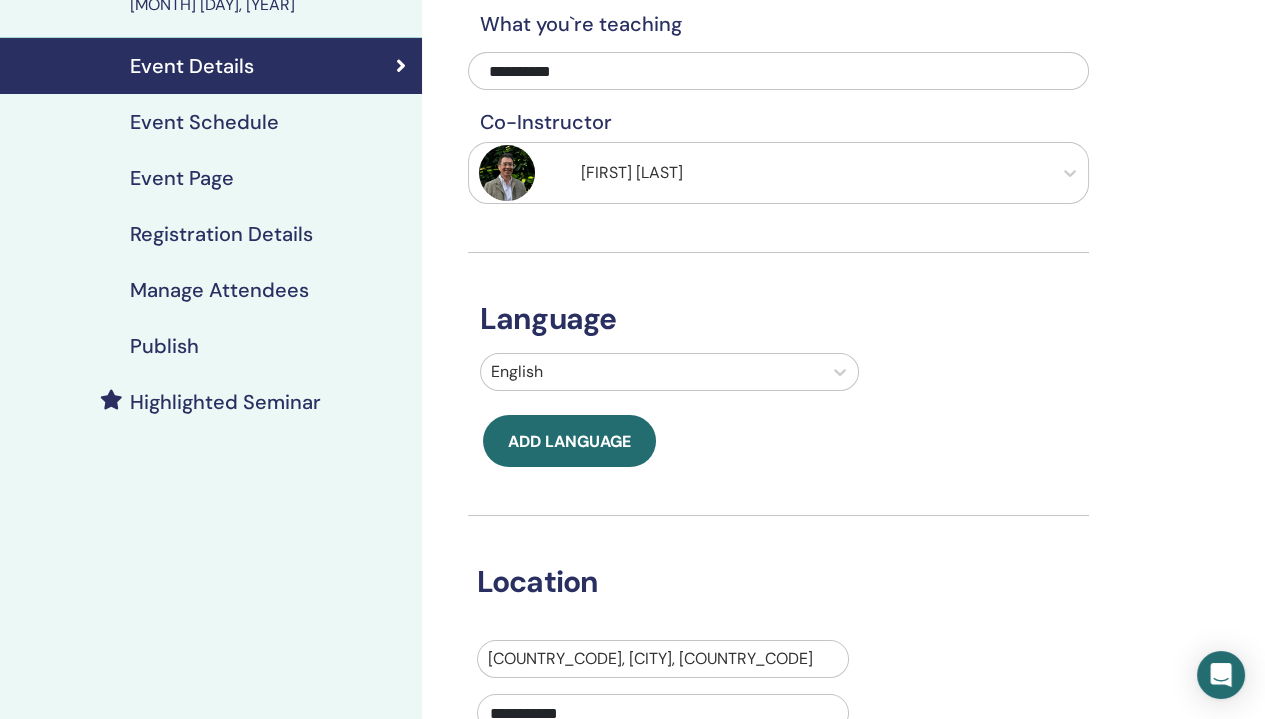 click on "Registration Details" at bounding box center [221, 234] 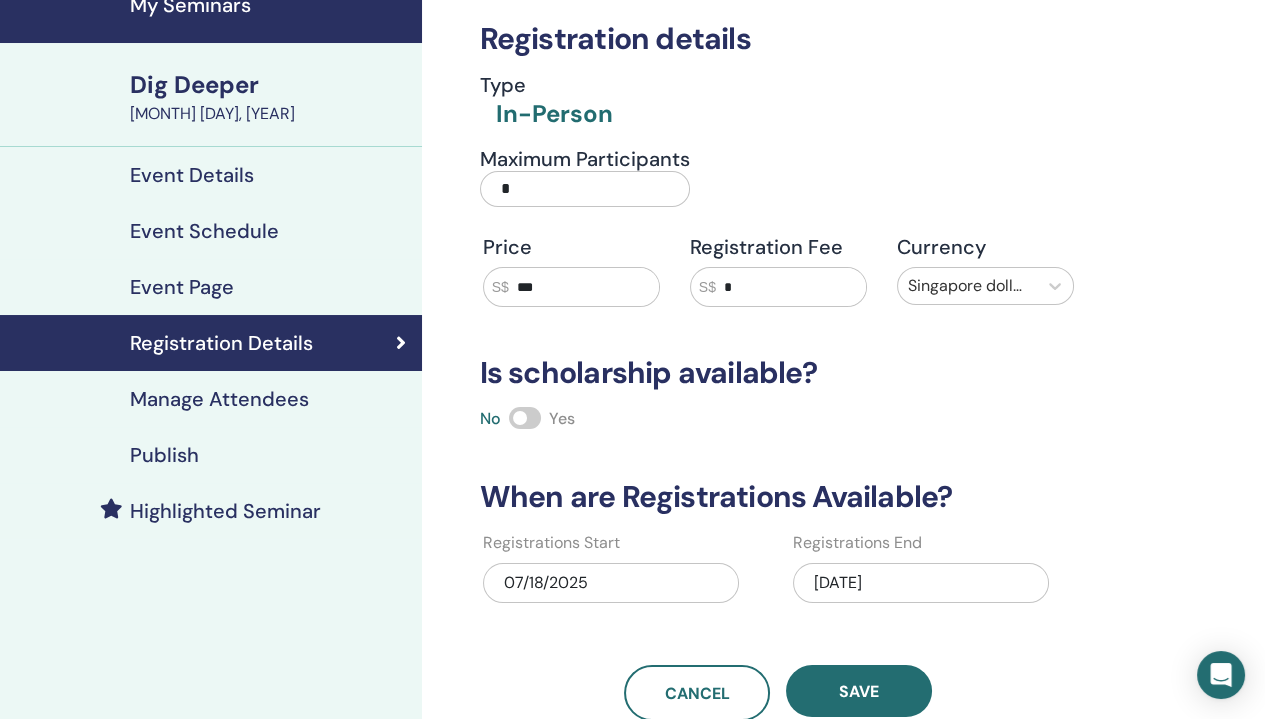 scroll, scrollTop: 0, scrollLeft: 0, axis: both 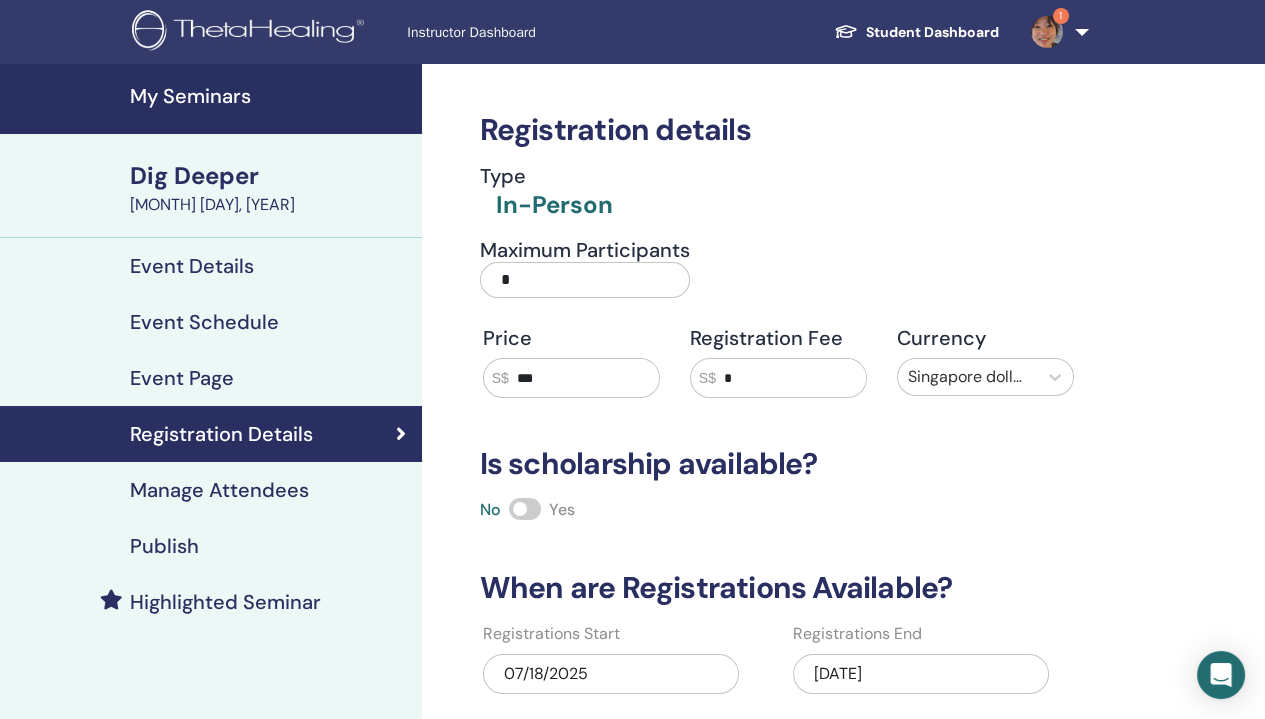 click on "***" at bounding box center [584, 378] 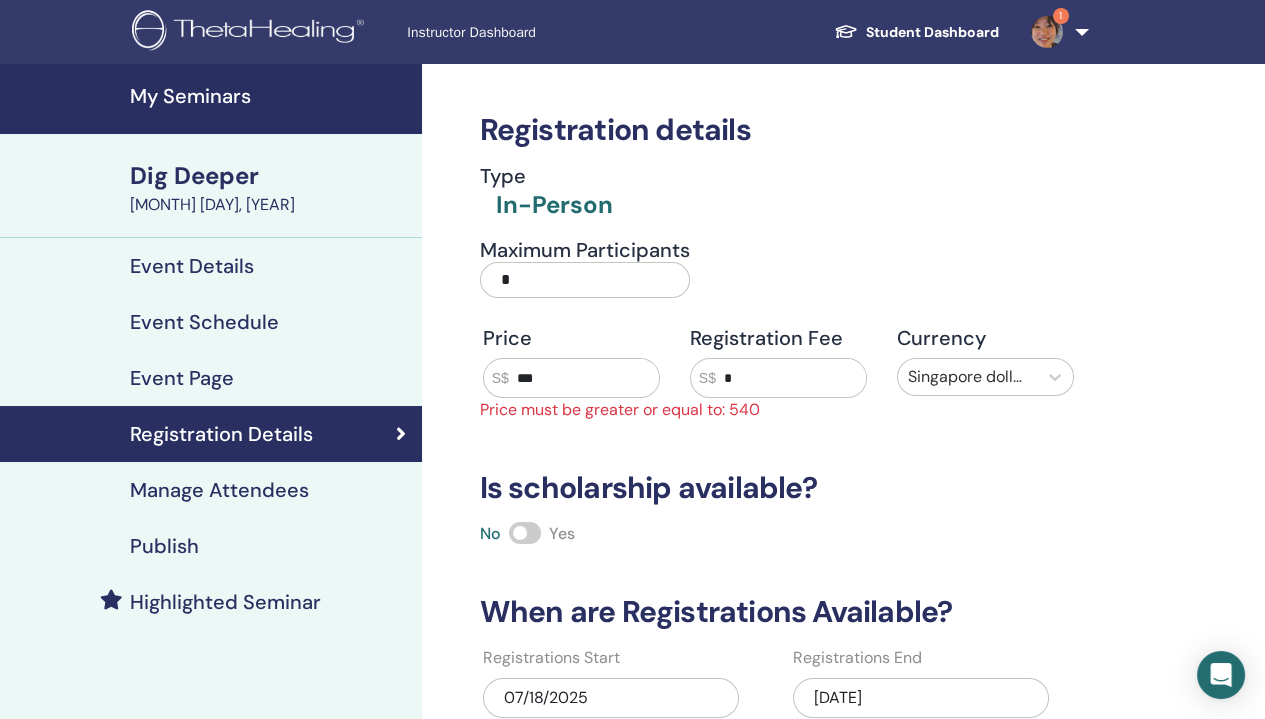type on "***" 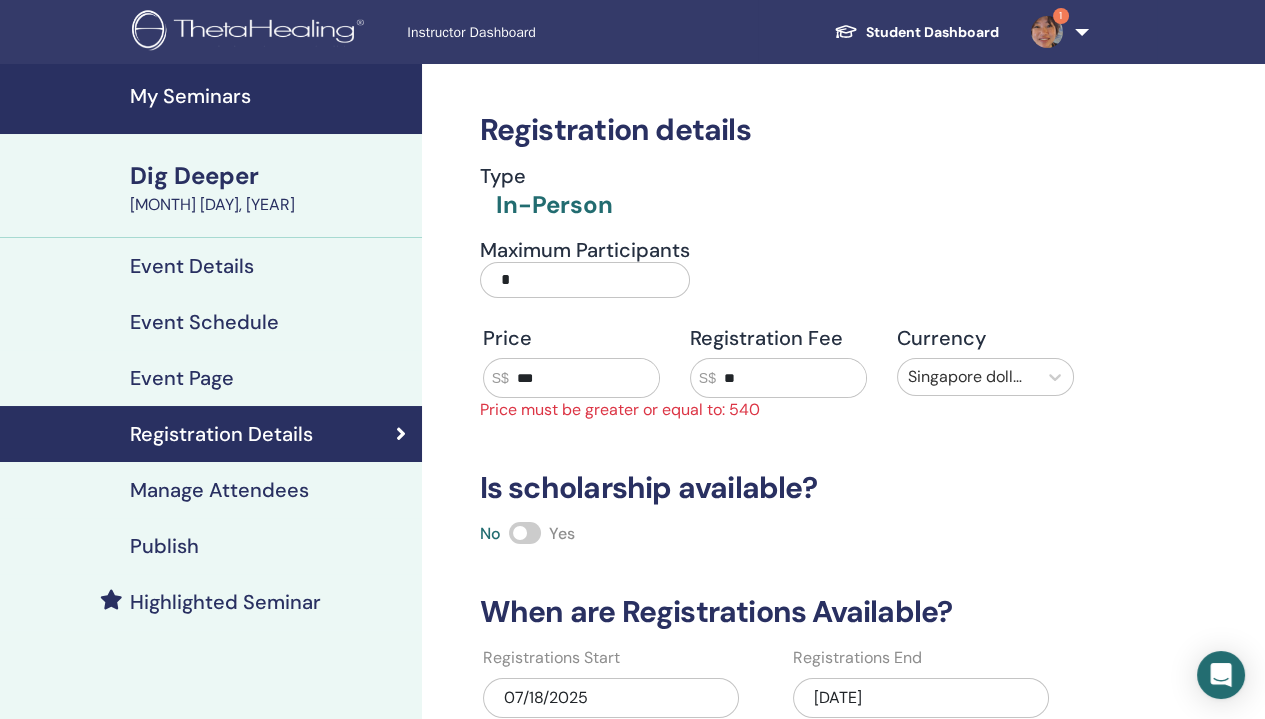 type on "**" 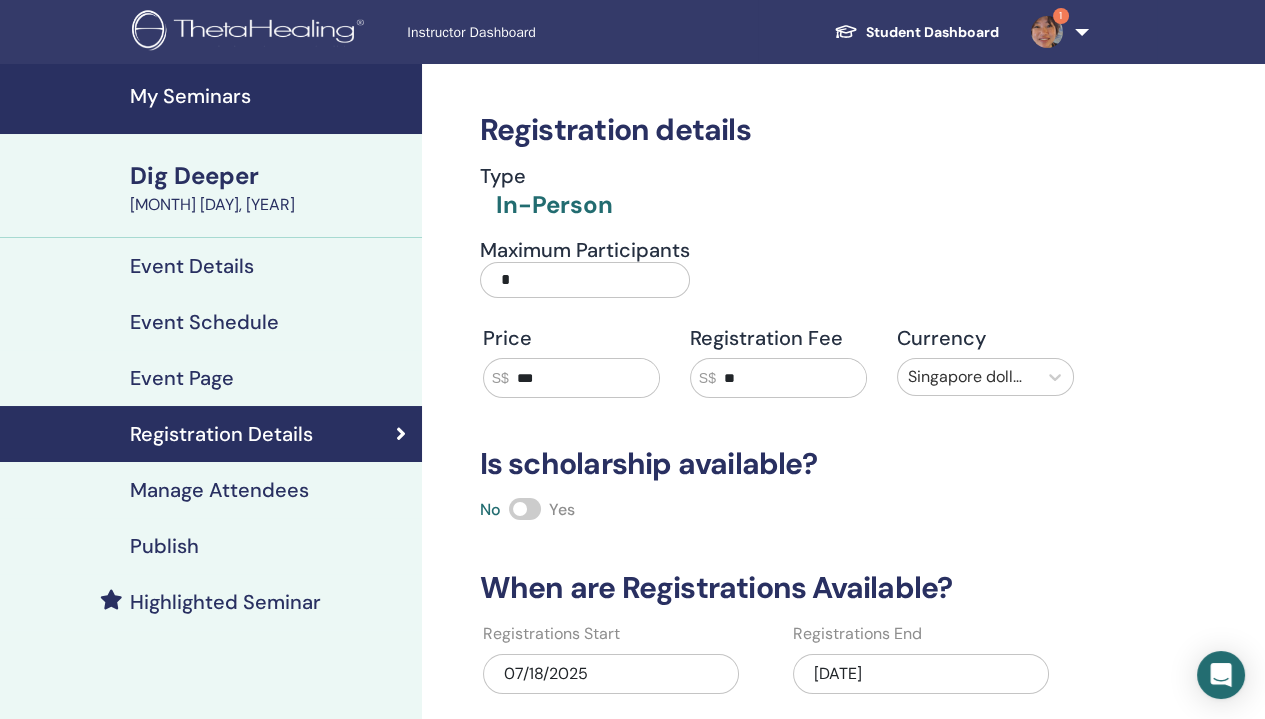type on "***" 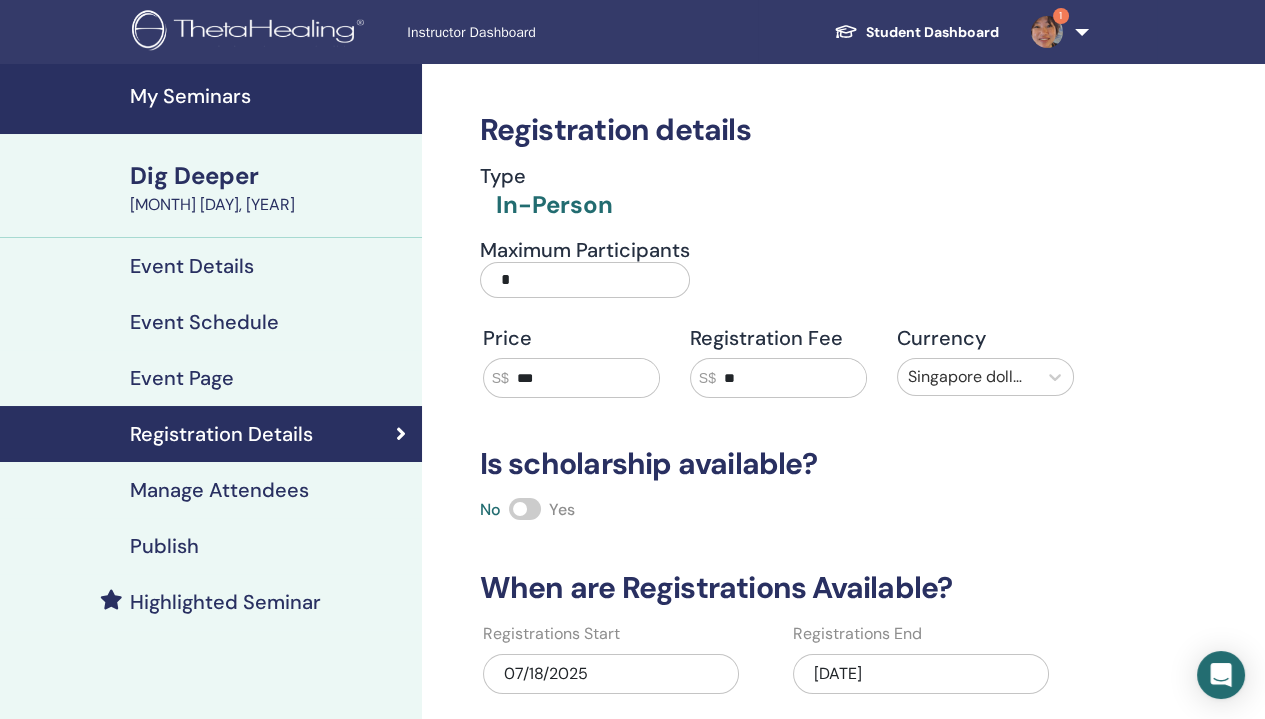 type on "*" 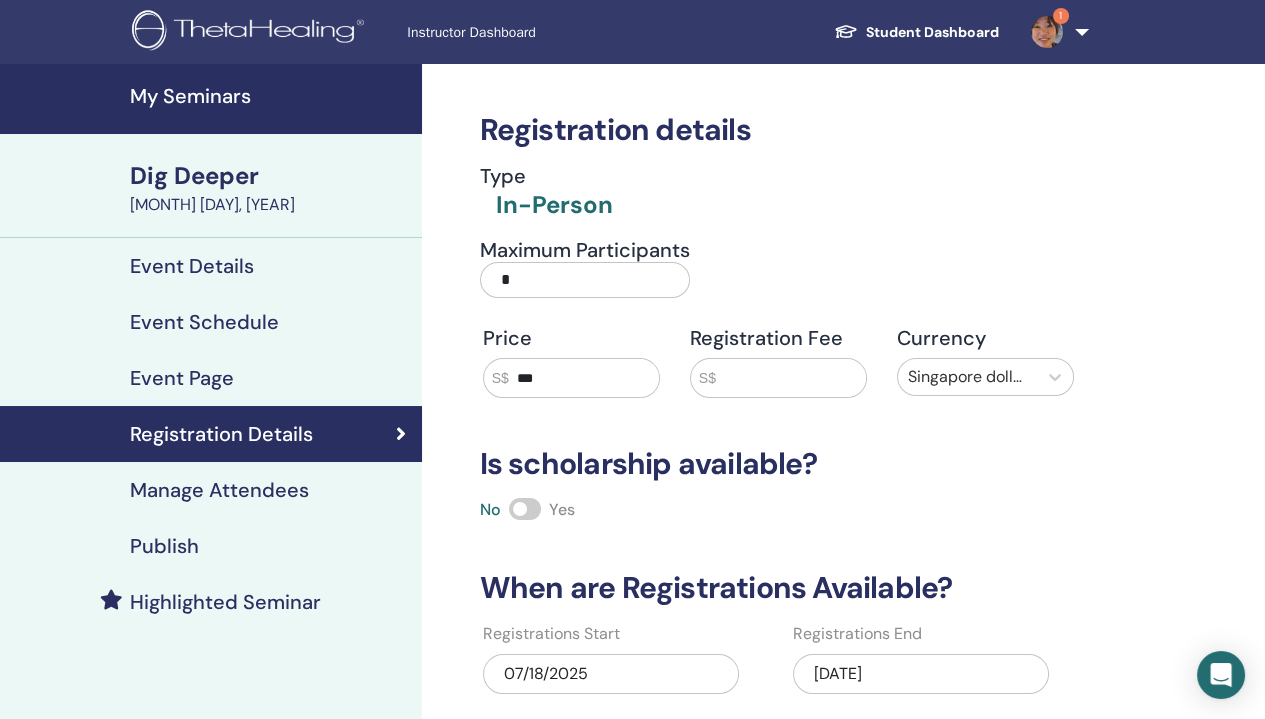 click on "Registration details Type In-Person Maximum Participants * Price S$ *** Registration Fee S$ Currency Singapore dollar (S$) Is scholarship available? No Yes When are Registrations Available? Registrations Start 07/18/2025 Registrations End 07/19/2025 Cancel Save" at bounding box center [778, 438] 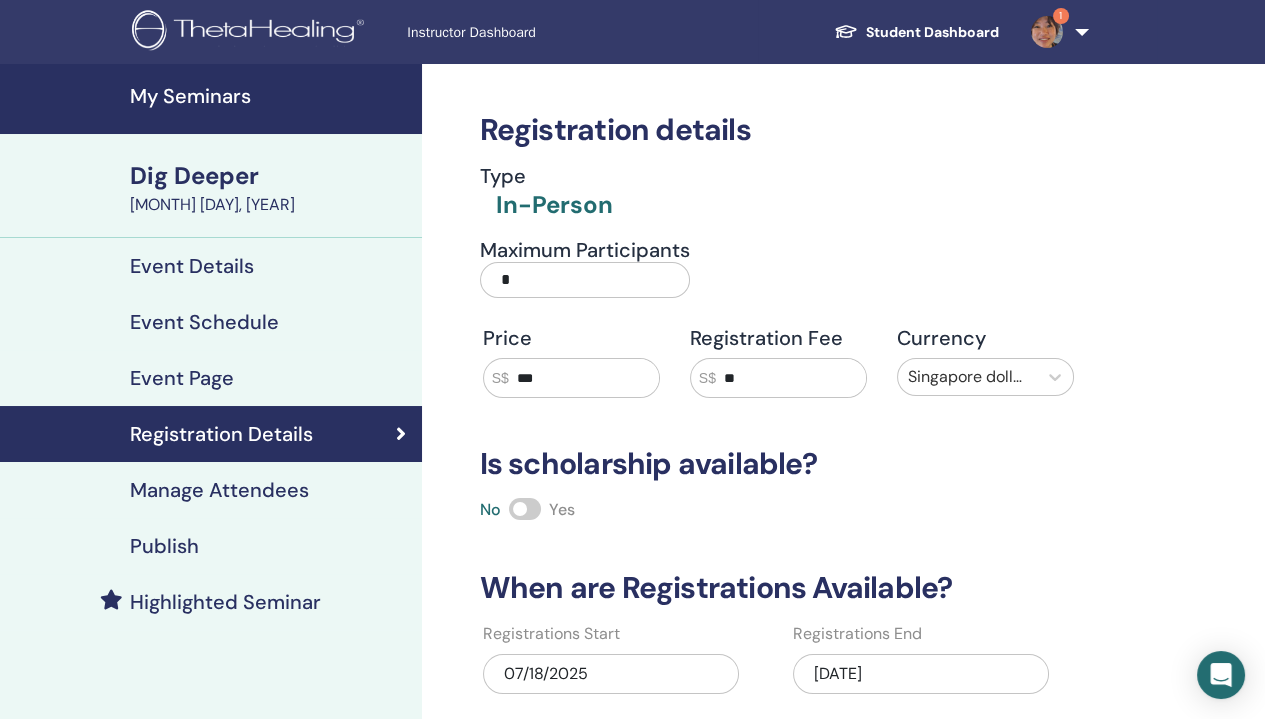 click on "Registration details Type In-Person Maximum Participants * Price S$ *** Registration Fee S$ ** Currency Singapore dollar (S$) Is scholarship available? No Yes When are Registrations Available? Registrations Start 07/18/2025 Registrations End 07/19/2025 Cancel Save" at bounding box center (778, 438) 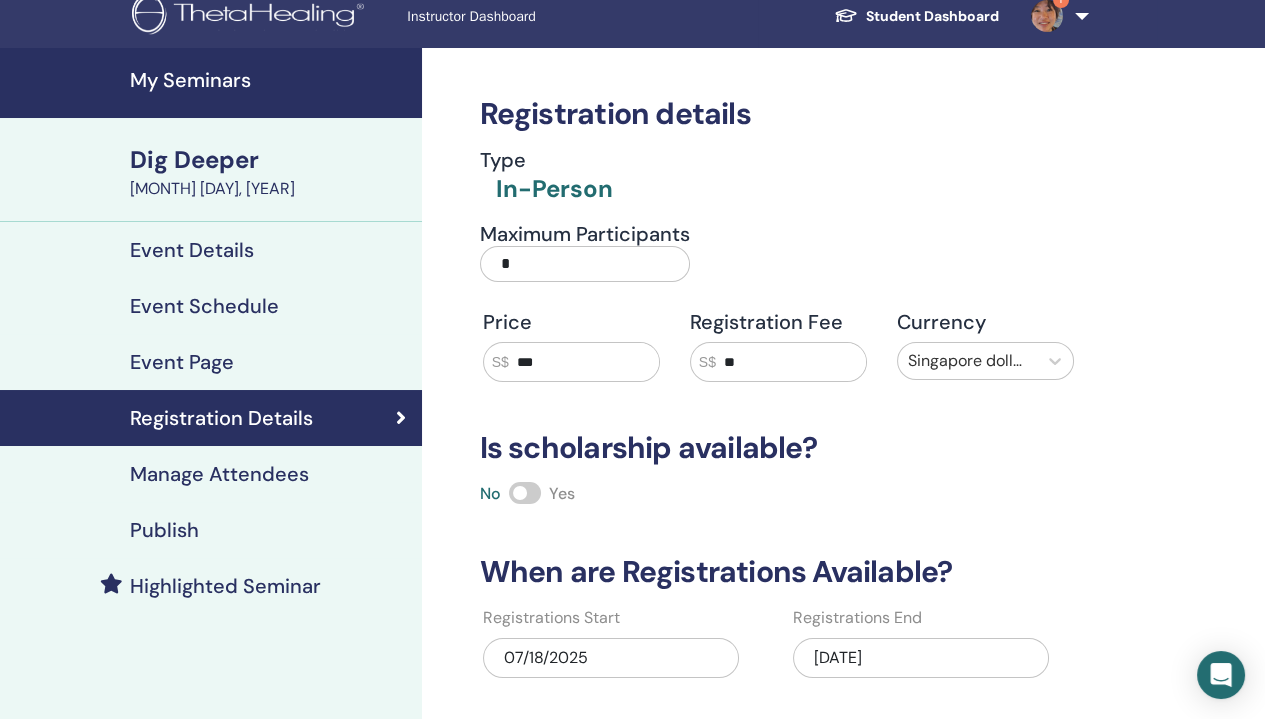 scroll, scrollTop: 0, scrollLeft: 0, axis: both 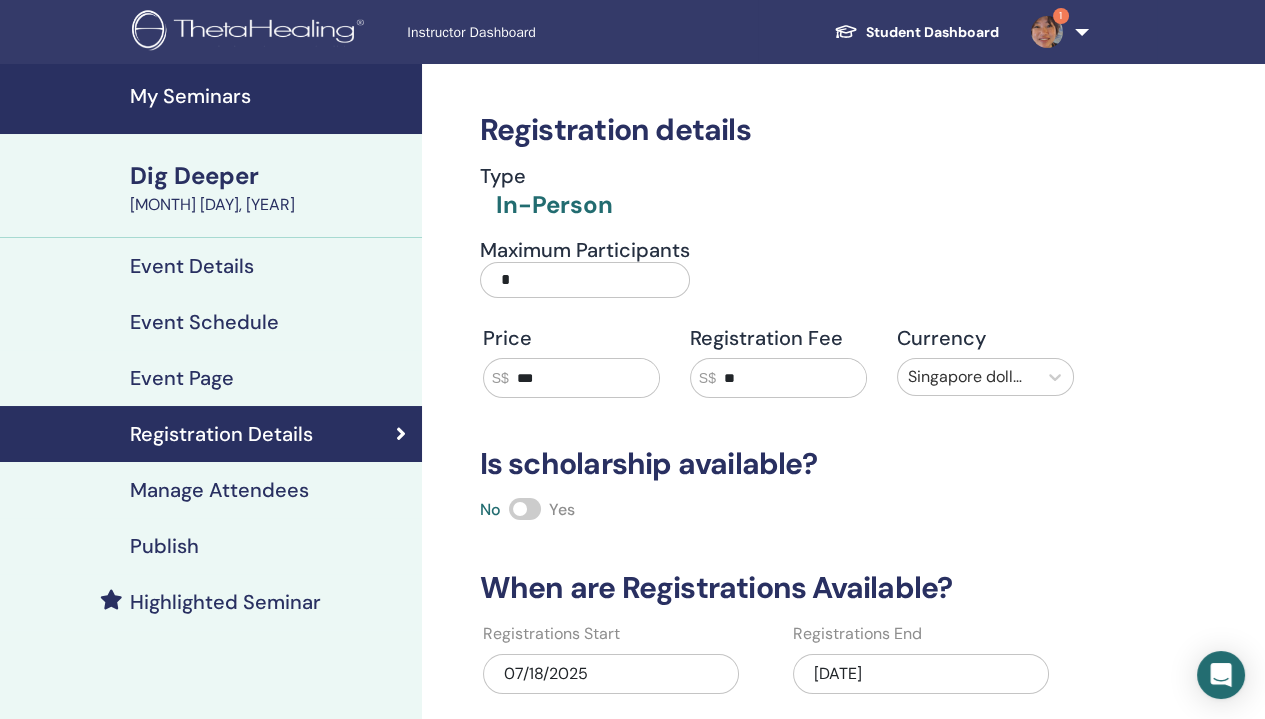 click on "**" at bounding box center (791, 378) 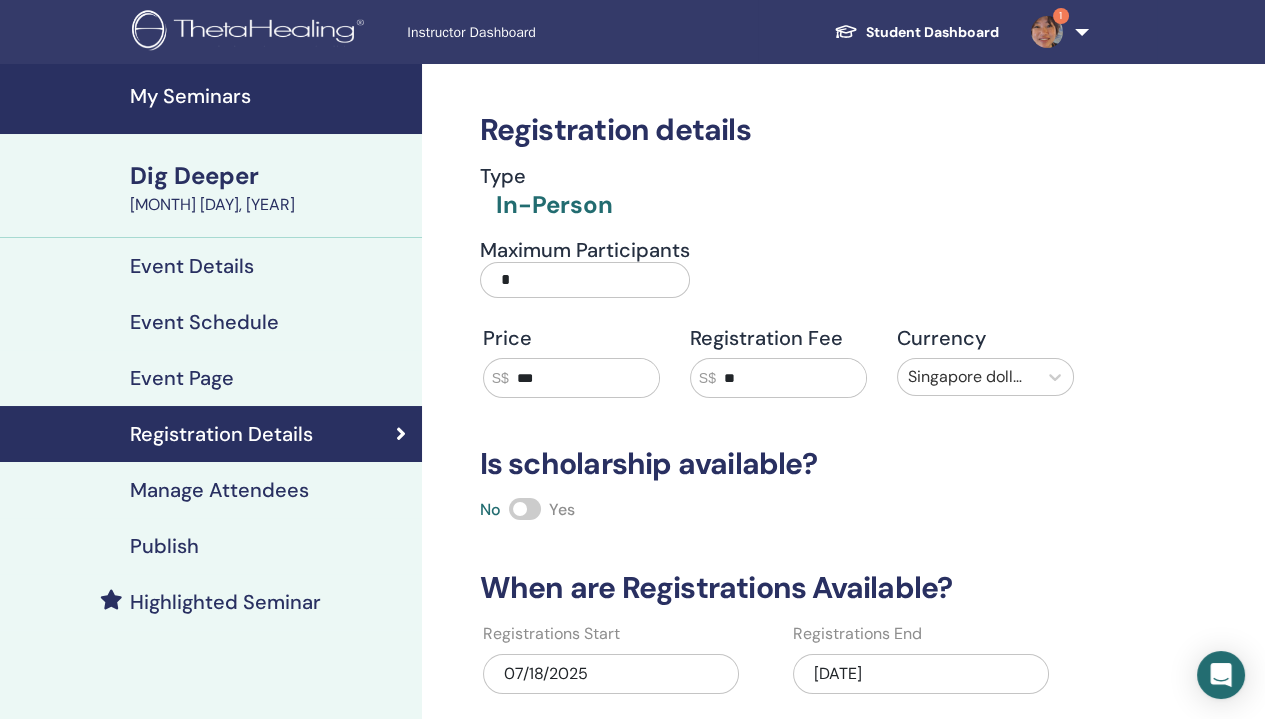 type on "*" 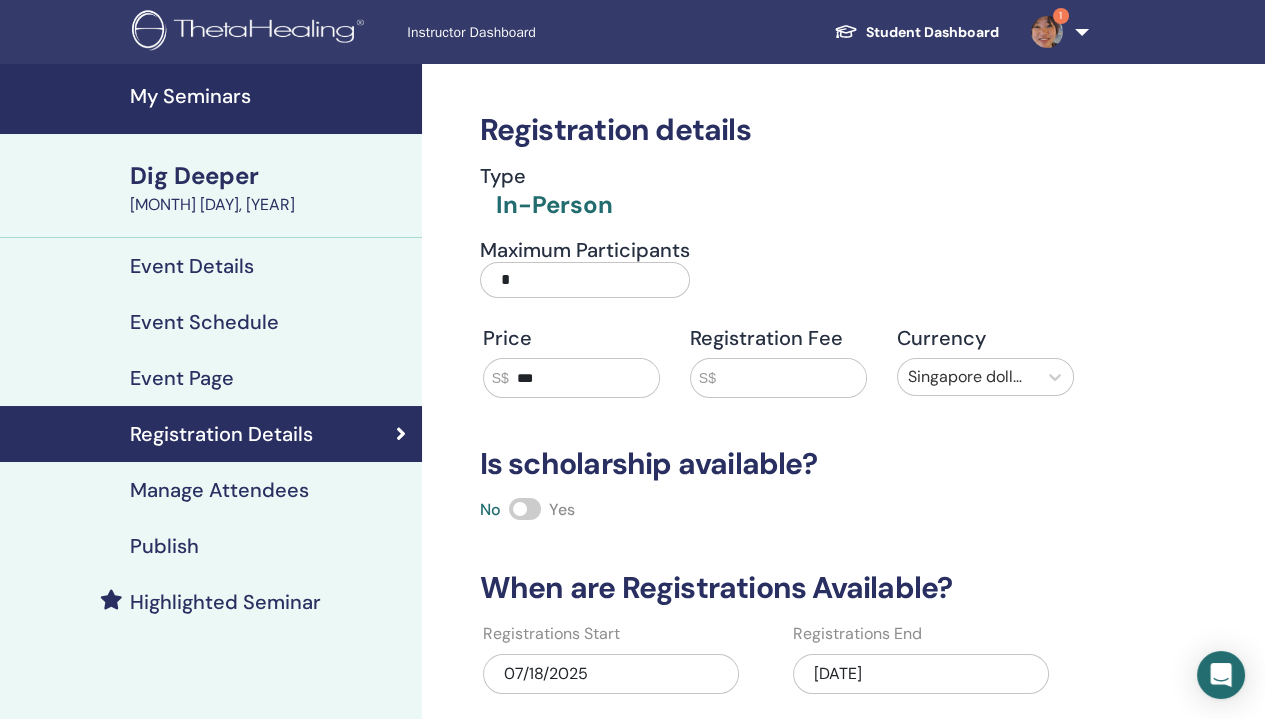 type 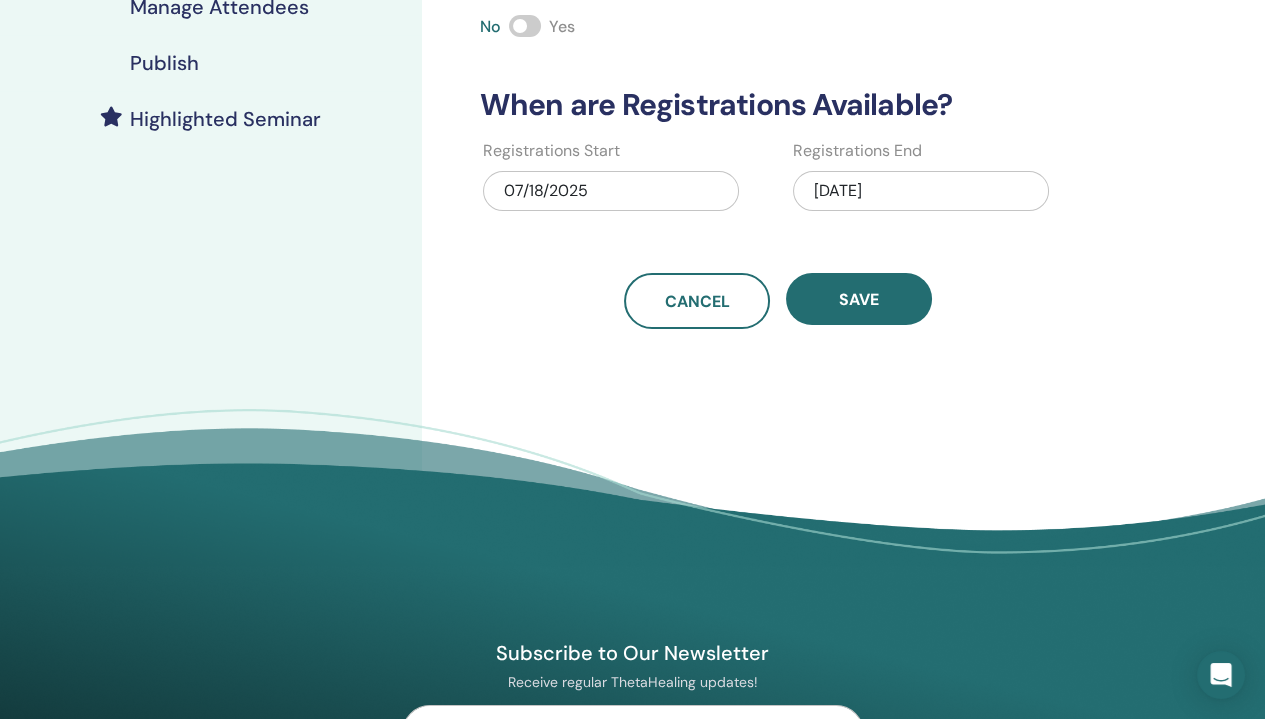 scroll, scrollTop: 400, scrollLeft: 0, axis: vertical 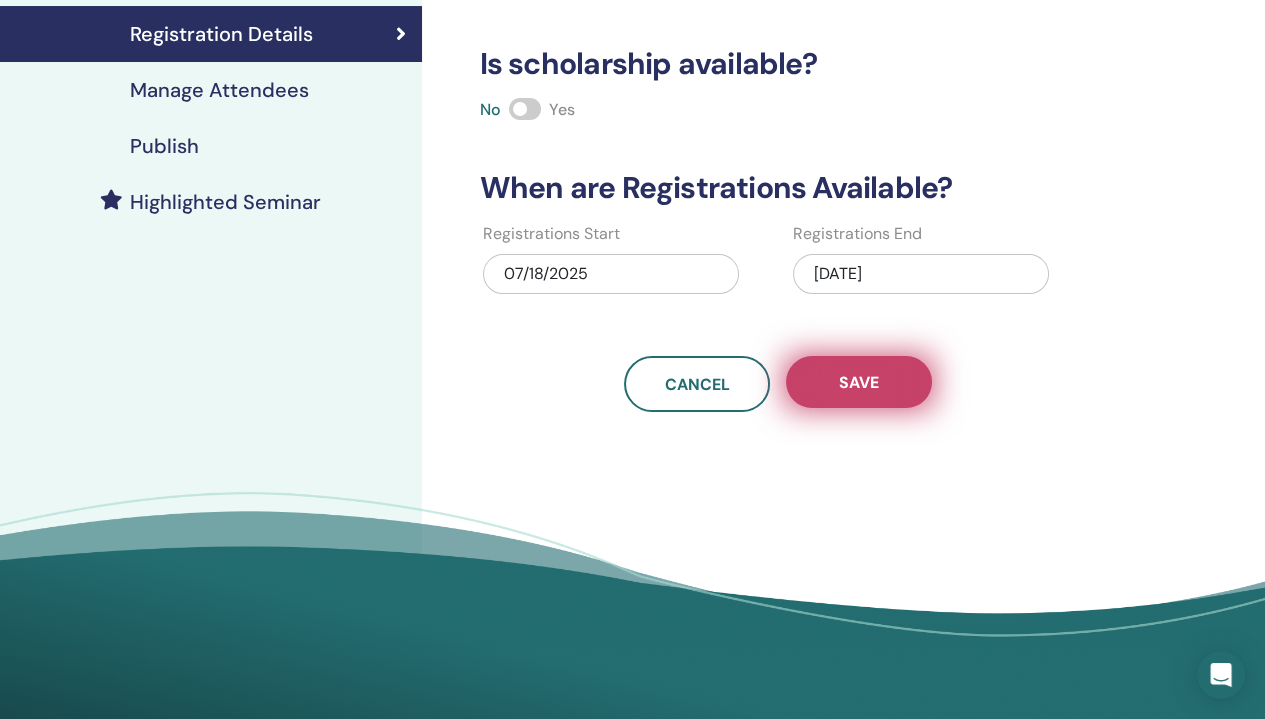 click on "Save" at bounding box center [859, 382] 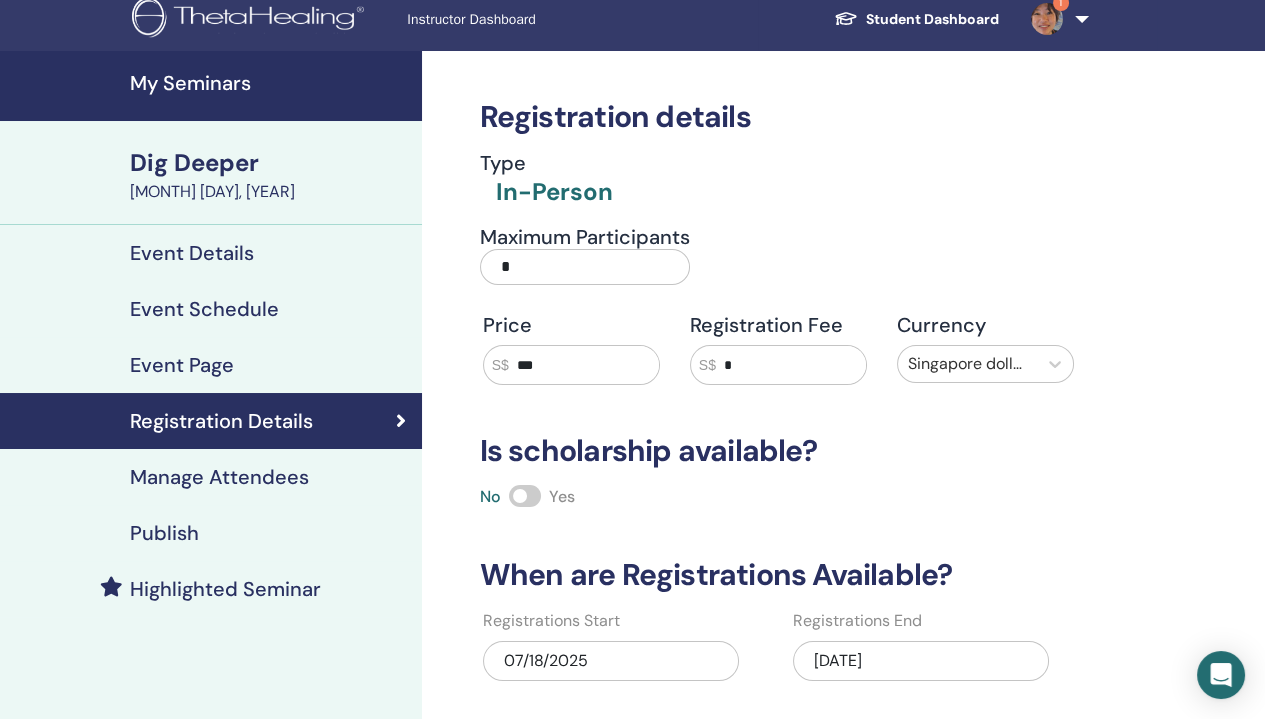 scroll, scrollTop: 0, scrollLeft: 0, axis: both 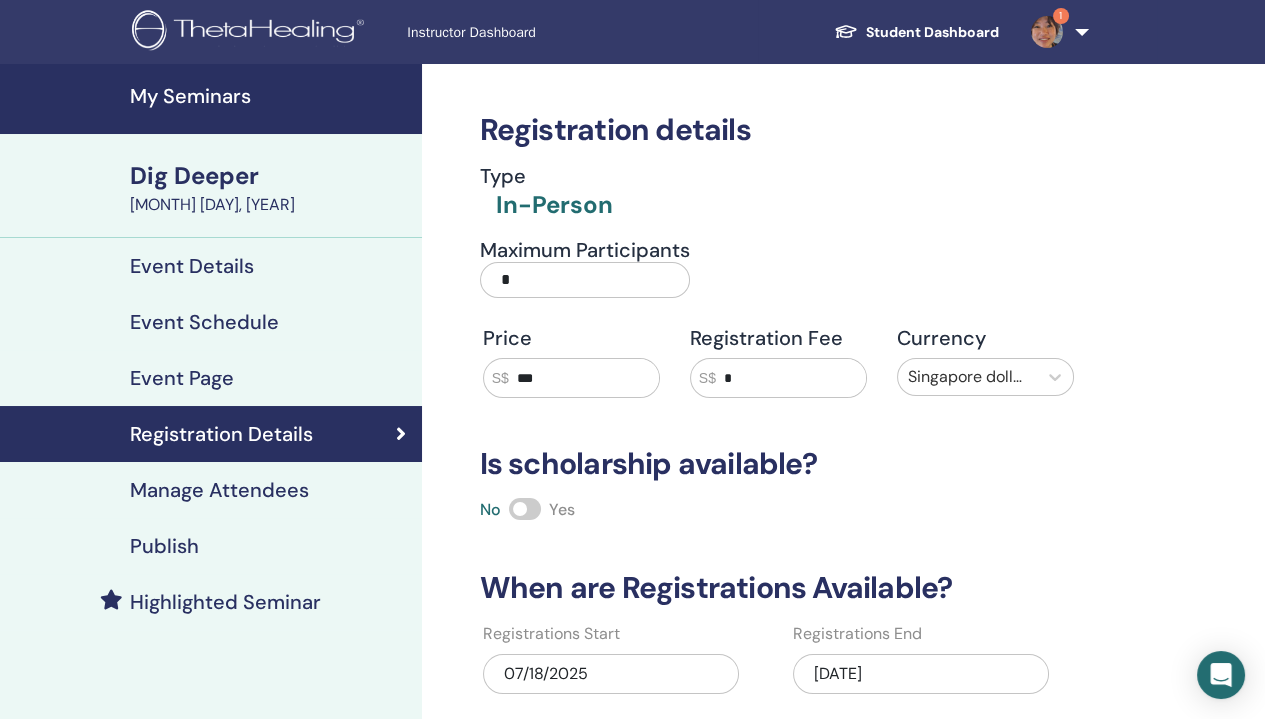 click on "My Seminars" at bounding box center (270, 96) 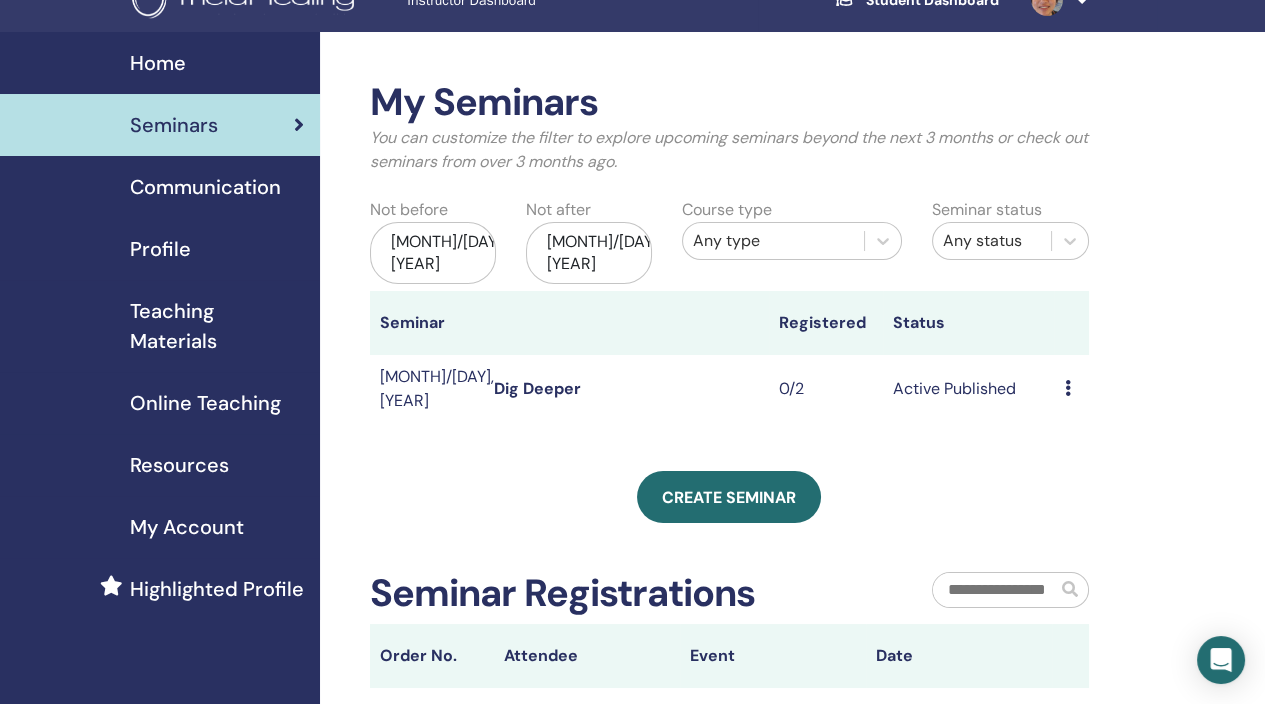 scroll, scrollTop: 100, scrollLeft: 0, axis: vertical 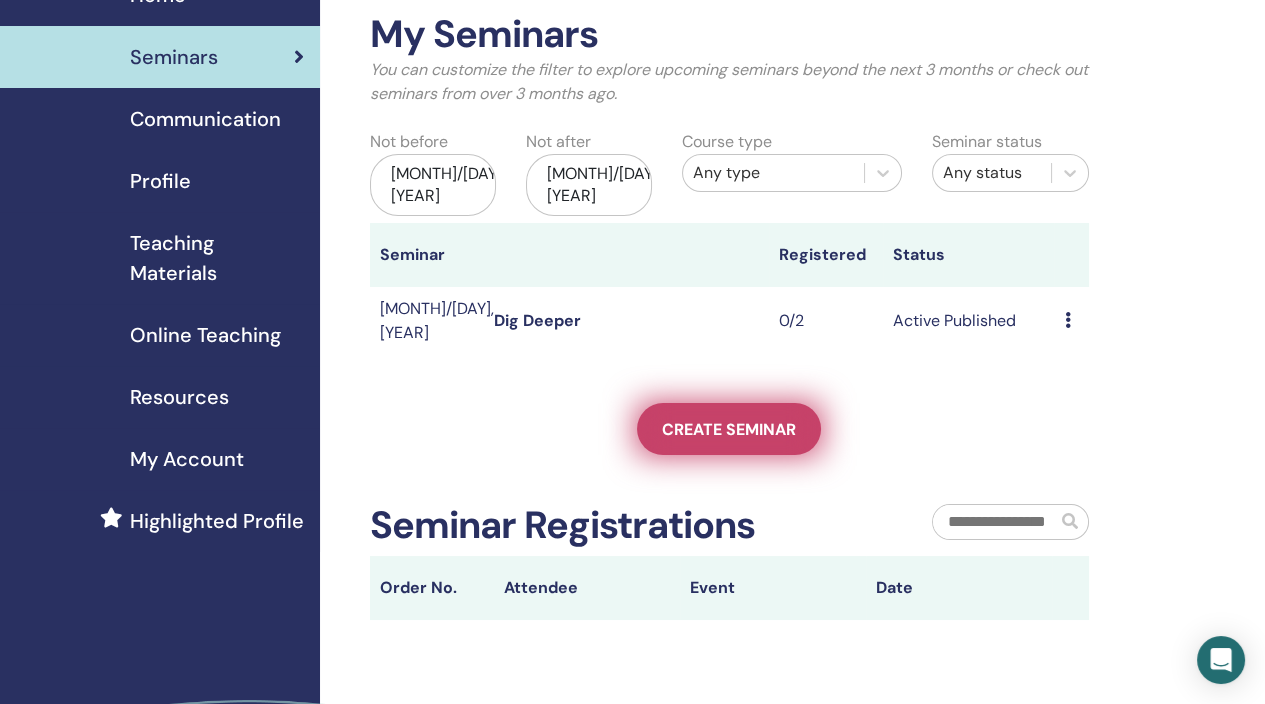 click on "Create seminar" at bounding box center (729, 429) 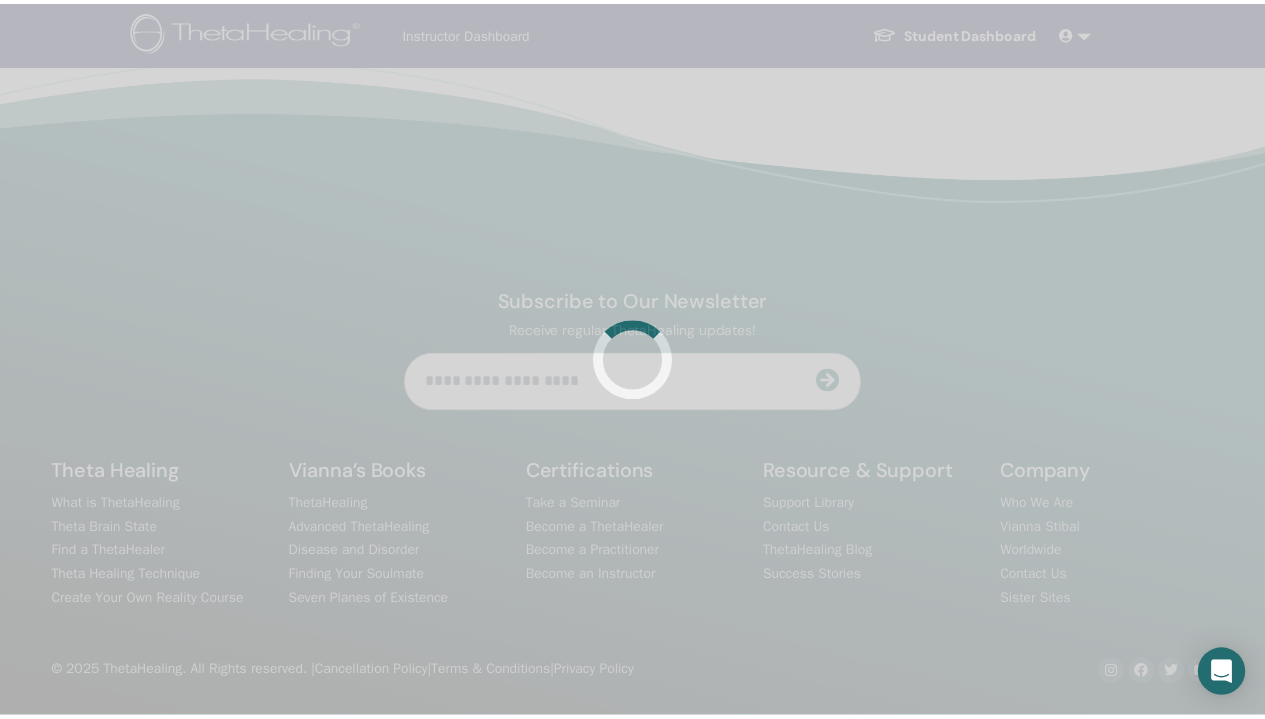 scroll, scrollTop: 0, scrollLeft: 0, axis: both 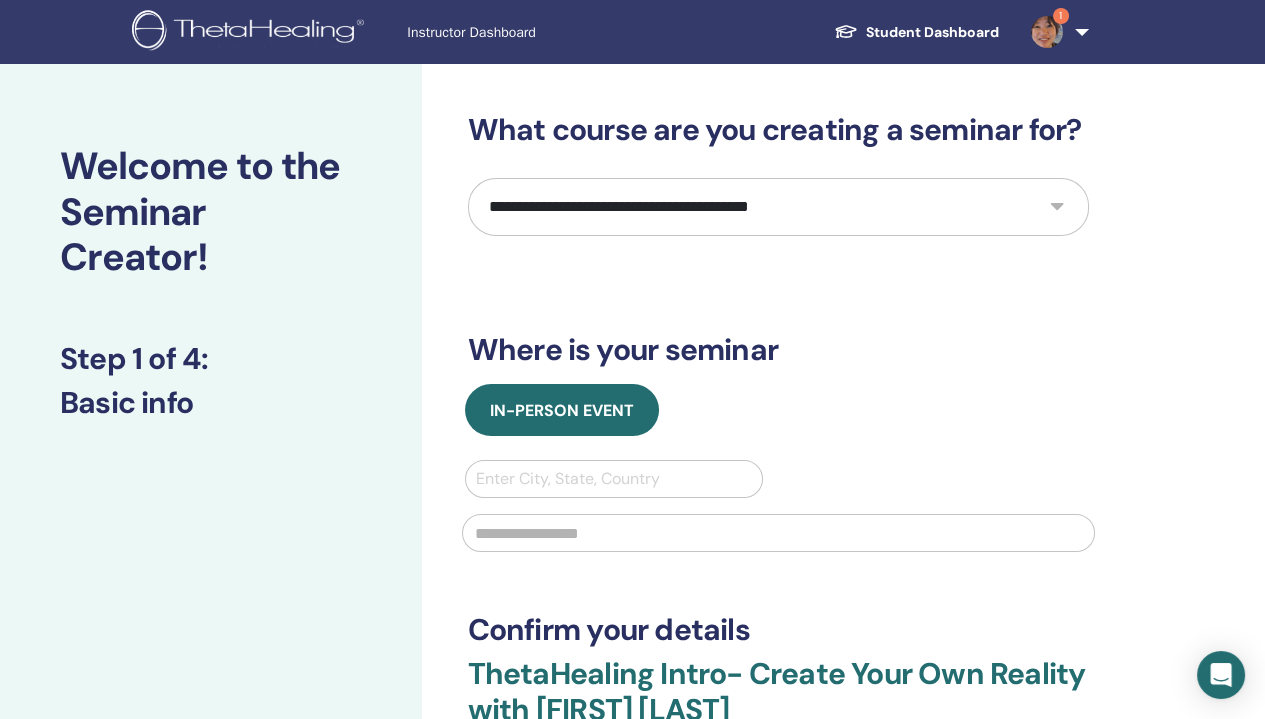 click on "**********" at bounding box center [778, 207] 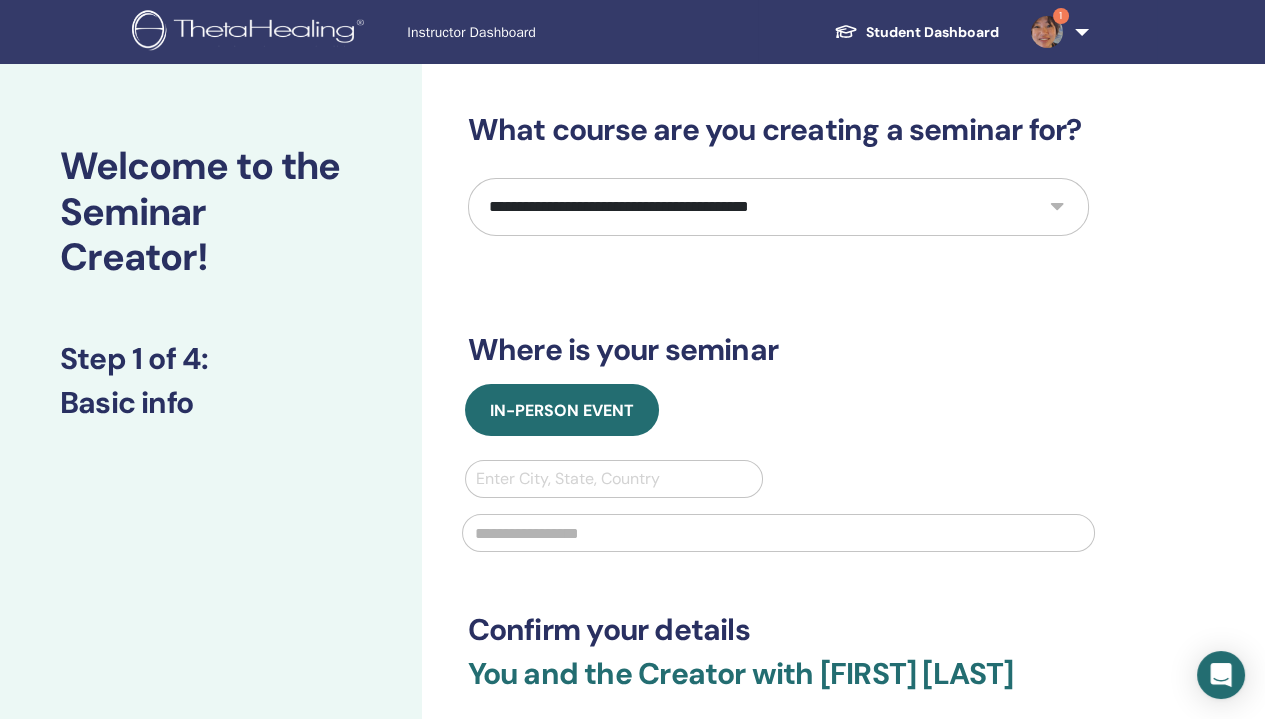 click on "**********" at bounding box center [778, 466] 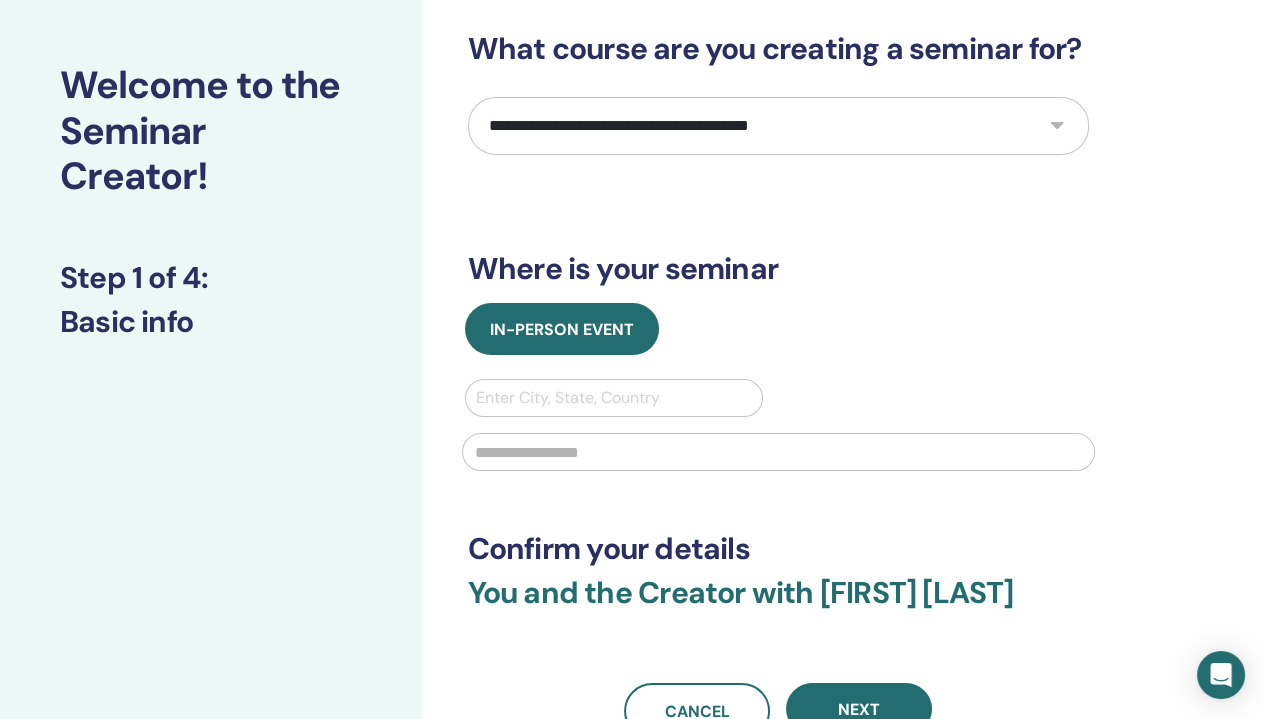 scroll, scrollTop: 100, scrollLeft: 0, axis: vertical 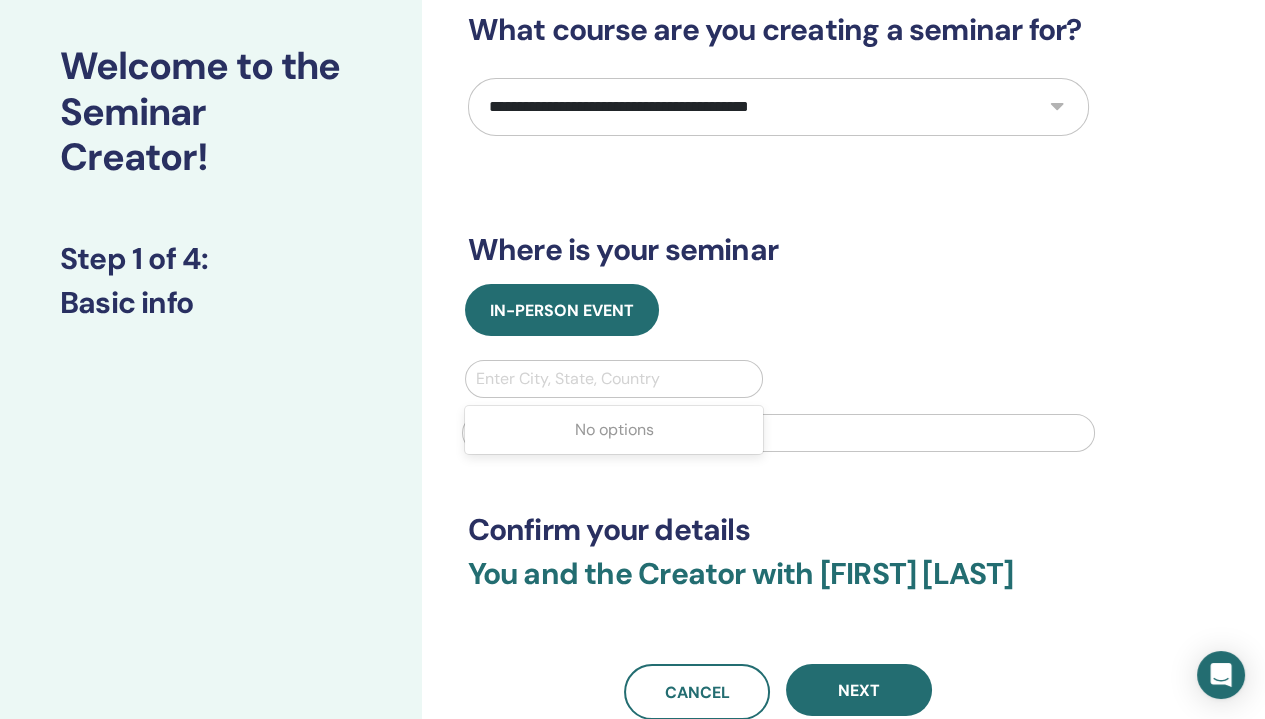 click at bounding box center (614, 379) 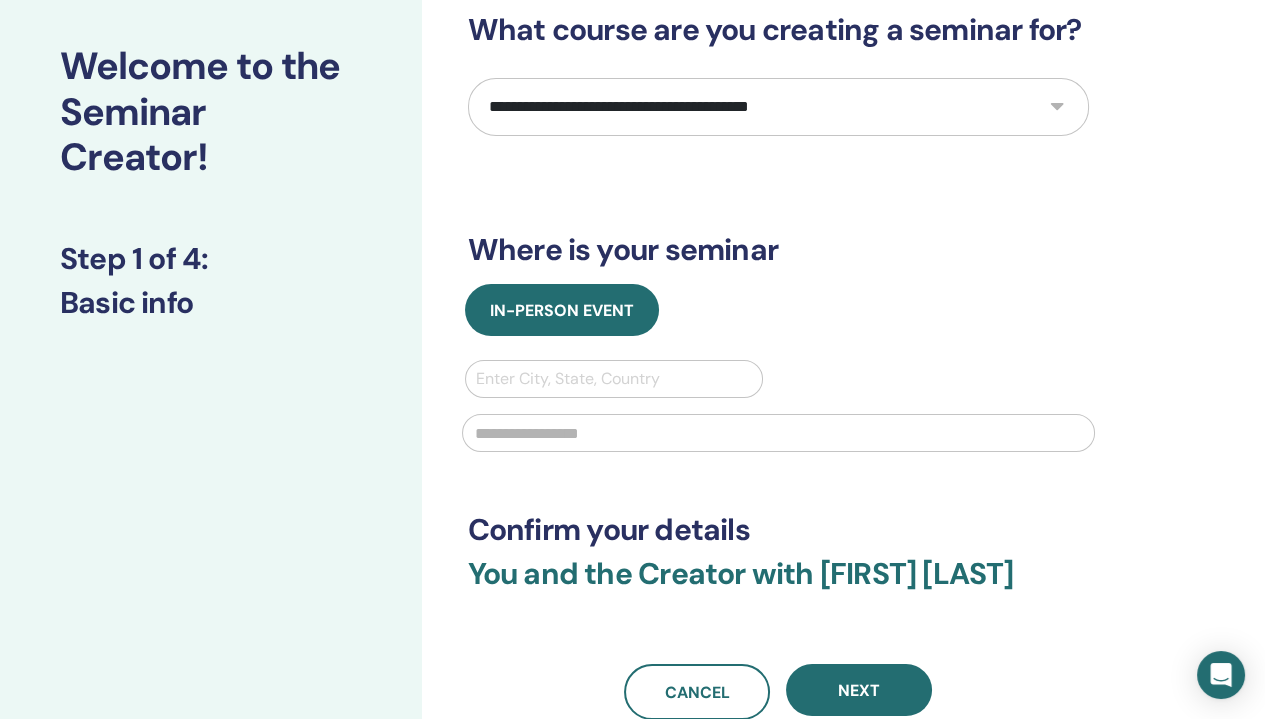 click at bounding box center [614, 379] 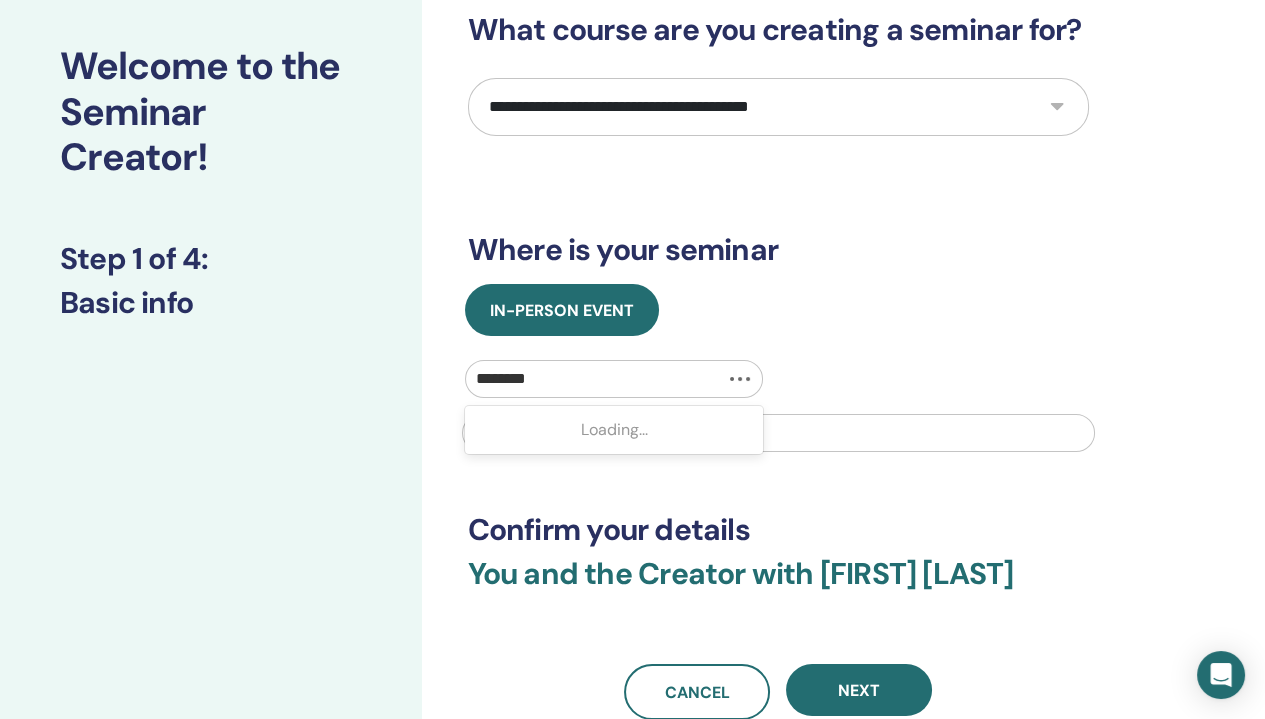 type on "*********" 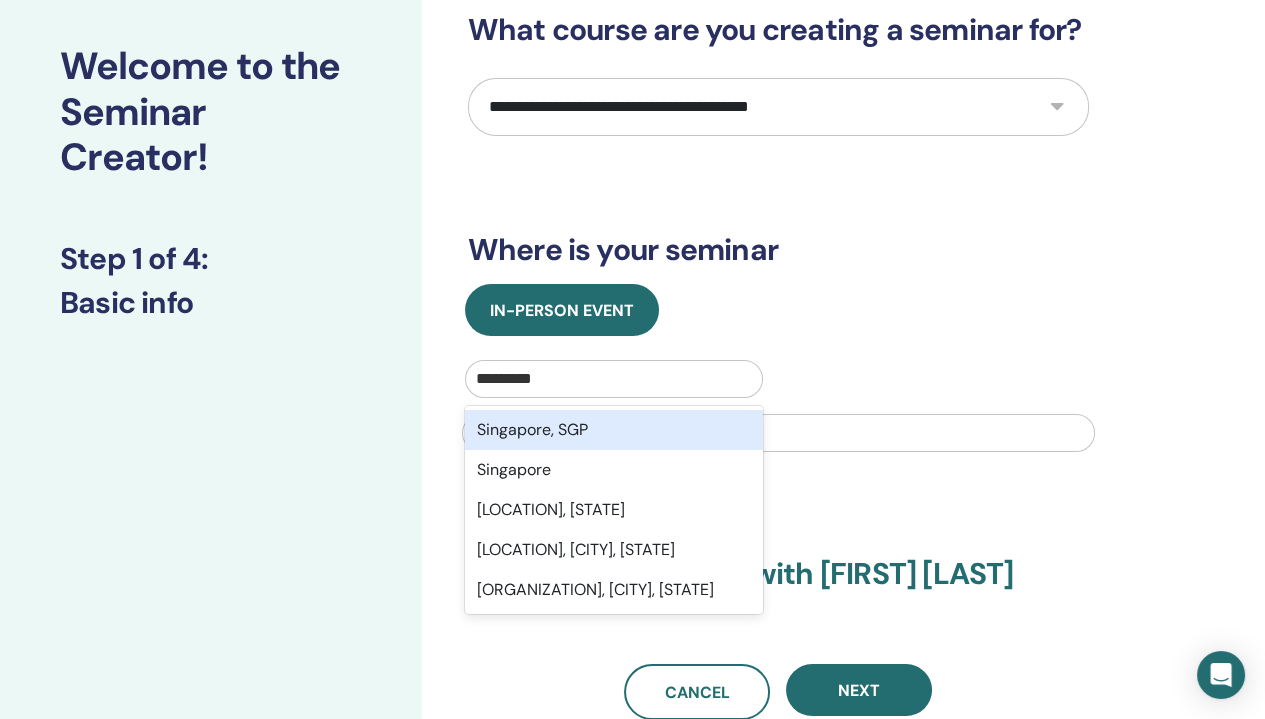 click on "Singapore, SGP" at bounding box center (614, 430) 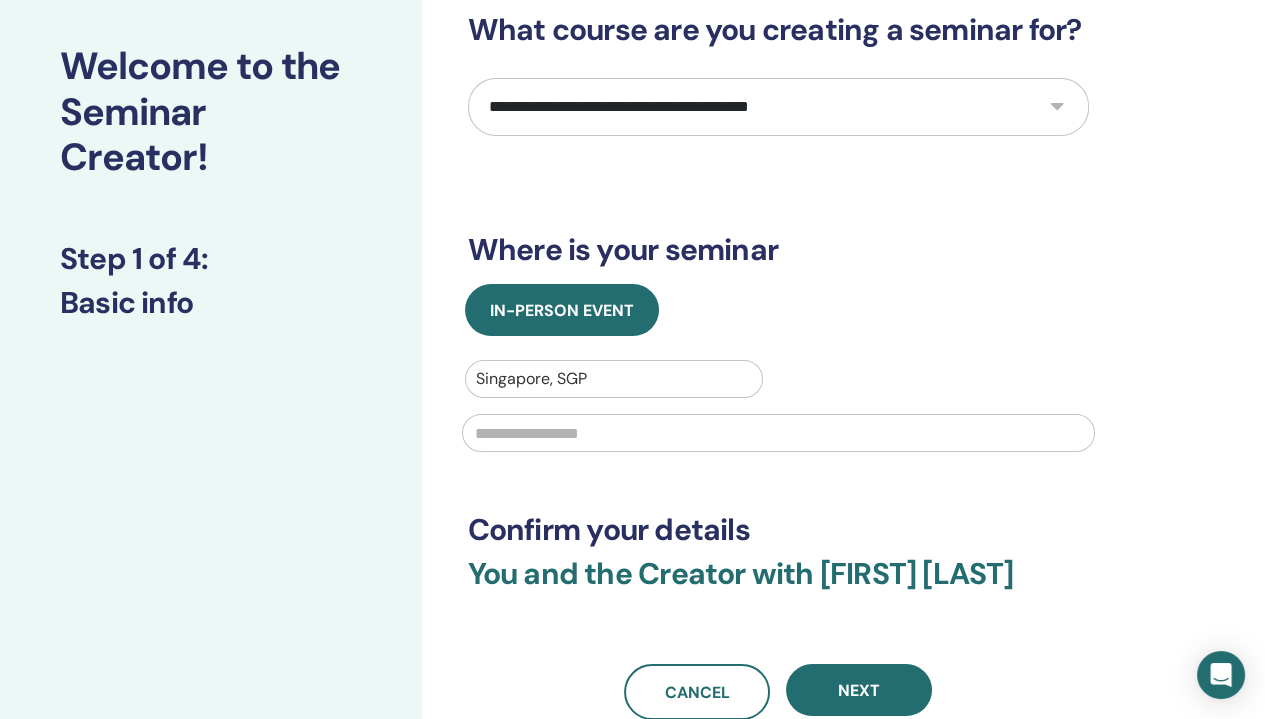 click at bounding box center (778, 433) 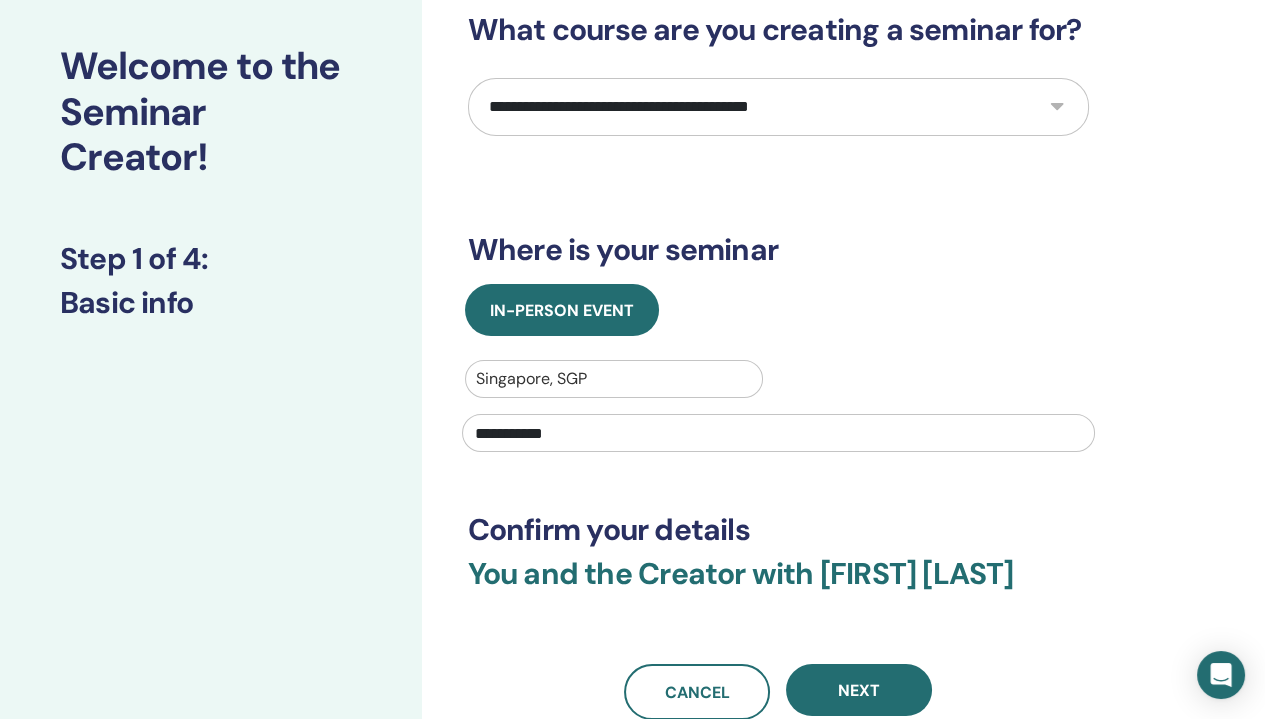 click on "**********" at bounding box center (778, 433) 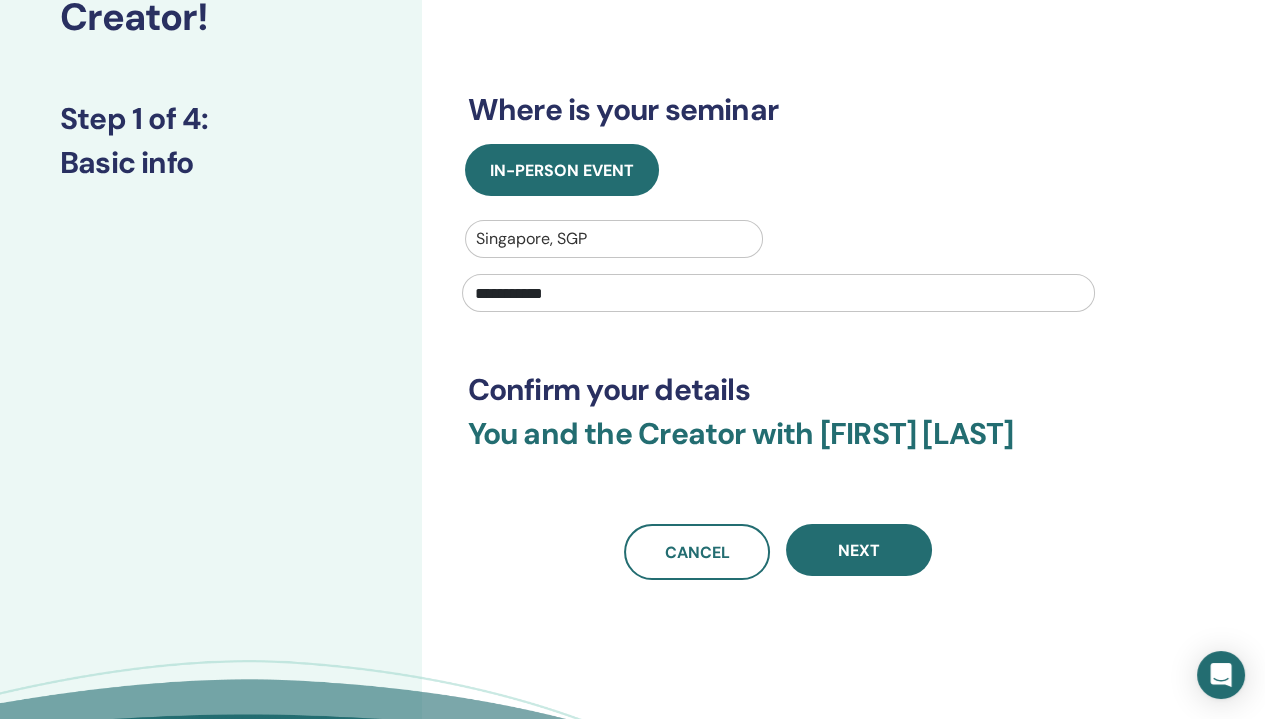 scroll, scrollTop: 300, scrollLeft: 0, axis: vertical 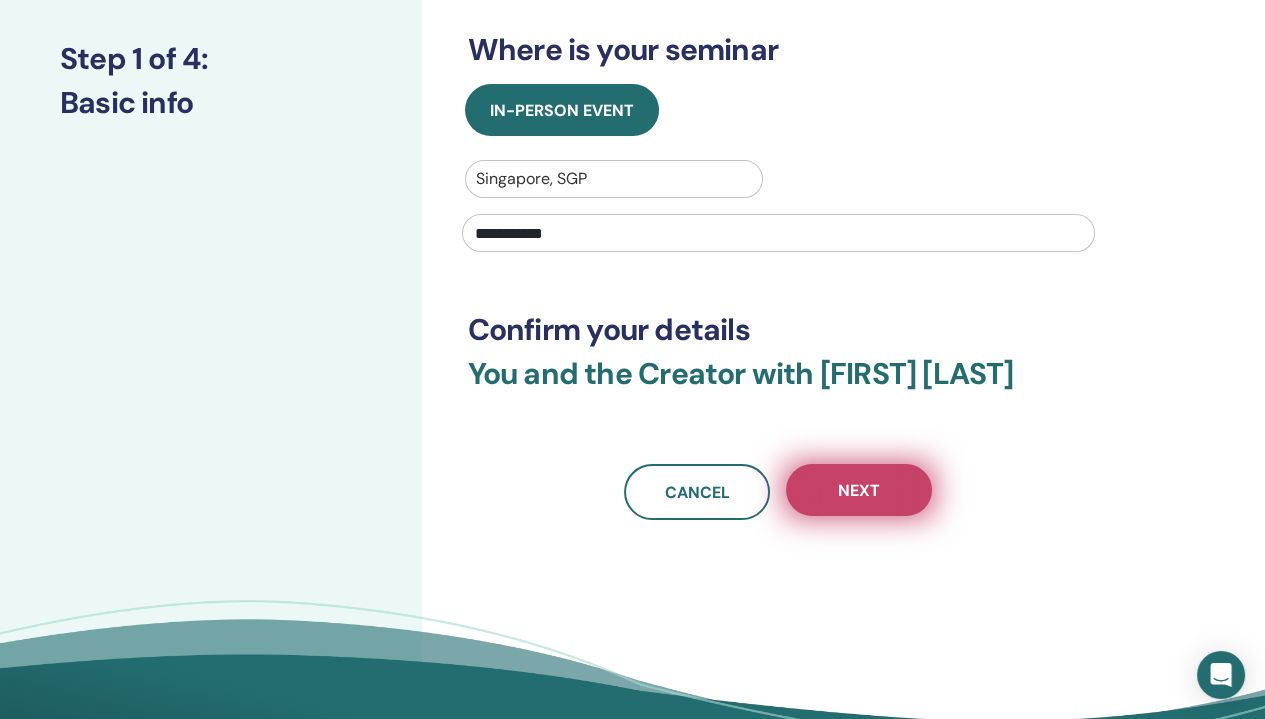 type on "**********" 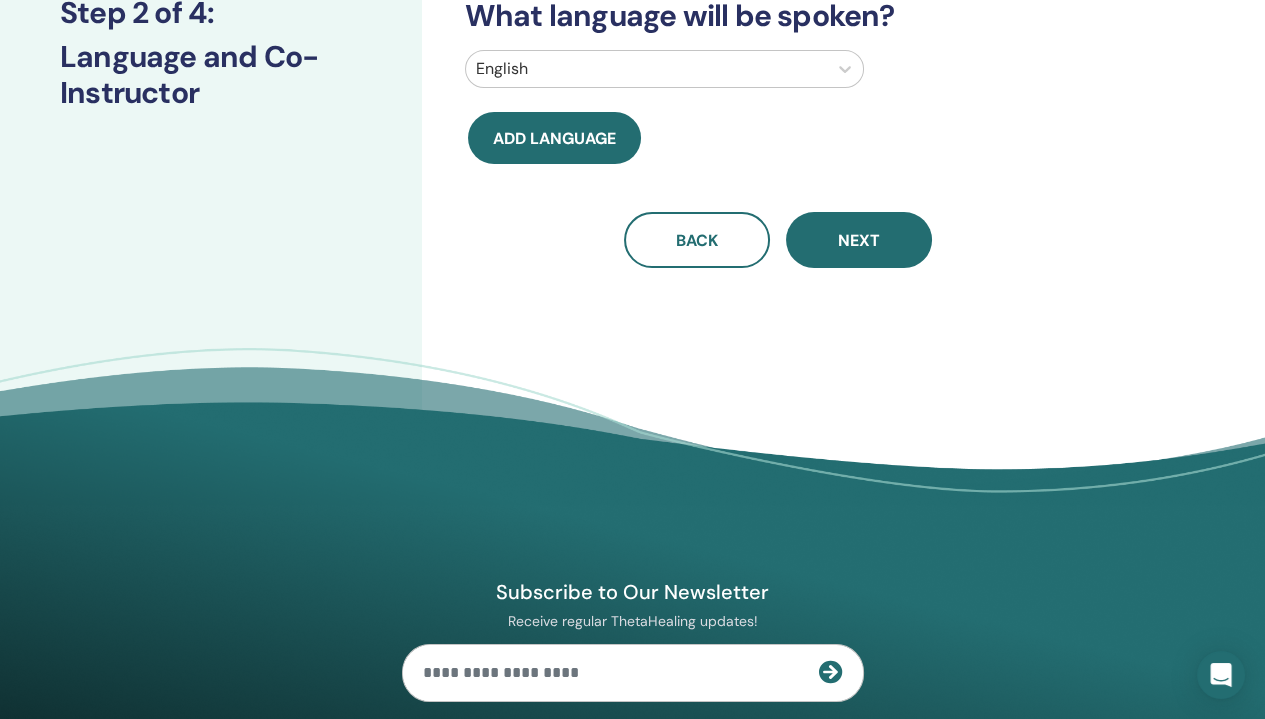 scroll, scrollTop: 0, scrollLeft: 0, axis: both 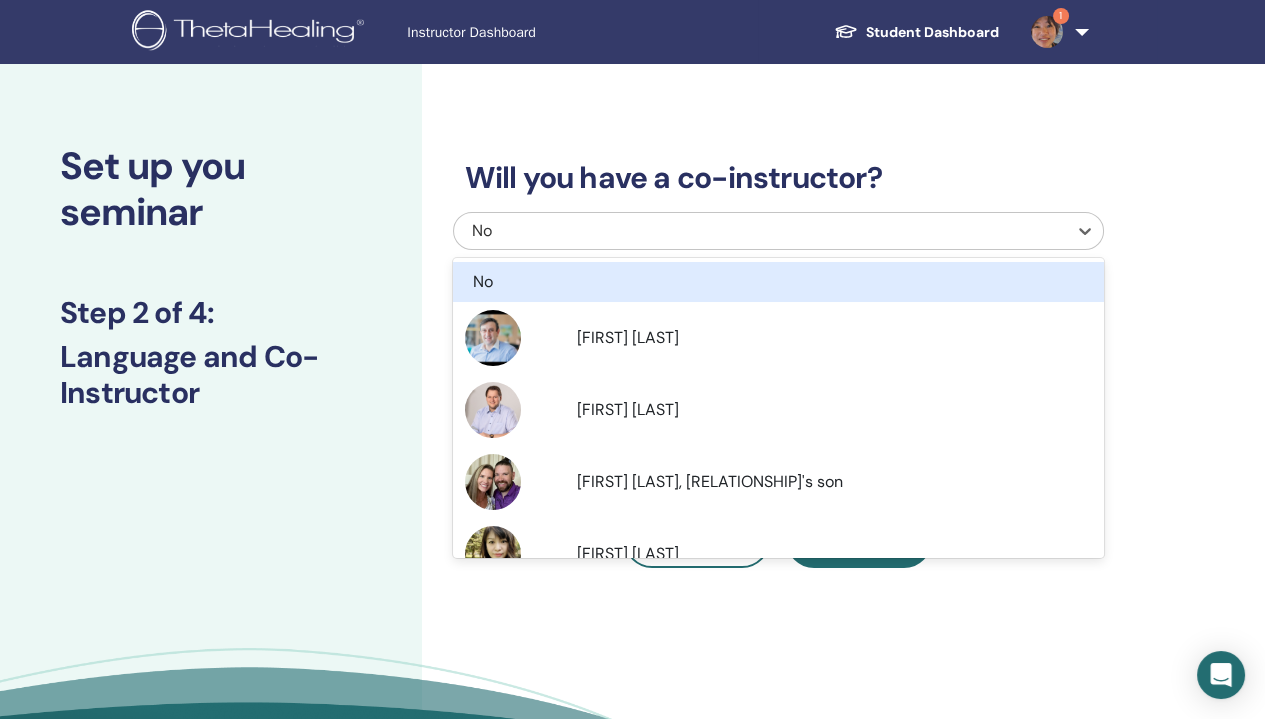 click on "No" at bounding box center (715, 231) 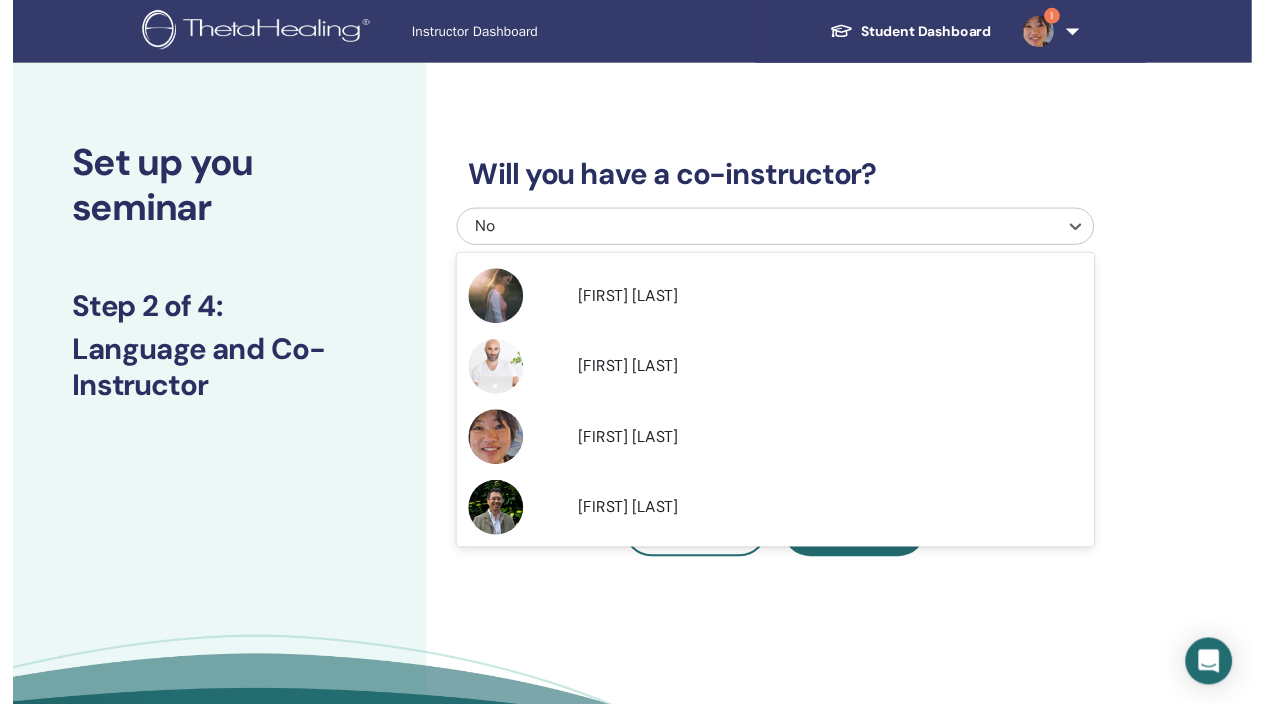 scroll, scrollTop: 396, scrollLeft: 0, axis: vertical 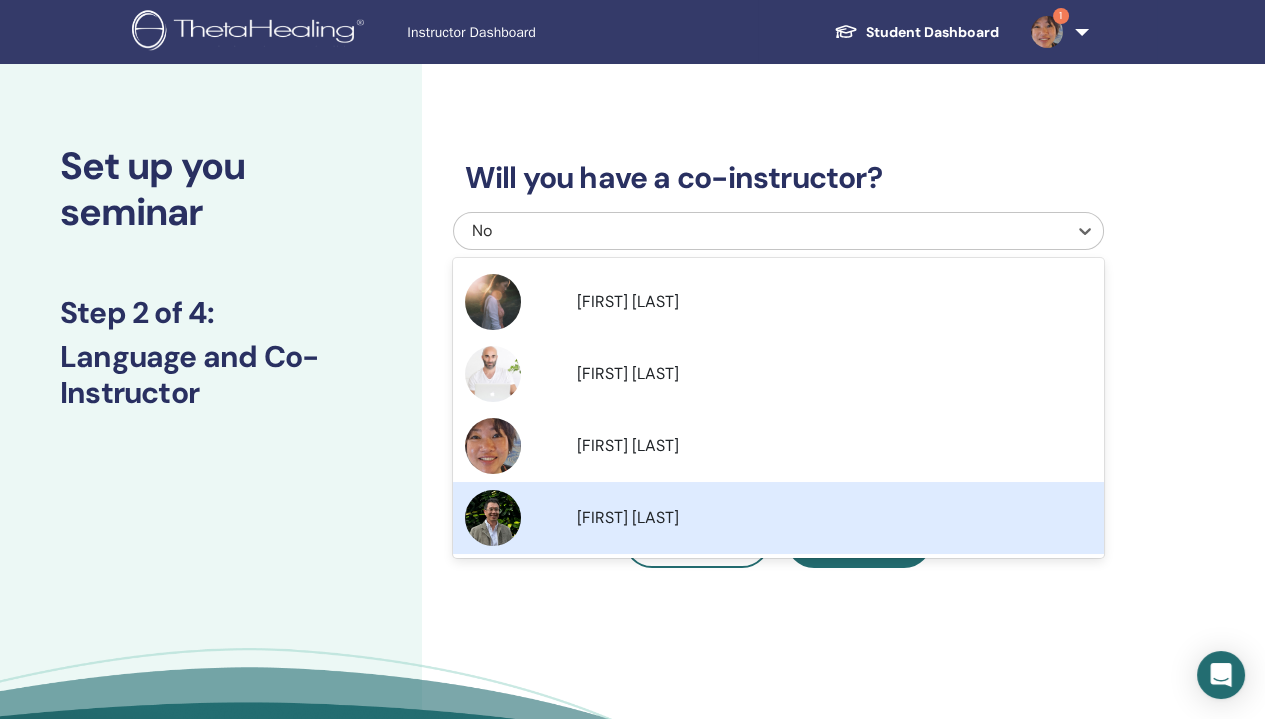 click on "Alex Lin" at bounding box center (834, 518) 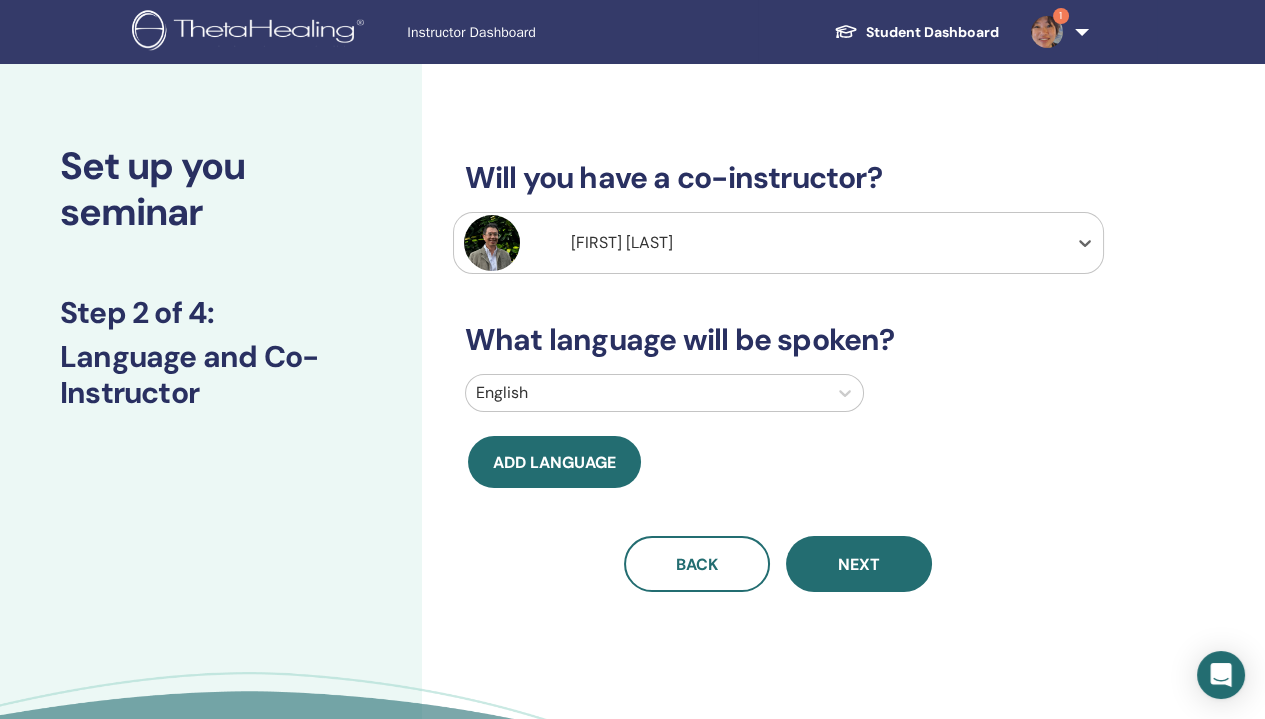 click on "Will you have a co-instructor? option Alex Lin, selected.   Select is focused ,type to refine list, press Down to open the menu,  Alex Lin What language will be spoken? English Add language Back Next" at bounding box center [778, 352] 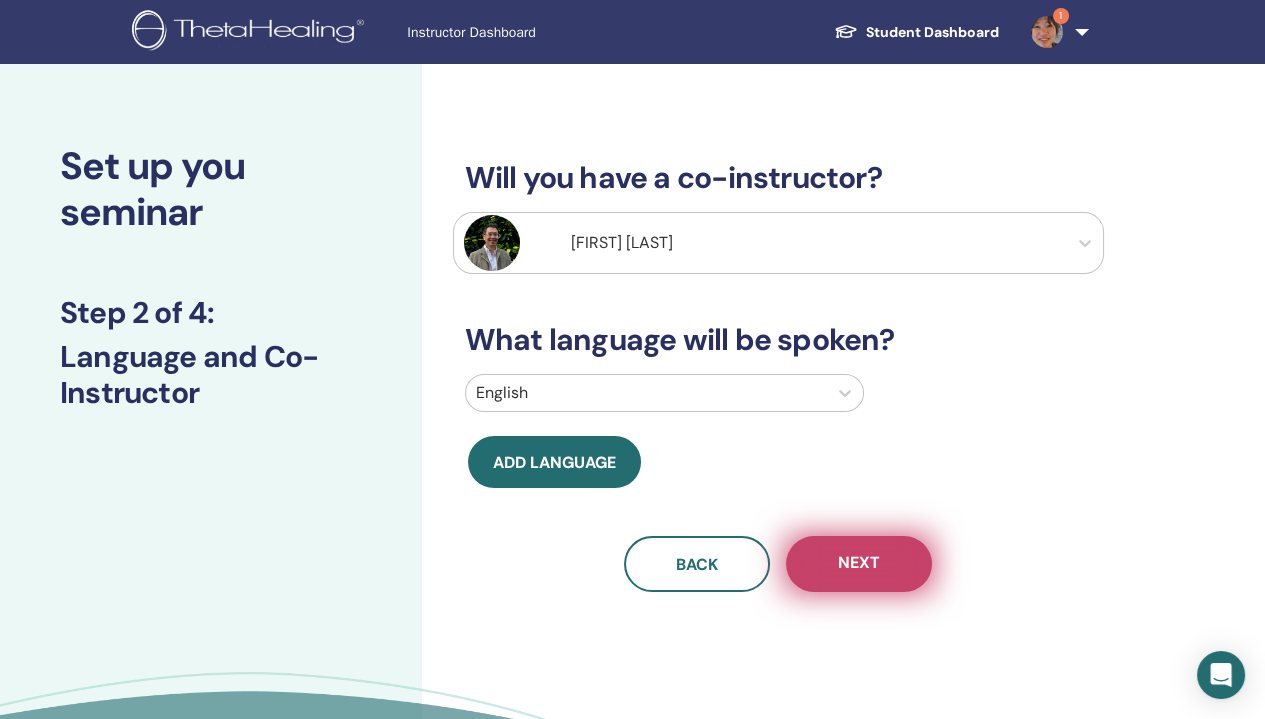 click on "Next" at bounding box center [859, 564] 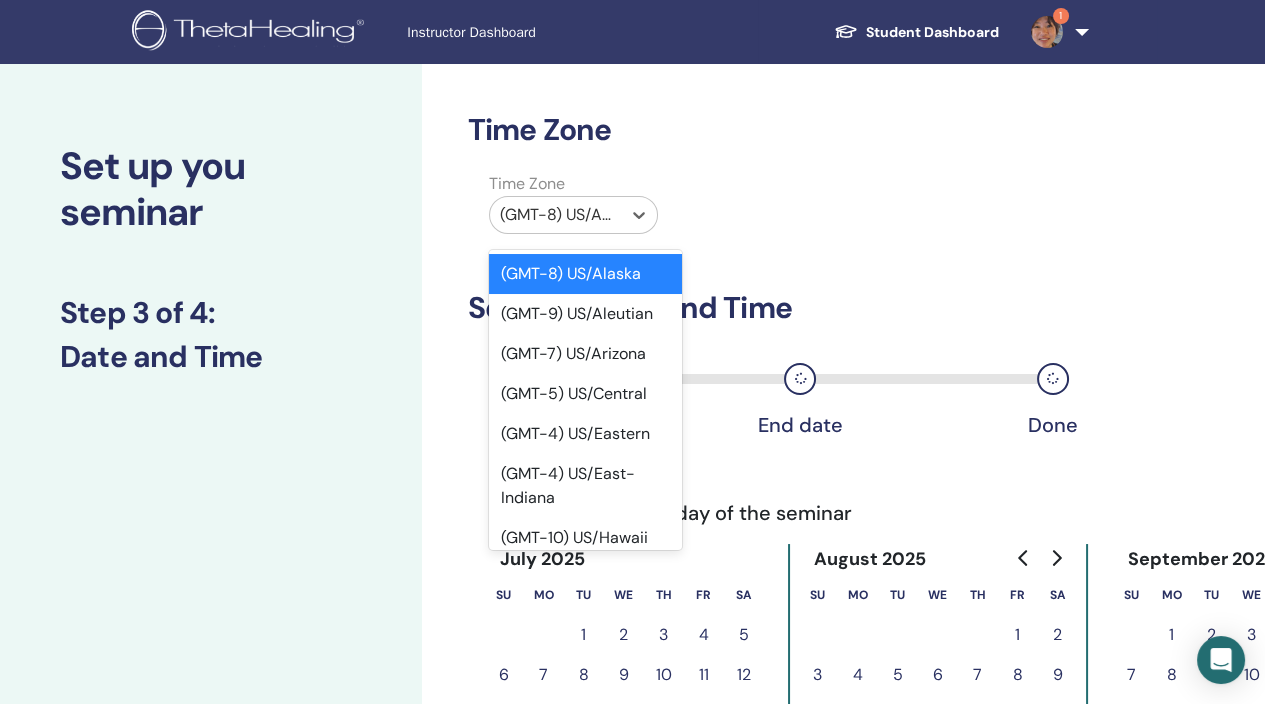 click at bounding box center [555, 215] 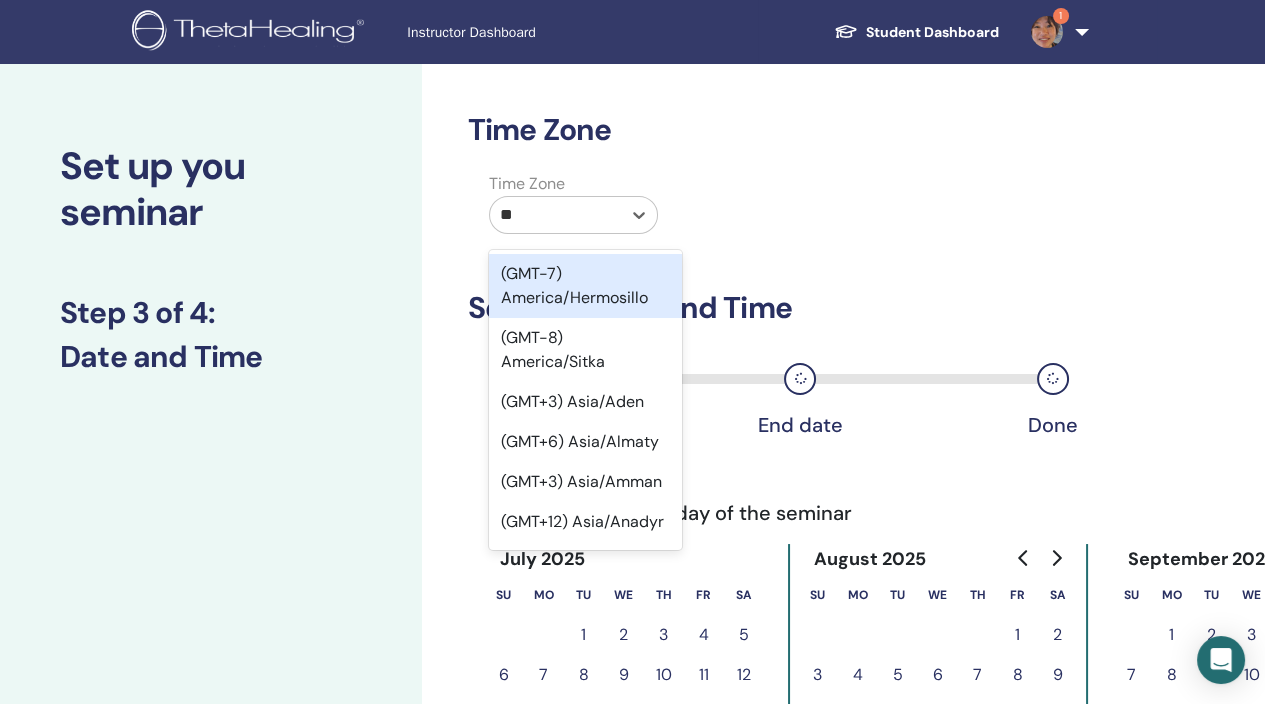 type on "***" 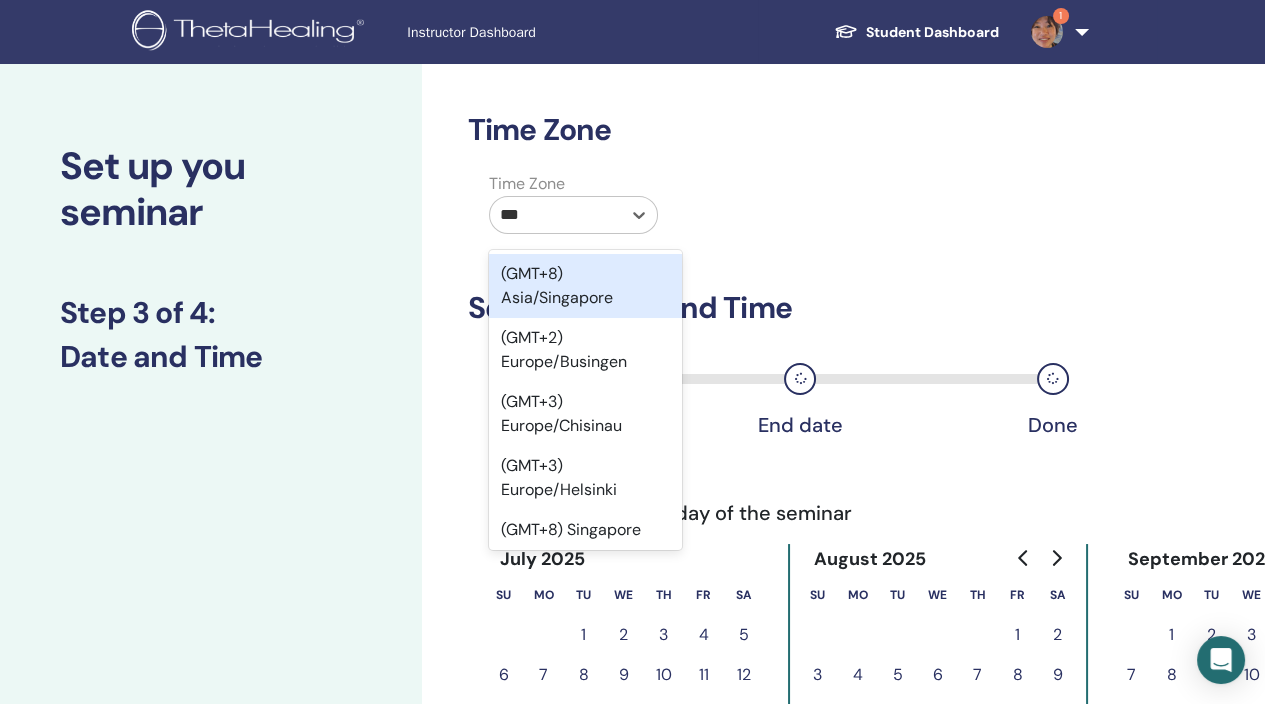 click on "(GMT+8) Asia/Singapore" at bounding box center (585, 286) 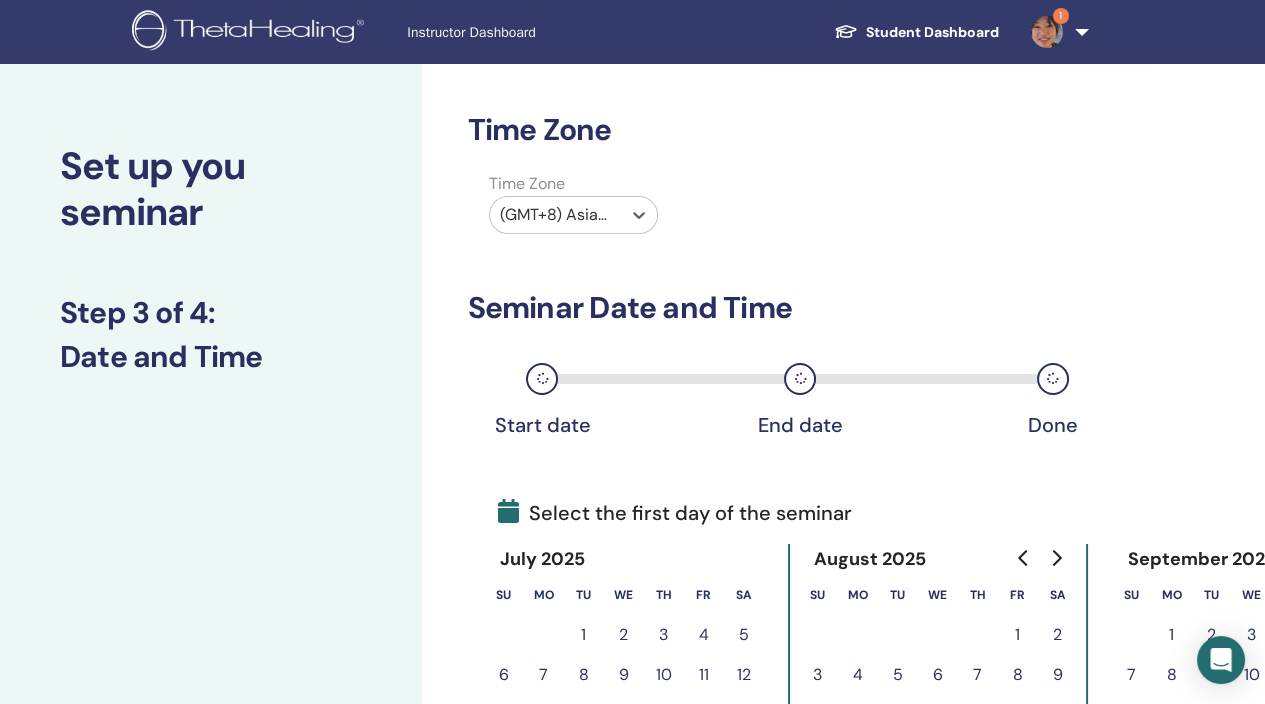 click on "Time Zone Time Zone option (GMT+8) Asia/Singapore, selected.   Select is focused ,type to refine list, press Down to open the menu,  (GMT+8) Asia/Singapore Seminar Date and Time Start date End date Done Select the first day of the seminar July 2025 Su Mo Tu We Th Fr Sa 1 2 3 4 5 6 7 8 9 10 11 12 13 14 15 16 17 18 19 20 21 22 23 24 25 26 27 28 29 30 31 August 2025 Su Mo Tu We Th Fr Sa 1 2 3 4 5 6 7 8 9 10 11 12 13 14 15 16 17 18 19 20 21 22 23 24 25 26 27 28 29 30 31 September 2025 Su Mo Tu We Th Fr Sa 1 2 3 4 5 6 7 8 9 10 11 12 13 14 15 16 17 18 19 20 21 22 23 24 25 26 27 28 29 30 Back Next" at bounding box center [778, 543] 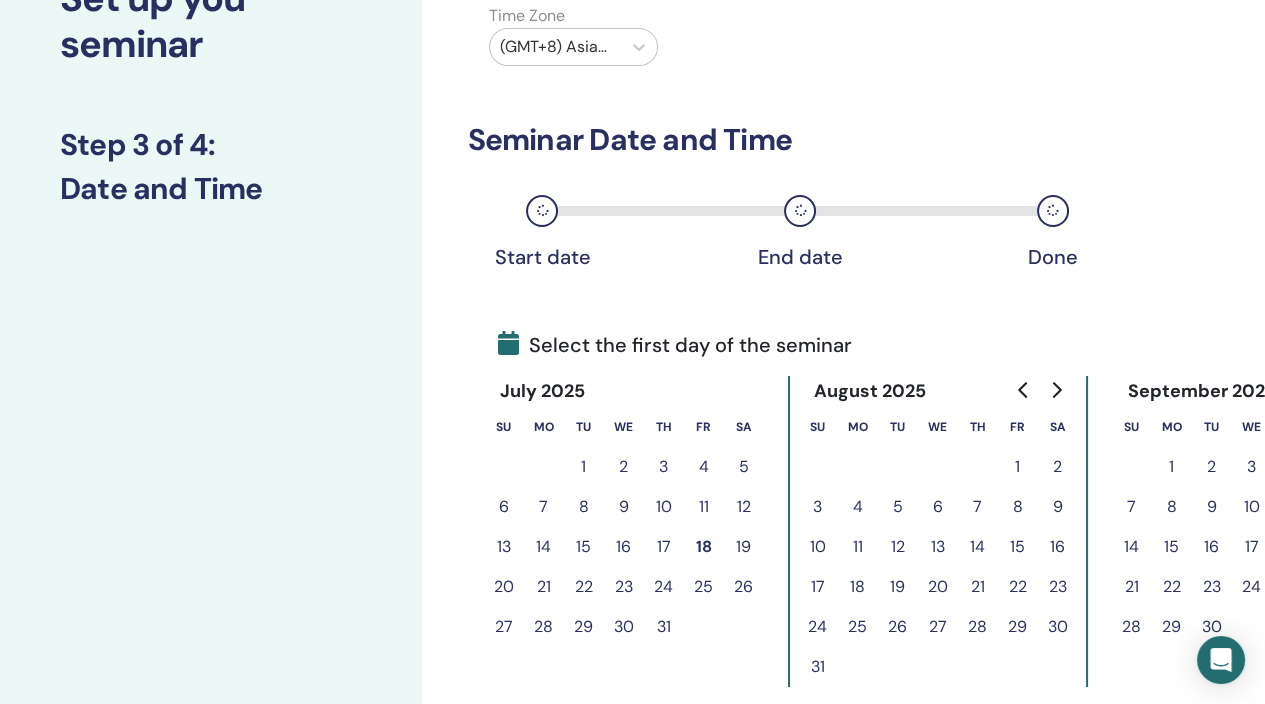 scroll, scrollTop: 300, scrollLeft: 0, axis: vertical 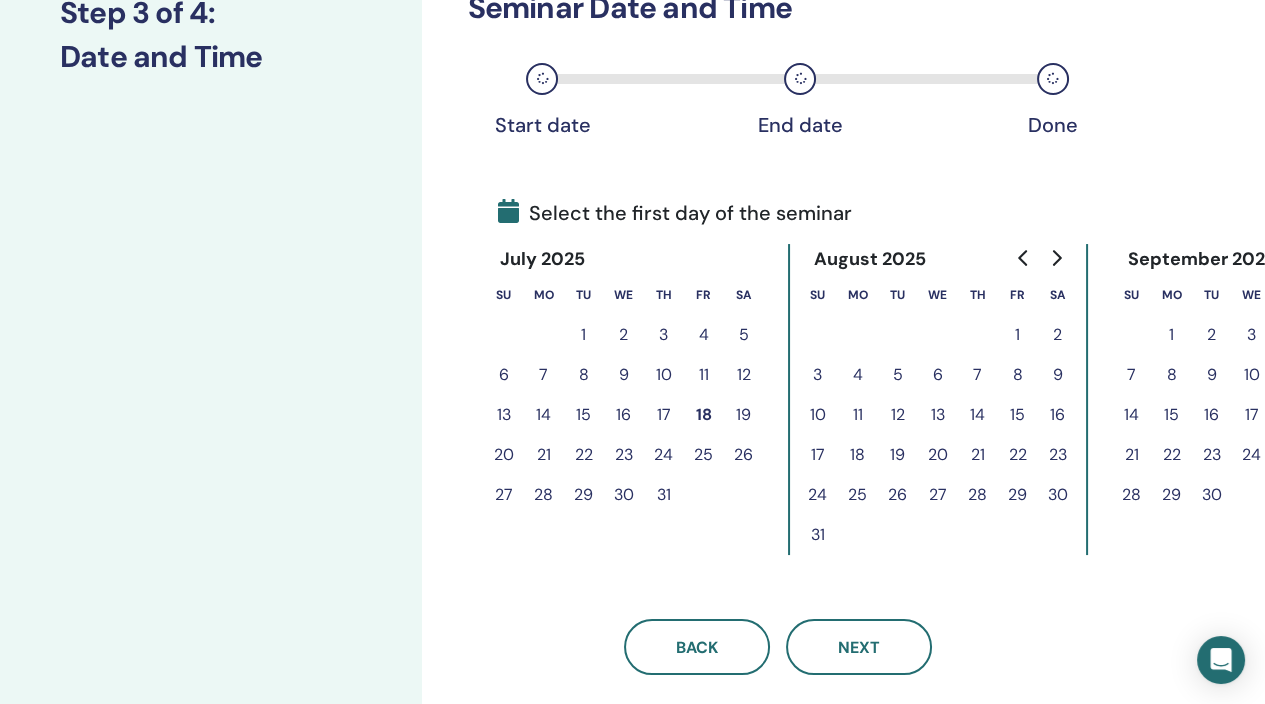 click on "25" at bounding box center (704, 455) 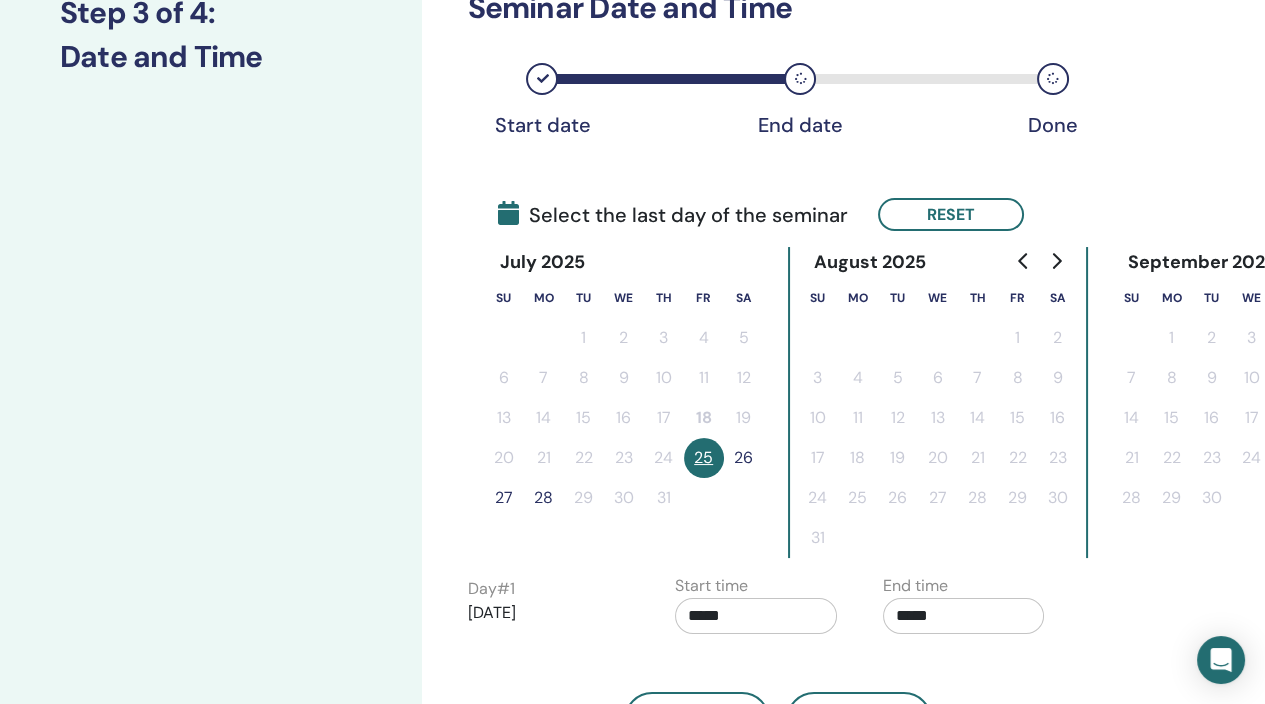 type 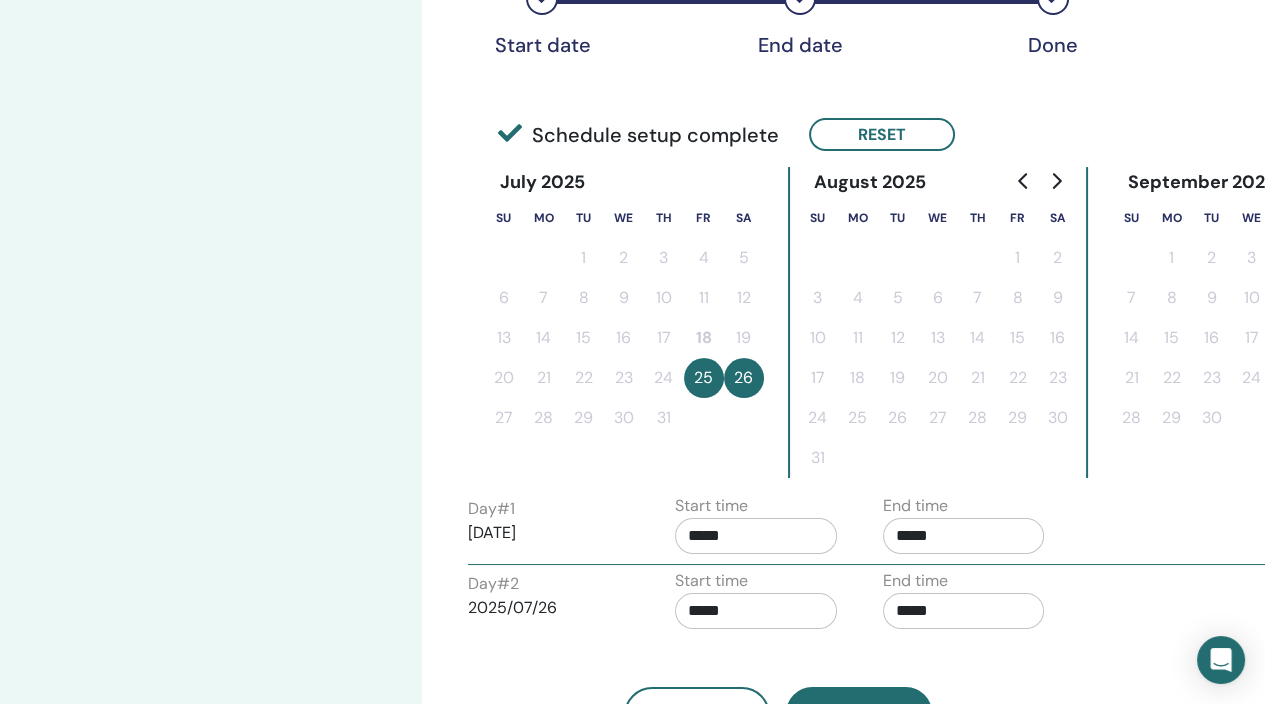 scroll, scrollTop: 400, scrollLeft: 0, axis: vertical 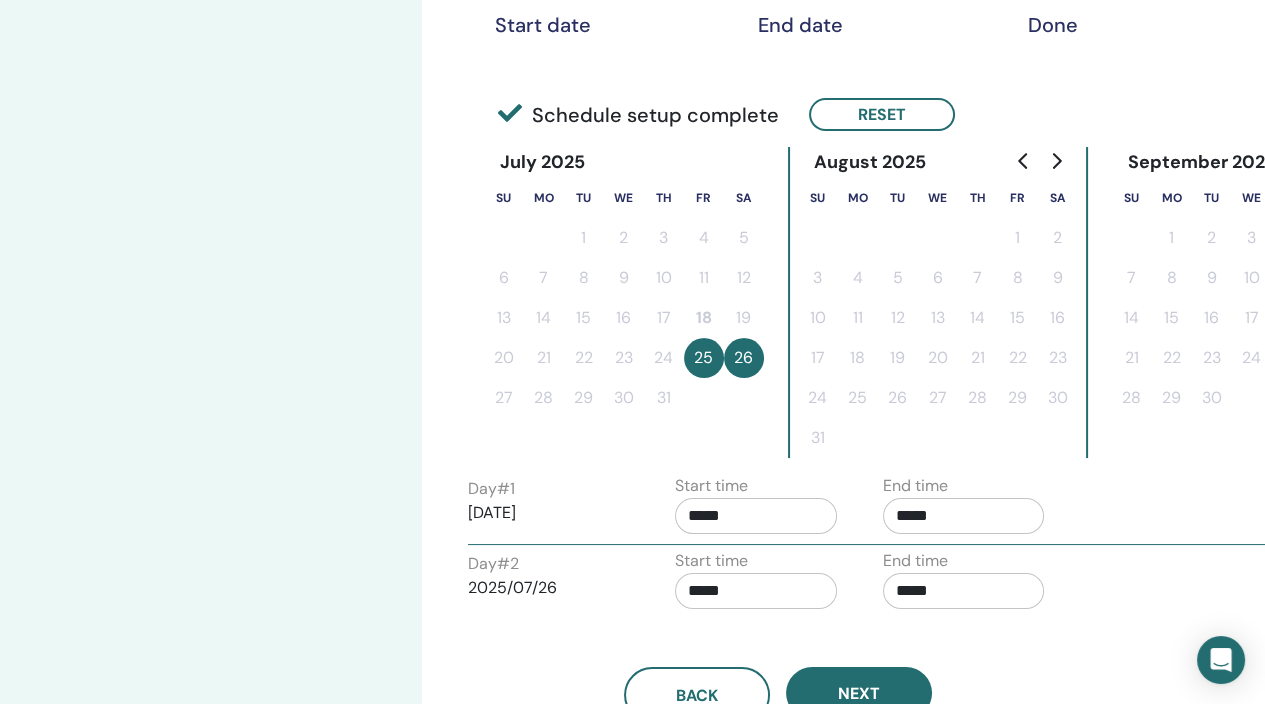 click on "26" at bounding box center [744, 358] 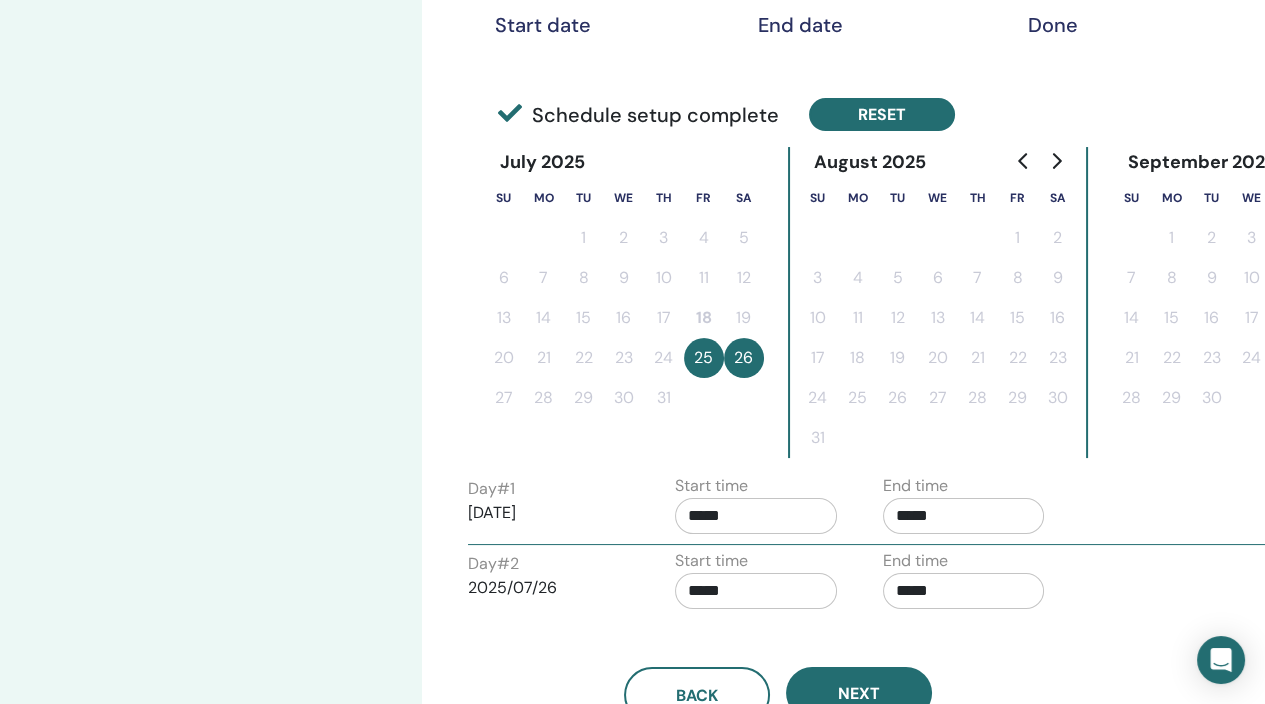 click on "Reset" at bounding box center [882, 114] 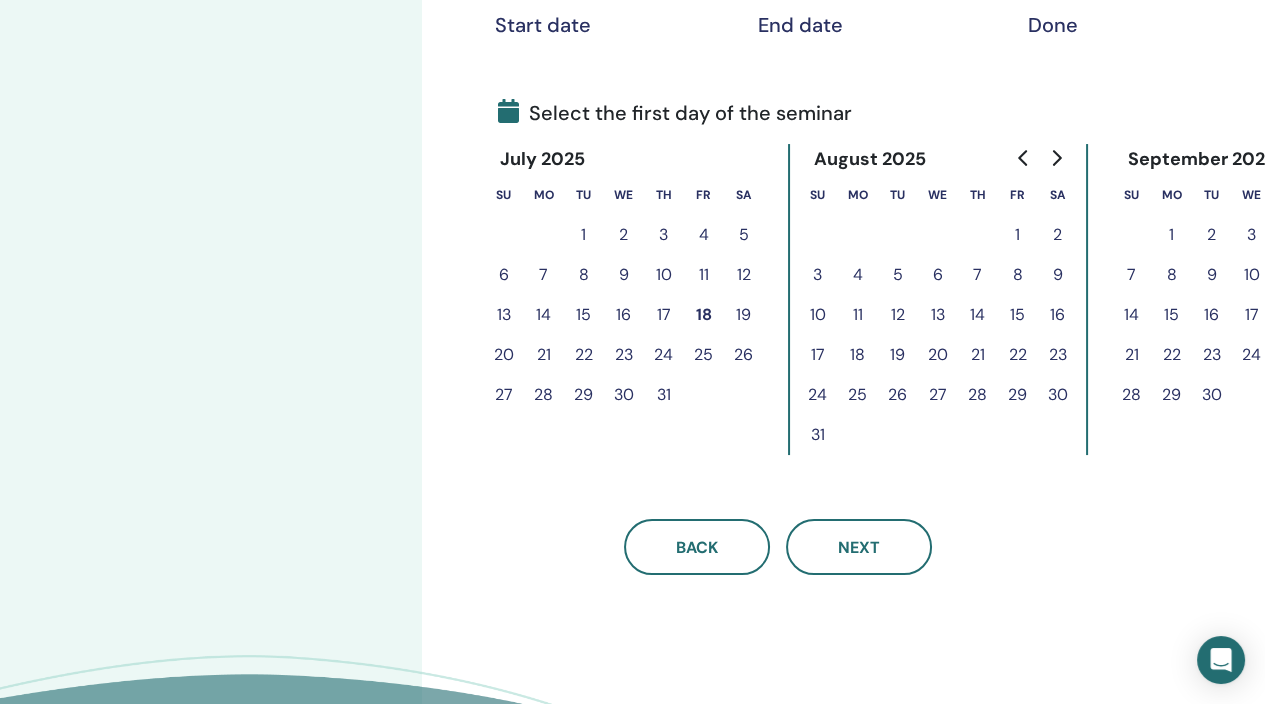 click on "26" at bounding box center [744, 355] 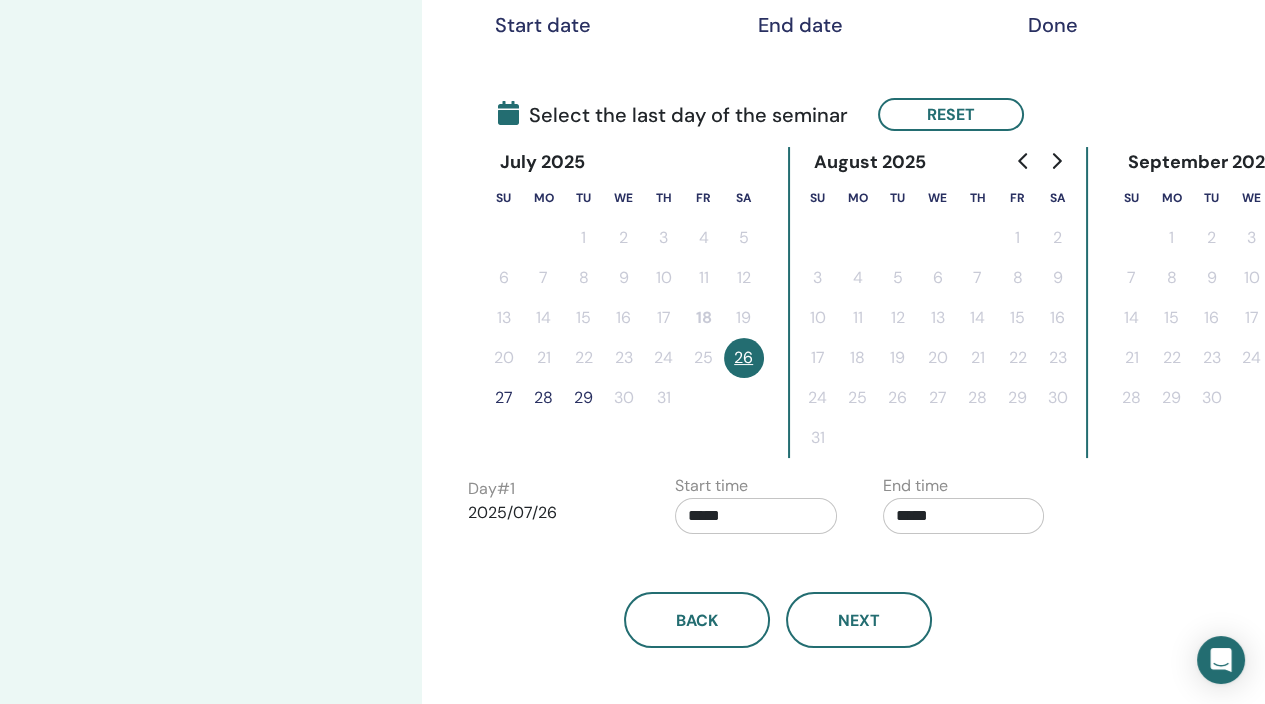 click on "27" at bounding box center (504, 398) 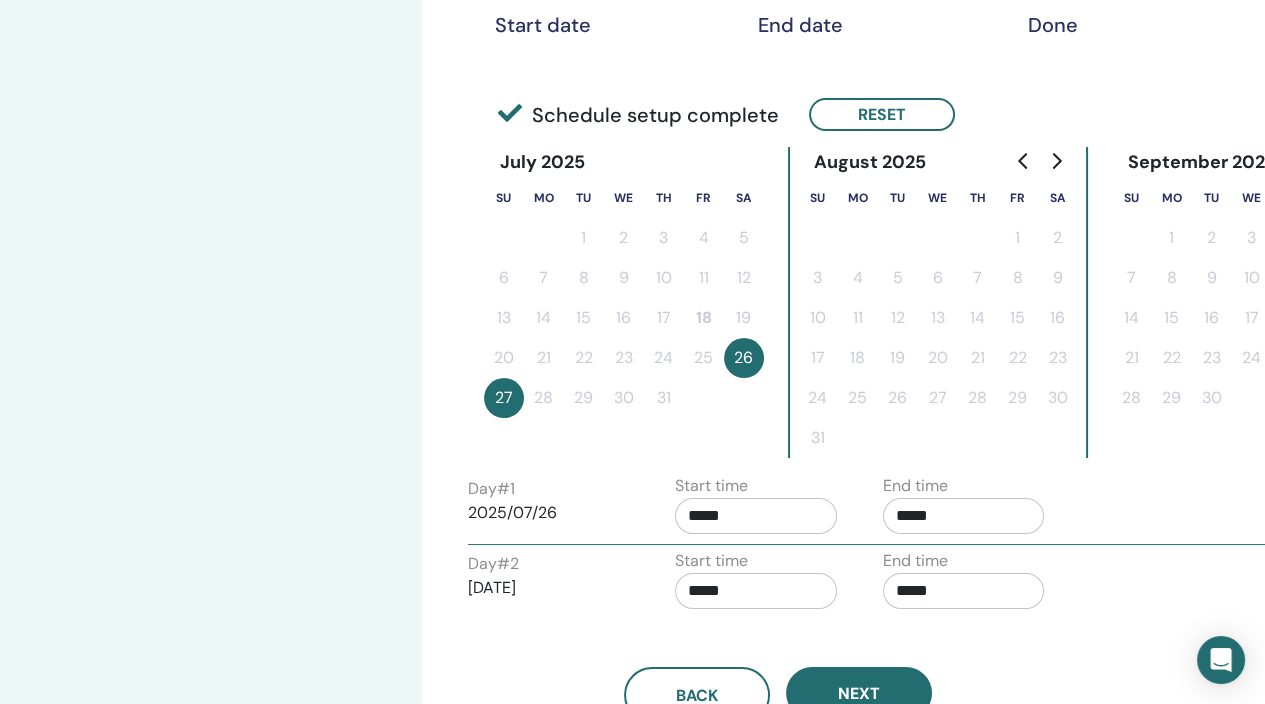 click on "*****" at bounding box center (756, 516) 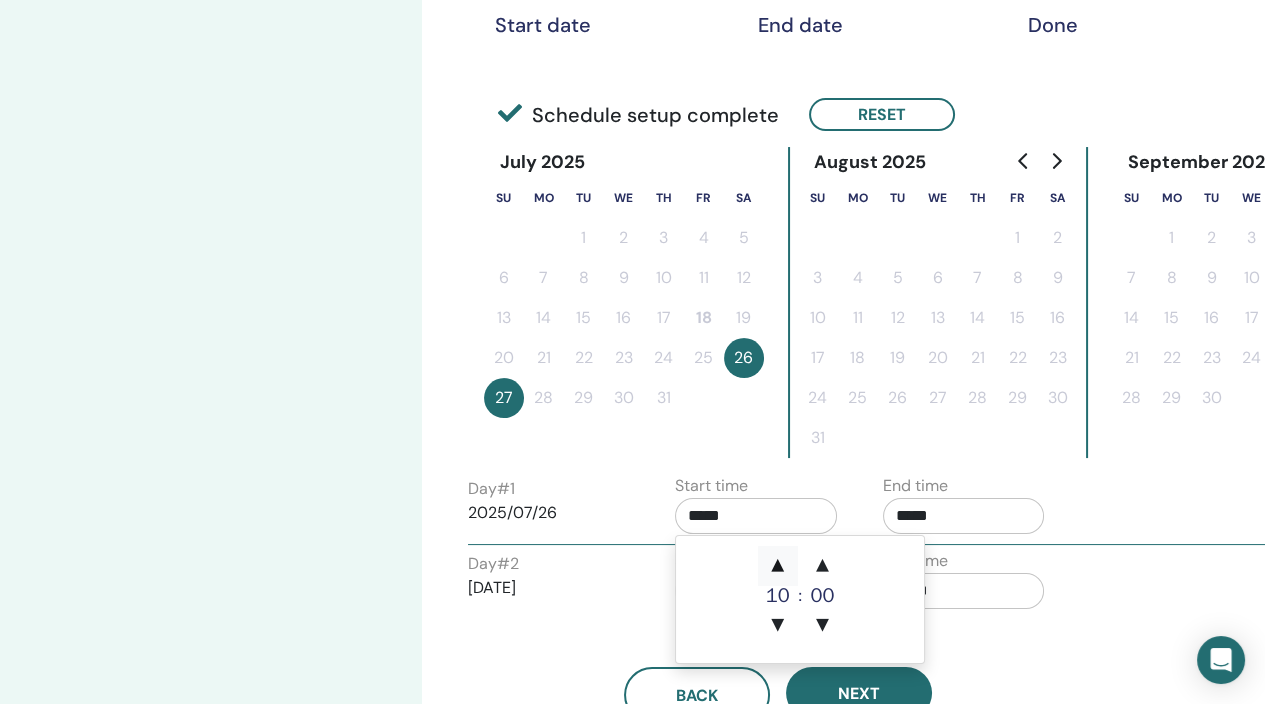 click on "▲" at bounding box center [778, 566] 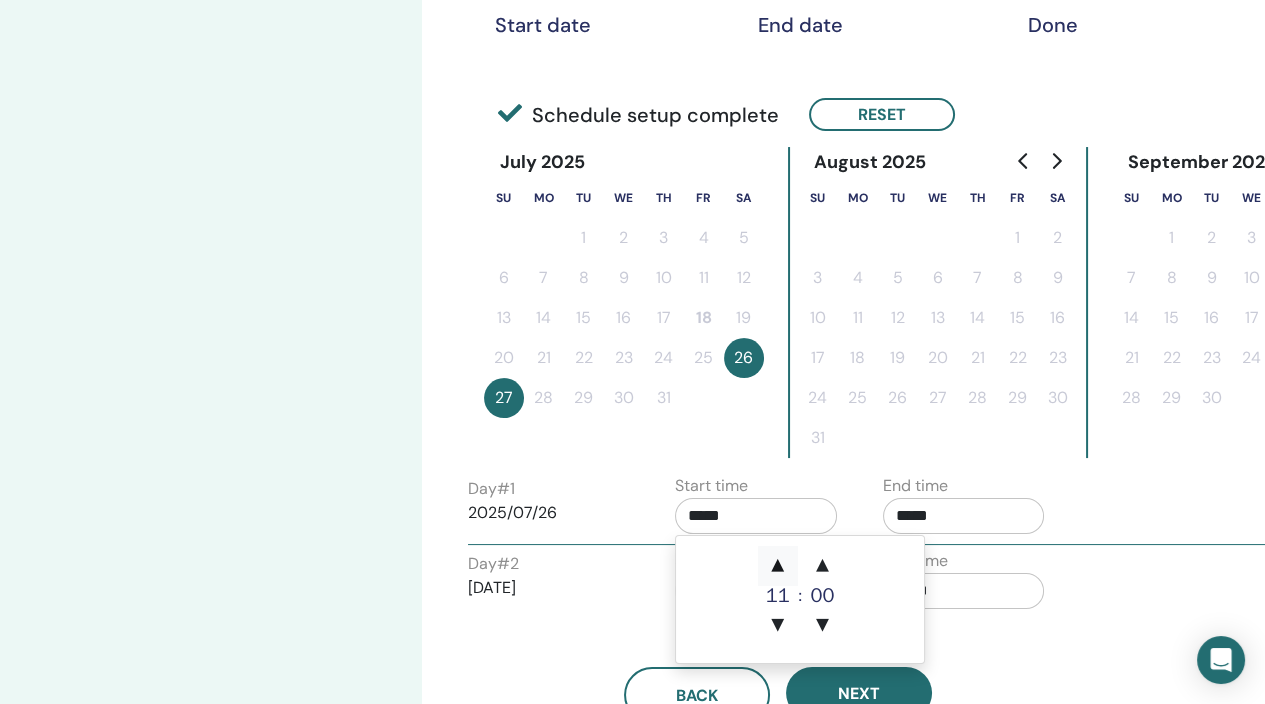 click on "▲" at bounding box center (778, 566) 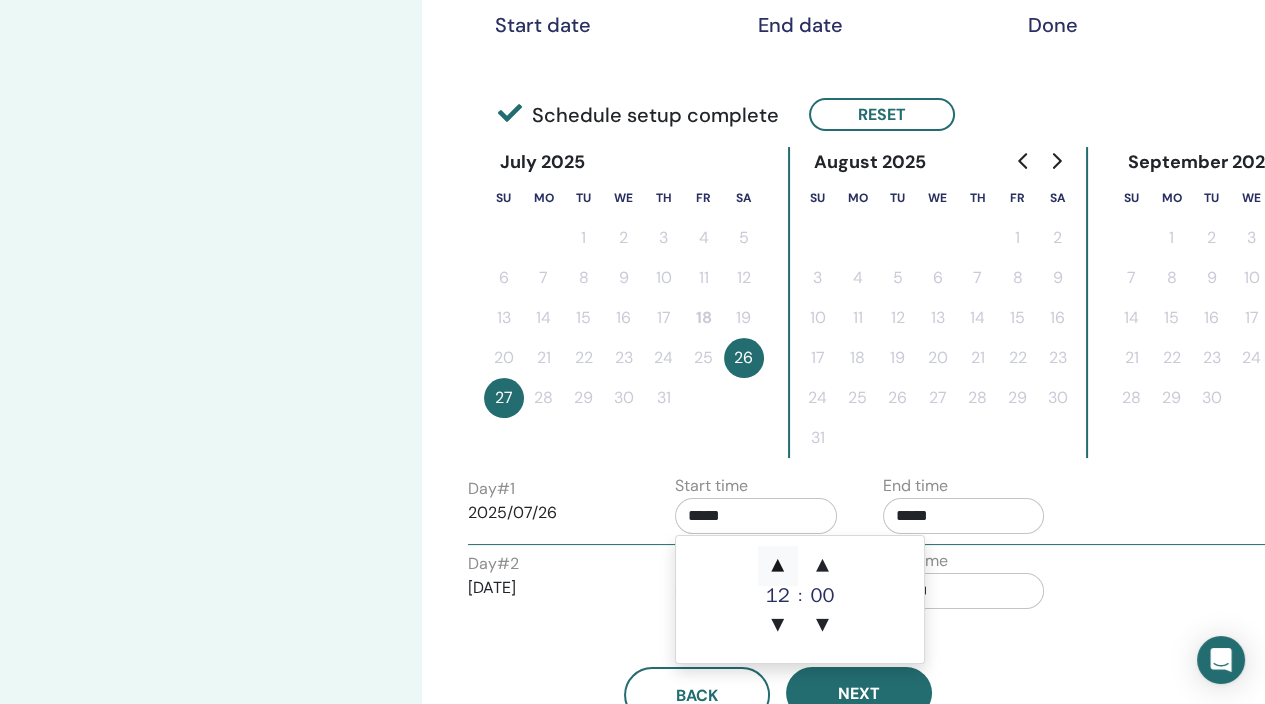 click on "▲" at bounding box center [778, 566] 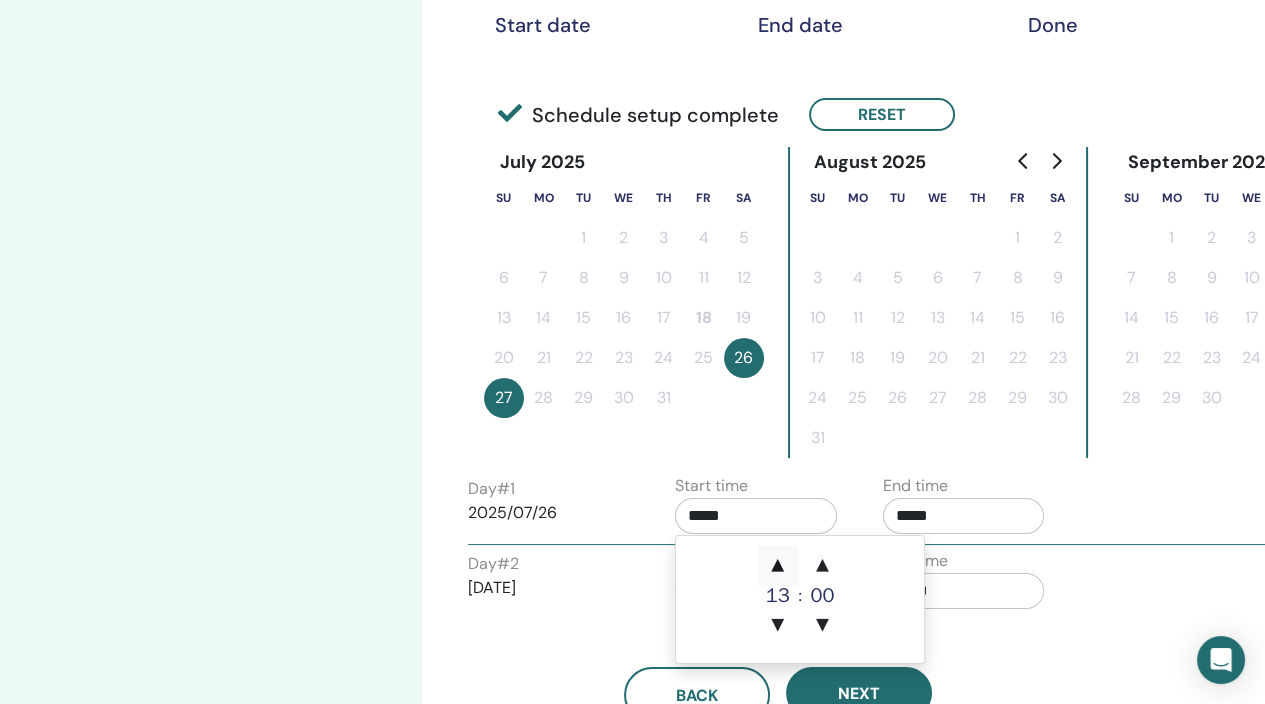 click on "▲" at bounding box center [778, 566] 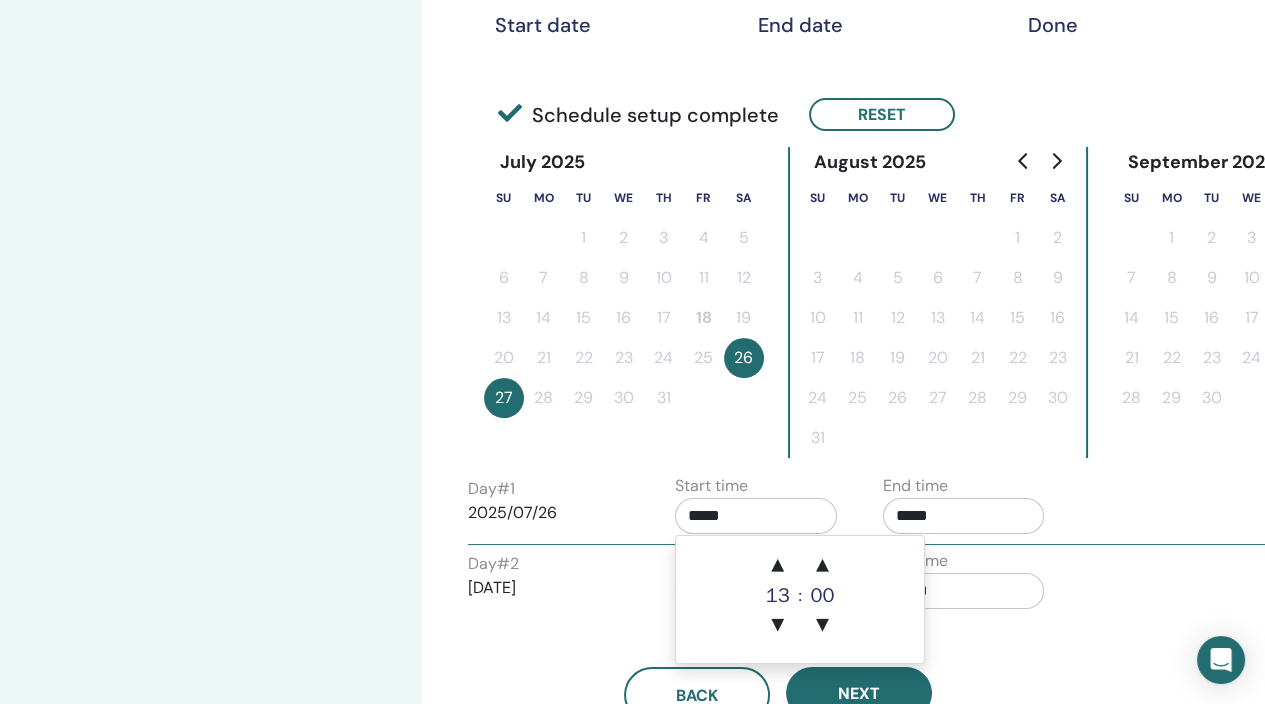 click on "*****" at bounding box center [964, 516] 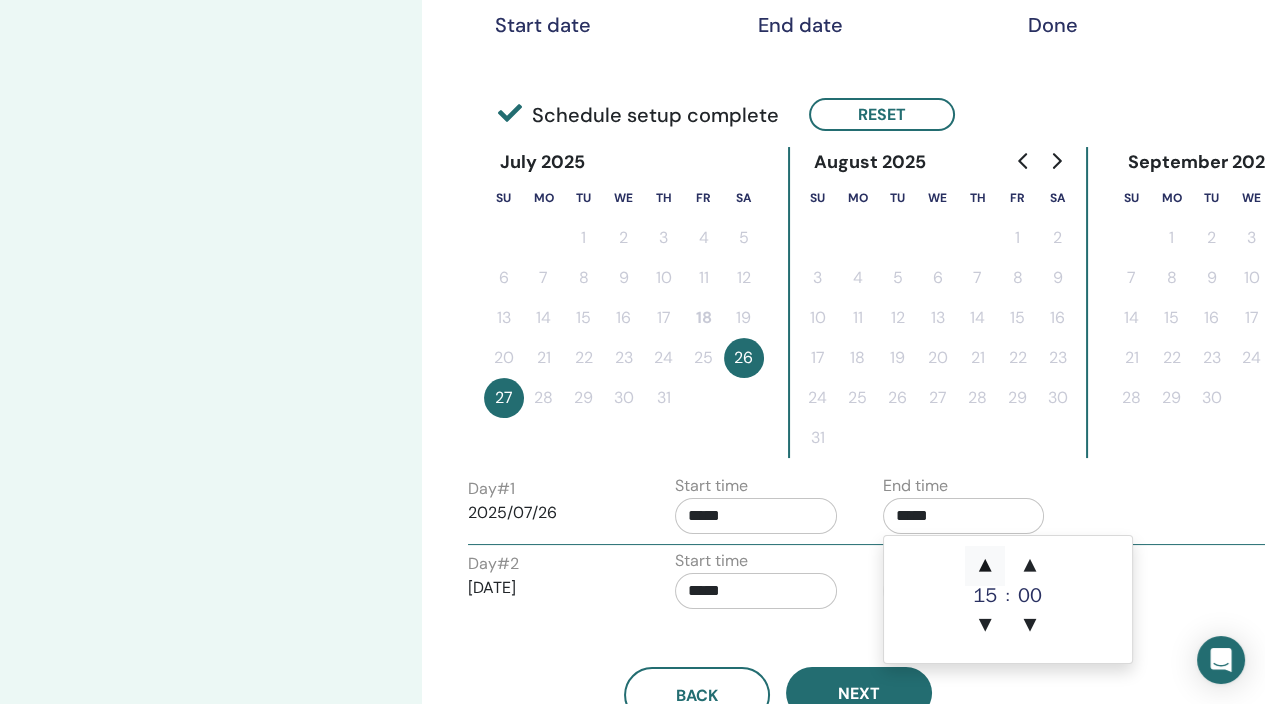 click on "▲" at bounding box center (985, 566) 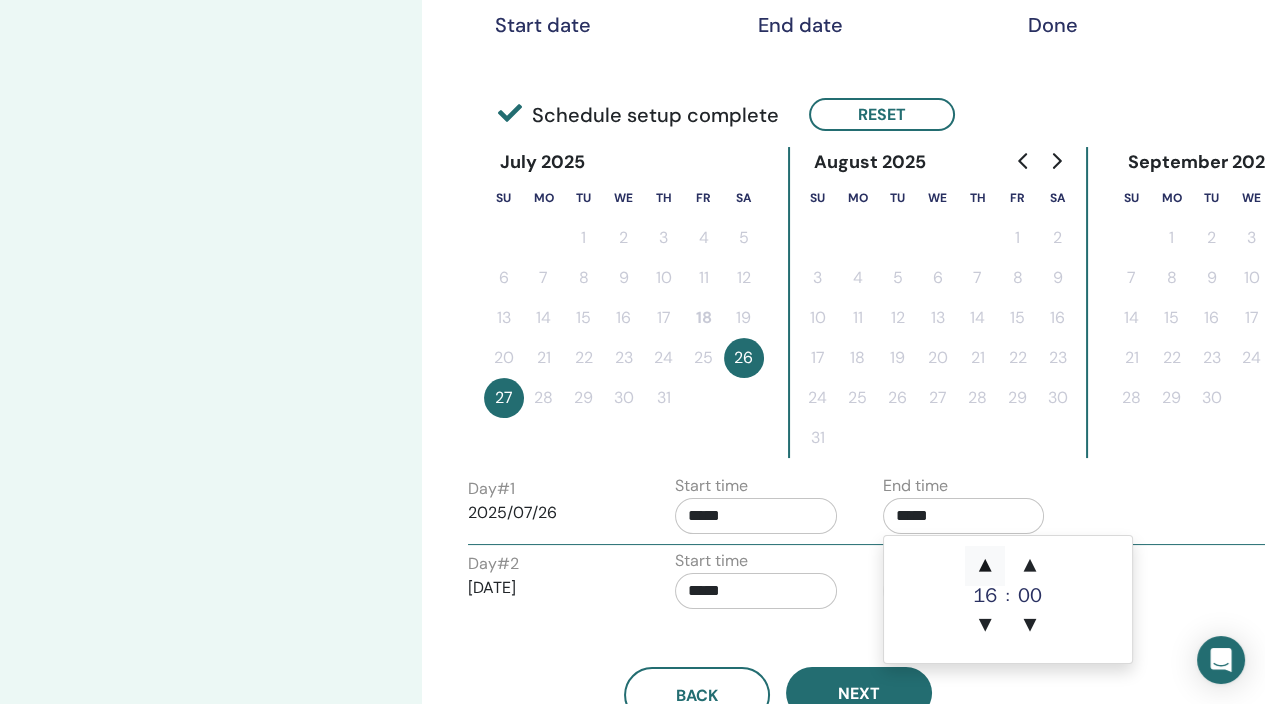 click on "▲" at bounding box center [985, 566] 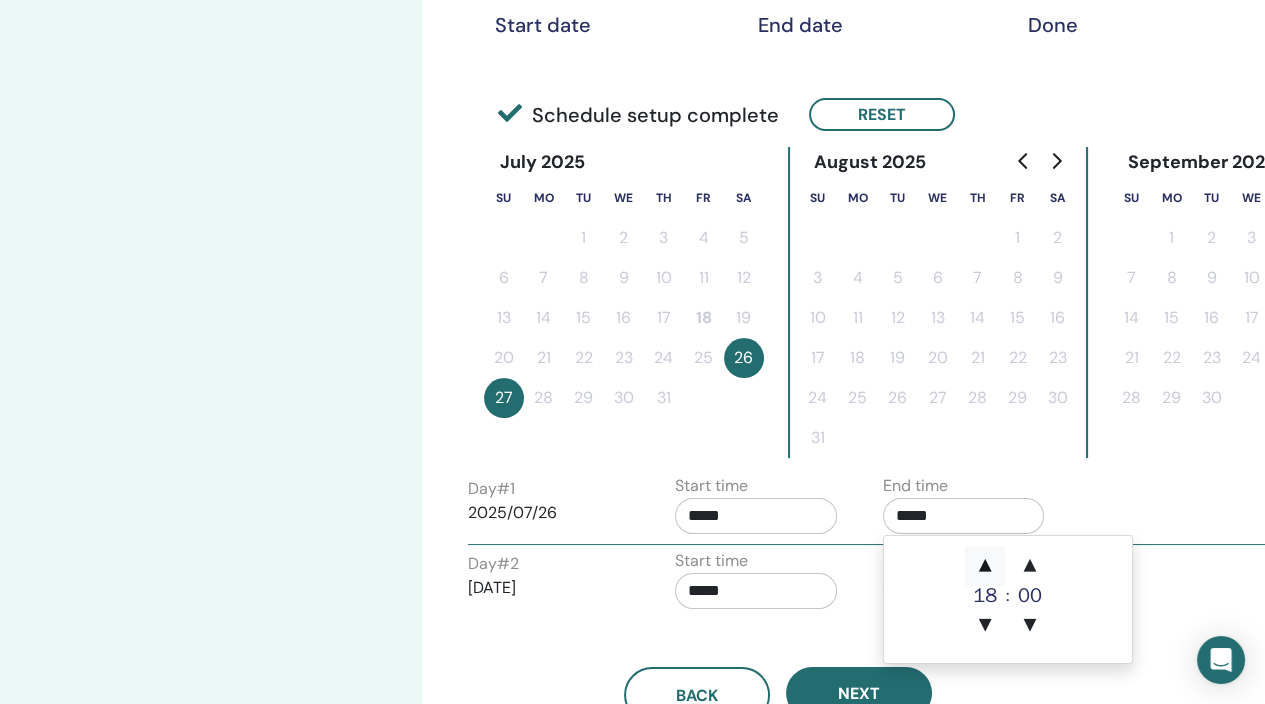 click on "▲" at bounding box center (985, 566) 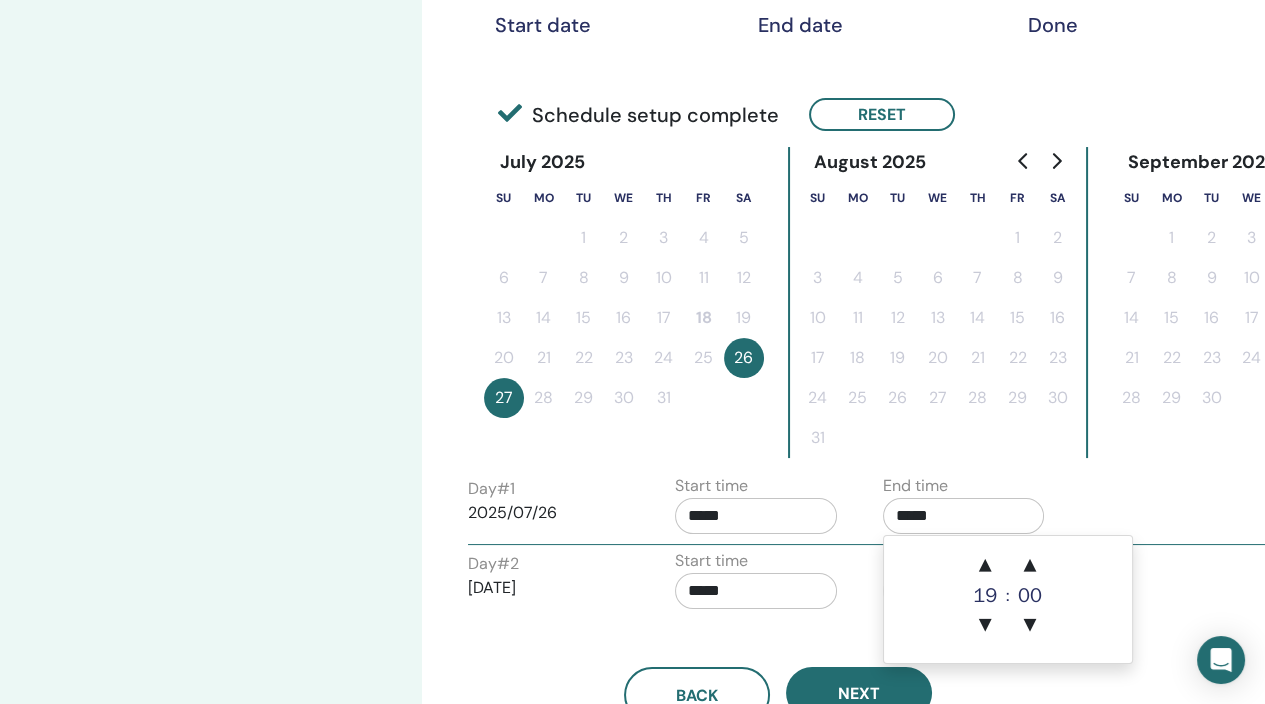 click on "*****" at bounding box center (756, 591) 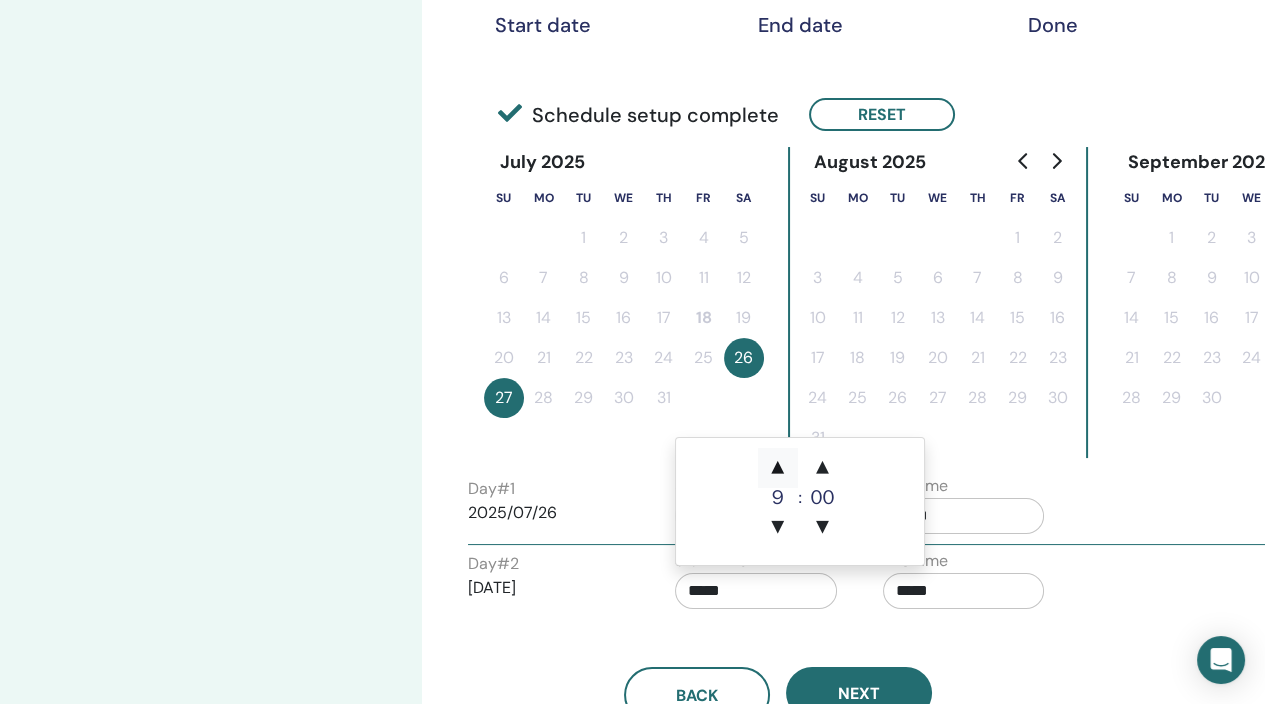 click on "▲" at bounding box center (778, 468) 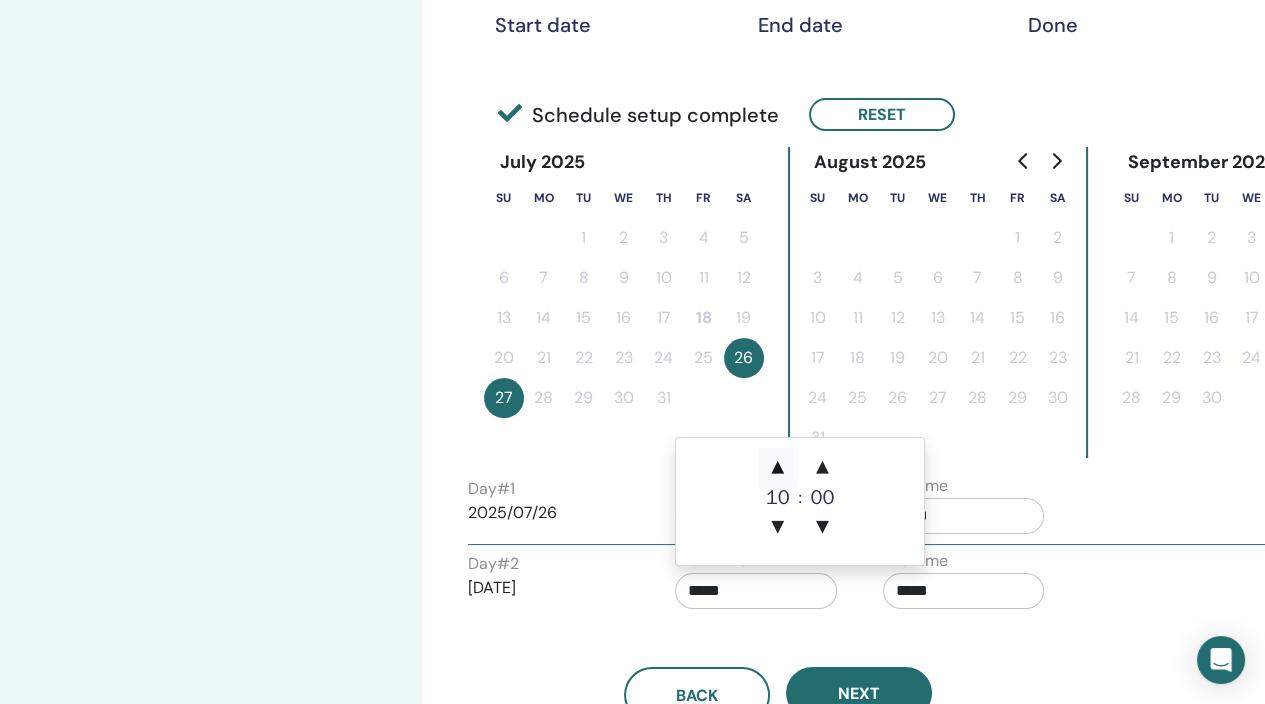 click on "▲" at bounding box center [778, 468] 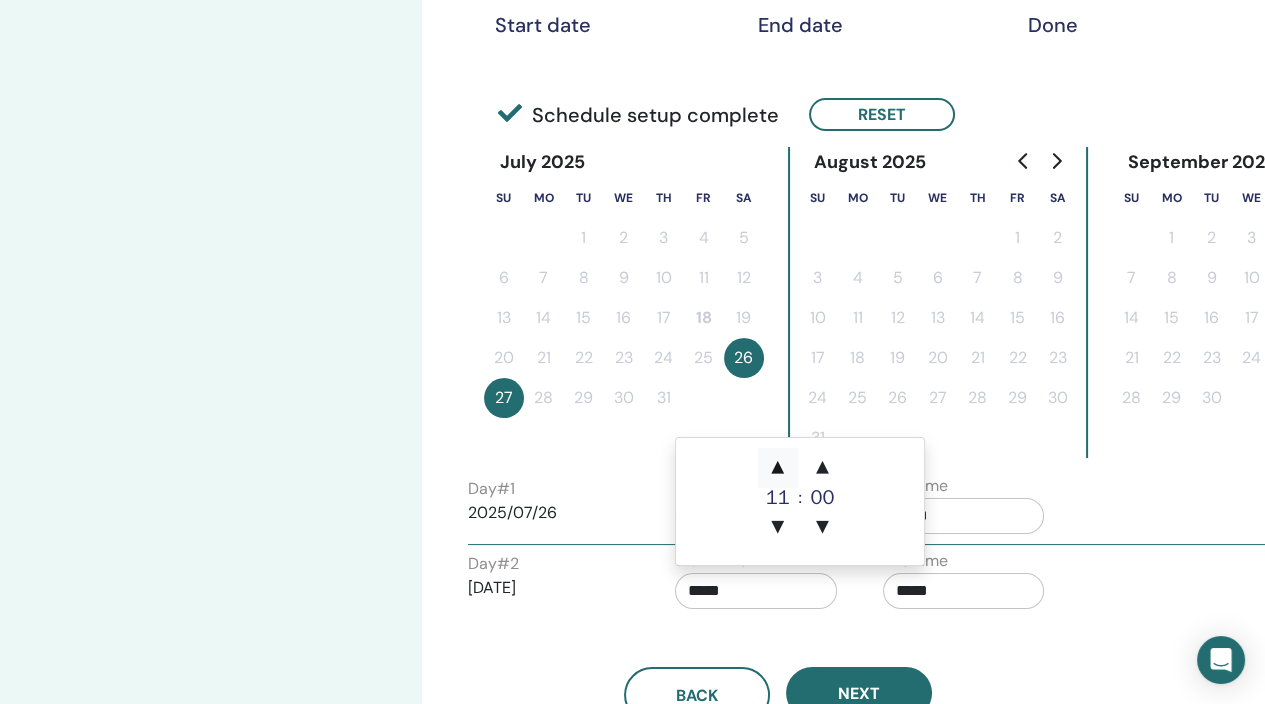 click on "▲" at bounding box center [778, 468] 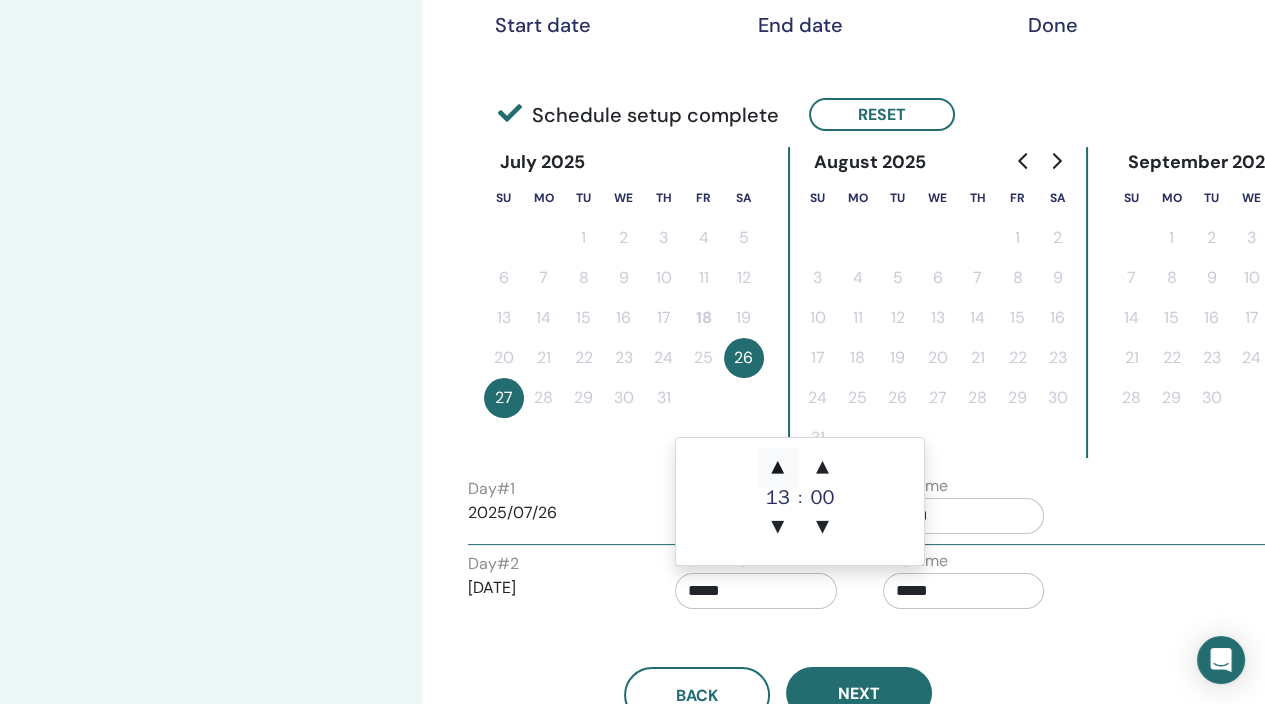 click on "▲" at bounding box center (778, 468) 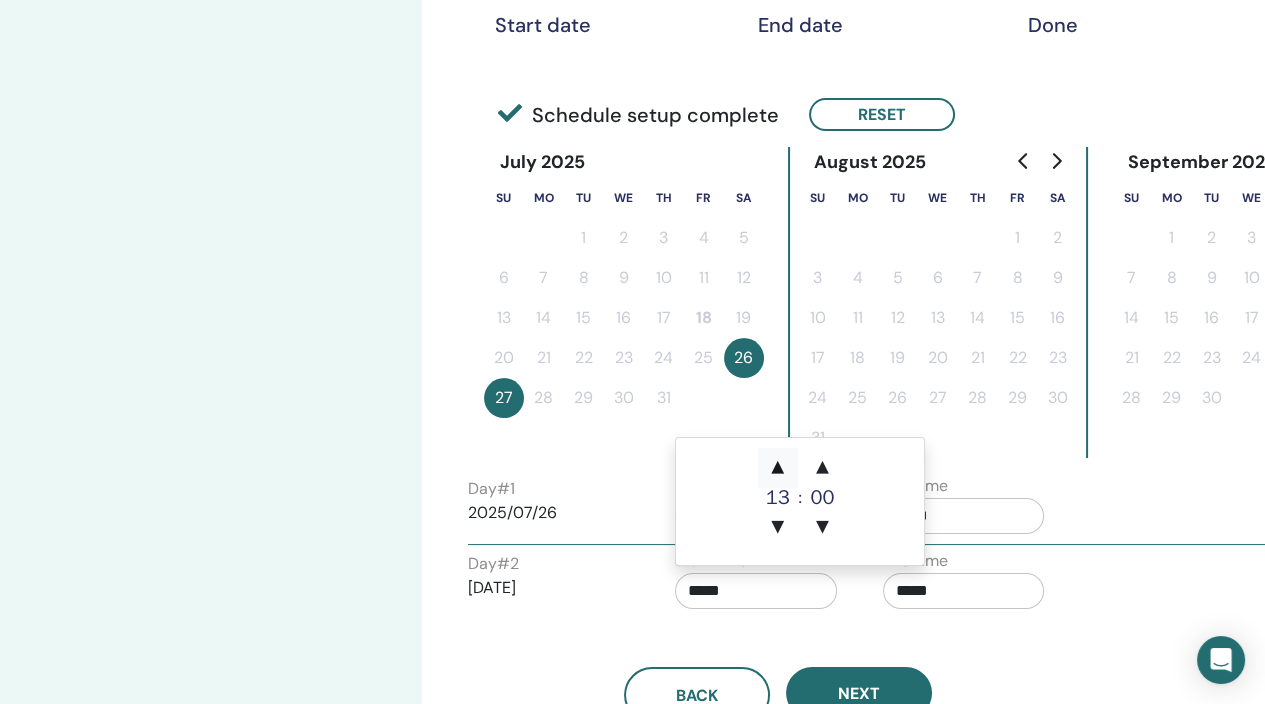 type on "*****" 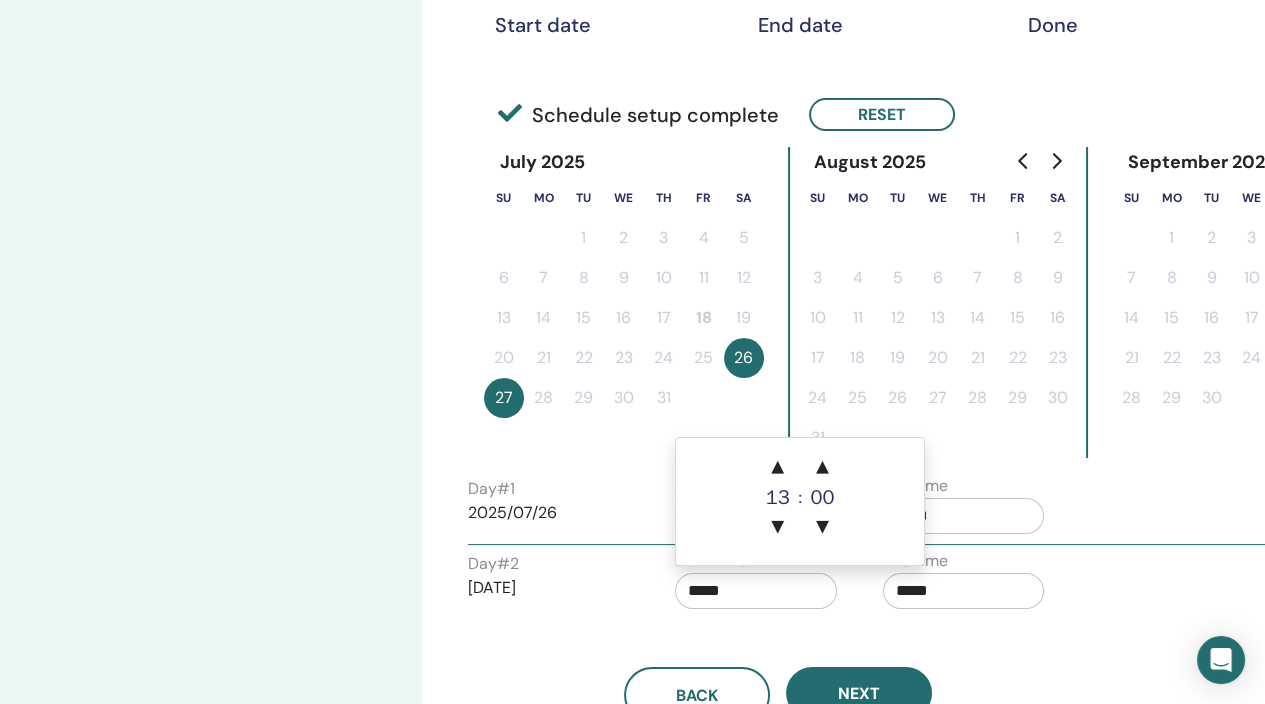 click on "*****" at bounding box center (964, 591) 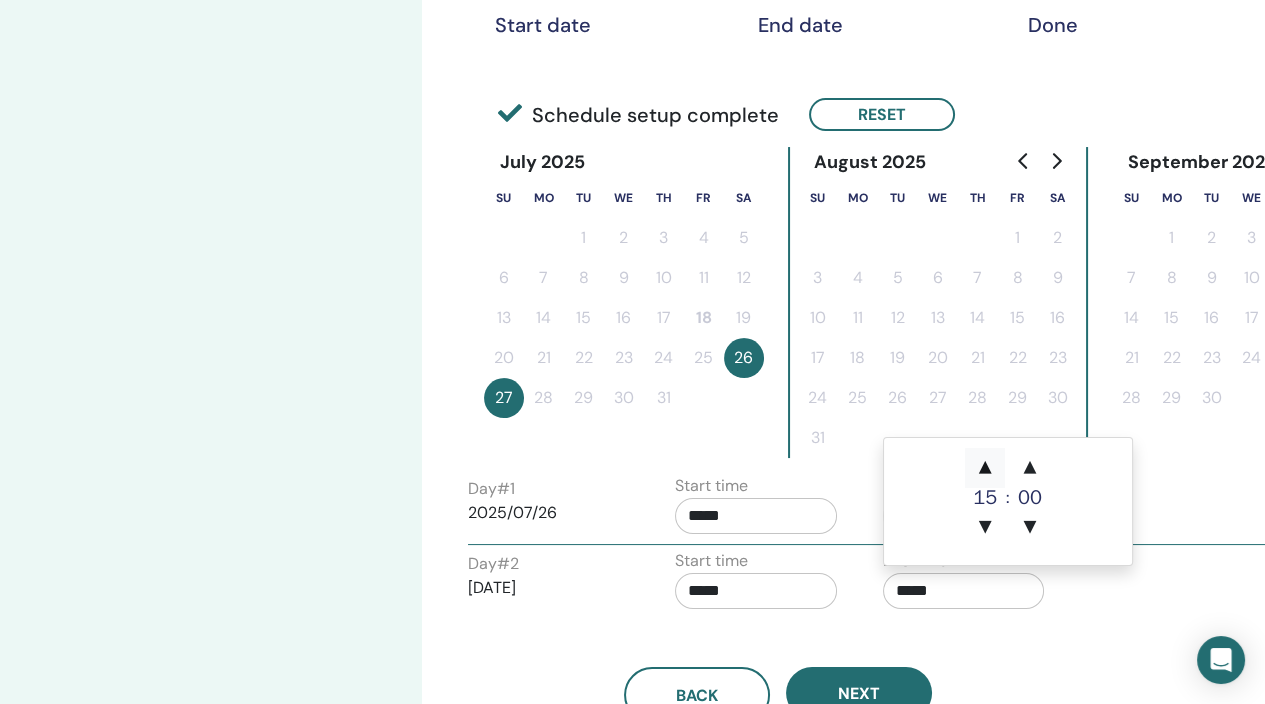 click on "▲" at bounding box center (985, 468) 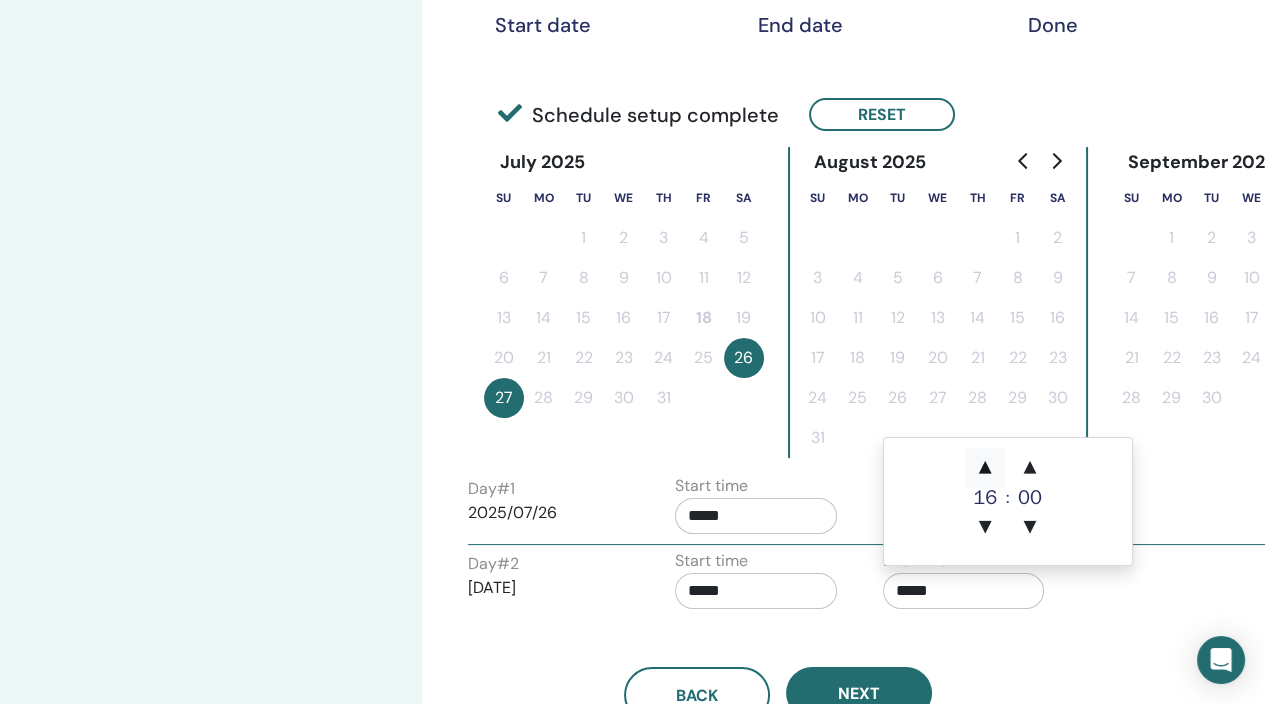 click on "▲" at bounding box center [985, 468] 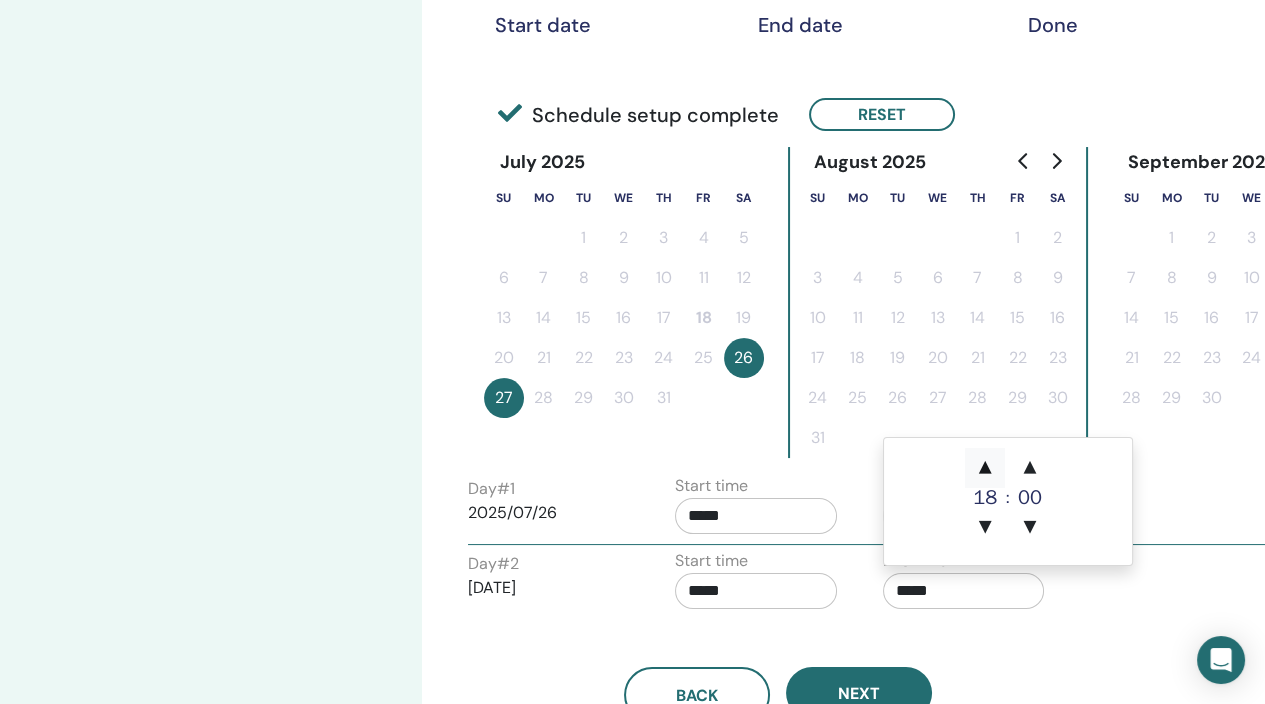 click on "▲" at bounding box center (985, 468) 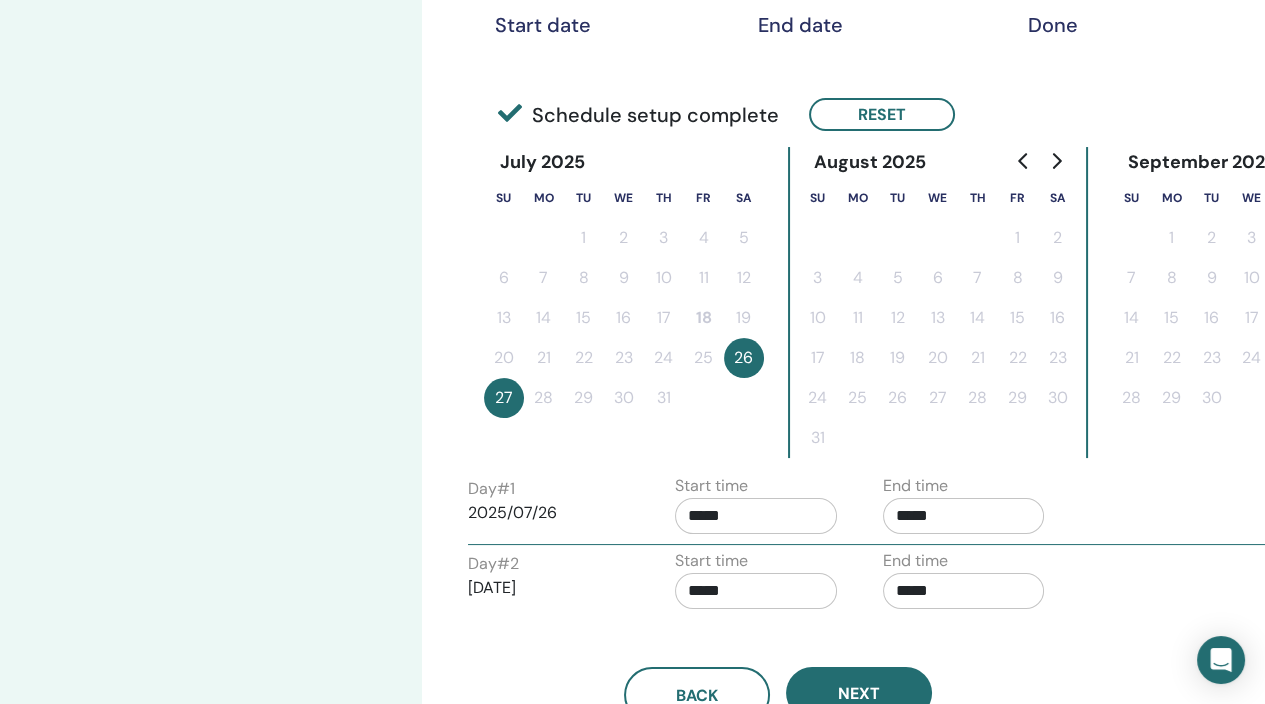 click on "Day  # 2 2025/07/27 Start time ***** End time *****" at bounding box center [868, 584] 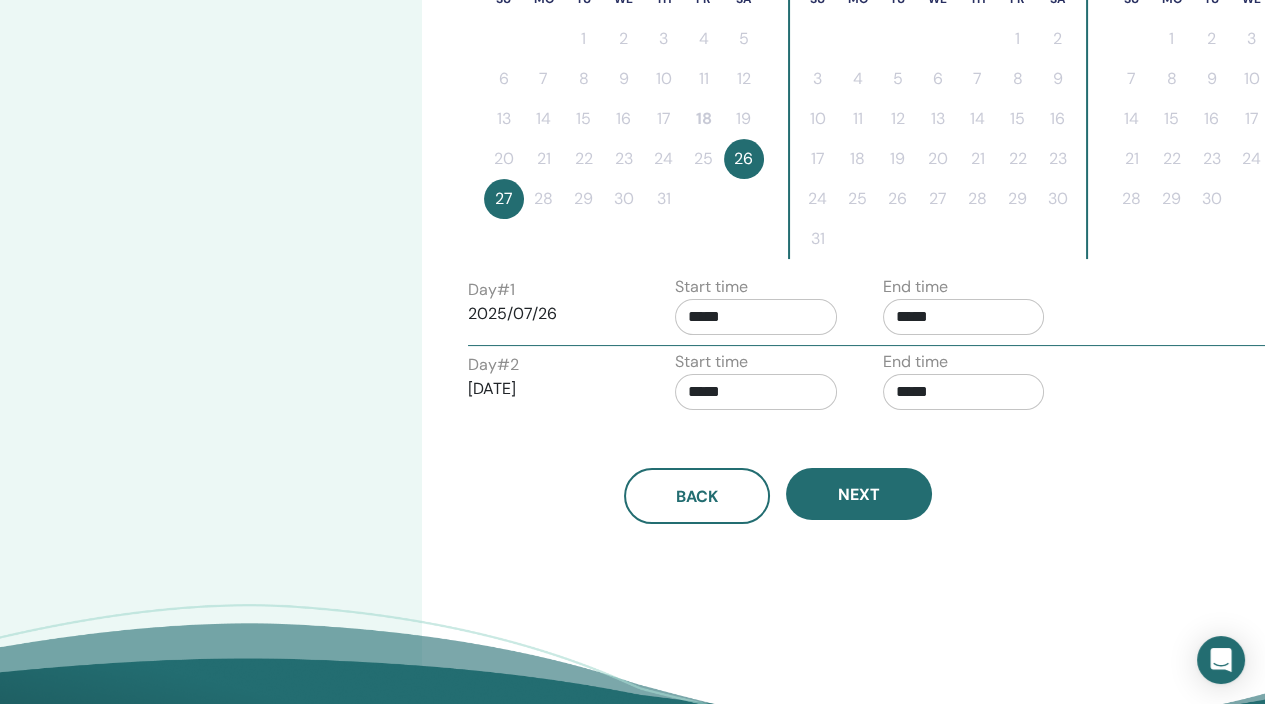 scroll, scrollTop: 600, scrollLeft: 0, axis: vertical 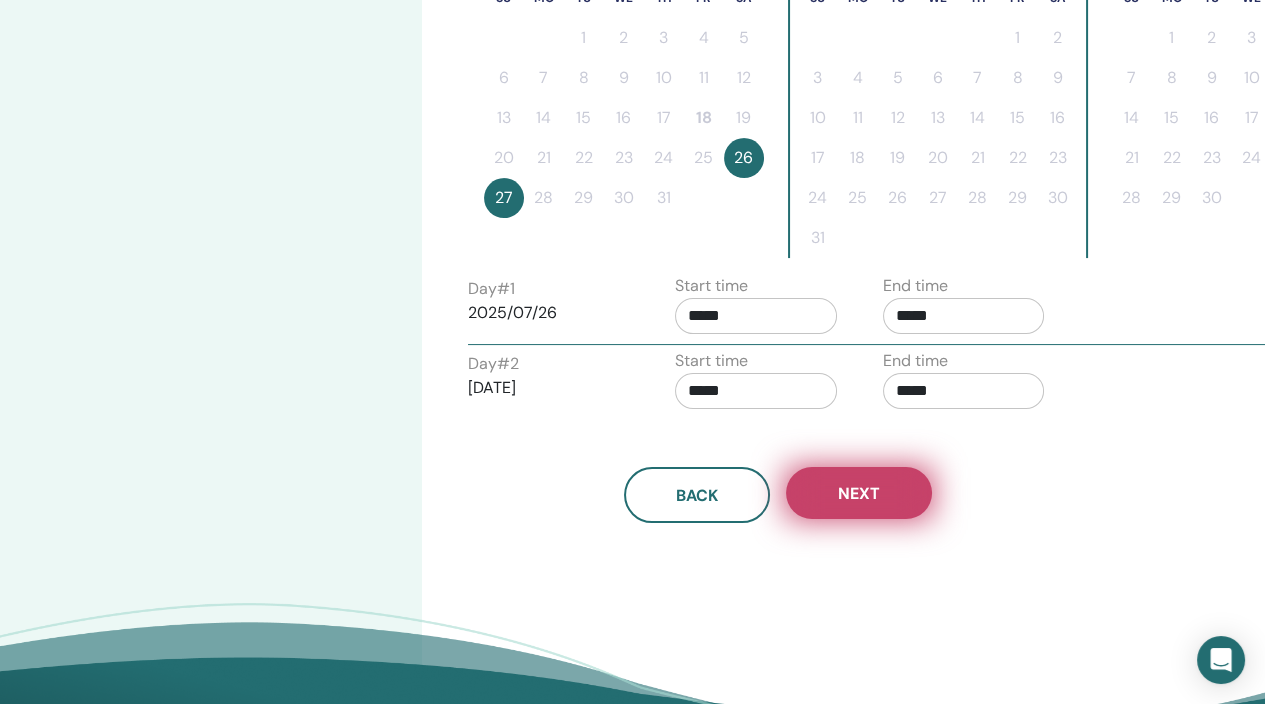 click on "Next" at bounding box center (859, 493) 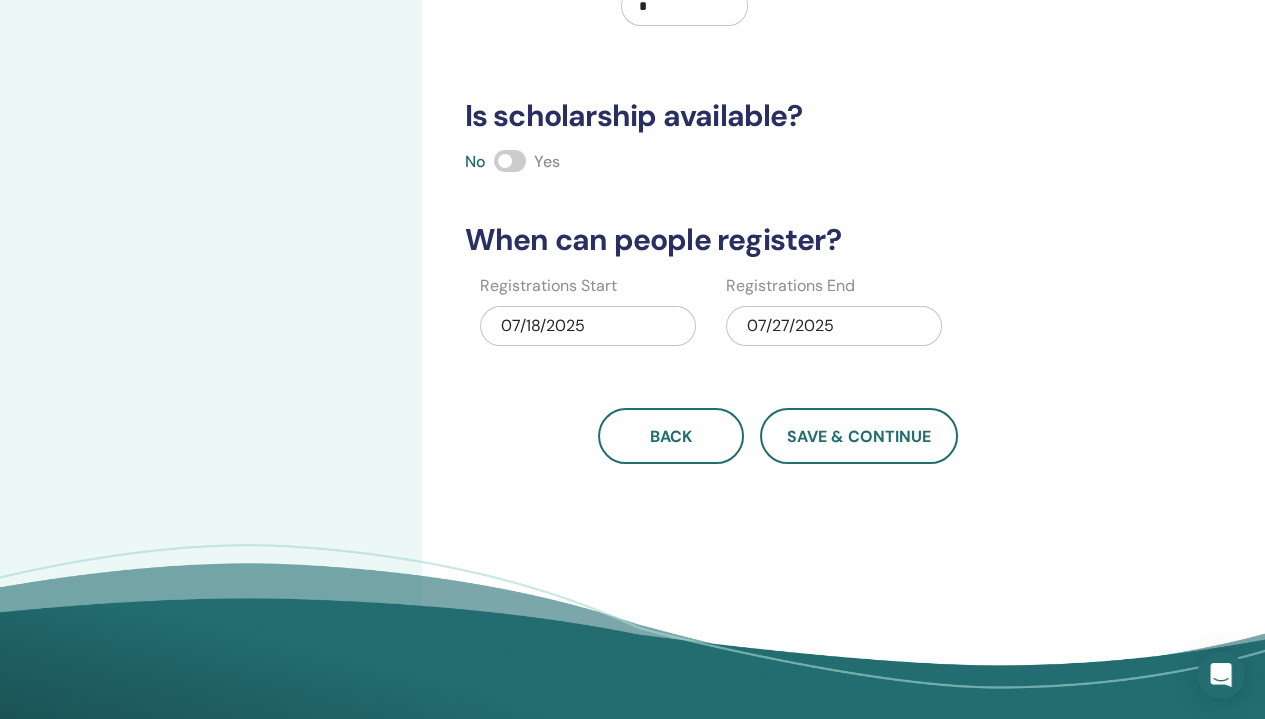 scroll, scrollTop: 300, scrollLeft: 0, axis: vertical 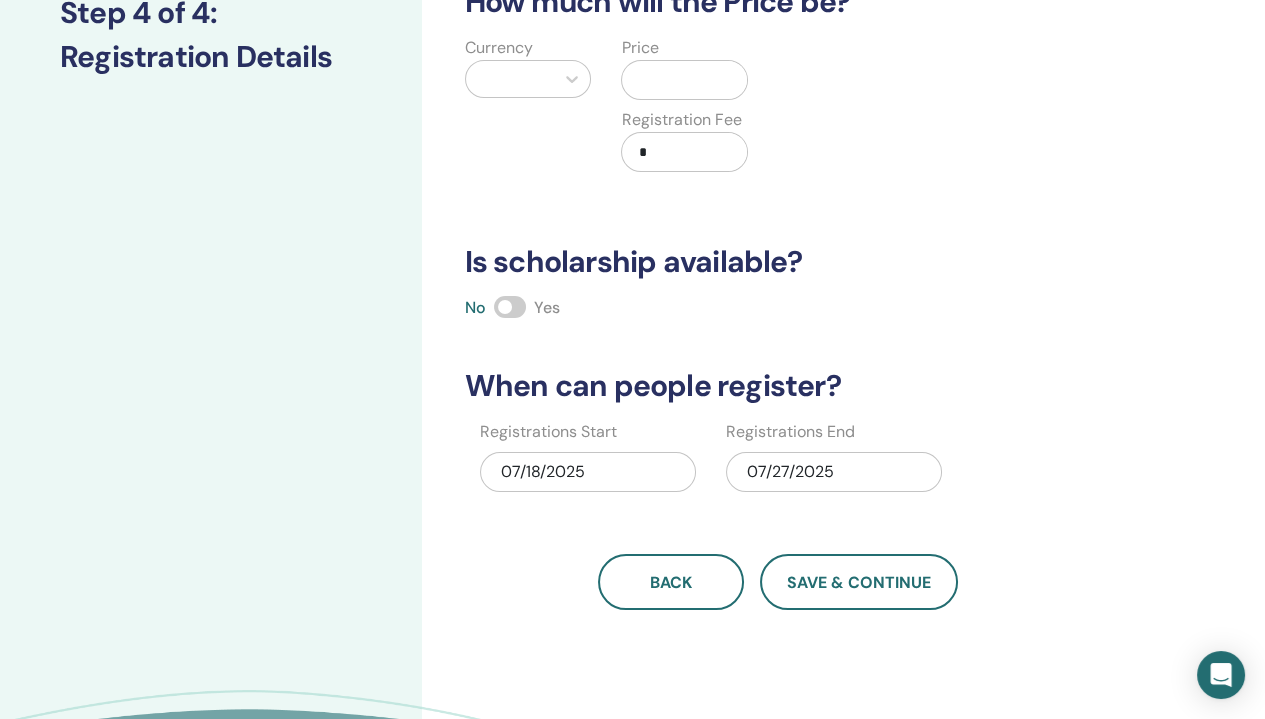 click on "07/27/2025" at bounding box center (834, 472) 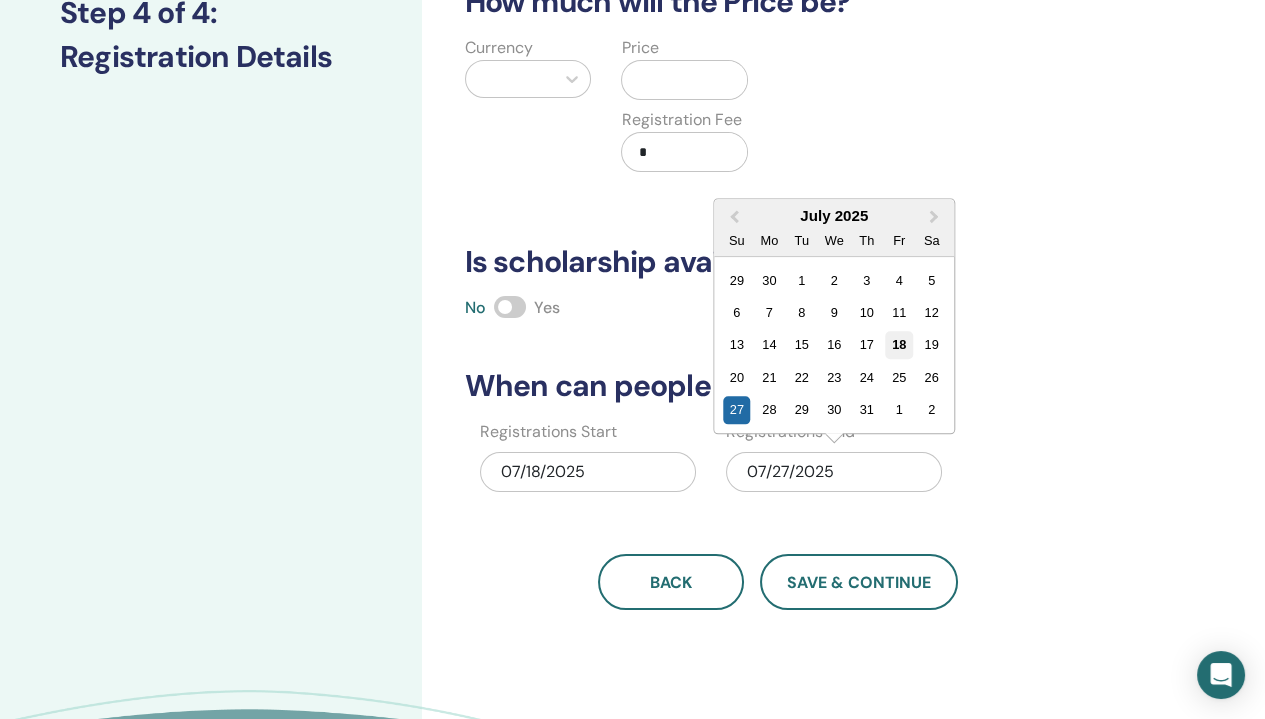 click on "18" at bounding box center [899, 345] 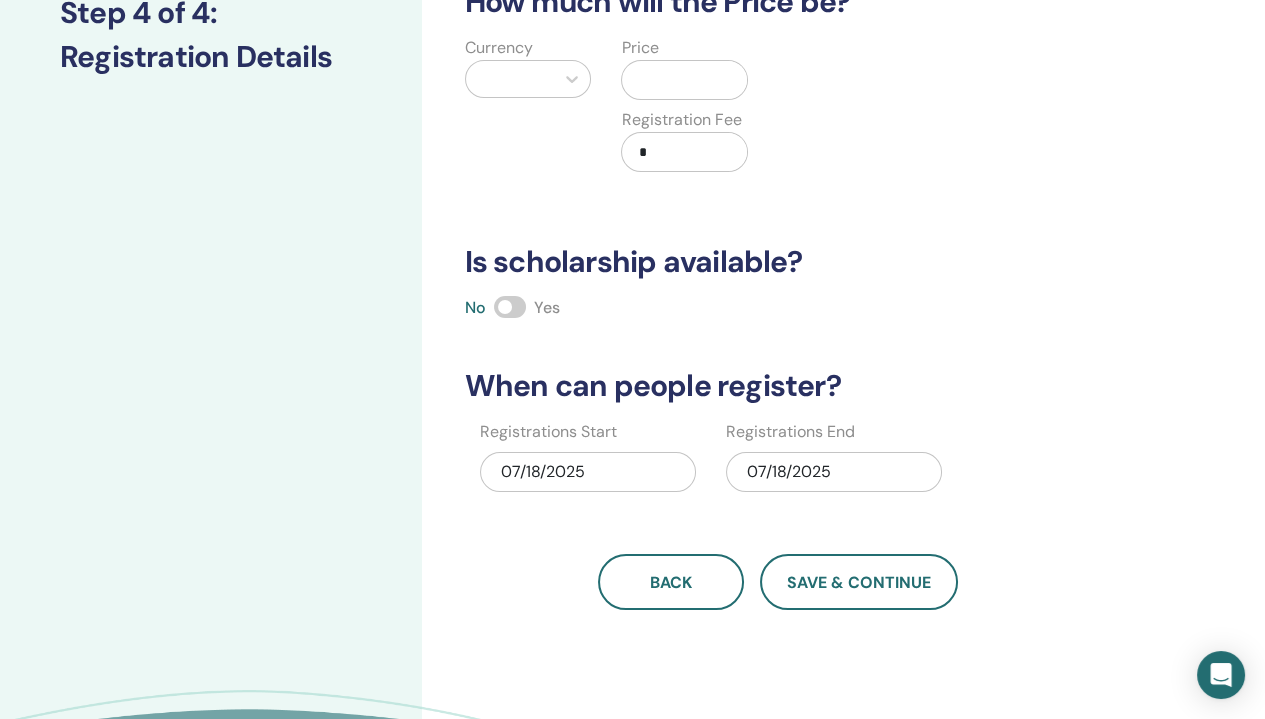 click on "07/18/2025" at bounding box center (834, 472) 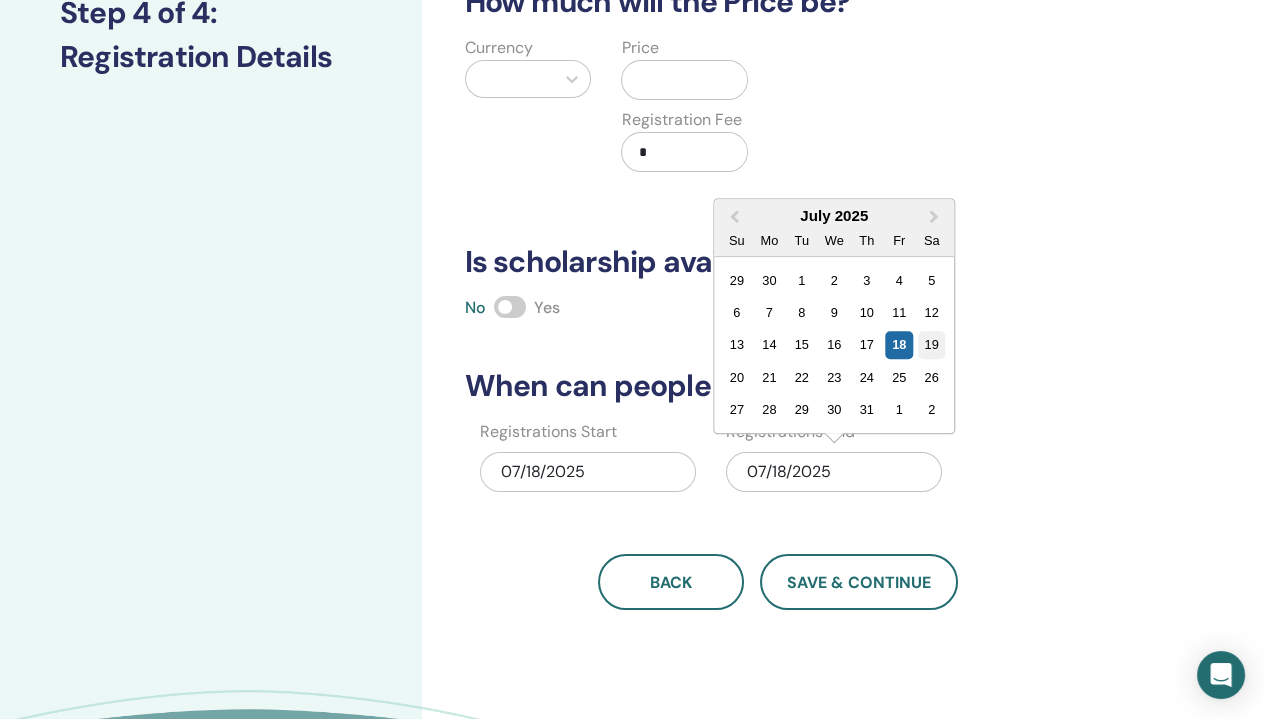 click on "19" at bounding box center (931, 345) 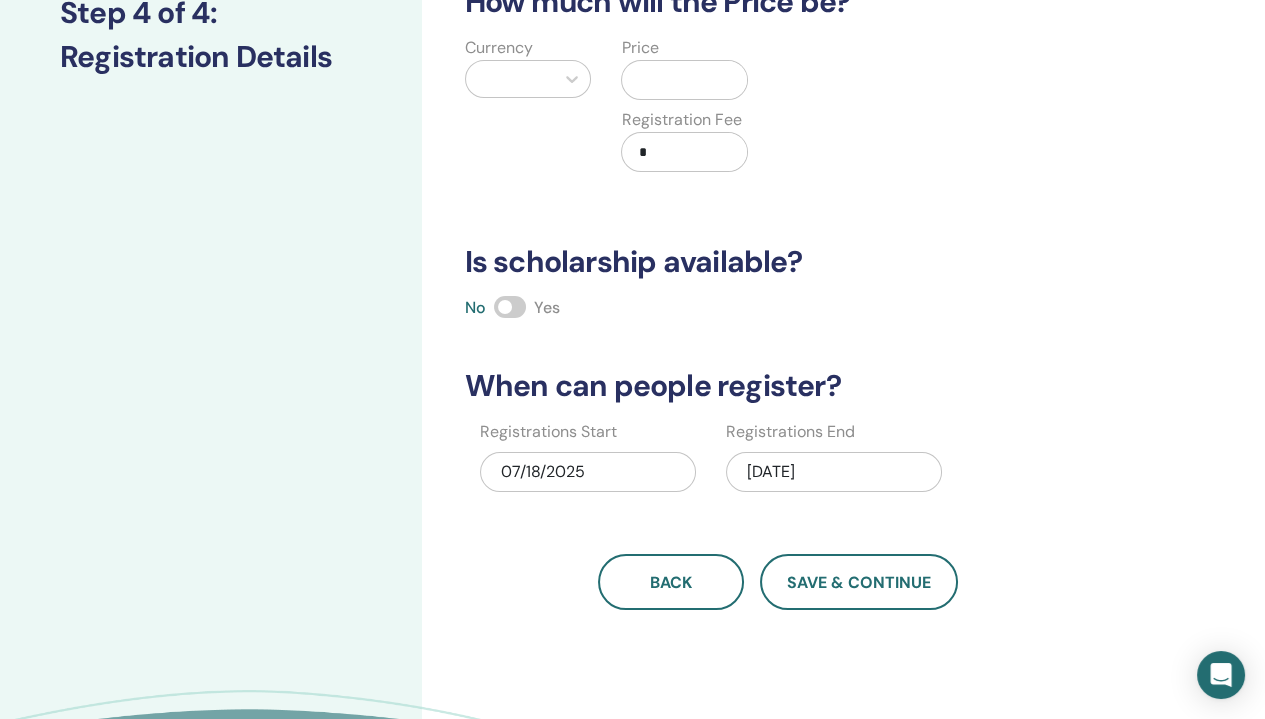 click on "How many people can attend? Number of Seats * How much will the Price be? Currency Price Registration Fee * Is scholarship available? No Yes When can people register? Registrations Start 07/18/2025 Registrations End 07/19/2025 Back Save & Continue" at bounding box center [778, 211] 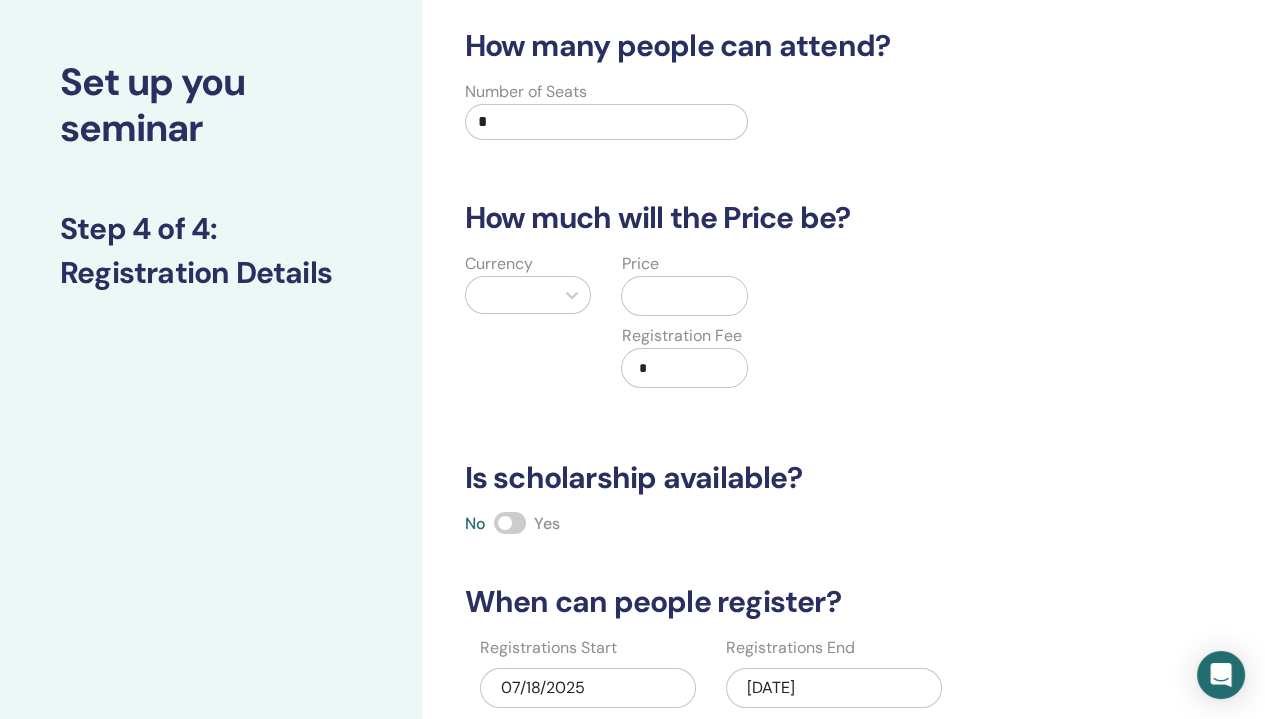 scroll, scrollTop: 0, scrollLeft: 0, axis: both 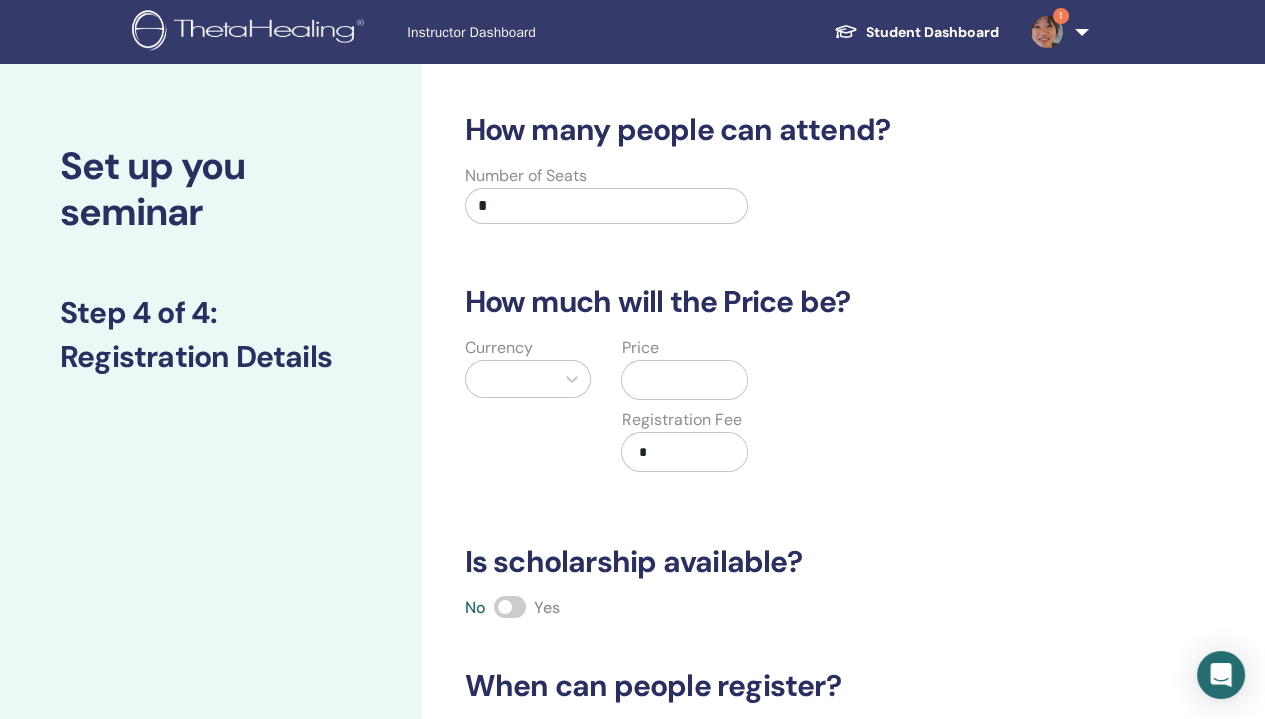click on "*" at bounding box center [607, 206] 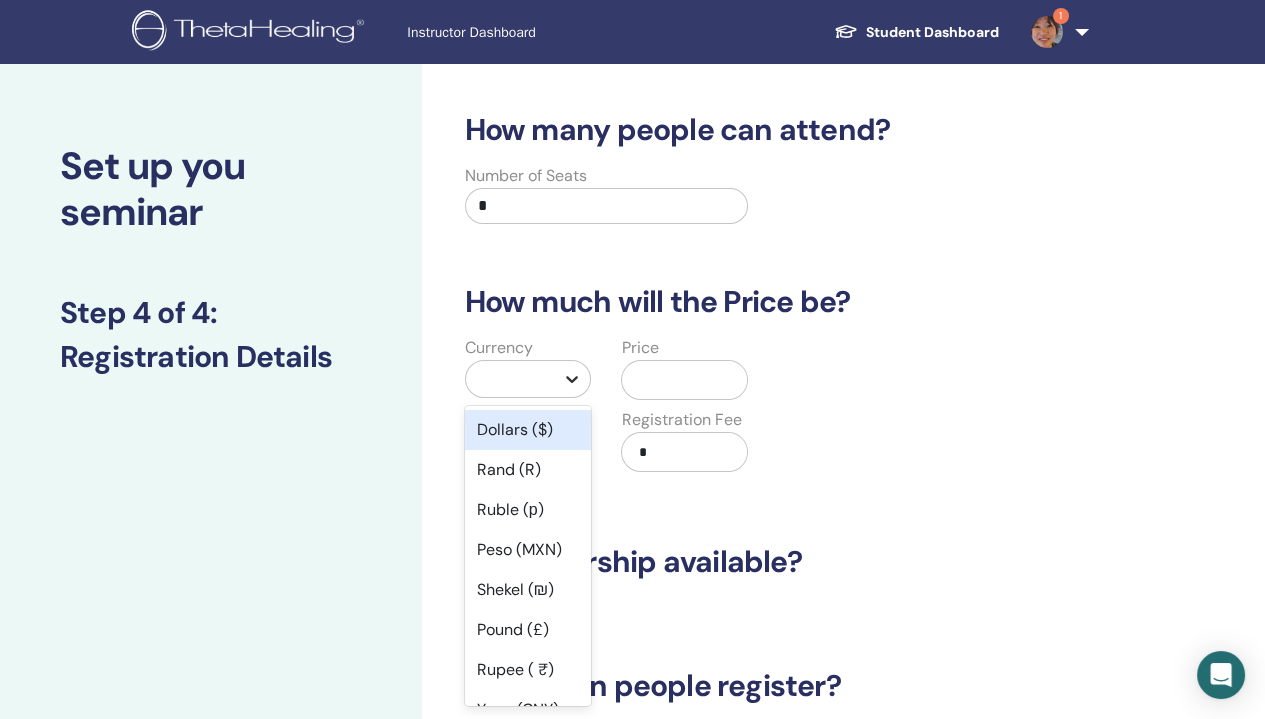 click 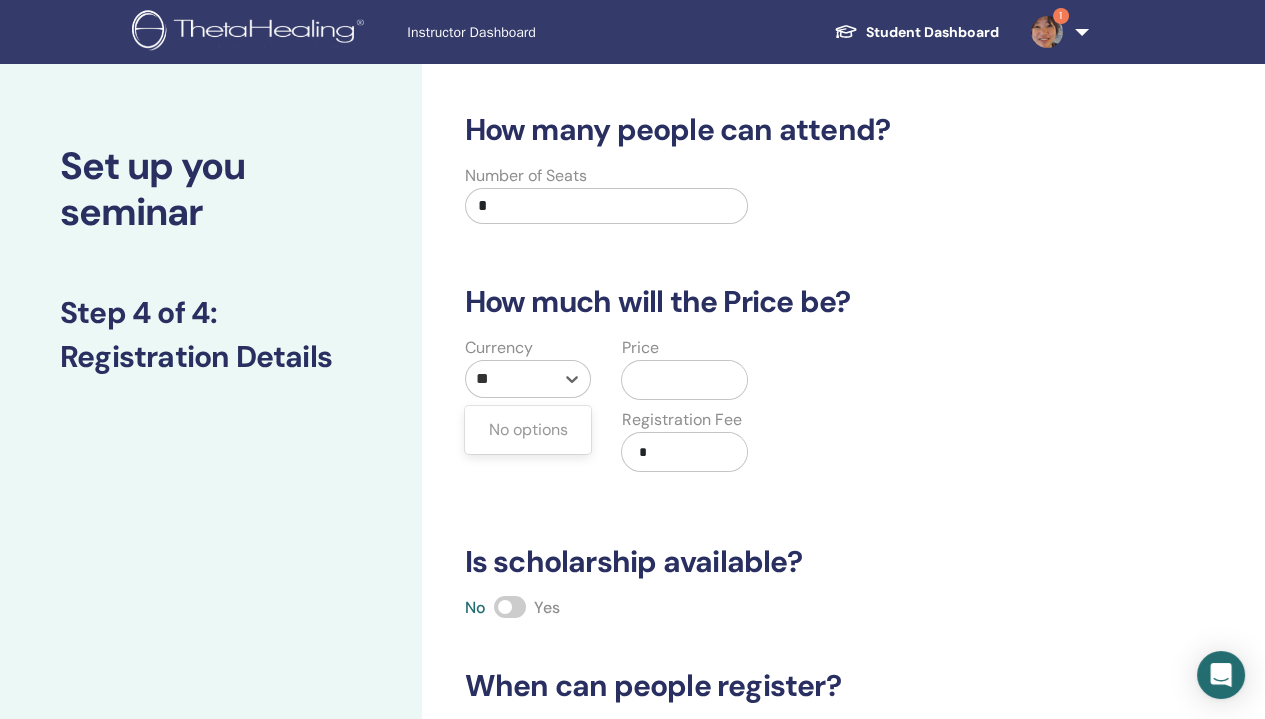type on "***" 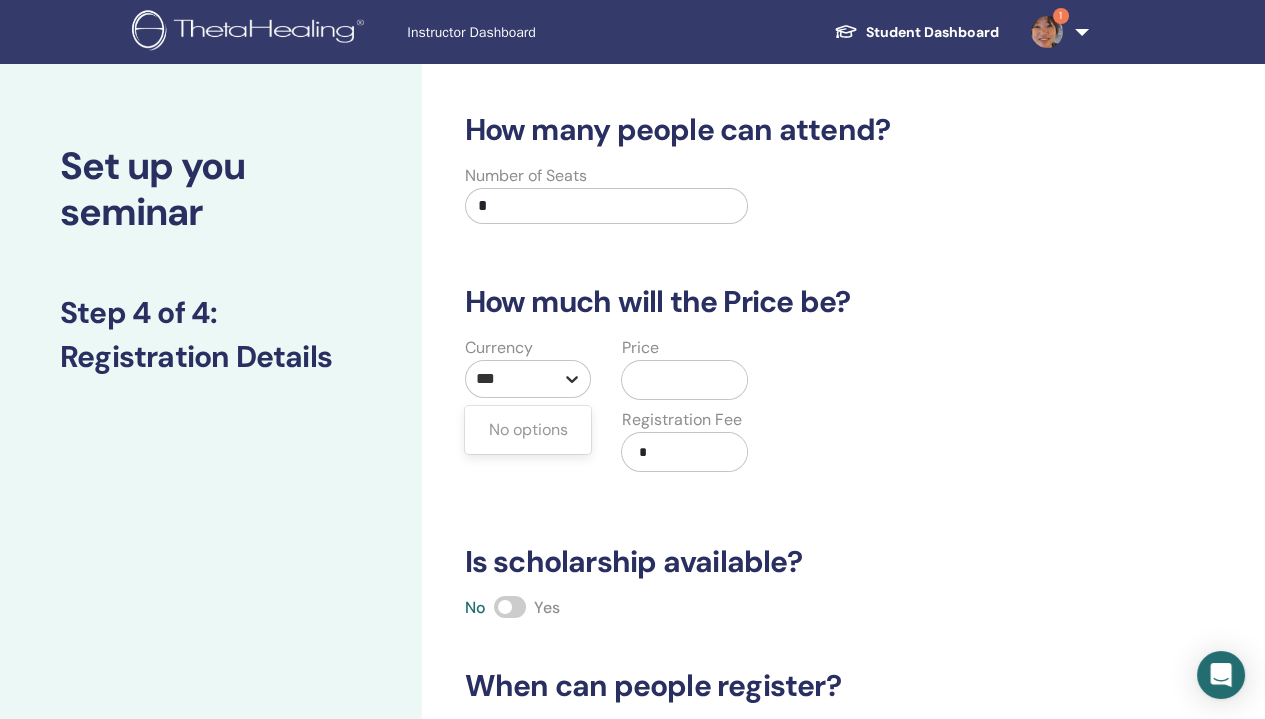 type 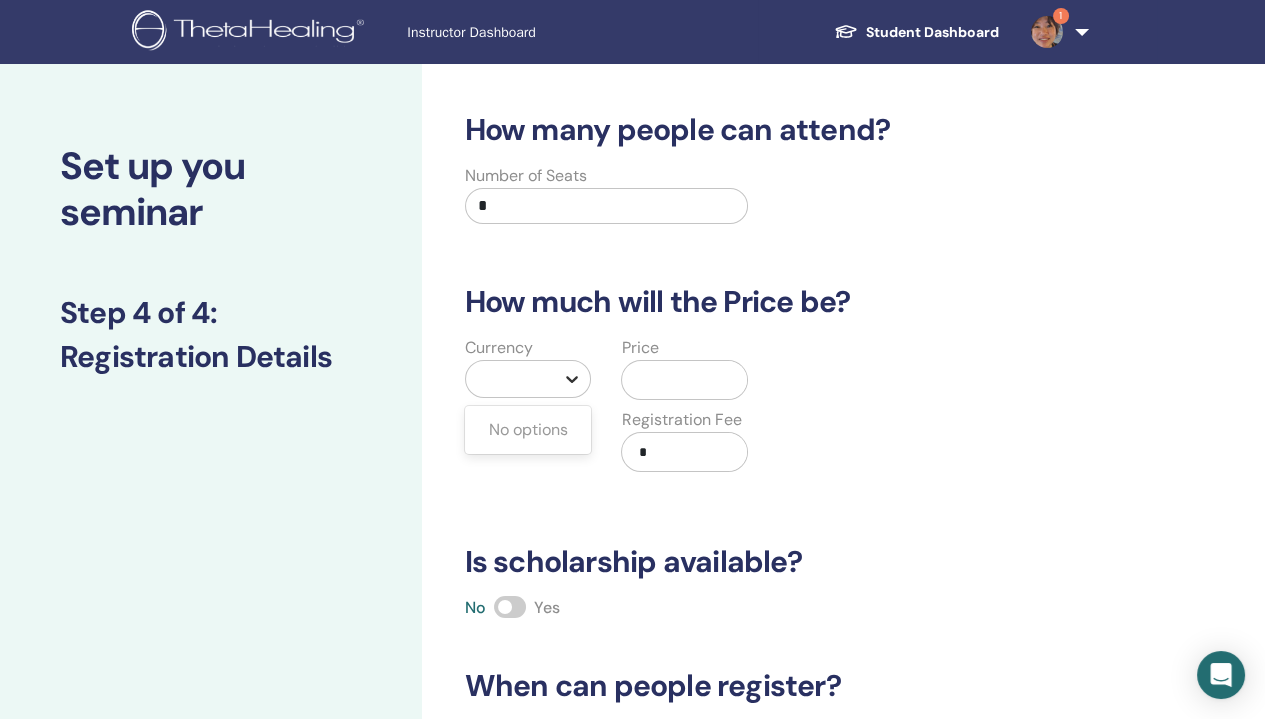 click 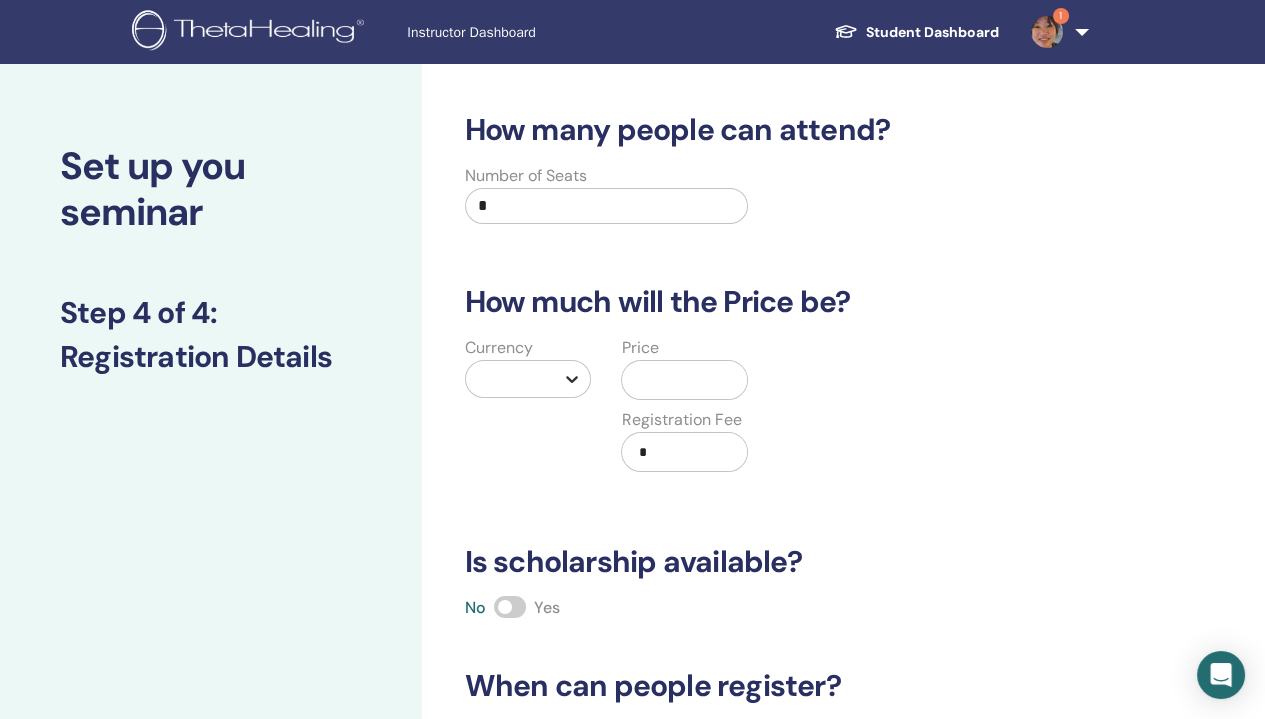 click at bounding box center (572, 379) 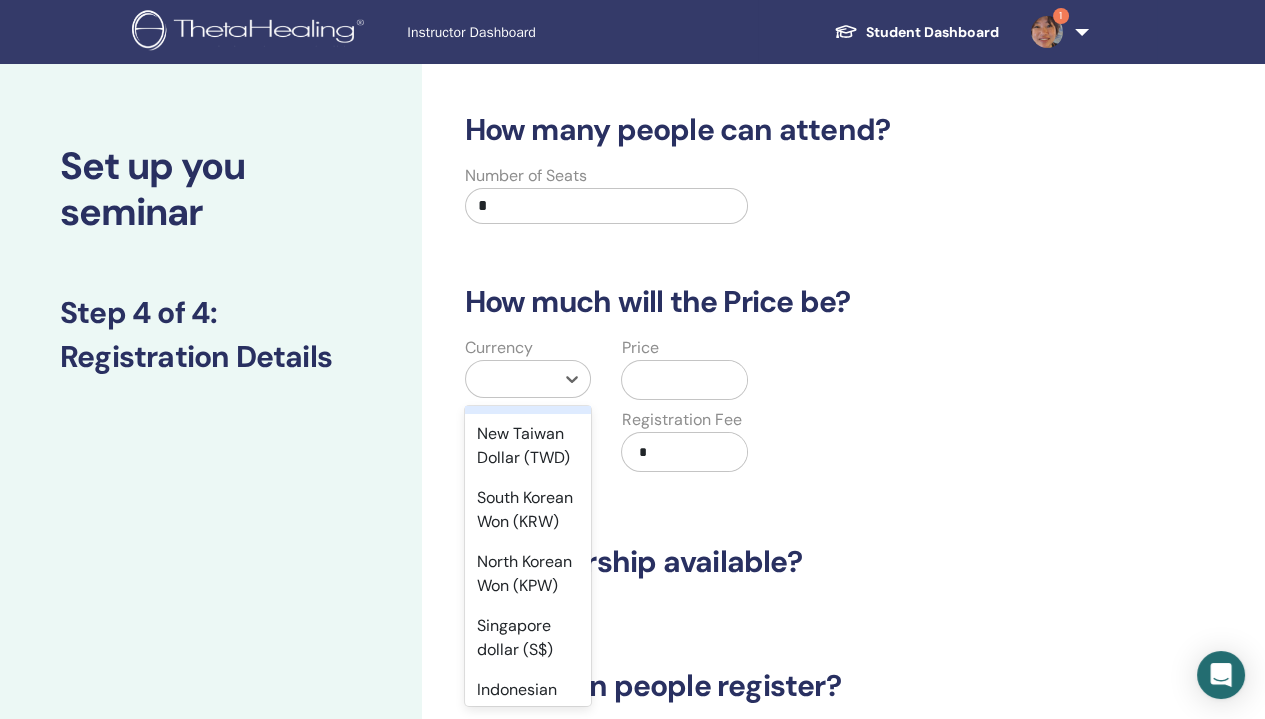 scroll, scrollTop: 2612, scrollLeft: 0, axis: vertical 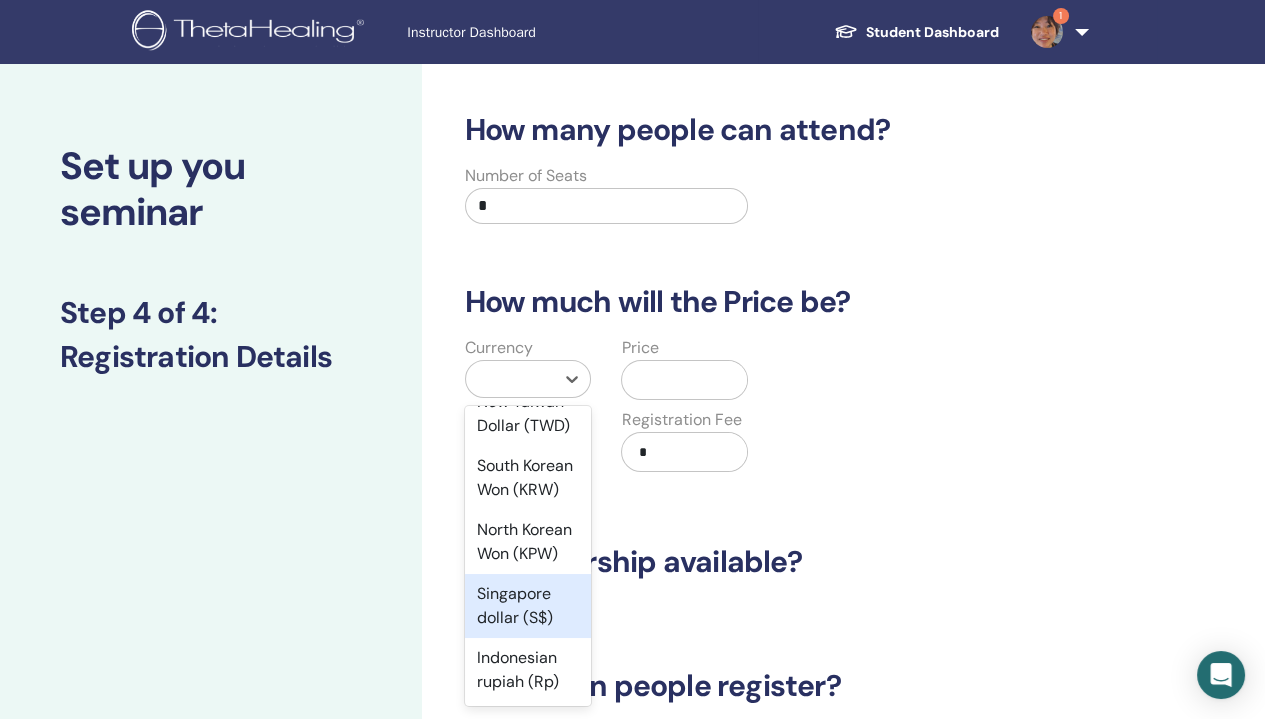 click on "Singapore dollar (S$)" at bounding box center (528, 606) 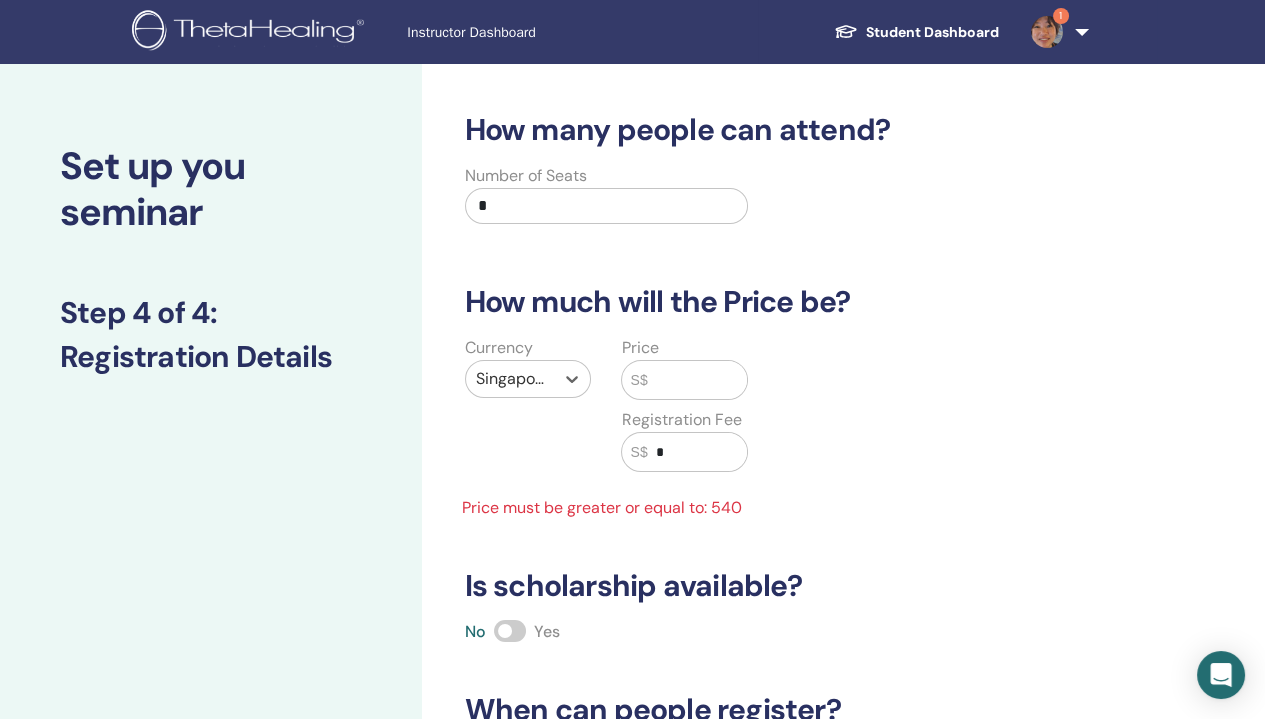 click on "Currency option Singapore dollar (S$), selected.   Select is focused ,type to refine list, press Down to open the menu,  Singapore dollar (S$) Price S$ Registration Fee S$ * Price must be greater or equal to: 540" at bounding box center [763, 428] 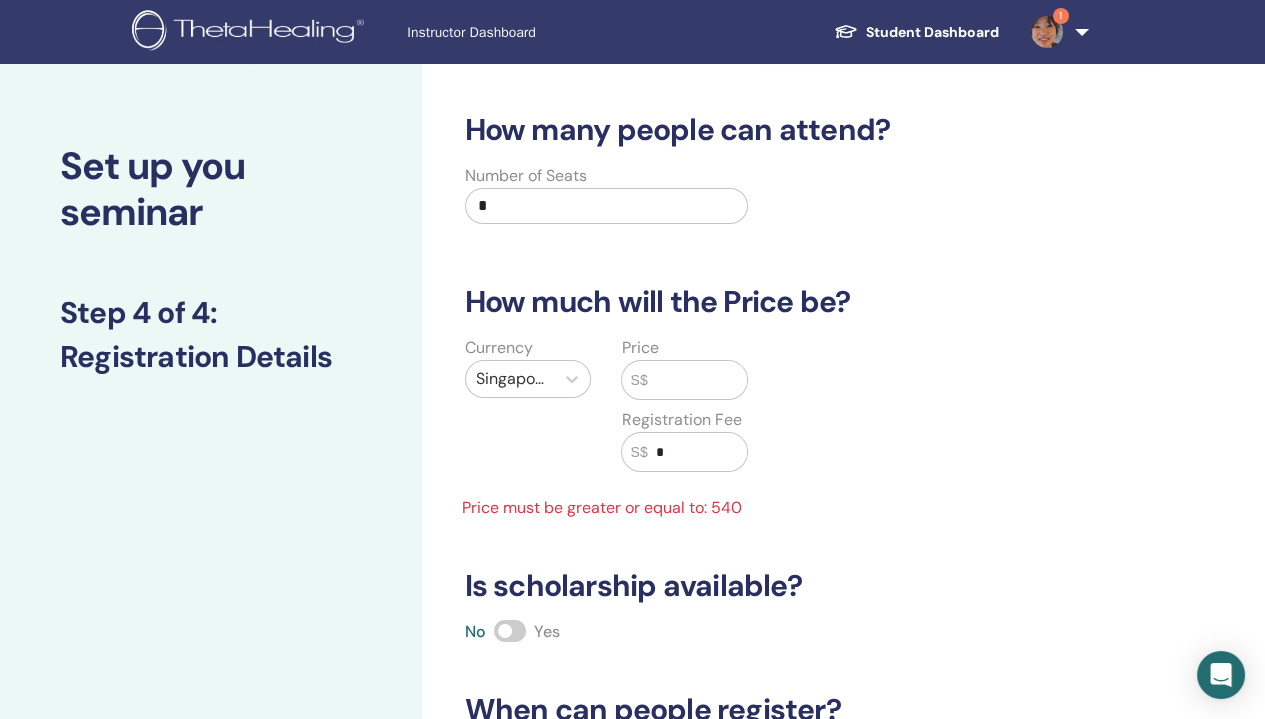 click at bounding box center (698, 380) 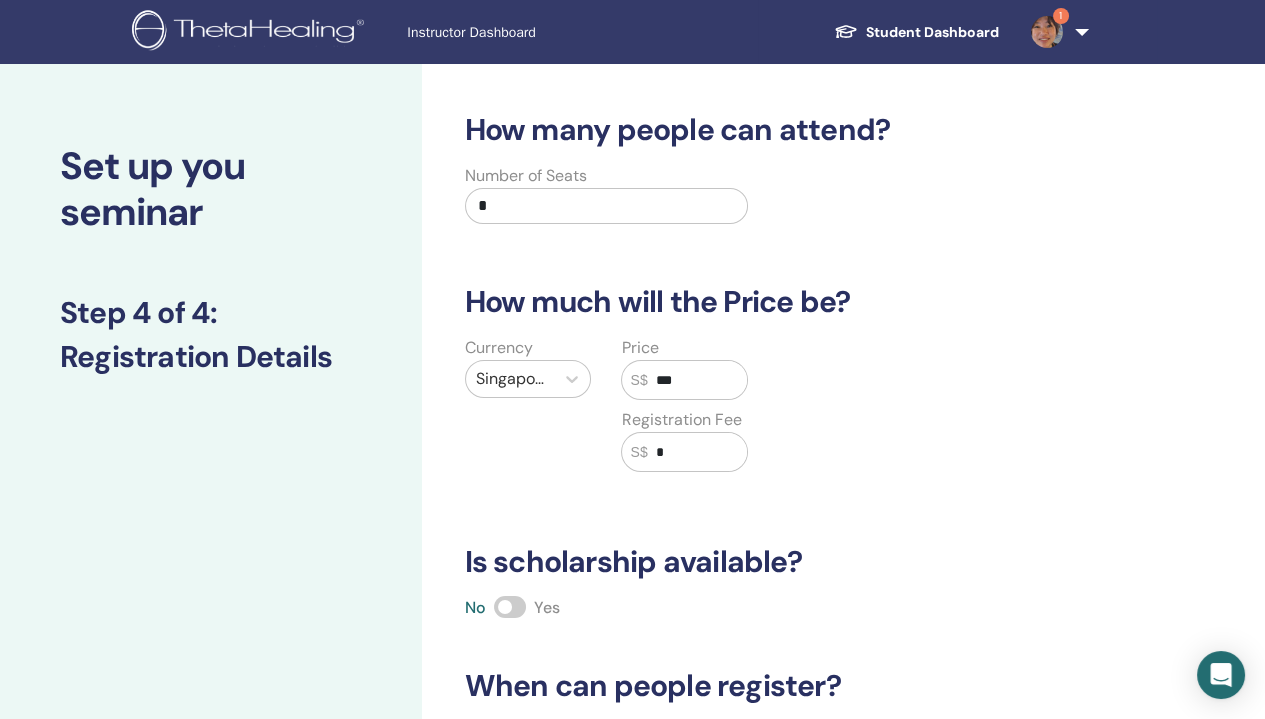type on "***" 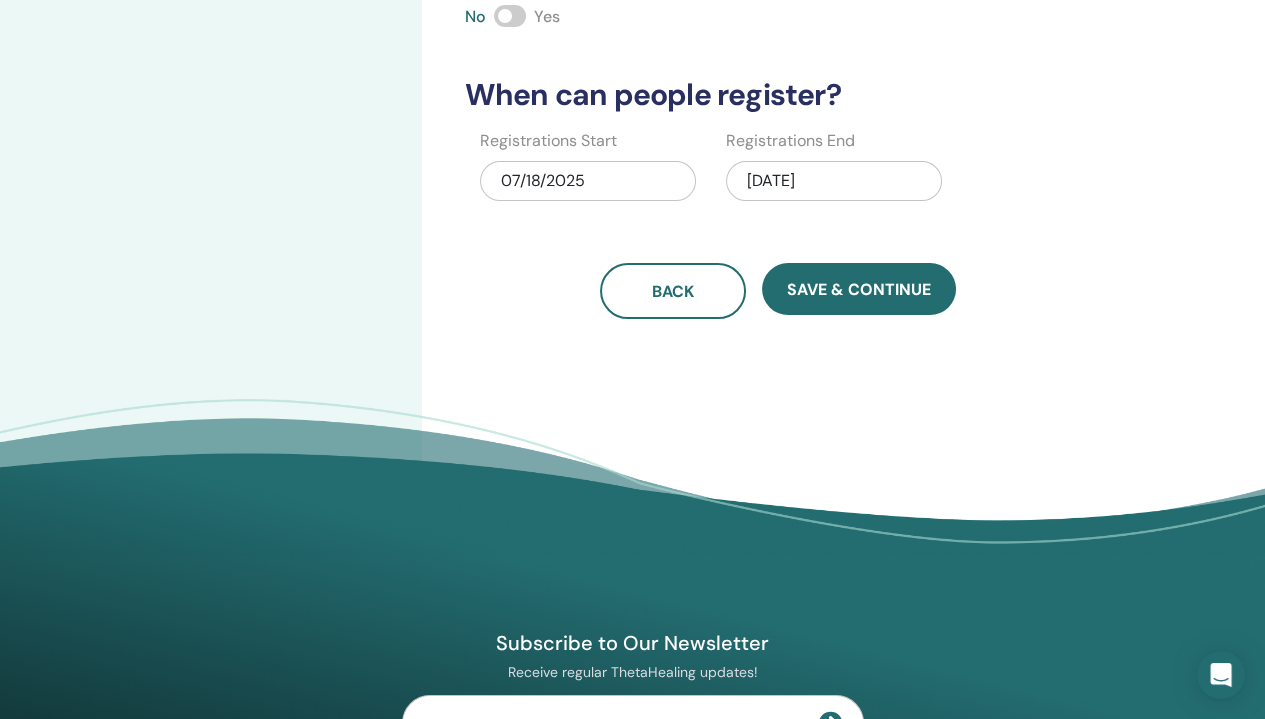 scroll, scrollTop: 600, scrollLeft: 0, axis: vertical 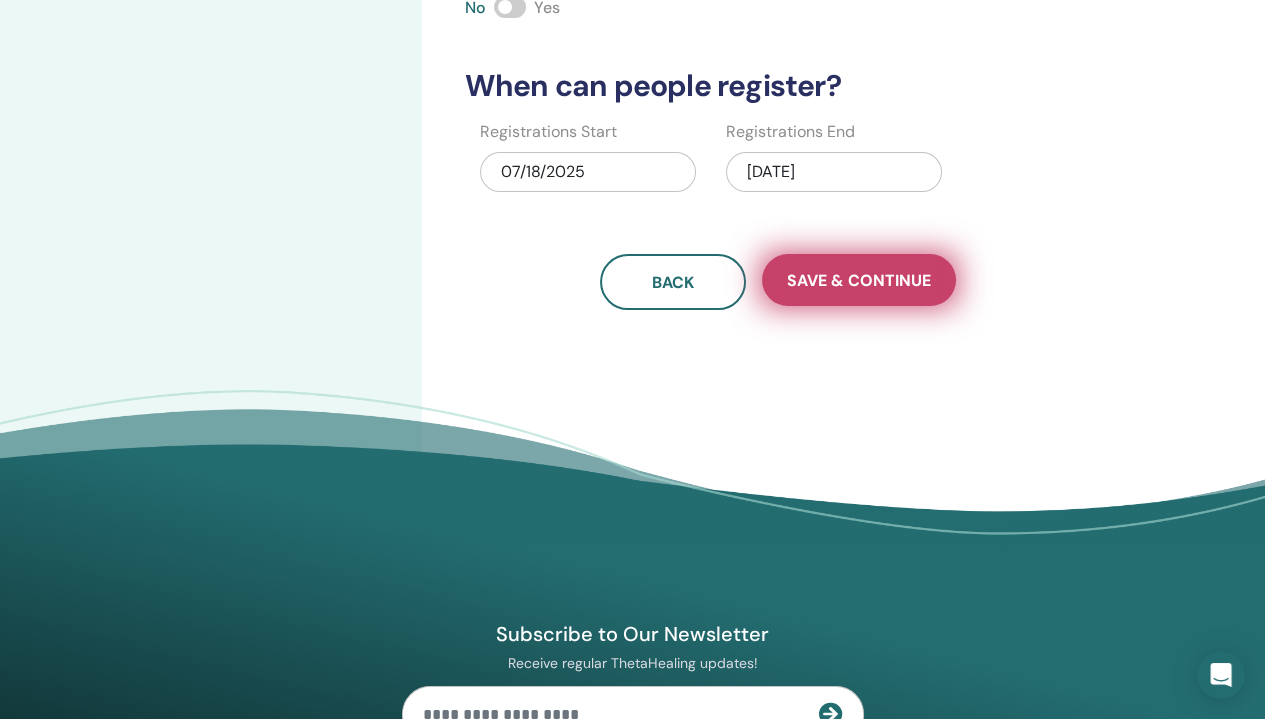 click on "Save & Continue" at bounding box center (859, 280) 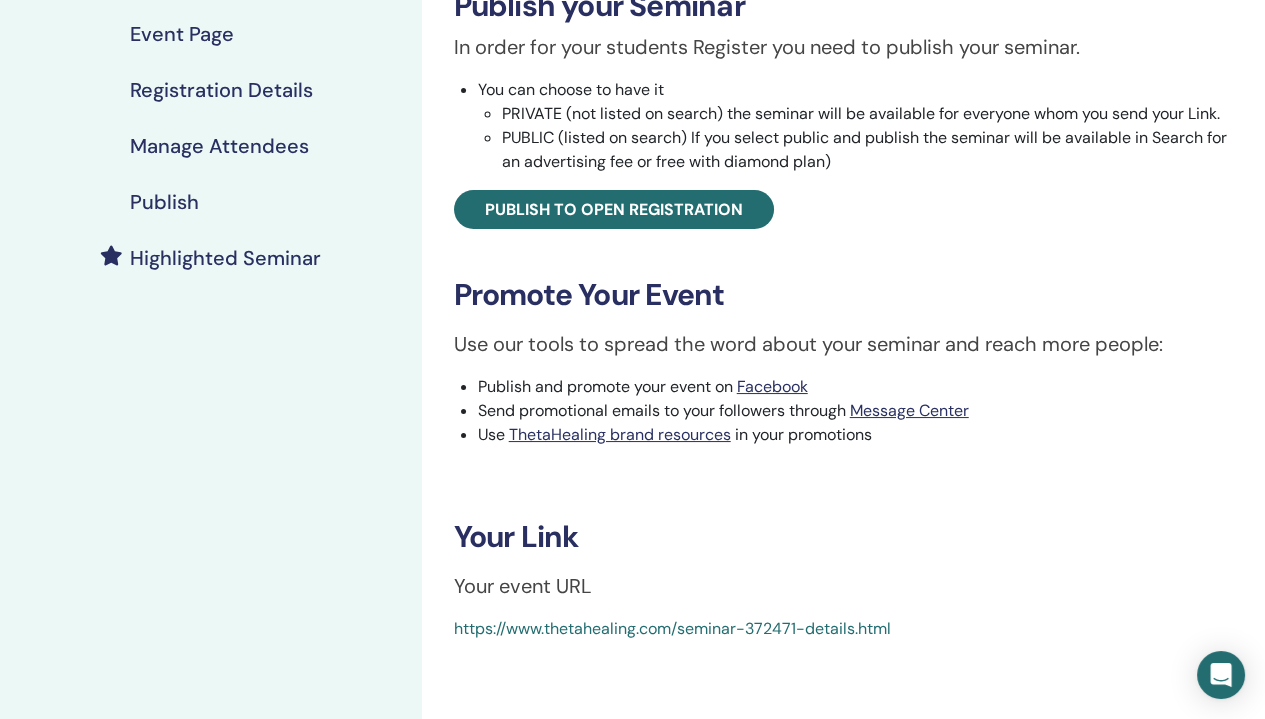 scroll, scrollTop: 500, scrollLeft: 0, axis: vertical 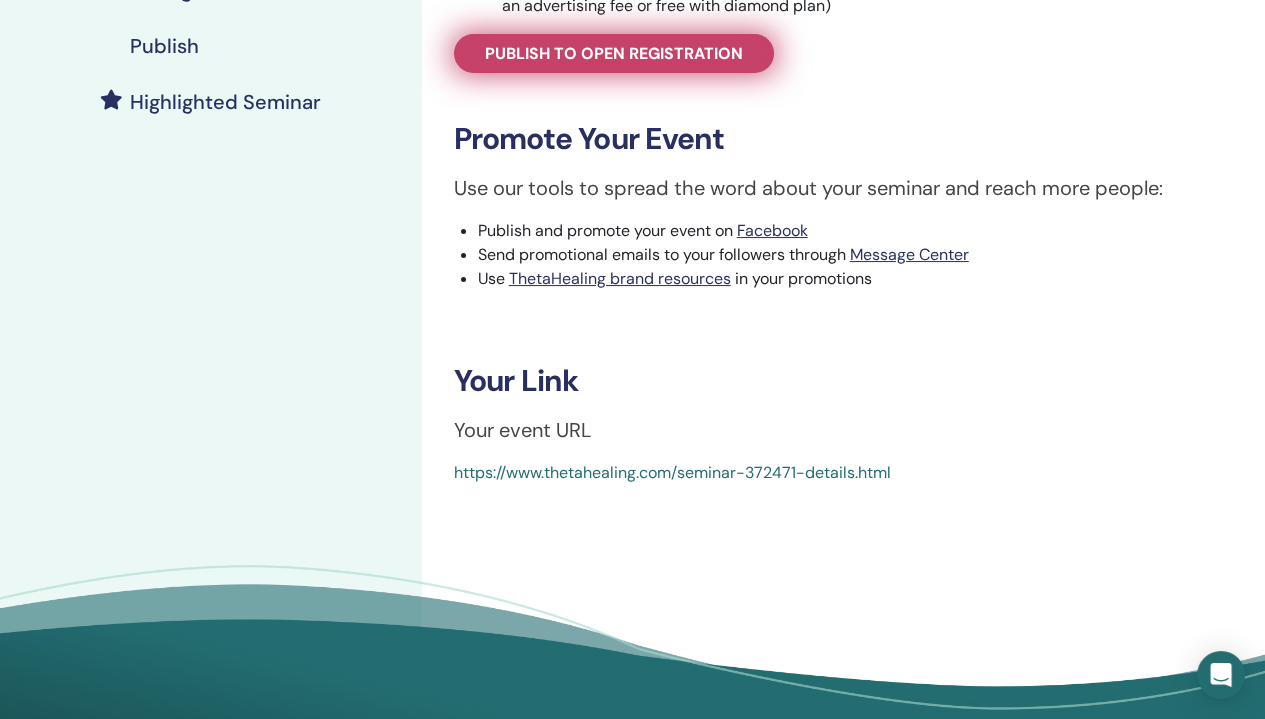click on "Publish to open registration" at bounding box center (614, 53) 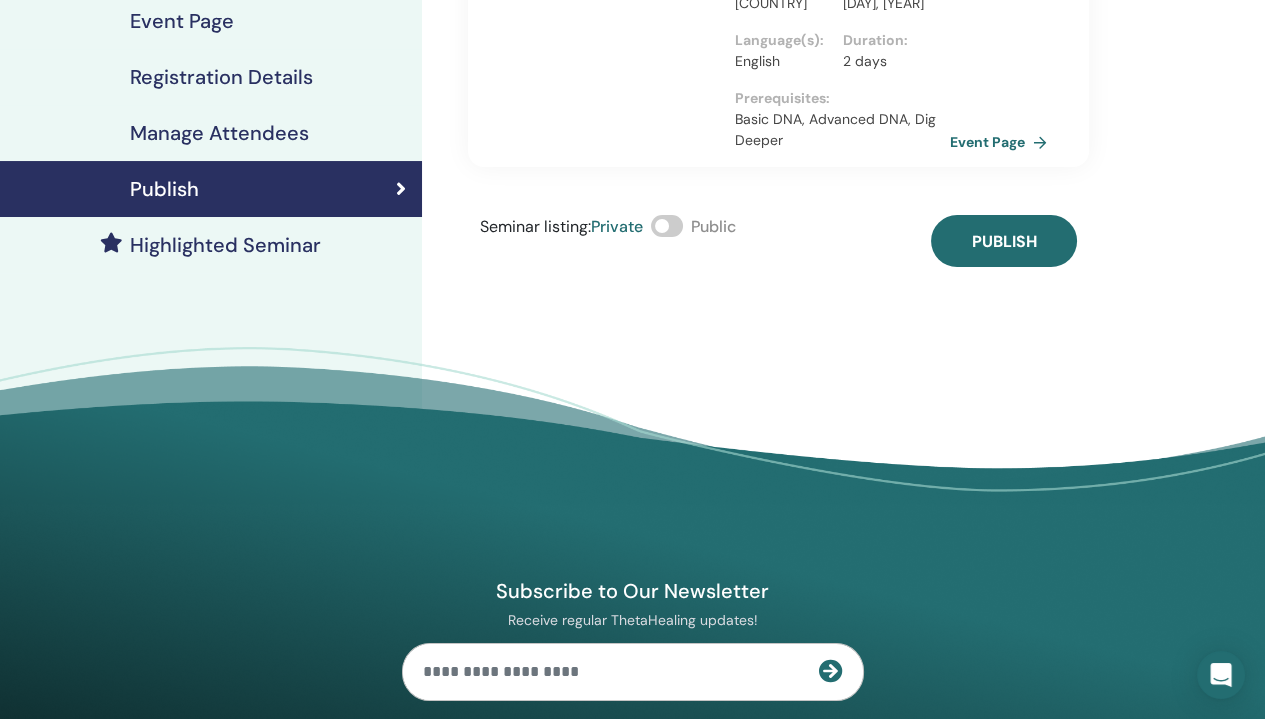 scroll, scrollTop: 200, scrollLeft: 0, axis: vertical 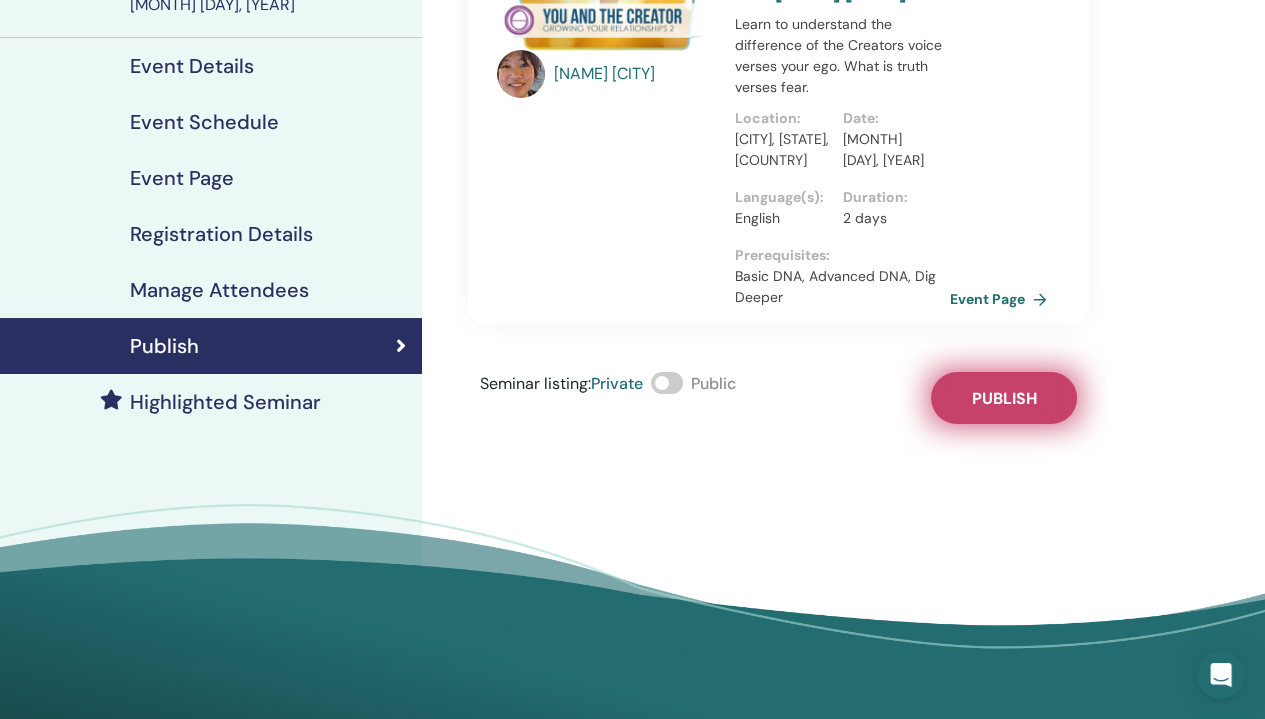 click on "Publish" at bounding box center (1003, 398) 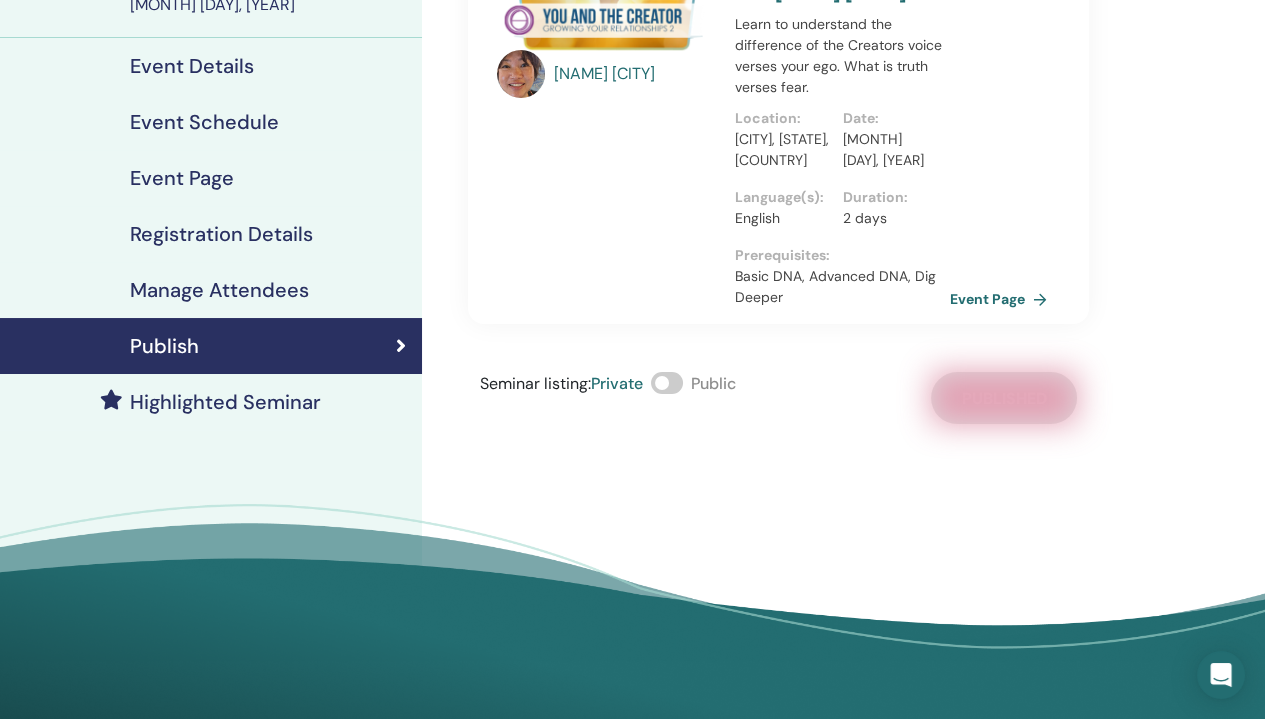 scroll, scrollTop: 0, scrollLeft: 0, axis: both 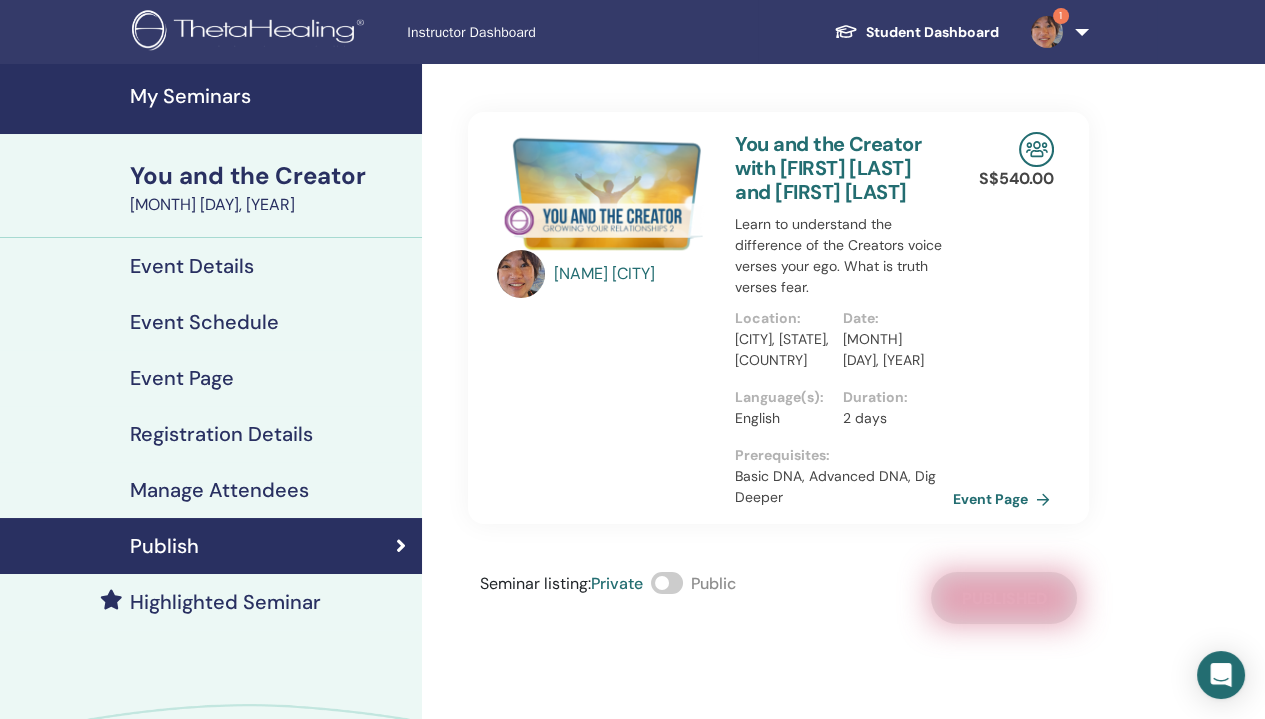 click on "Event Page" at bounding box center [1005, 499] 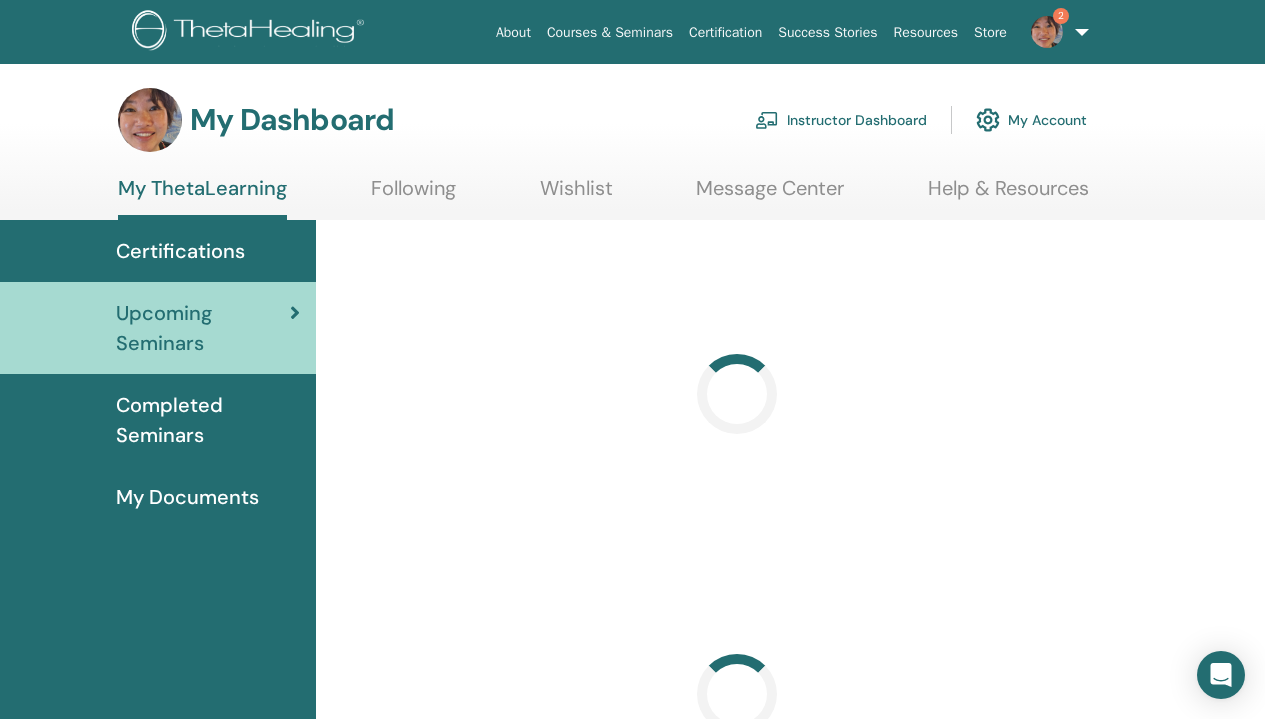 scroll, scrollTop: 0, scrollLeft: 0, axis: both 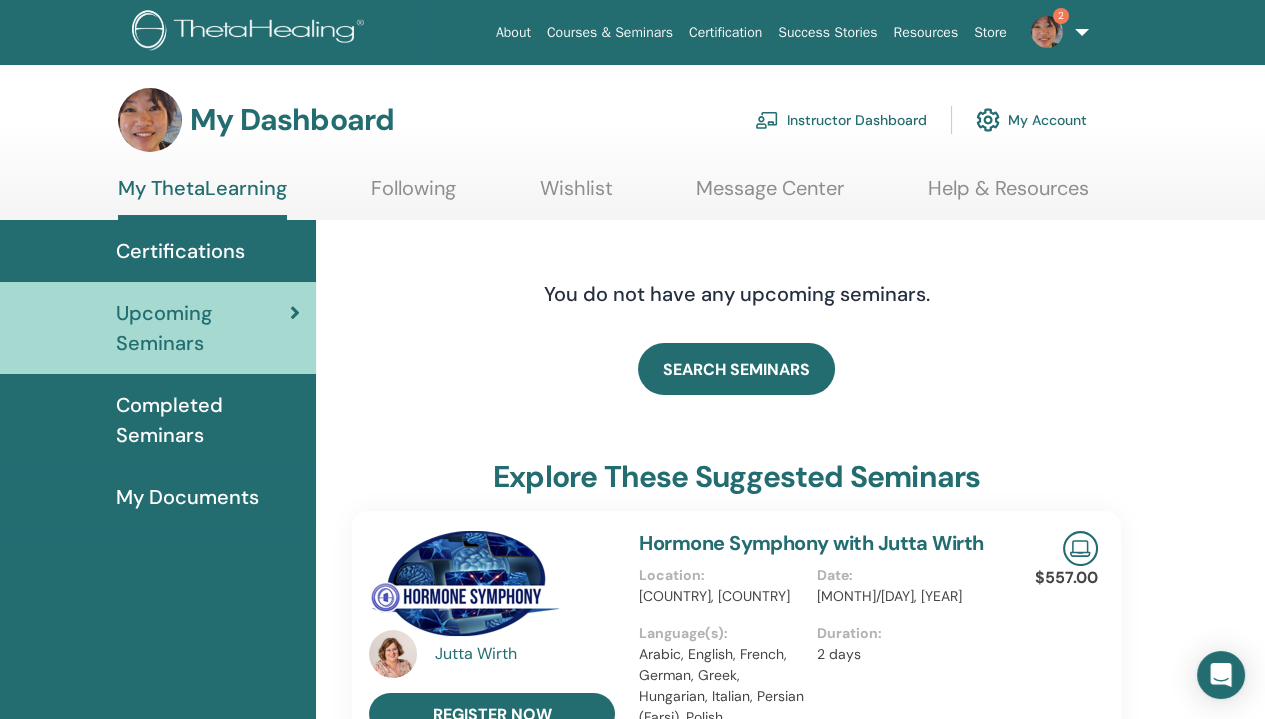 click on "Instructor Dashboard" at bounding box center (841, 120) 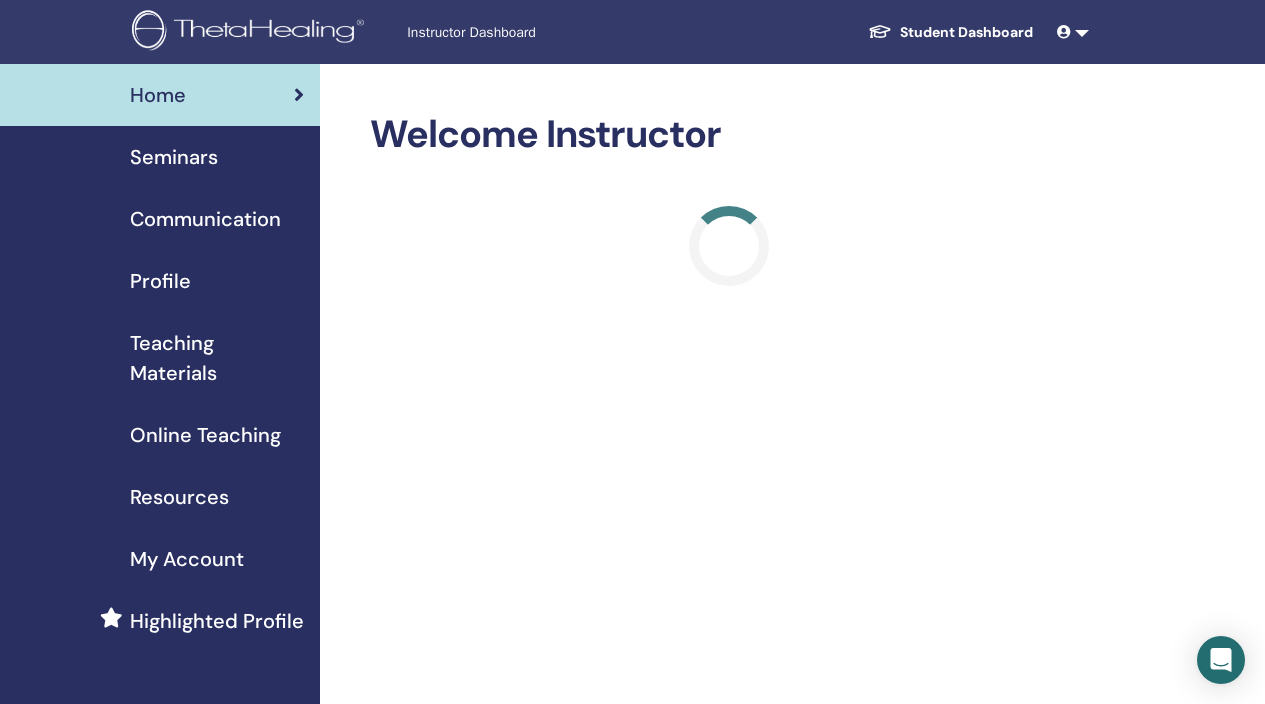 scroll, scrollTop: 0, scrollLeft: 0, axis: both 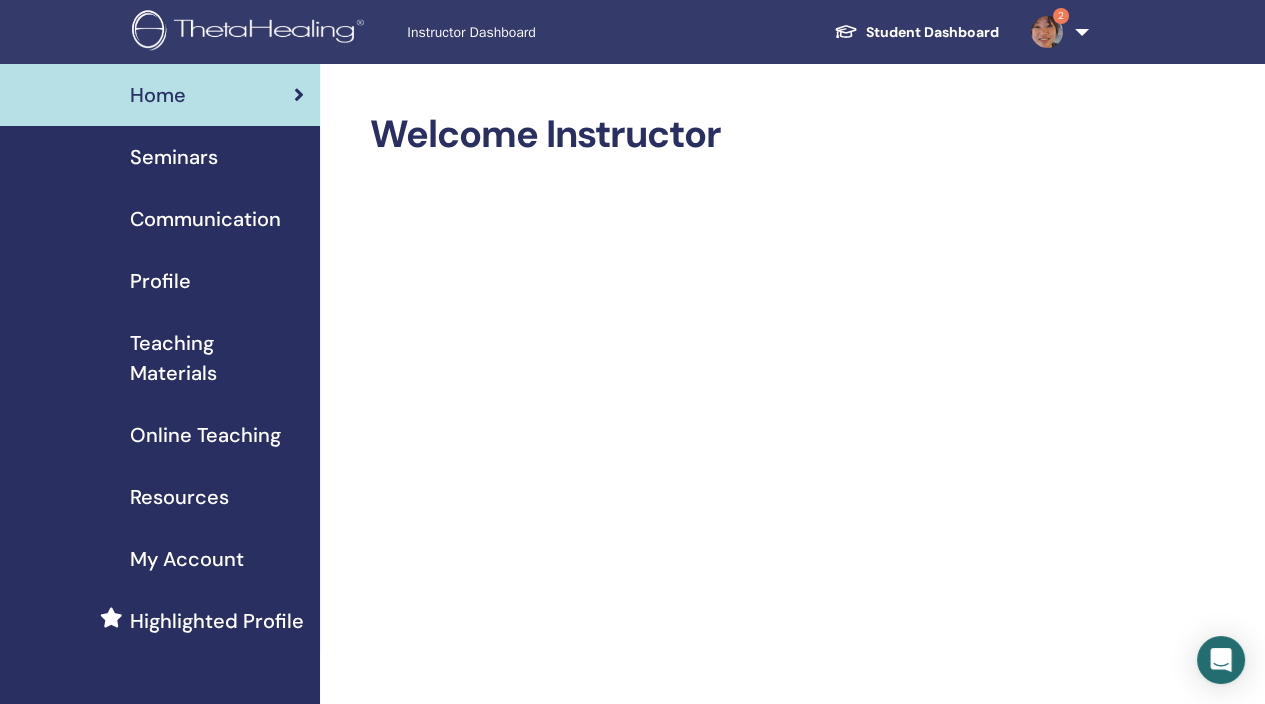 click on "Seminars" at bounding box center [174, 157] 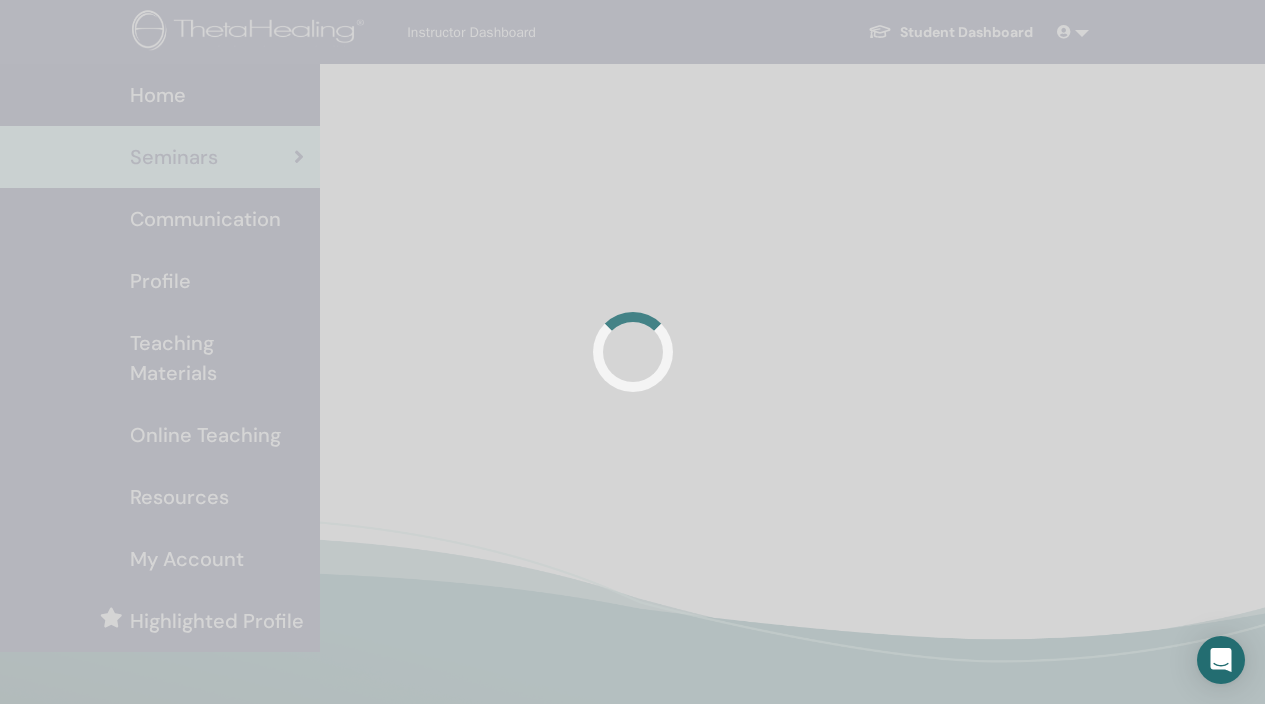 scroll, scrollTop: 0, scrollLeft: 0, axis: both 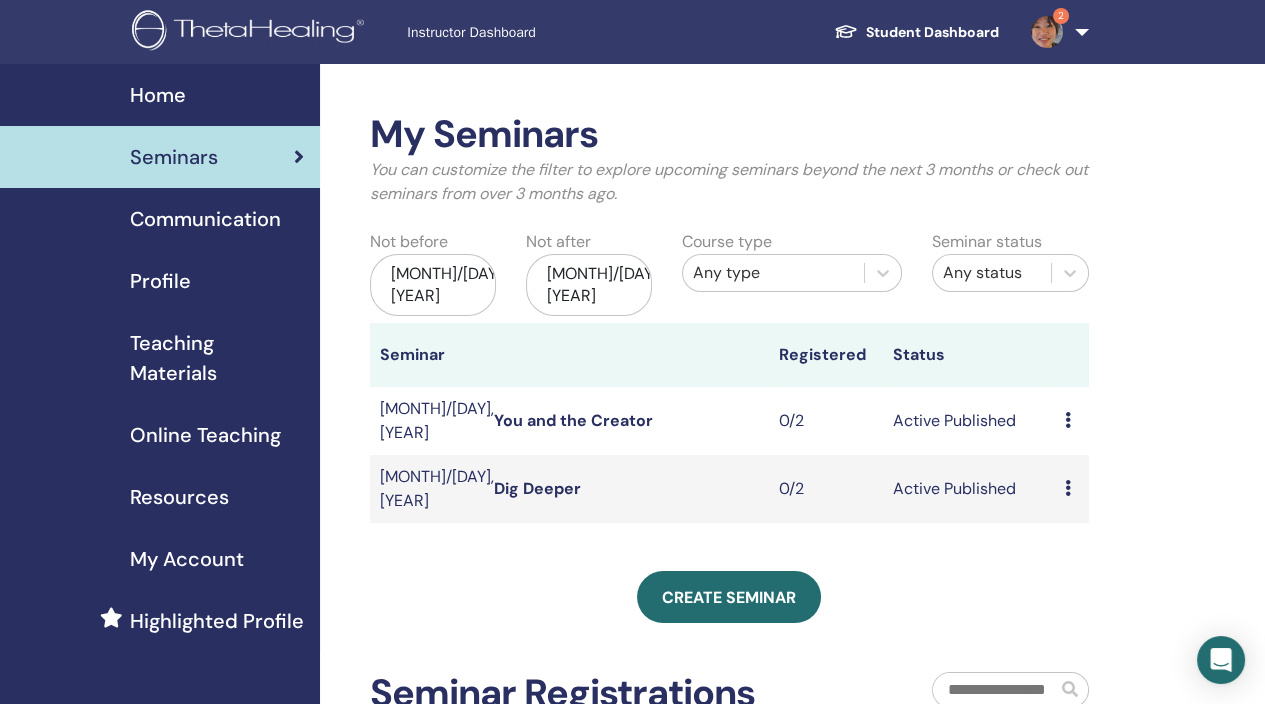 click on "Preview Edit Attendees Cancel" at bounding box center (1071, 421) 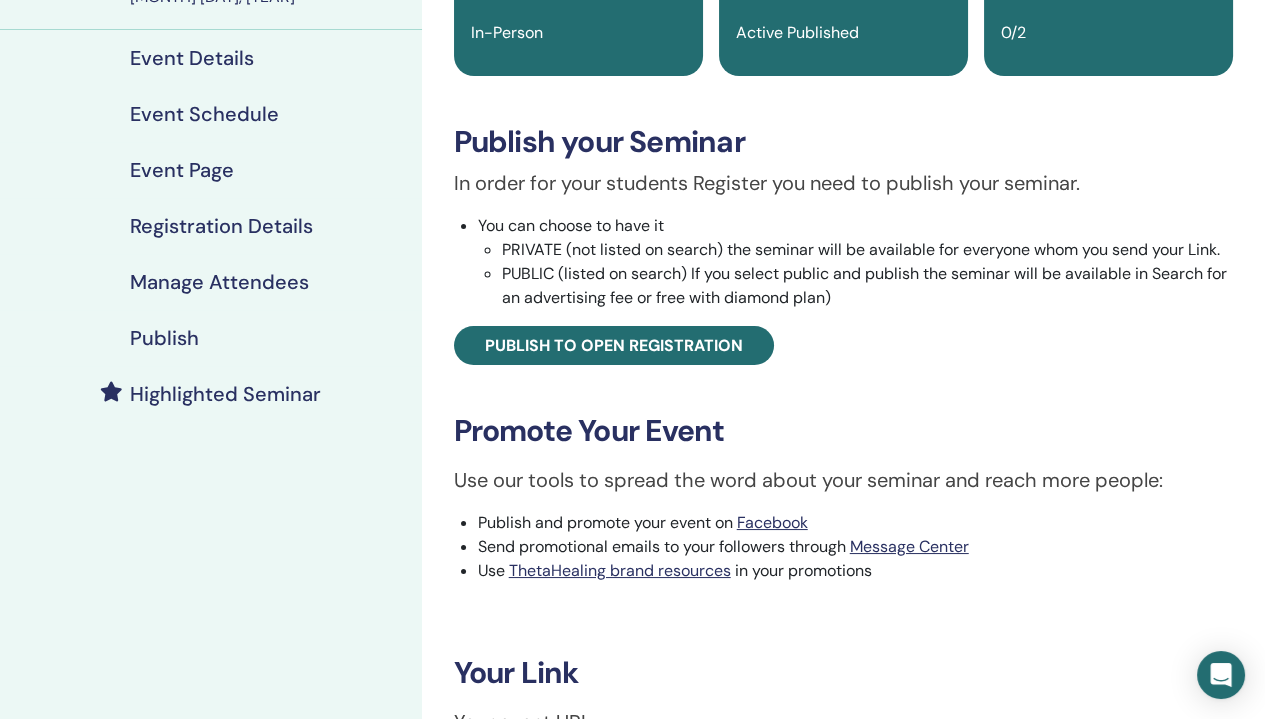 scroll, scrollTop: 400, scrollLeft: 0, axis: vertical 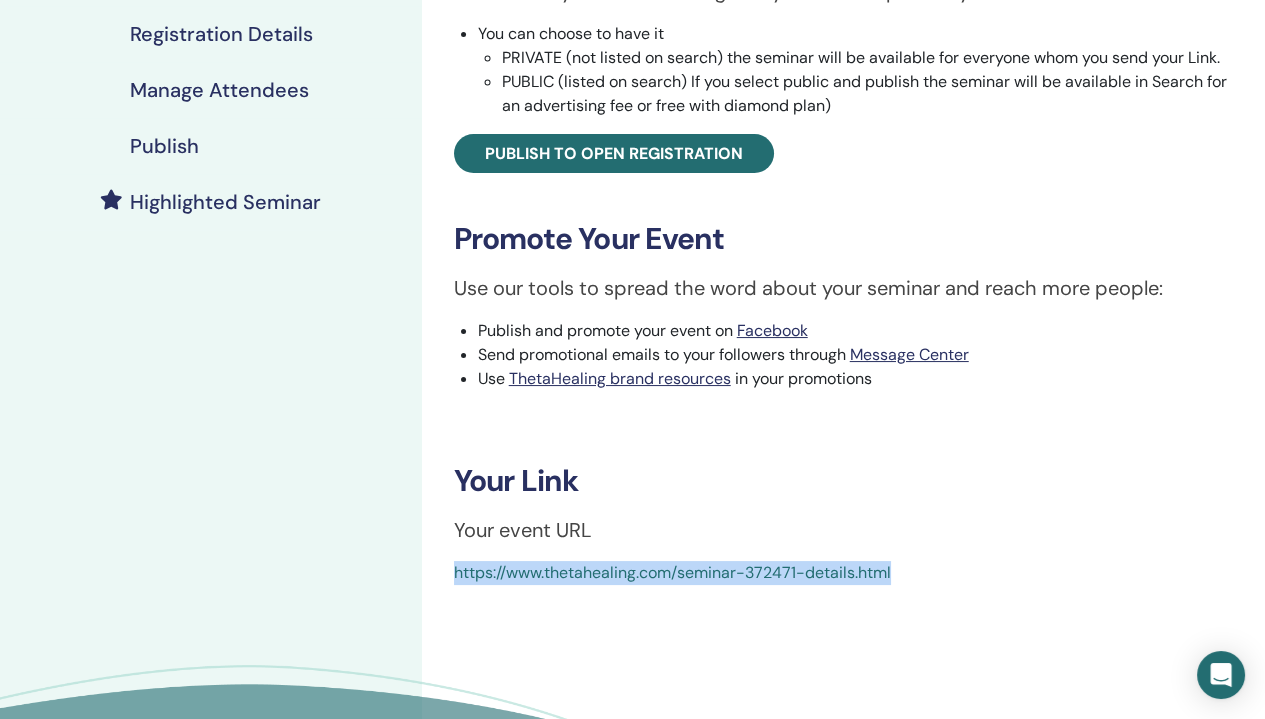 drag, startPoint x: 888, startPoint y: 570, endPoint x: 455, endPoint y: 560, distance: 433.11545 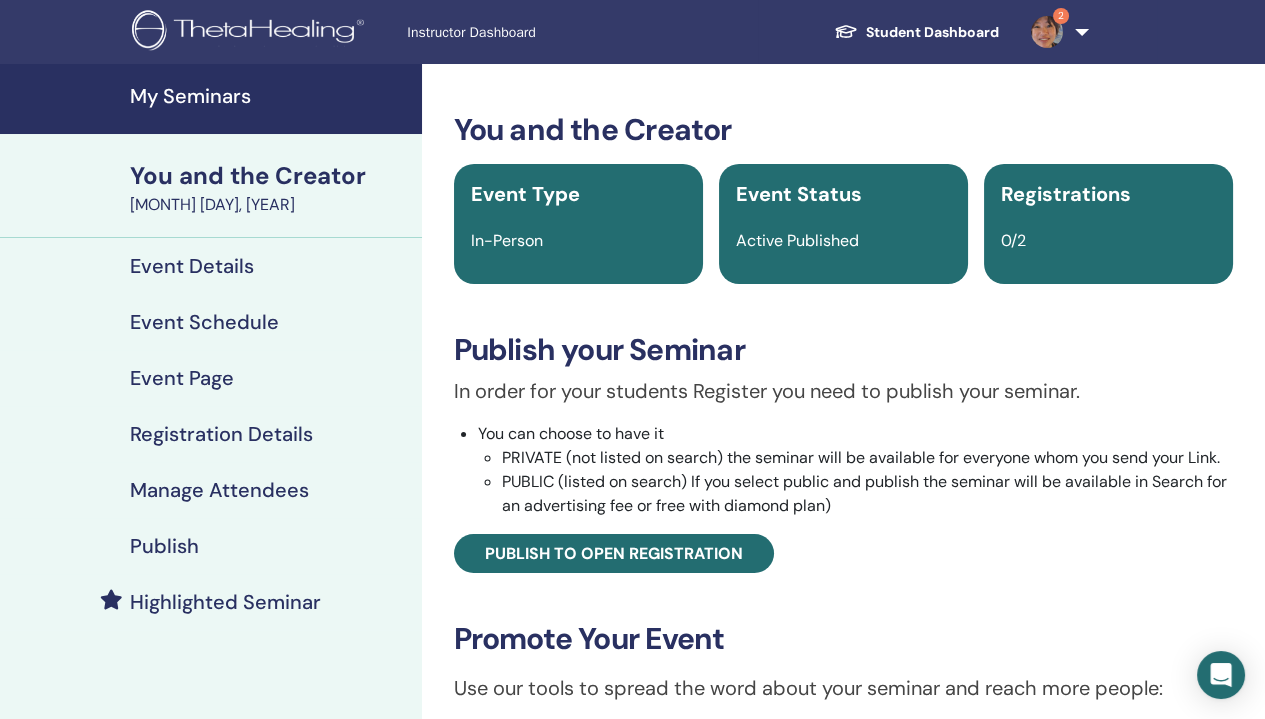 click on "Publish your Seminar" at bounding box center (843, 350) 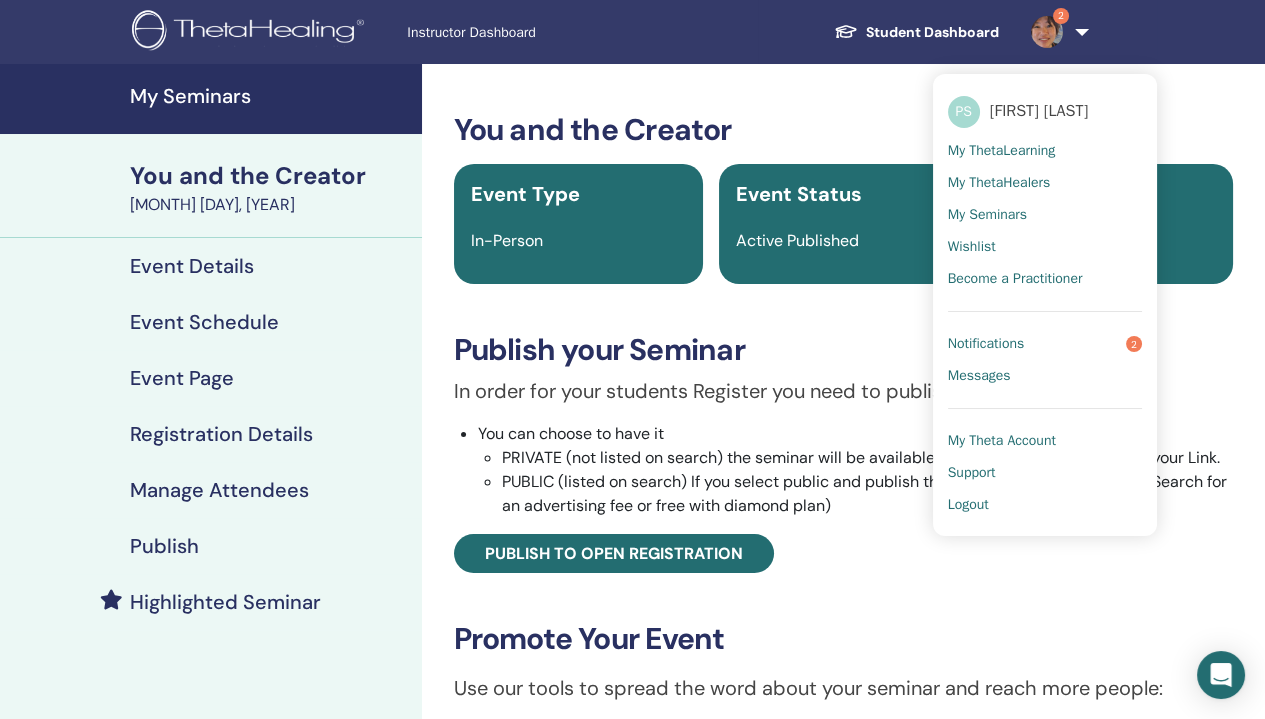 click on "Notifications" at bounding box center (986, 344) 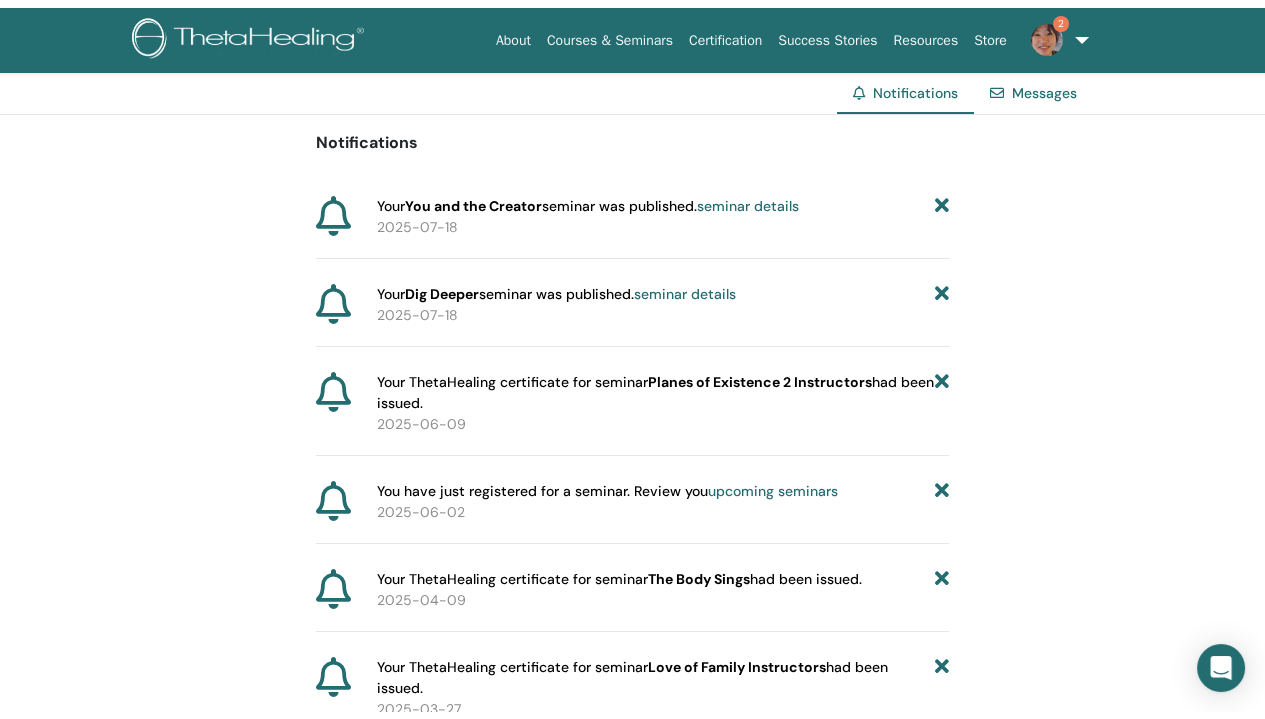 scroll, scrollTop: 0, scrollLeft: 0, axis: both 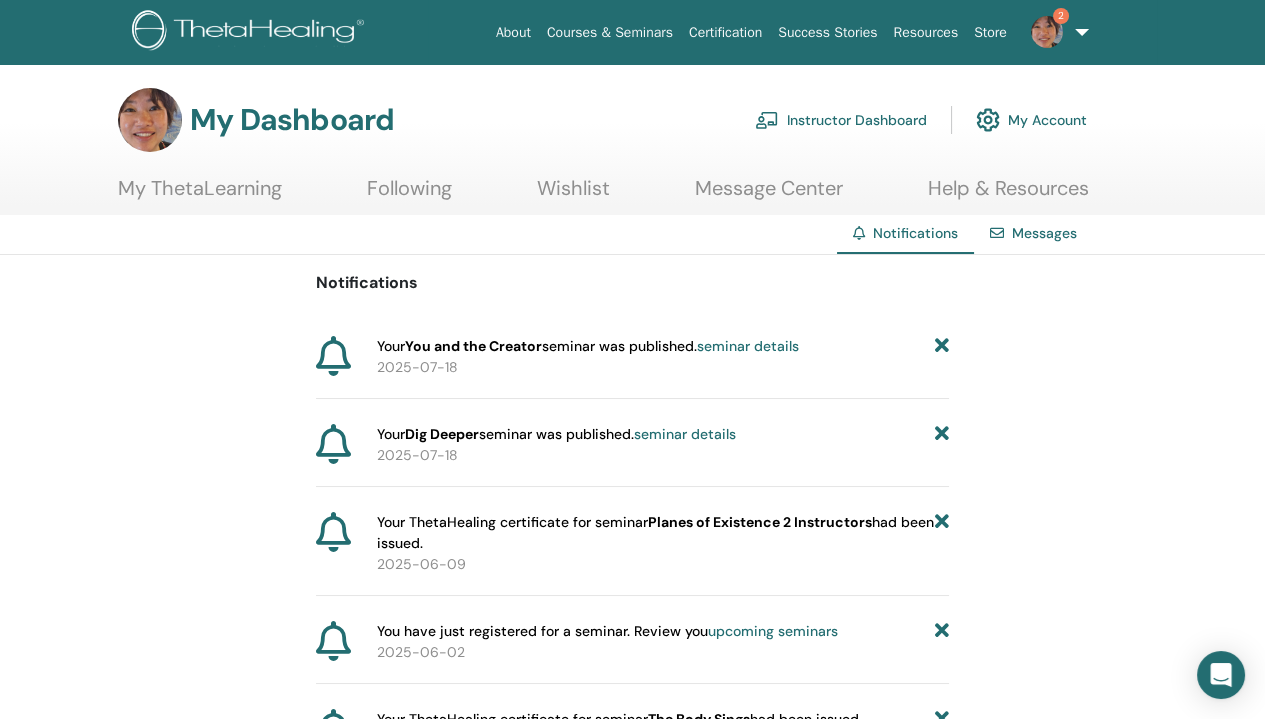 click on "Notifications Your You and the Creator seminar was published.
seminar details
[DATE] Your Dig Deeper seminar was published.
seminar details
[DATE] Your ThetaHealing certificate for seminar Planes of Existence 2 Instructors had been issued. [DATE] You have just registered for a seminar. Review you upcoming seminars [DATE] Your ThetaHealing certificate for seminar The Body Sings had been issued. [DATE] Your ThetaHealing certificate for seminar Love of Family Instructors had been issued. [DATE] You have just registered for a seminar. Review you upcoming seminars [DATE] You have just registered for a seminar. Review you upcoming seminars [DATE] Your ThetaHealing certificate for seminar Wealth Consciousness had been issued. [DATE] You have just registered for a seminar. Review you upcoming seminars [DATE] Your Advanced DNA seminar is over.
seminar details
[DATE] New attendee had registered for your seminar. Review: [DATE]" at bounding box center [632, 6362] 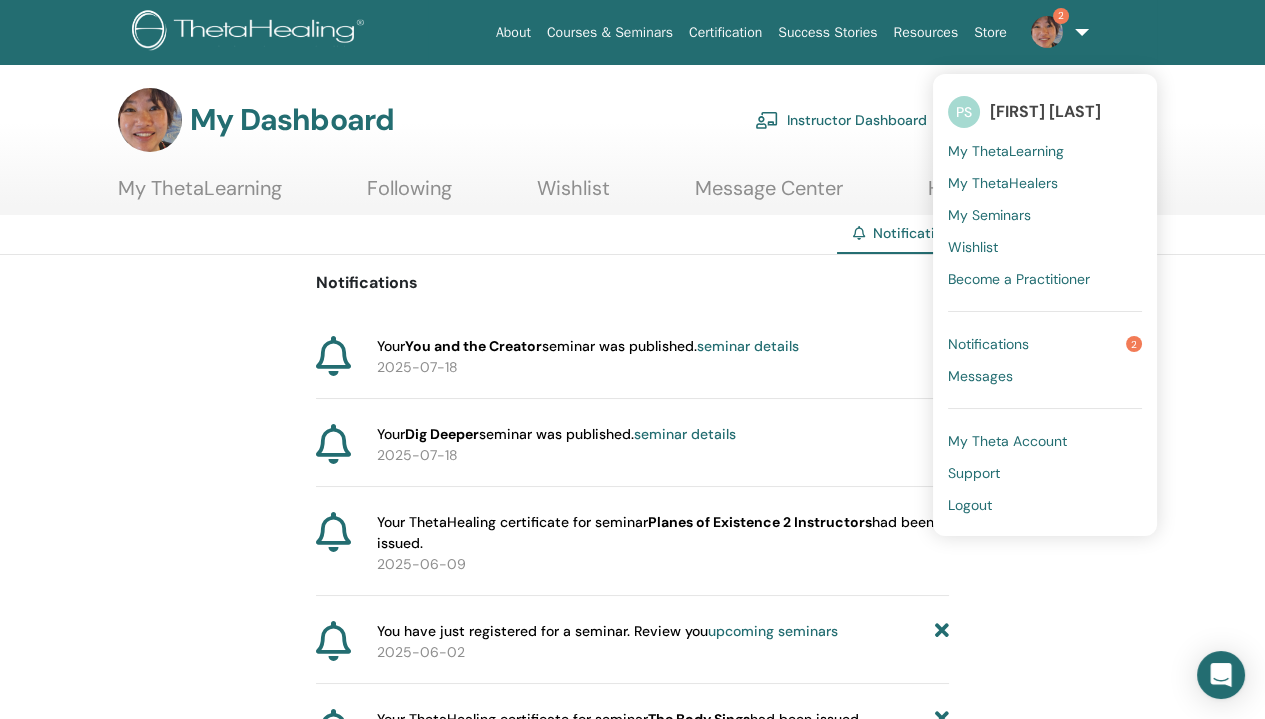 click on "Notifications" at bounding box center (988, 344) 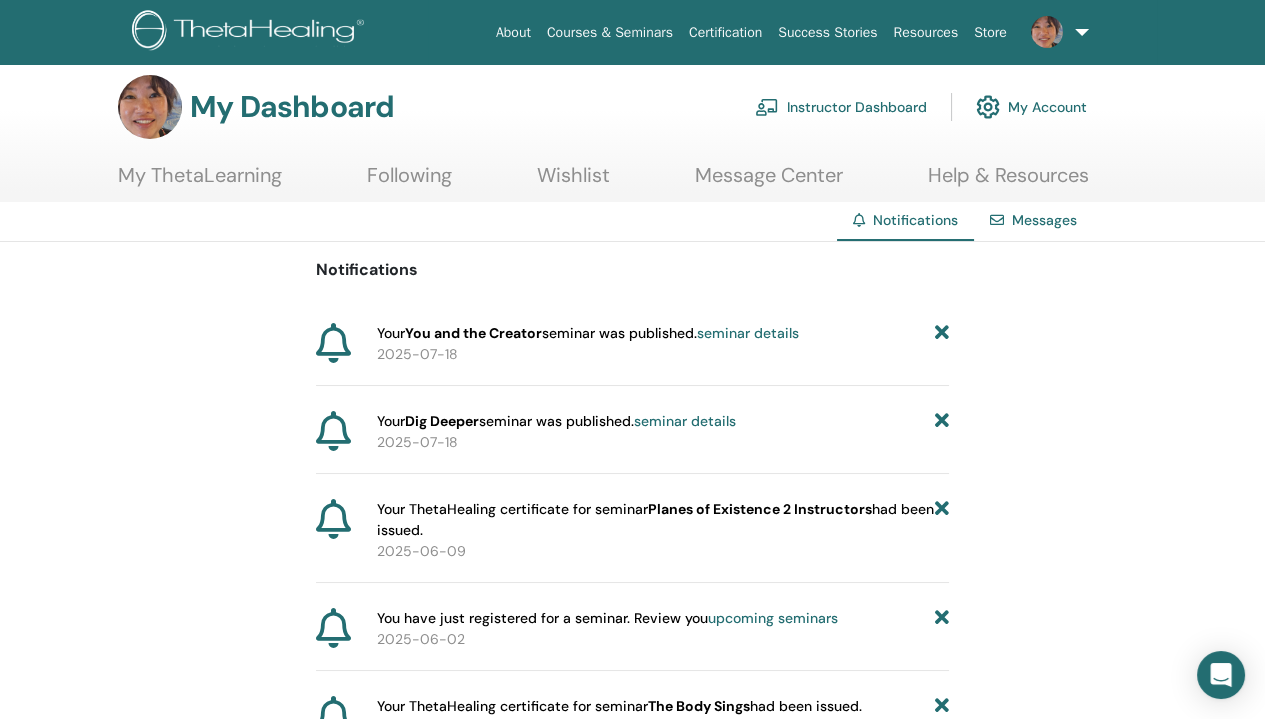 scroll, scrollTop: 0, scrollLeft: 0, axis: both 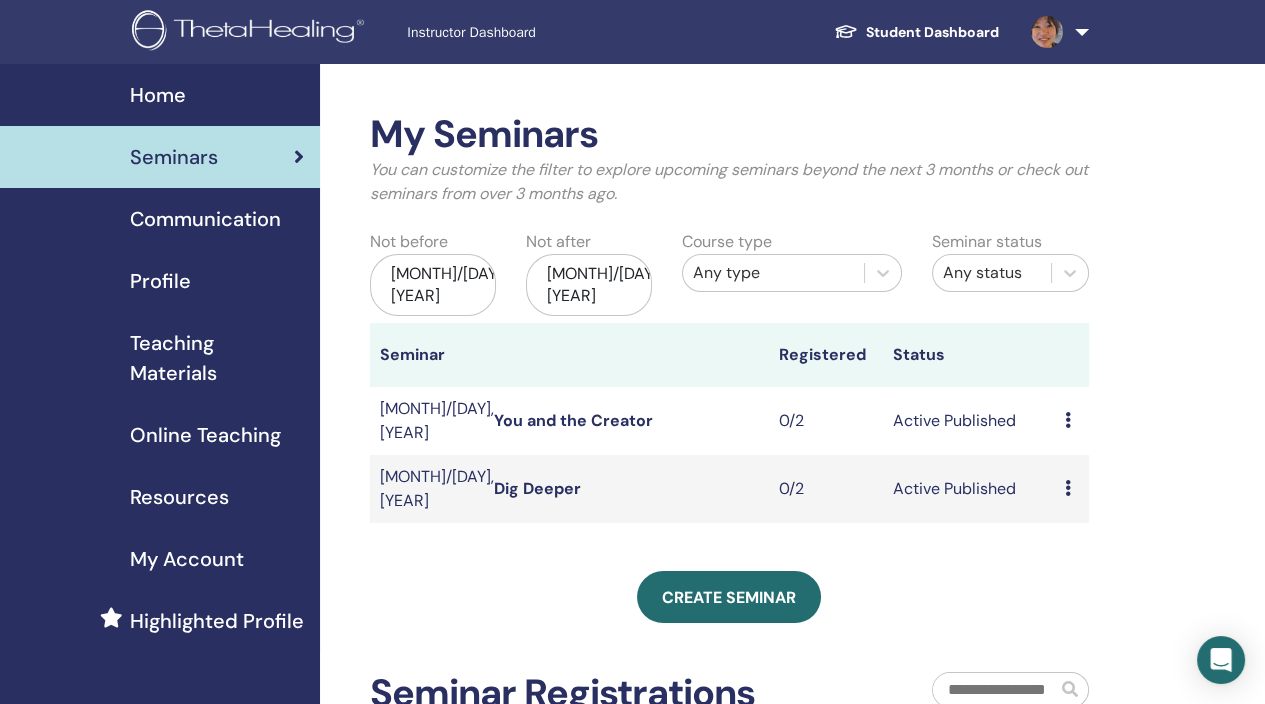 click on "You and the Creator" at bounding box center (573, 420) 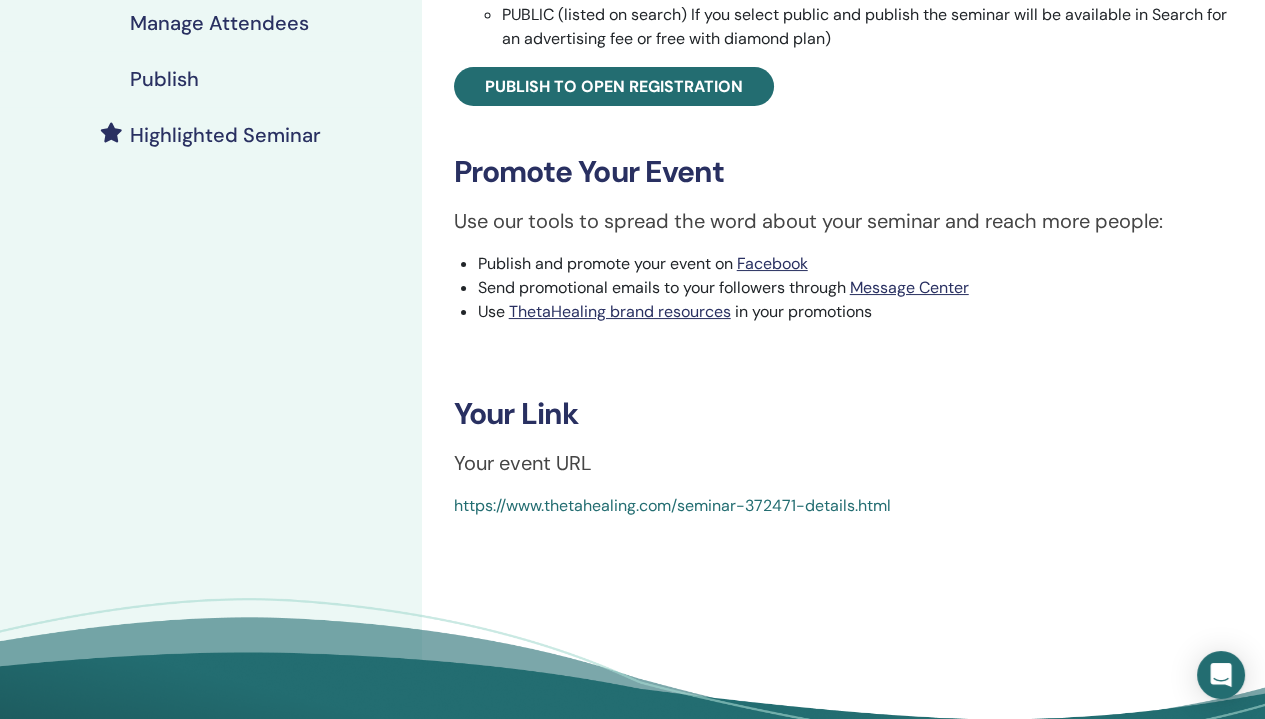 scroll, scrollTop: 500, scrollLeft: 0, axis: vertical 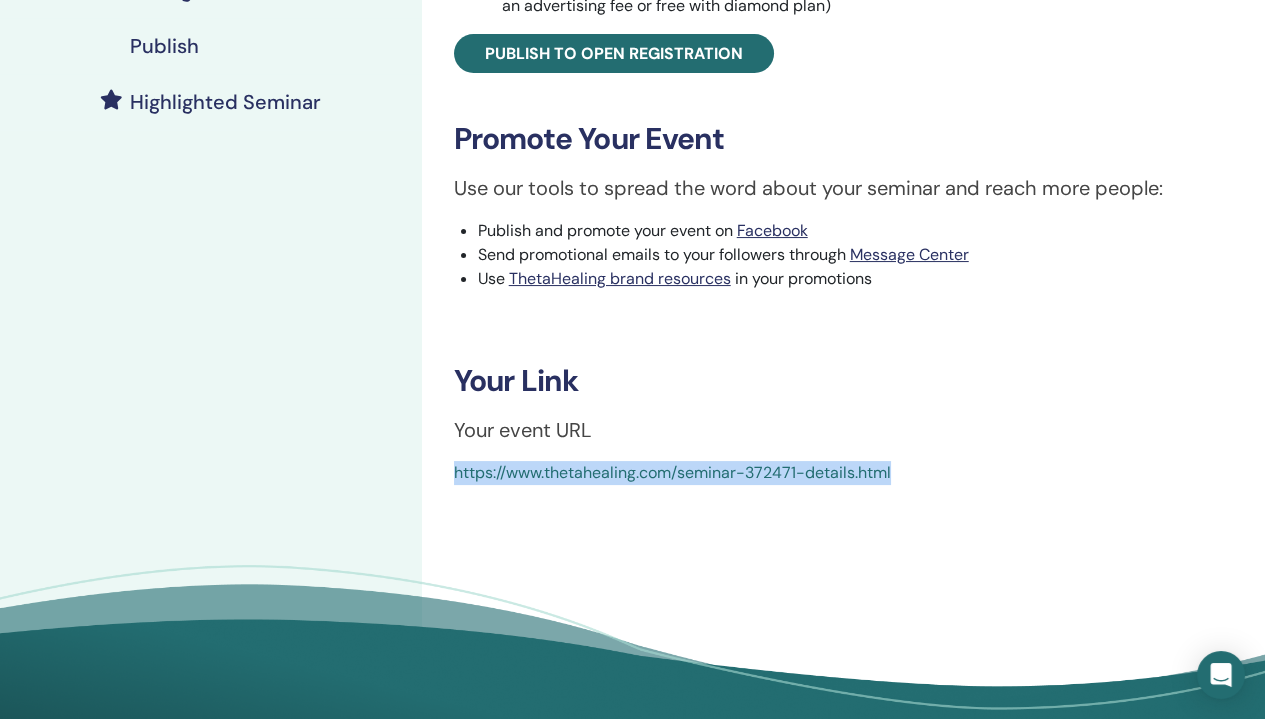 drag, startPoint x: 908, startPoint y: 473, endPoint x: 453, endPoint y: 463, distance: 455.10986 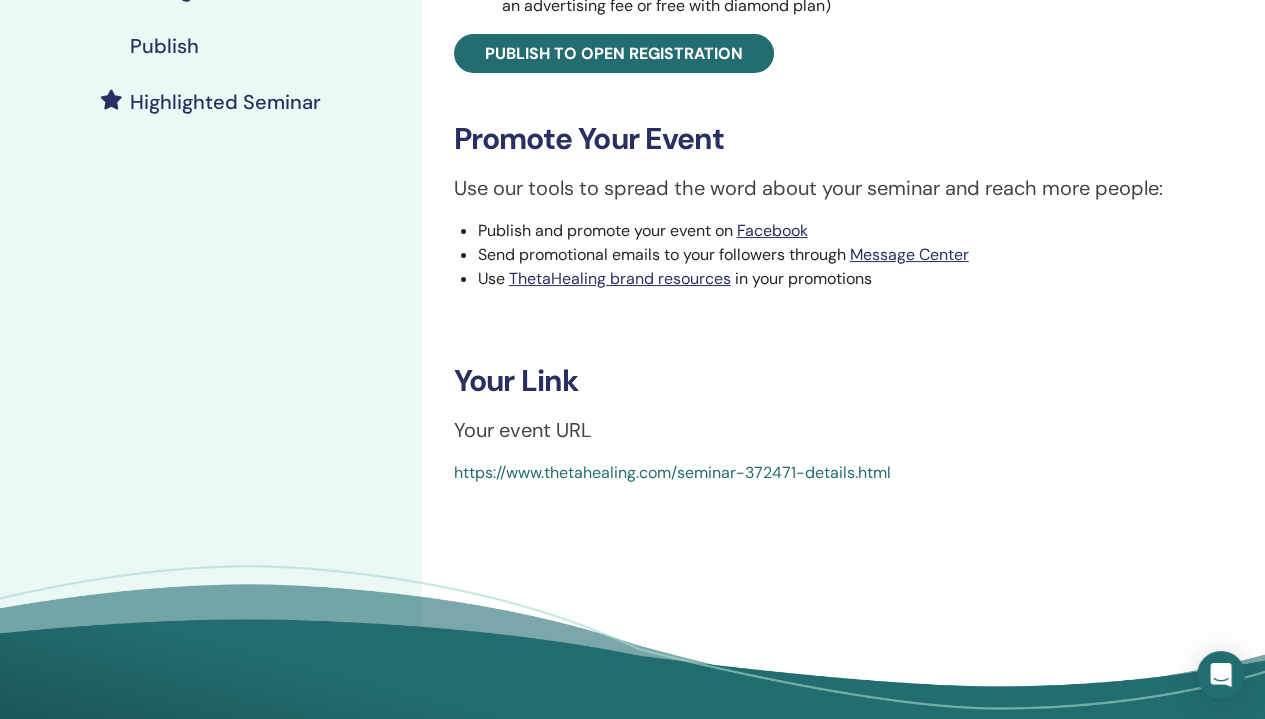 click on "Your Link" at bounding box center [843, 381] 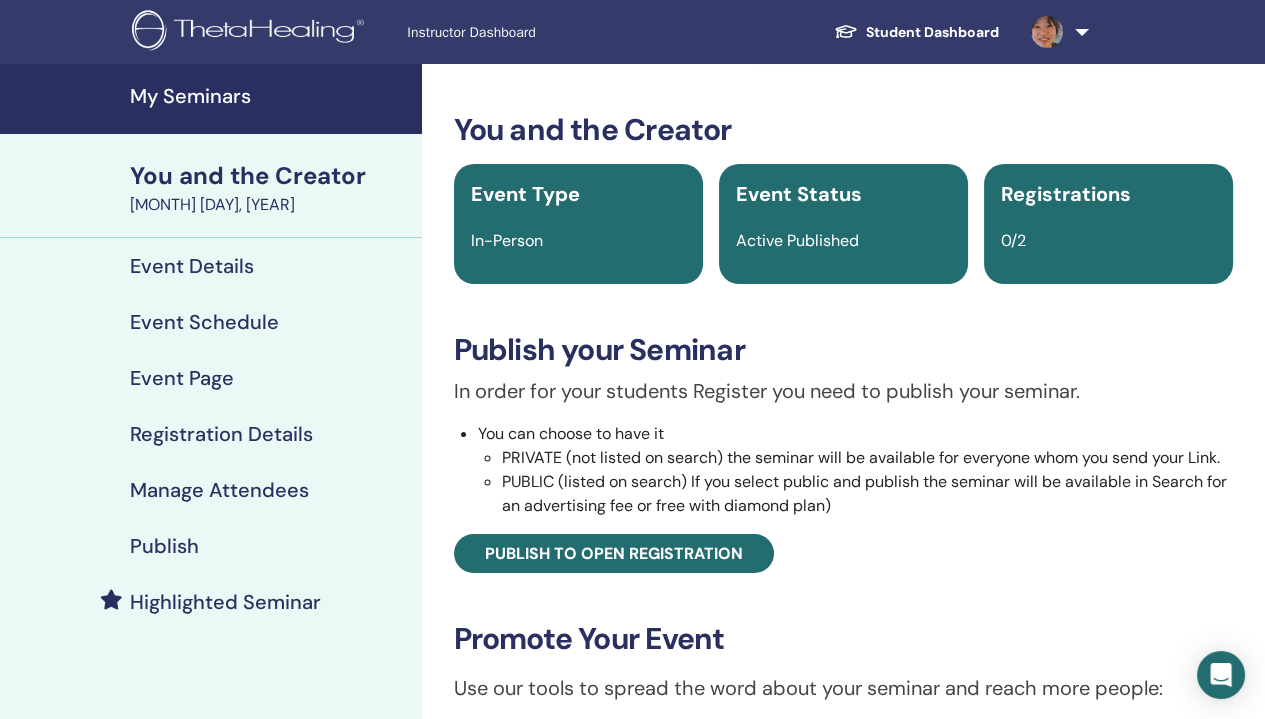 click on "Event Details" at bounding box center (192, 266) 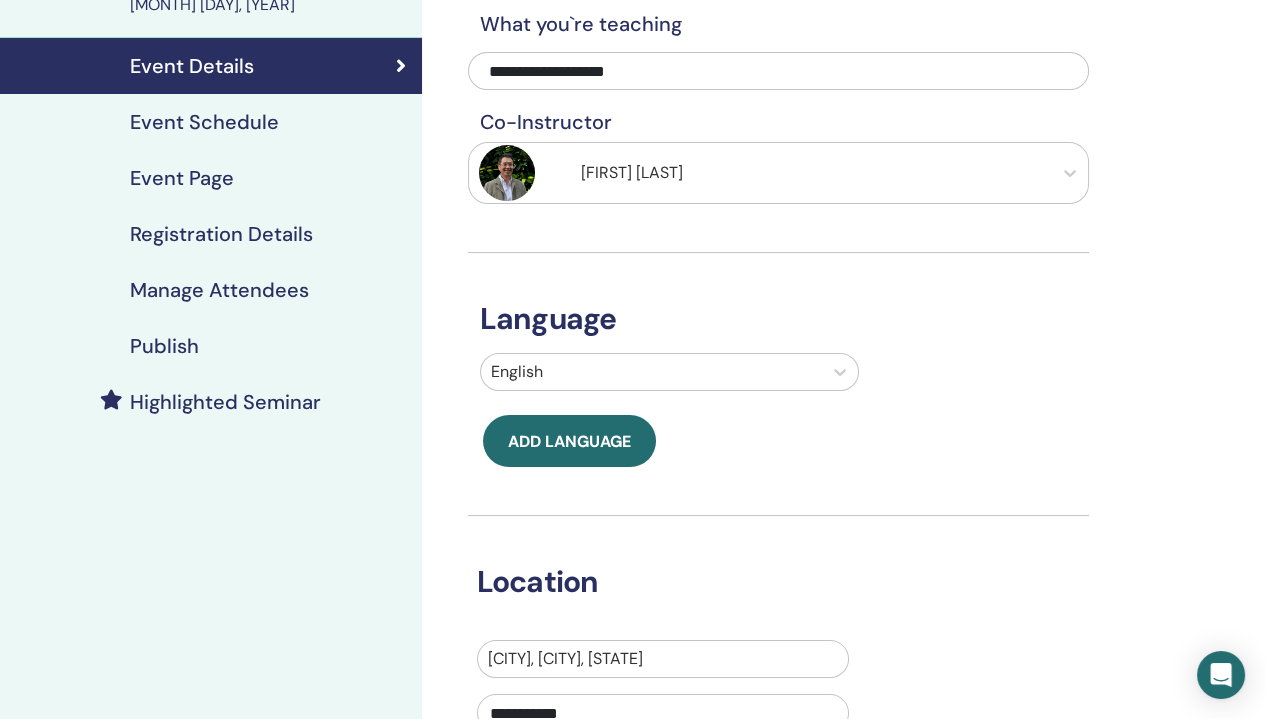 scroll, scrollTop: 0, scrollLeft: 0, axis: both 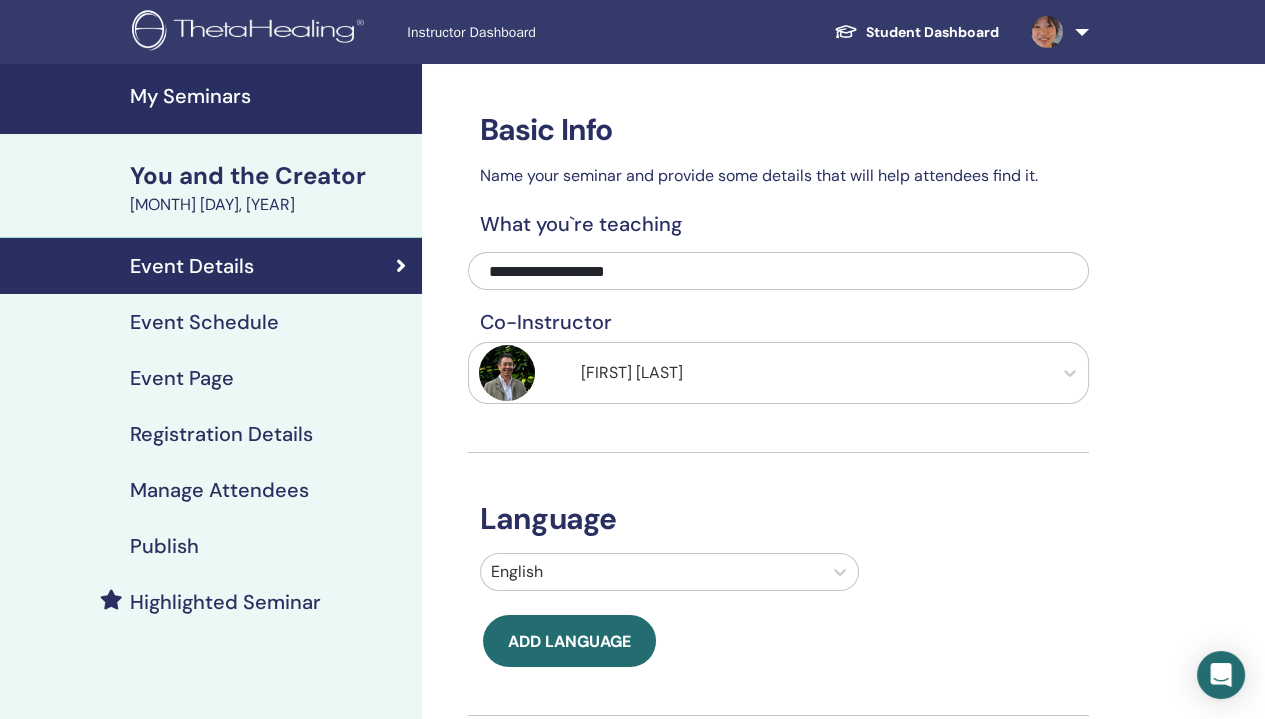 click on "My Seminars" at bounding box center [270, 96] 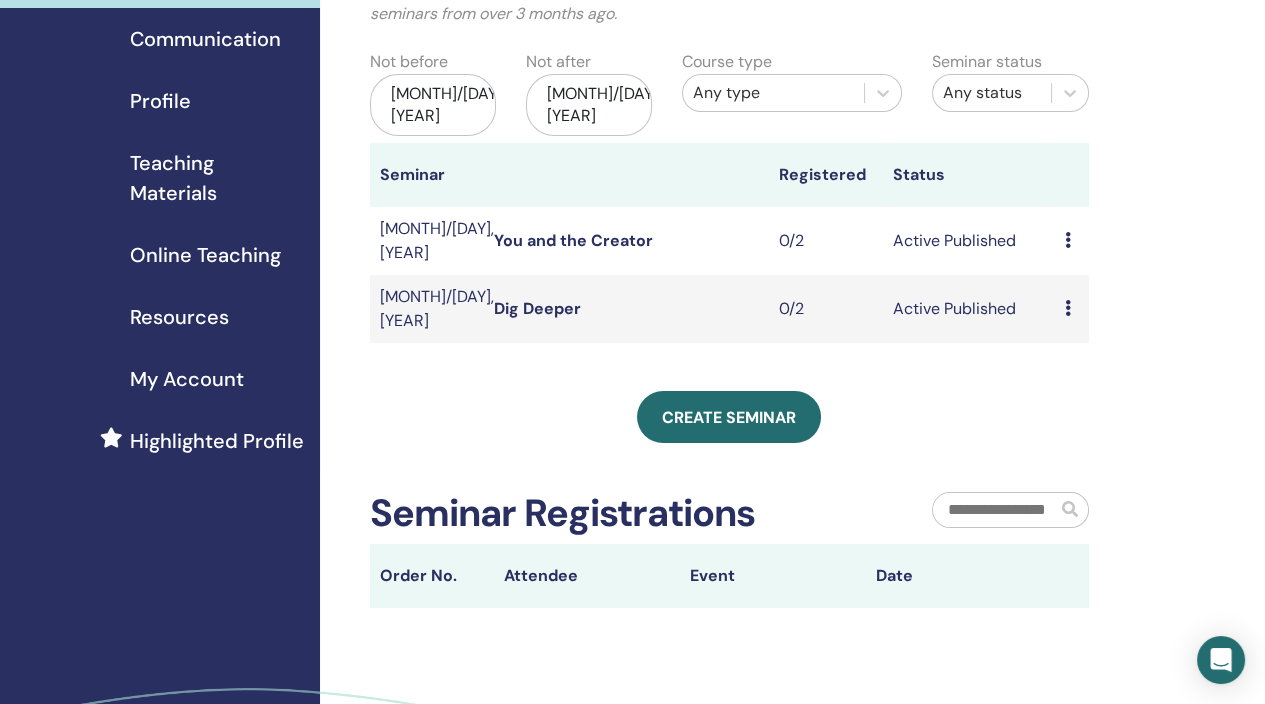 scroll, scrollTop: 0, scrollLeft: 0, axis: both 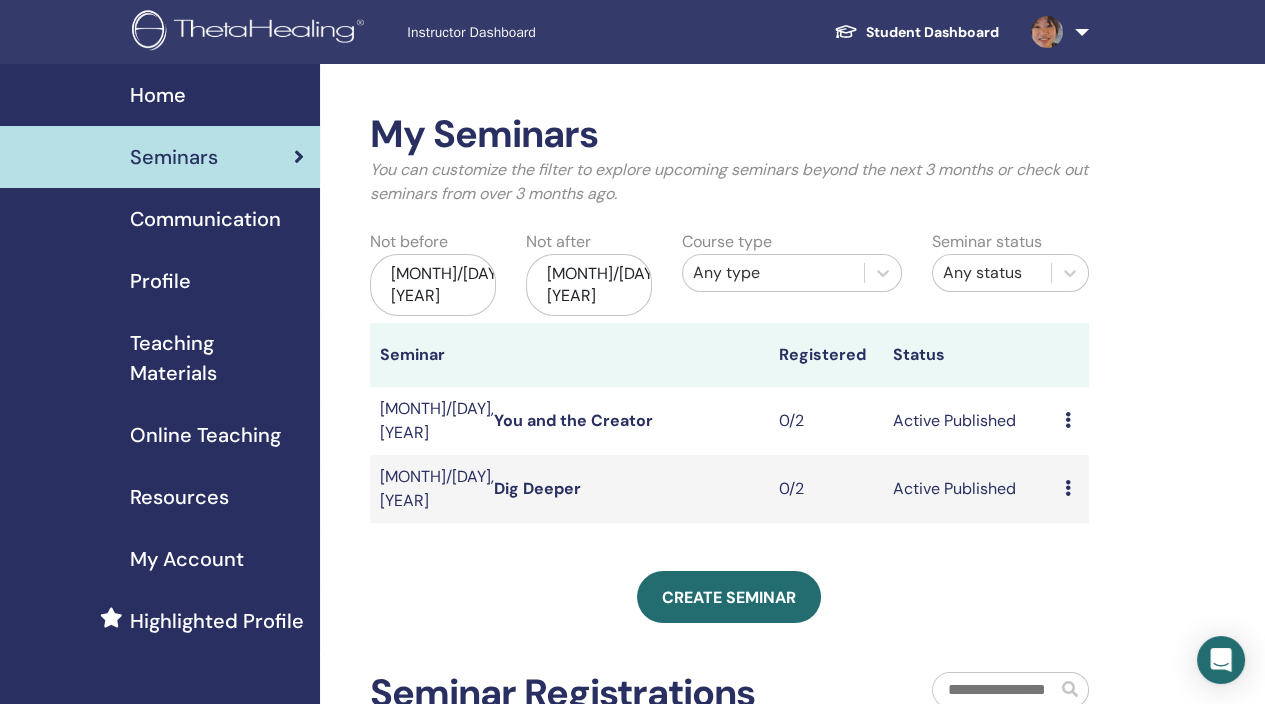 click on "Home" at bounding box center [158, 95] 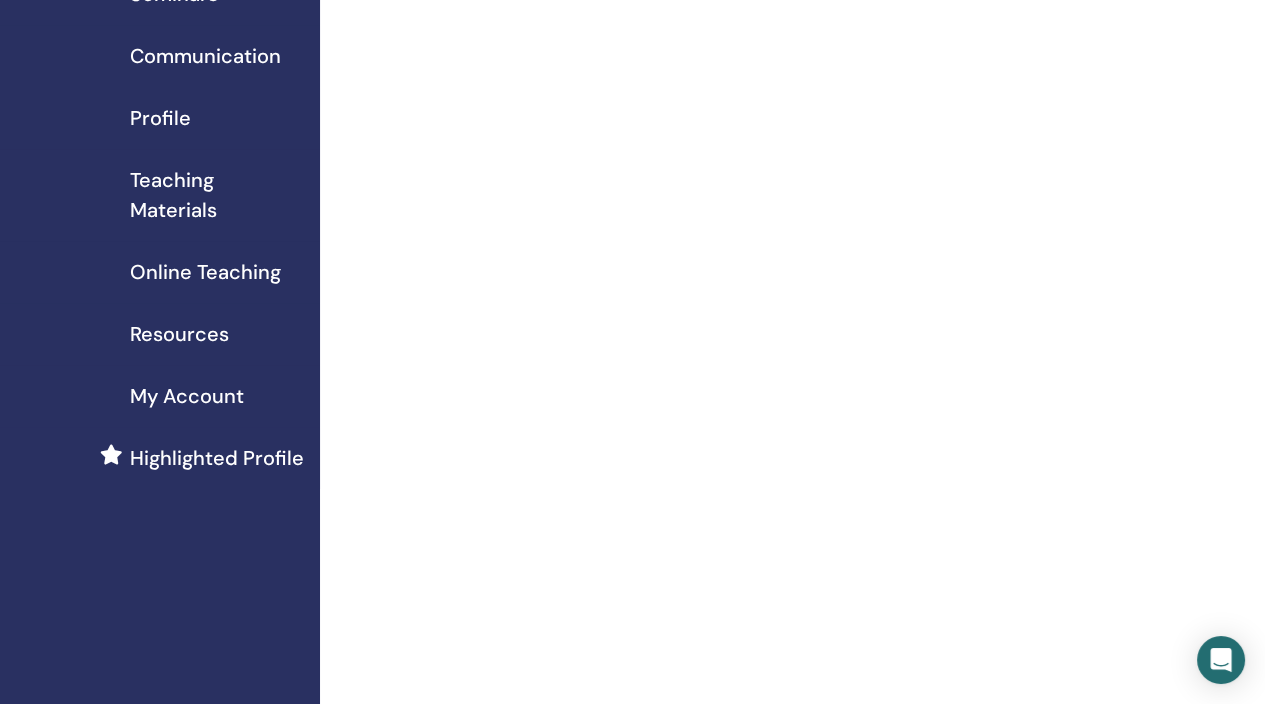 scroll, scrollTop: 0, scrollLeft: 0, axis: both 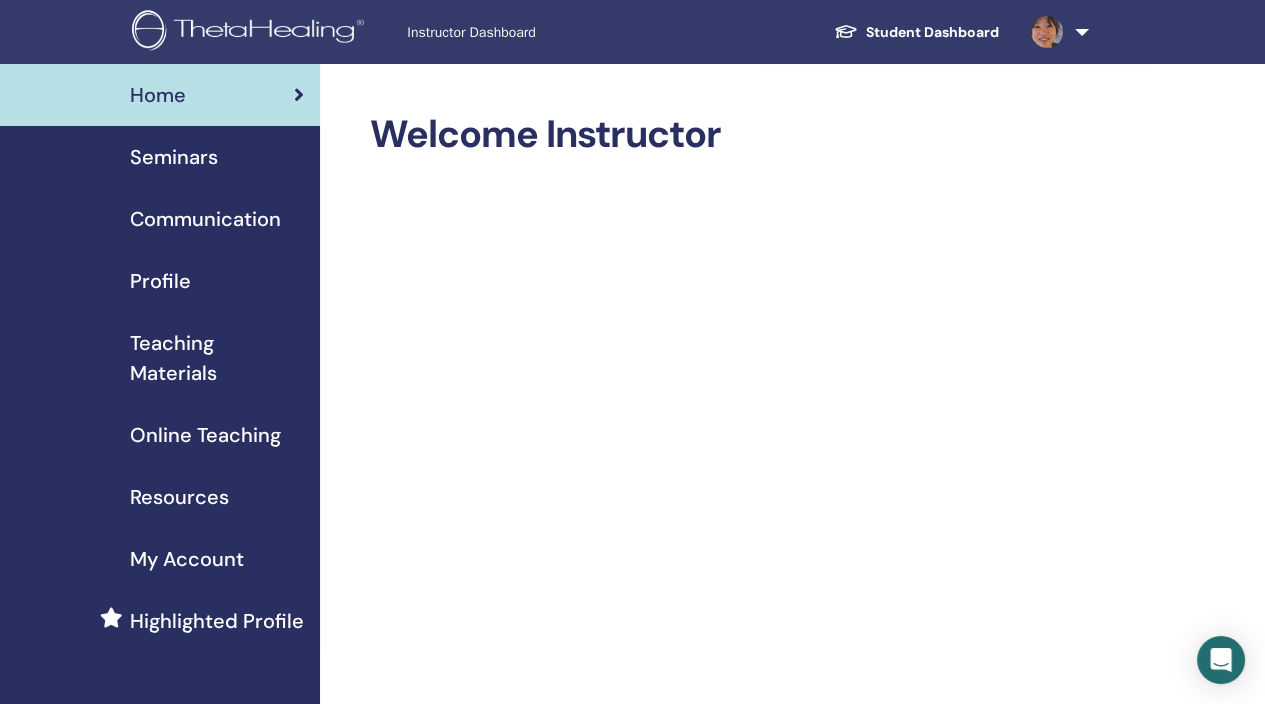 click on "Seminars" at bounding box center [174, 157] 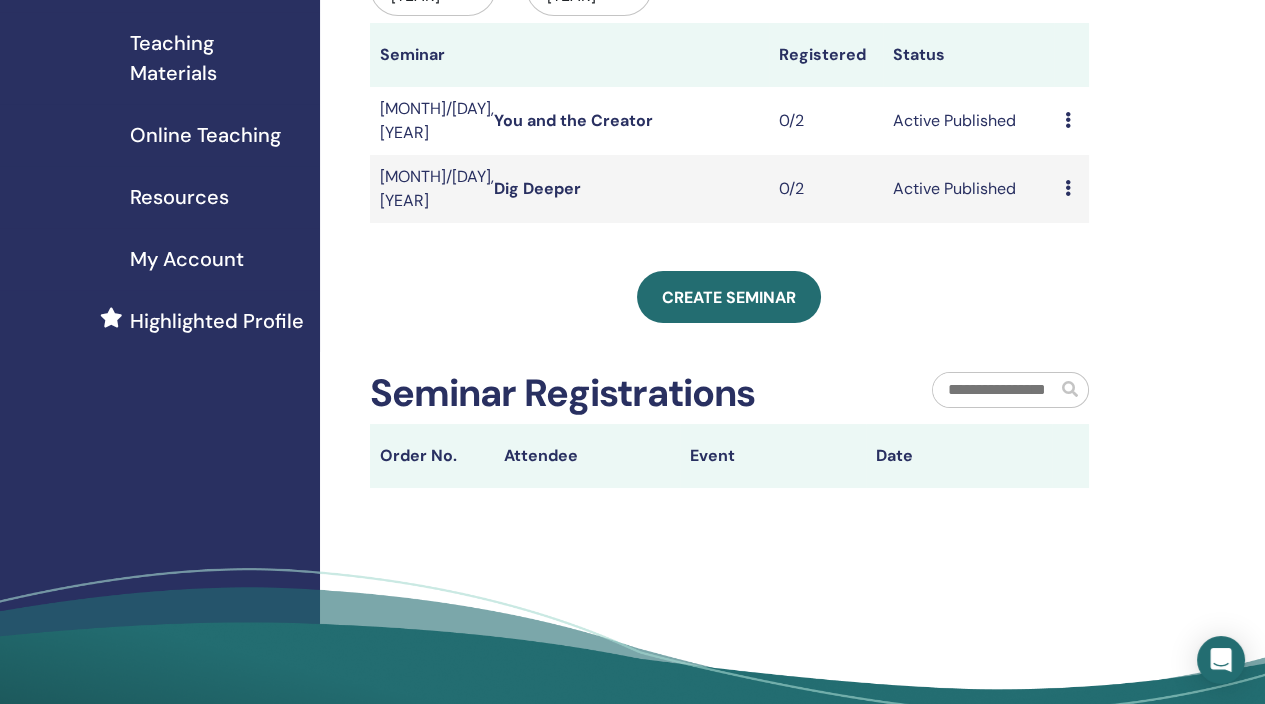 scroll, scrollTop: 0, scrollLeft: 0, axis: both 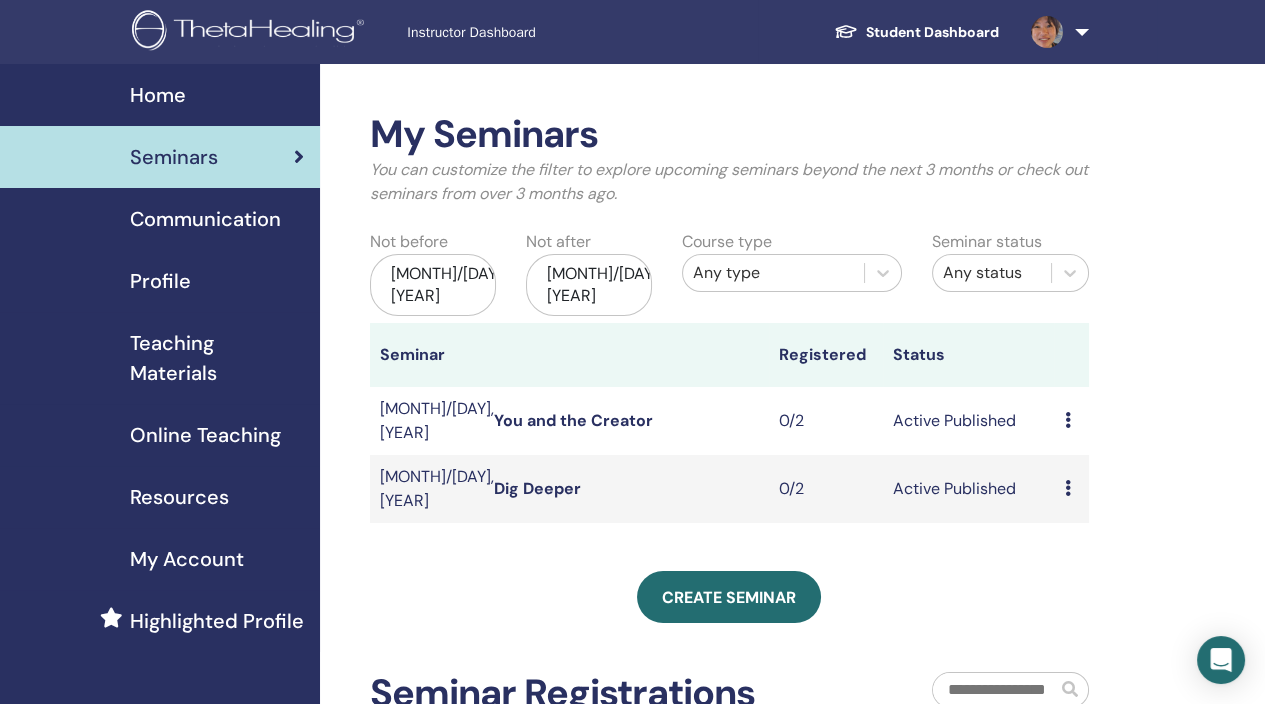click on "Student Dashboard" at bounding box center (916, 32) 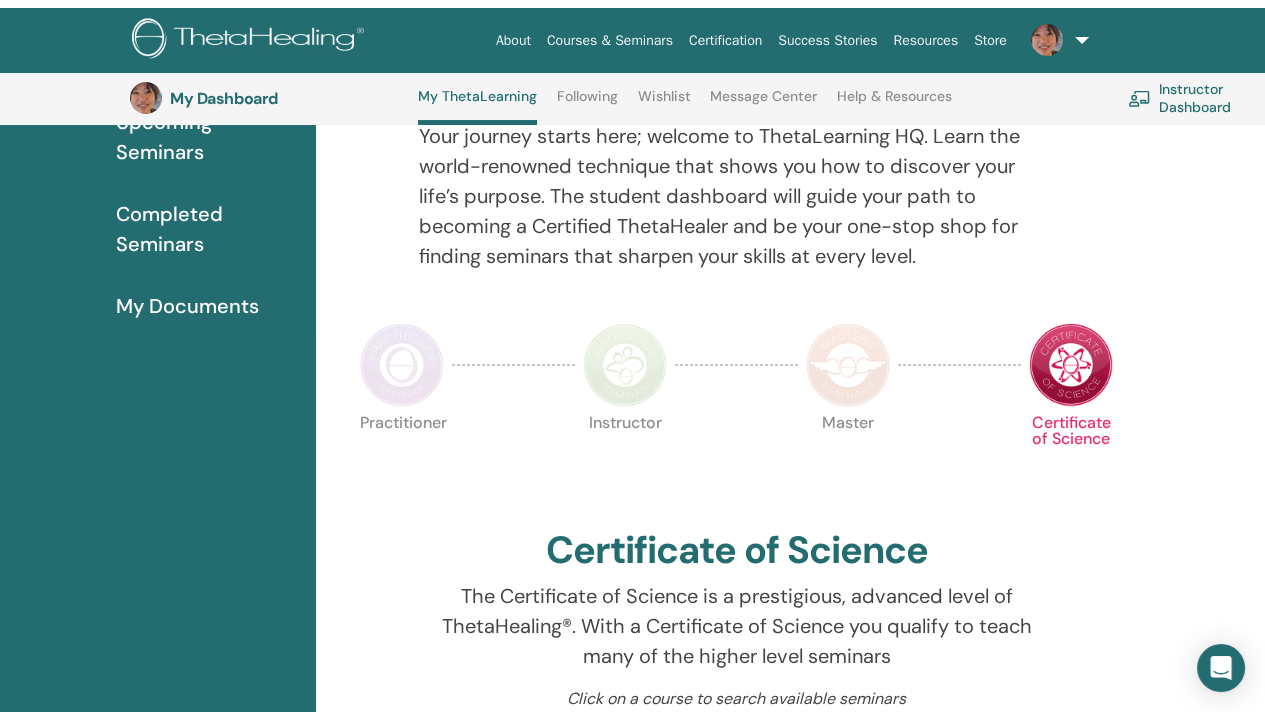 scroll, scrollTop: 0, scrollLeft: 0, axis: both 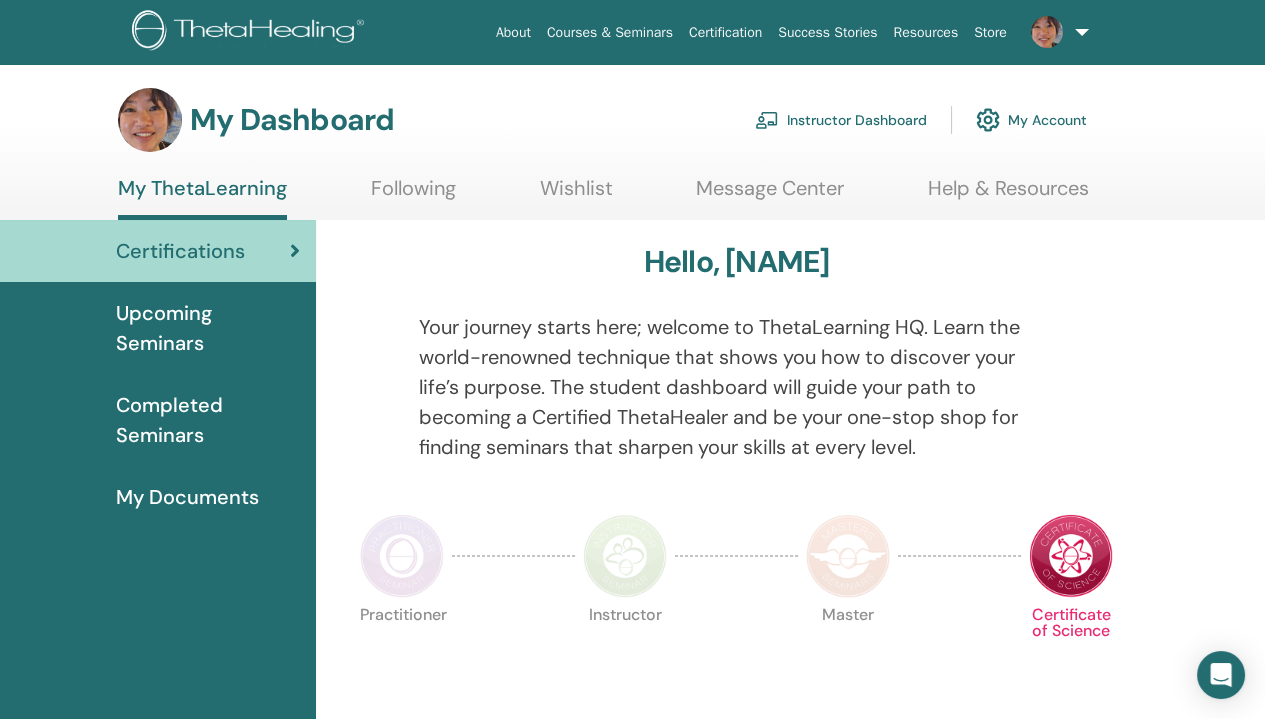 click at bounding box center (1056, 32) 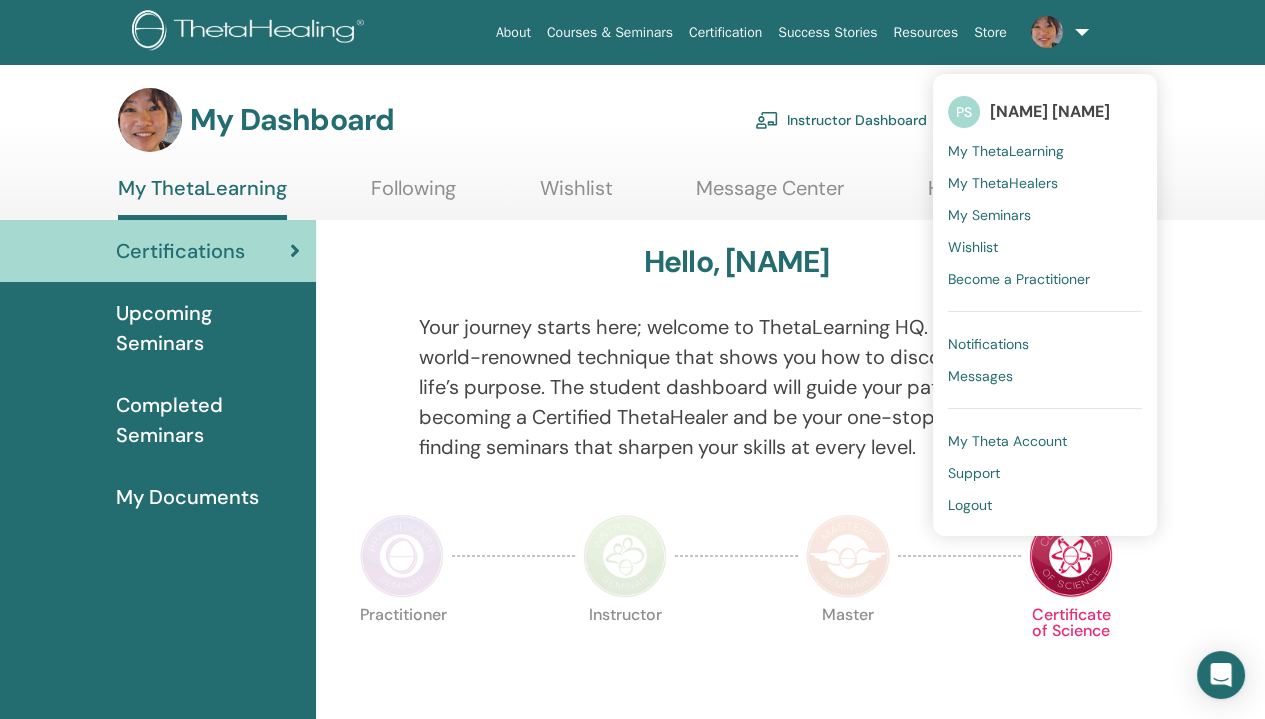 click on "Logout" at bounding box center (970, 505) 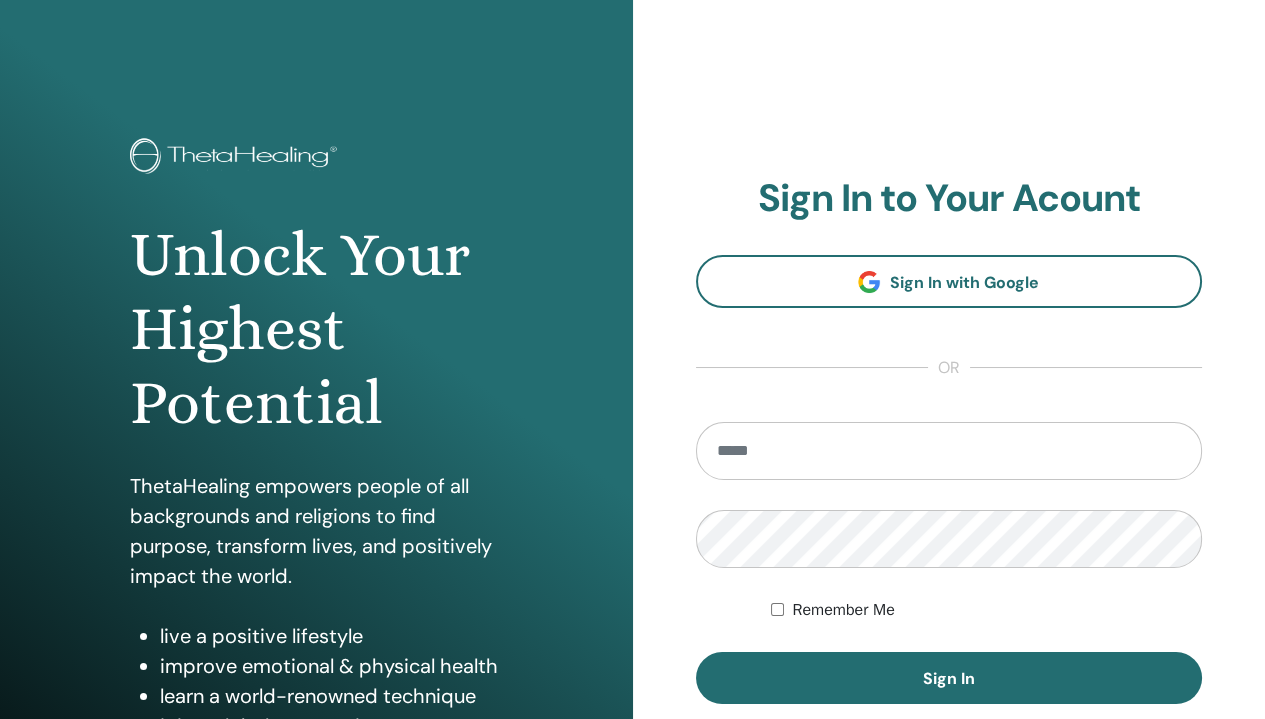 scroll, scrollTop: 100, scrollLeft: 0, axis: vertical 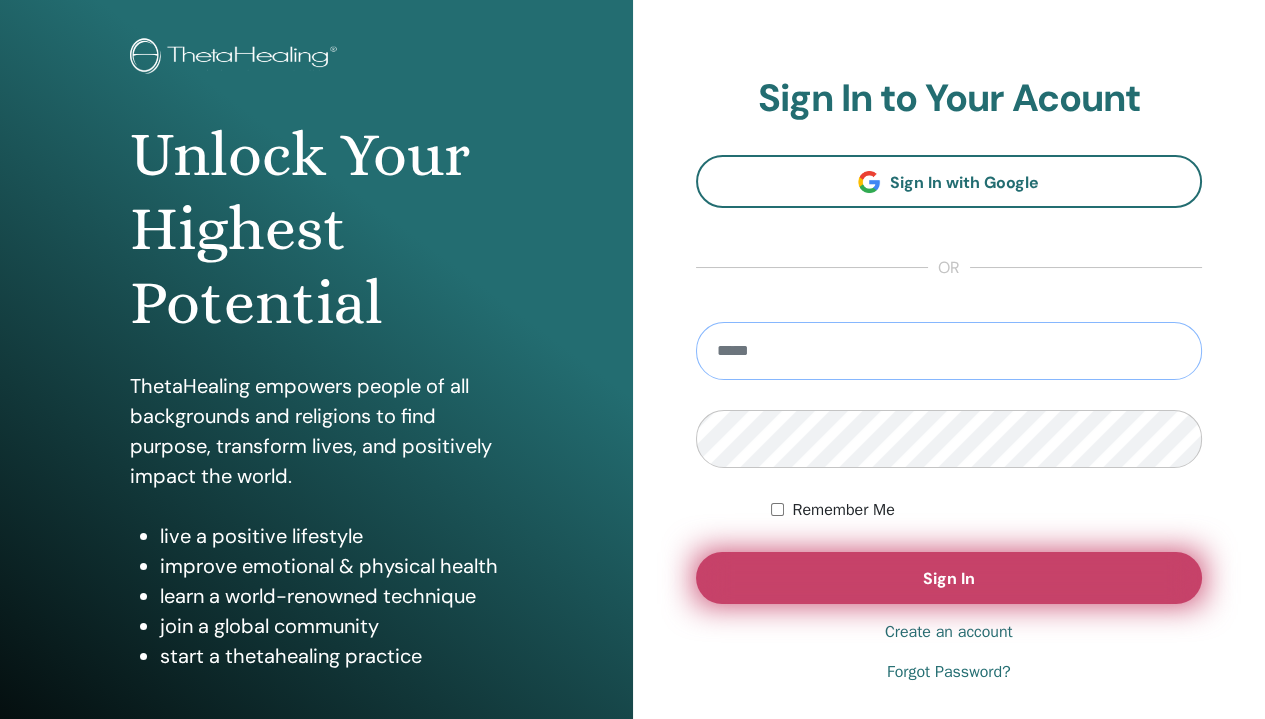 type on "**********" 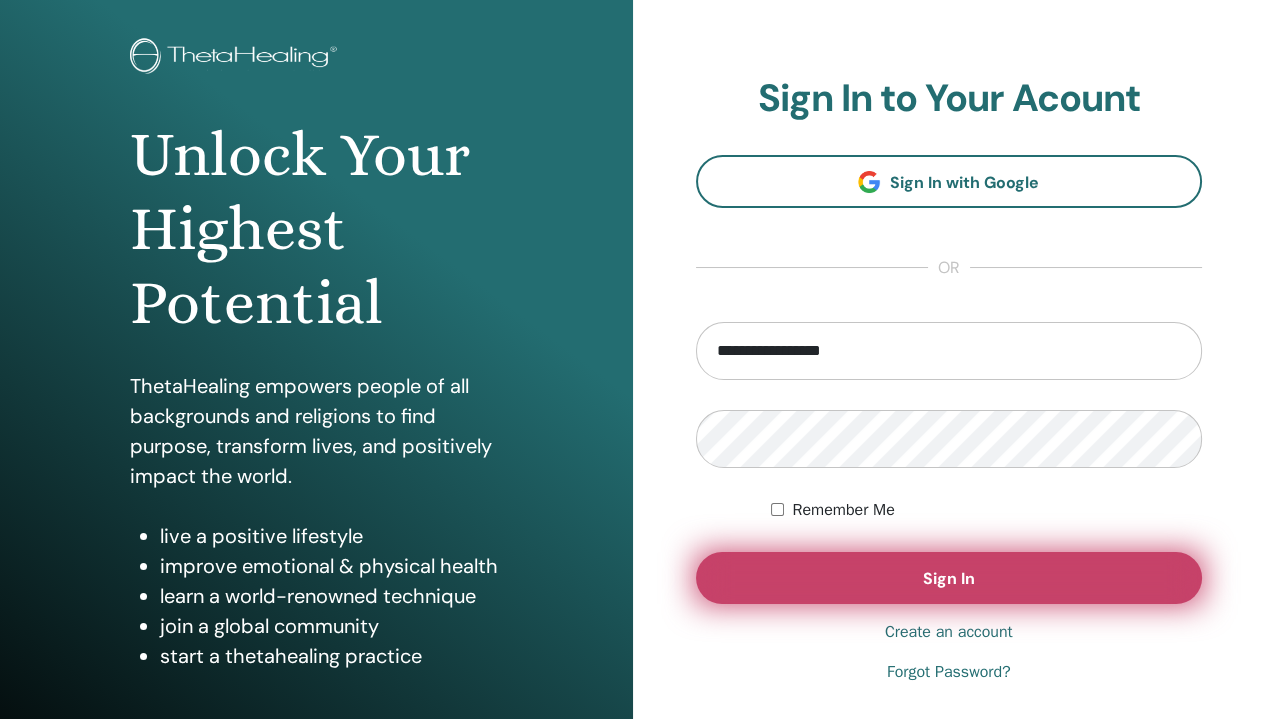 click on "Sign In" at bounding box center [949, 578] 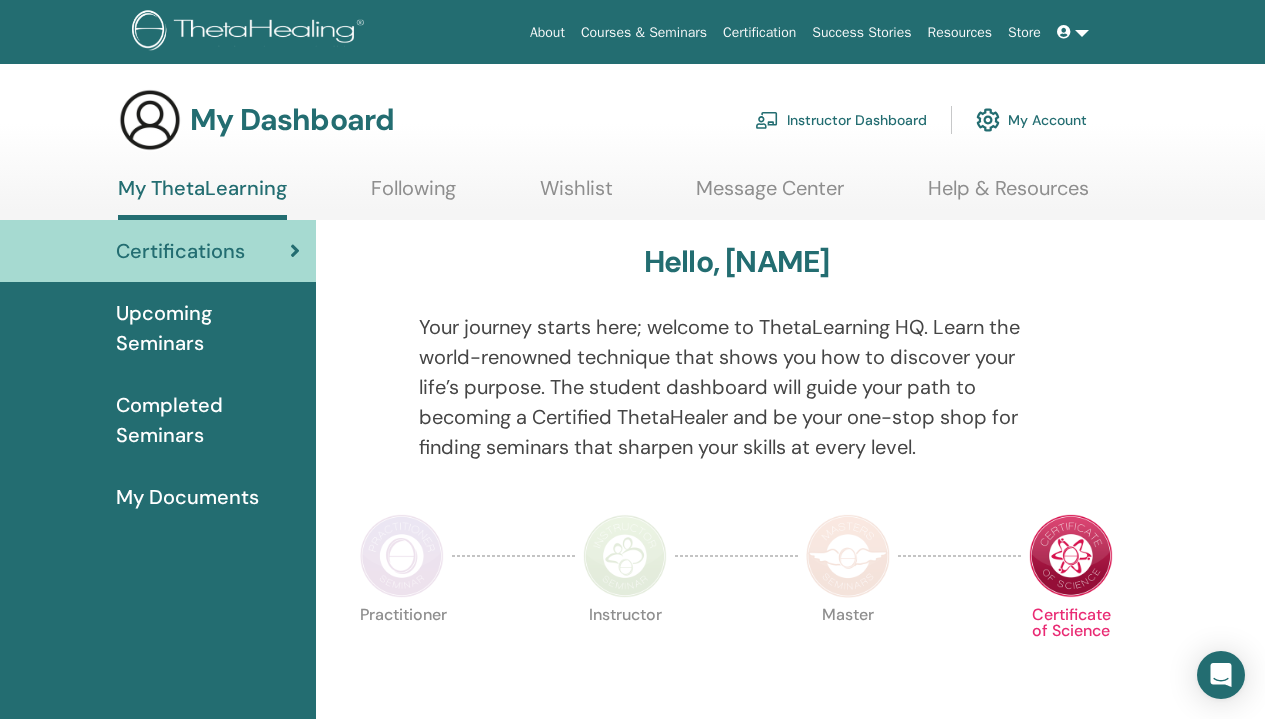 scroll, scrollTop: 0, scrollLeft: 0, axis: both 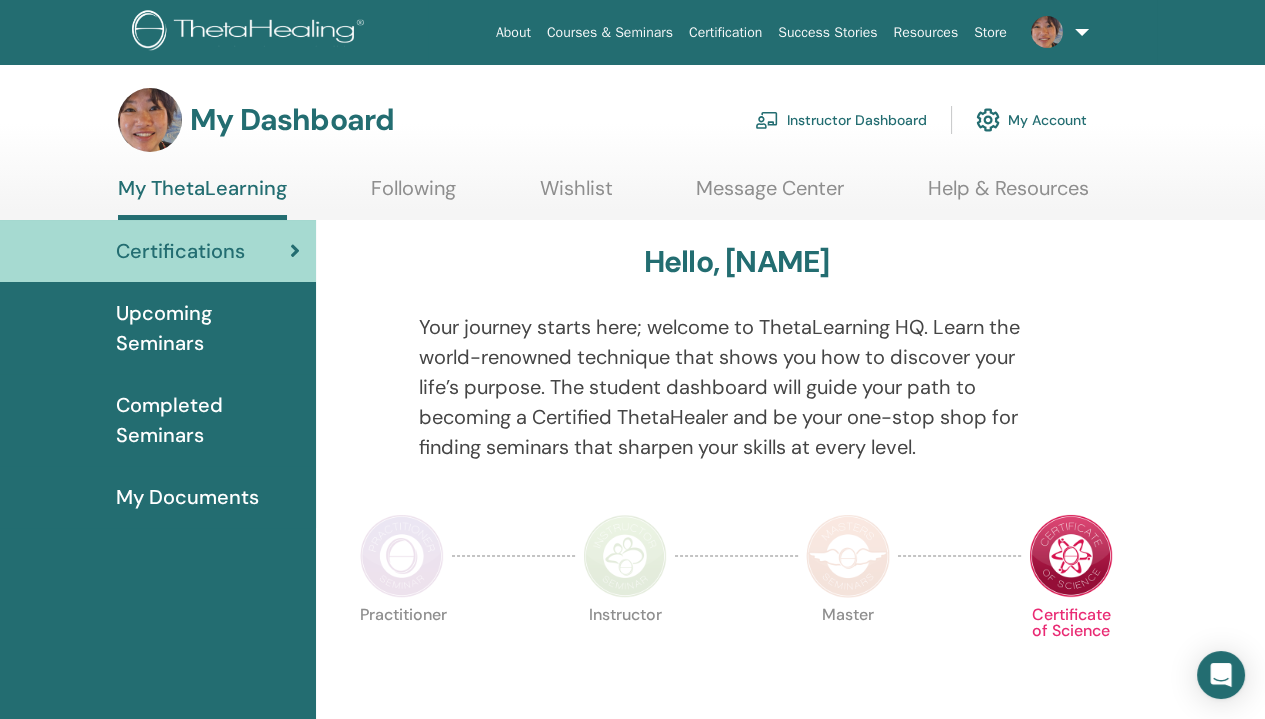 click on "Instructor Dashboard" at bounding box center (841, 120) 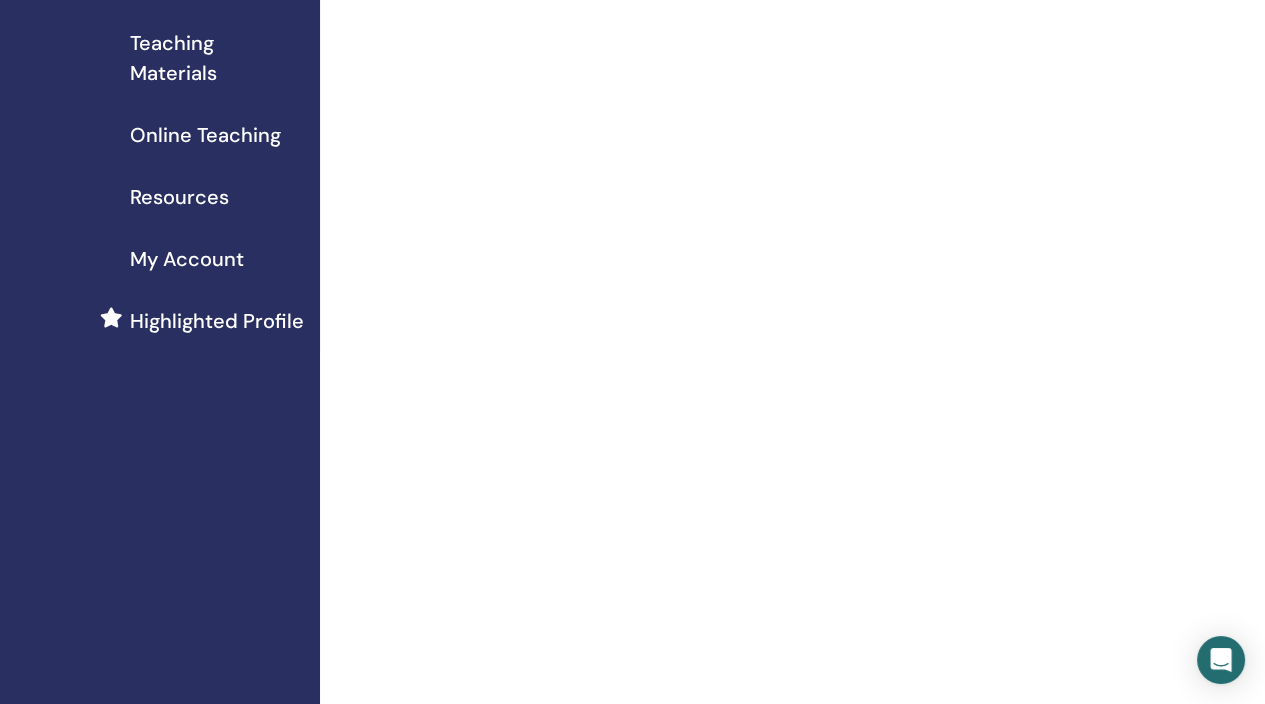 scroll, scrollTop: 0, scrollLeft: 0, axis: both 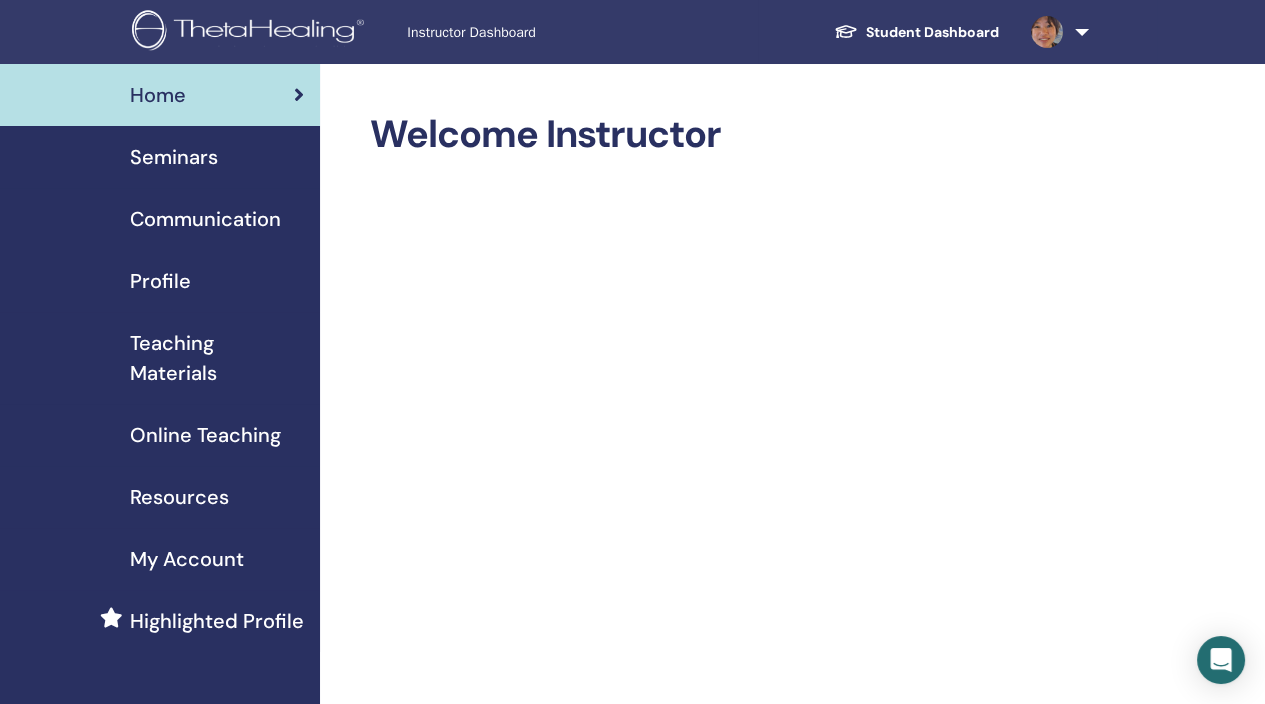 click on "Seminars" at bounding box center [174, 157] 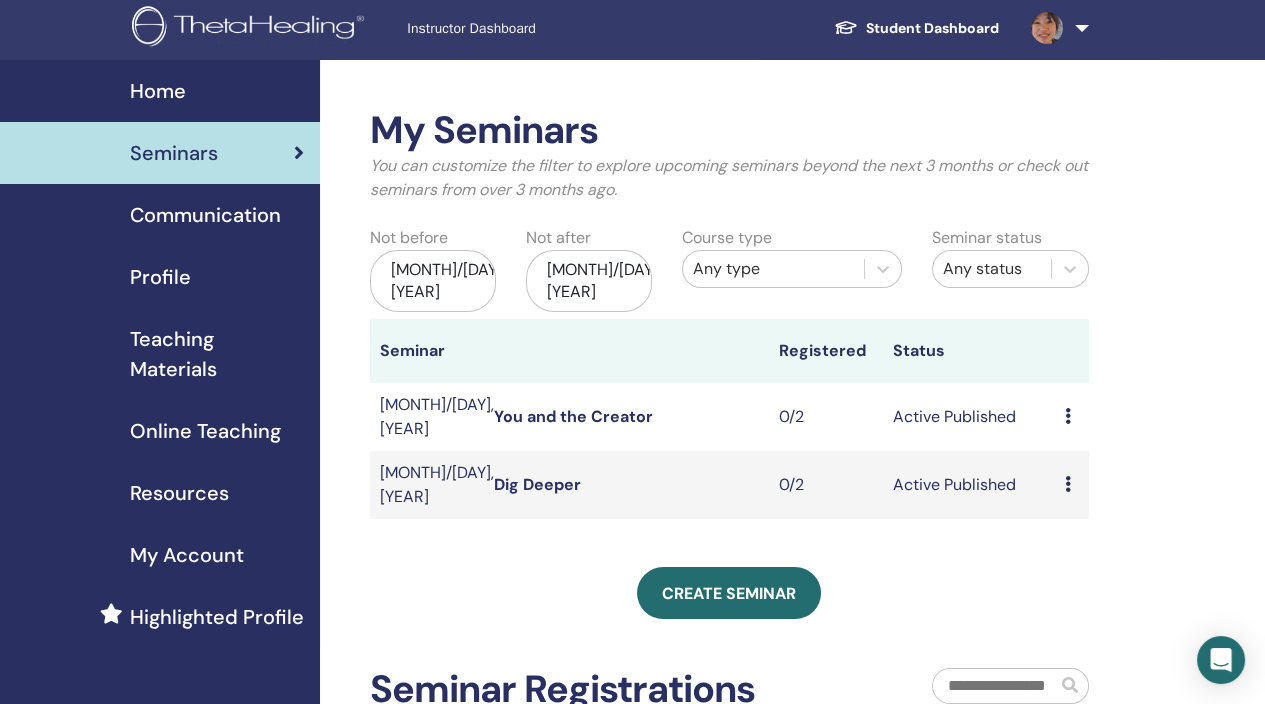 scroll, scrollTop: 0, scrollLeft: 0, axis: both 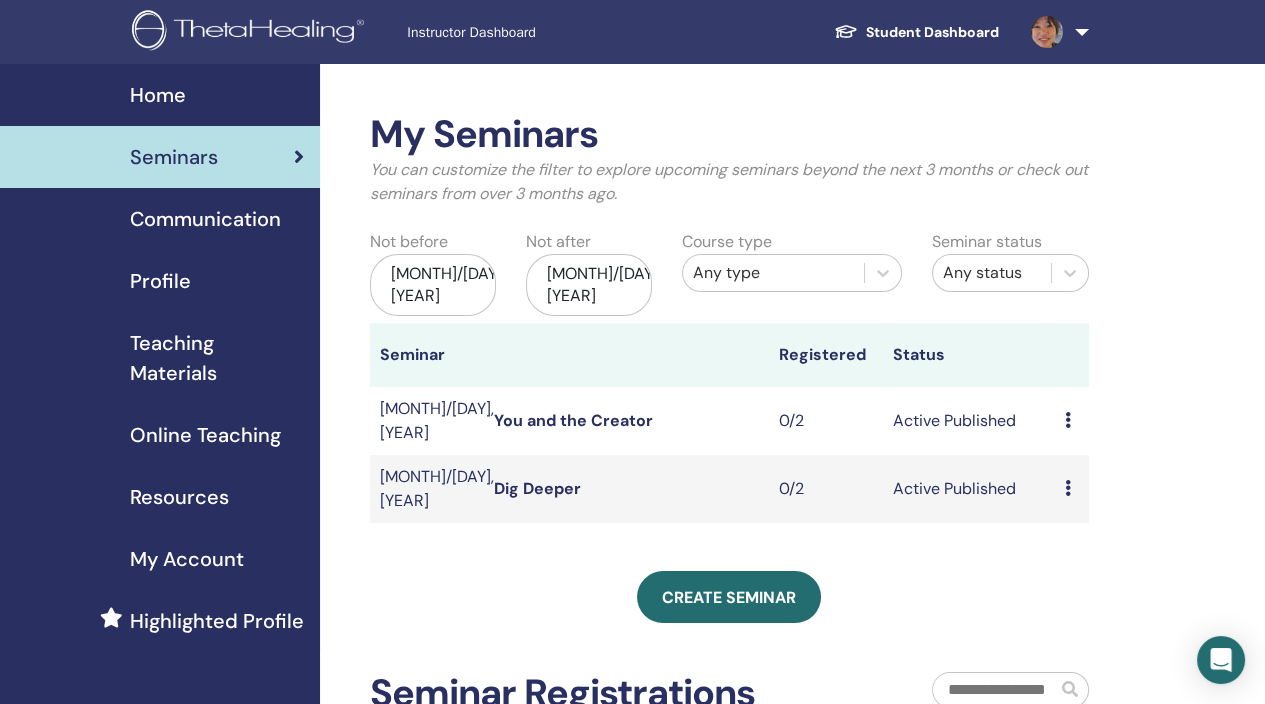 click on "[MONTH]/[DAY], [YEAR]" at bounding box center [433, 285] 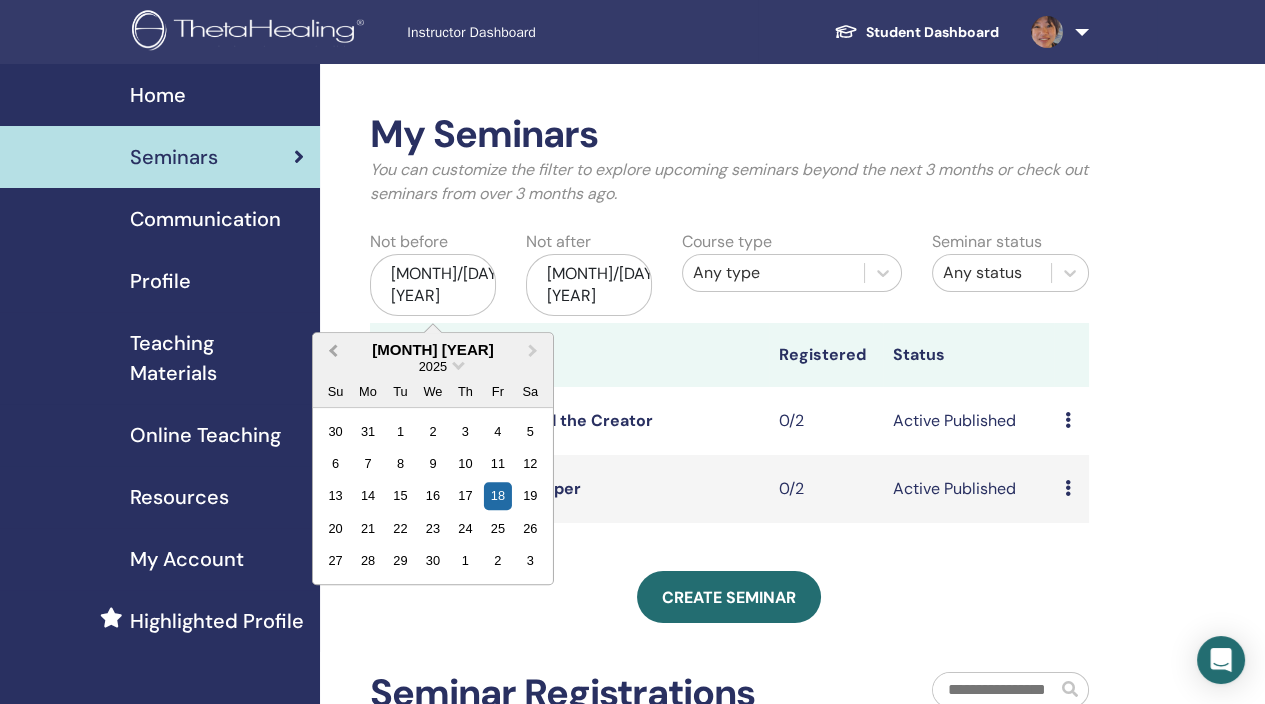 click on "Previous Month" at bounding box center [331, 351] 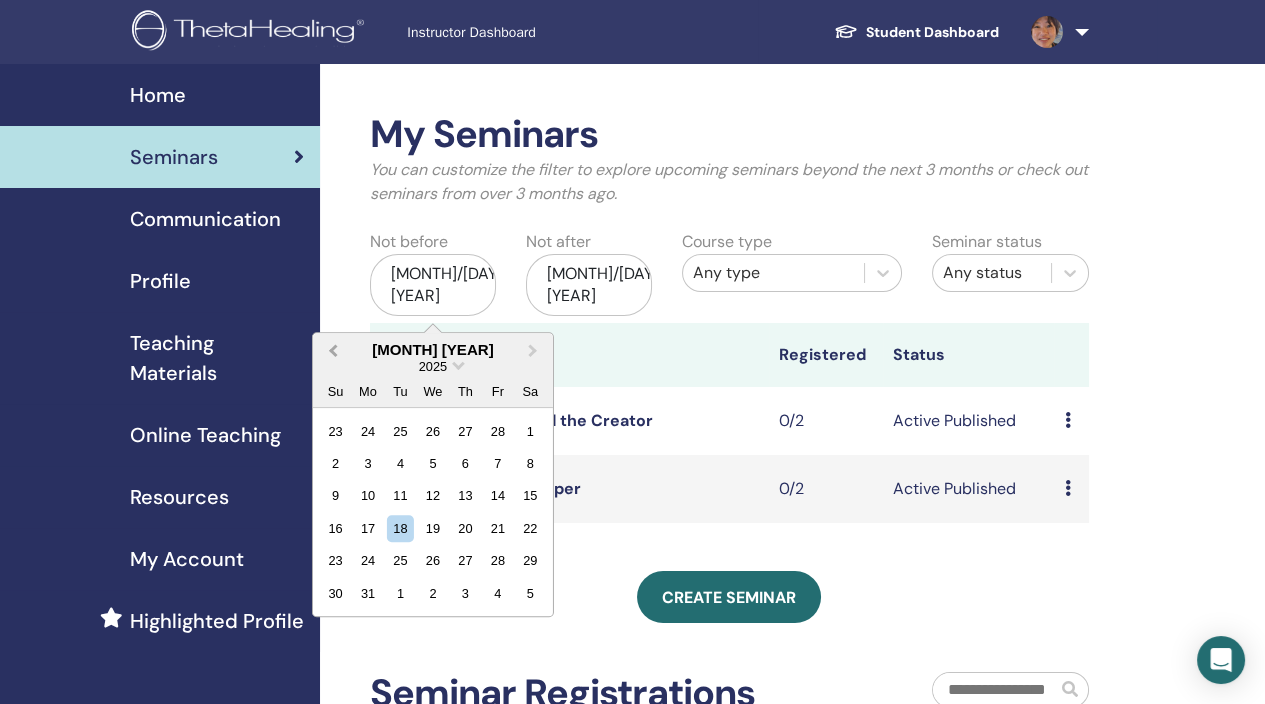 click on "Previous Month" at bounding box center [331, 351] 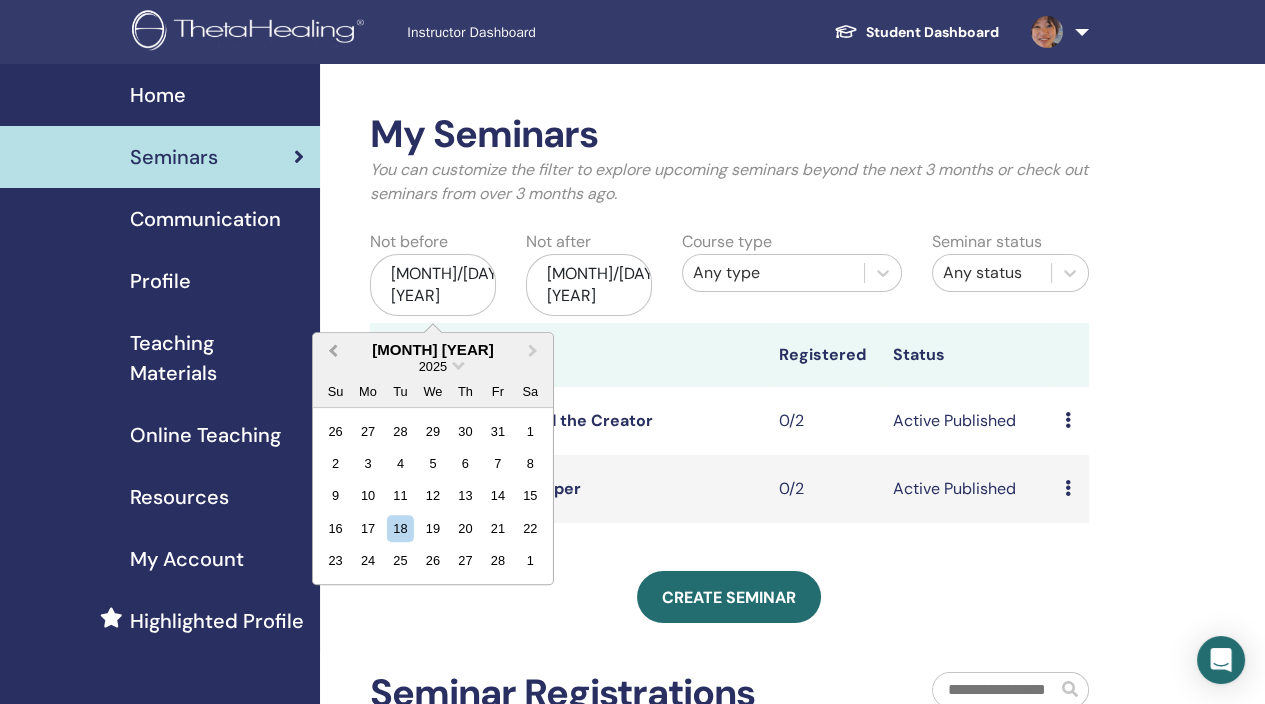 click on "Previous Month" at bounding box center (331, 351) 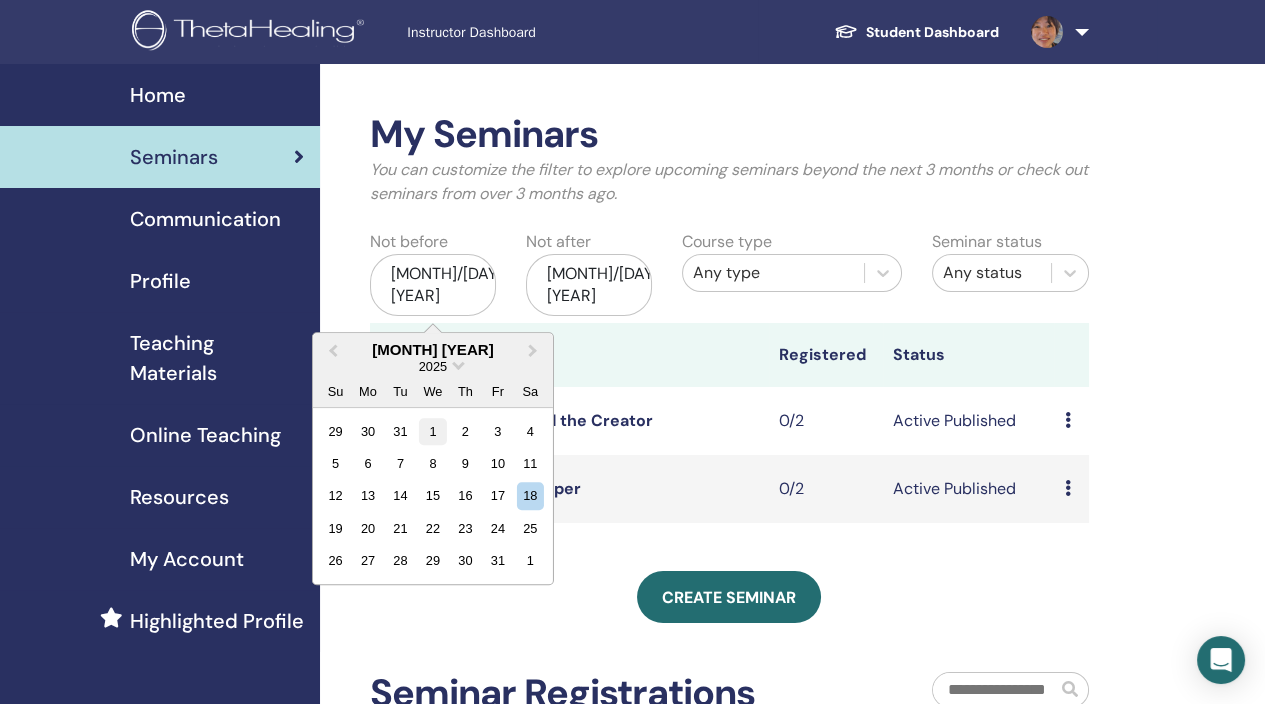 click on "1" at bounding box center (432, 430) 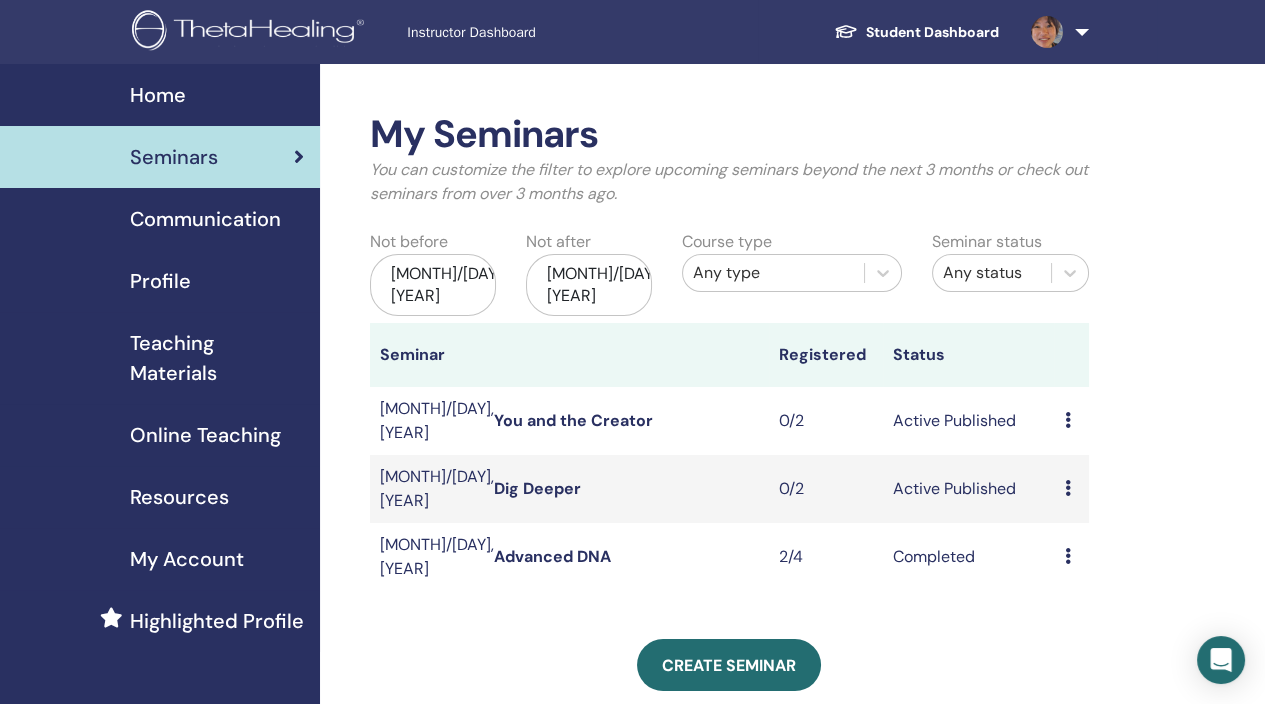 click on "Advanced DNA" at bounding box center (552, 556) 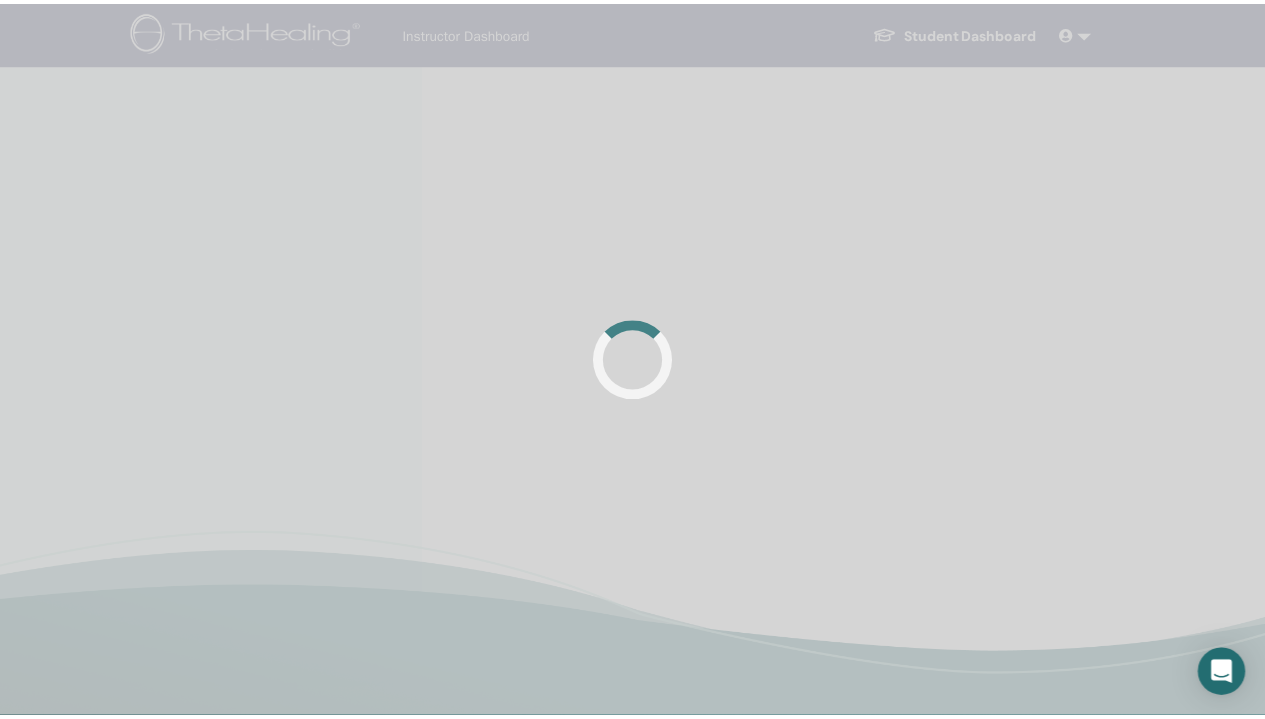 scroll, scrollTop: 0, scrollLeft: 0, axis: both 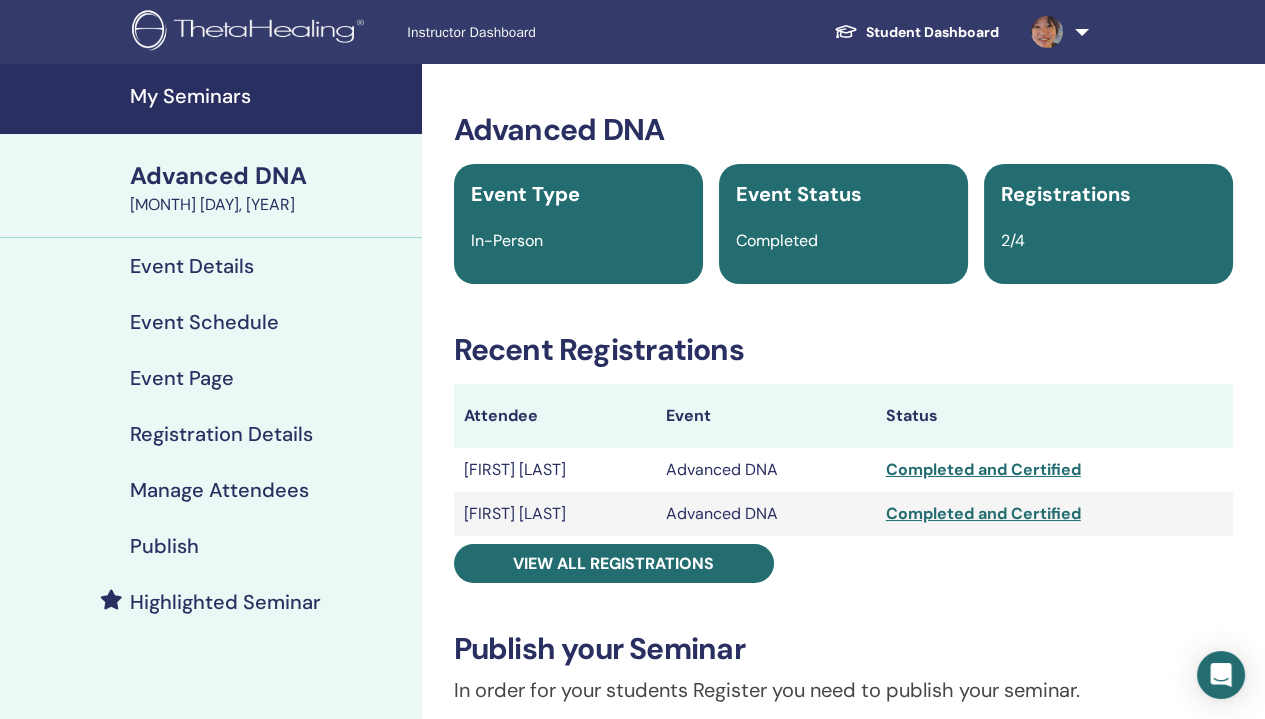 click on "Evi Heryanti" at bounding box center [555, 514] 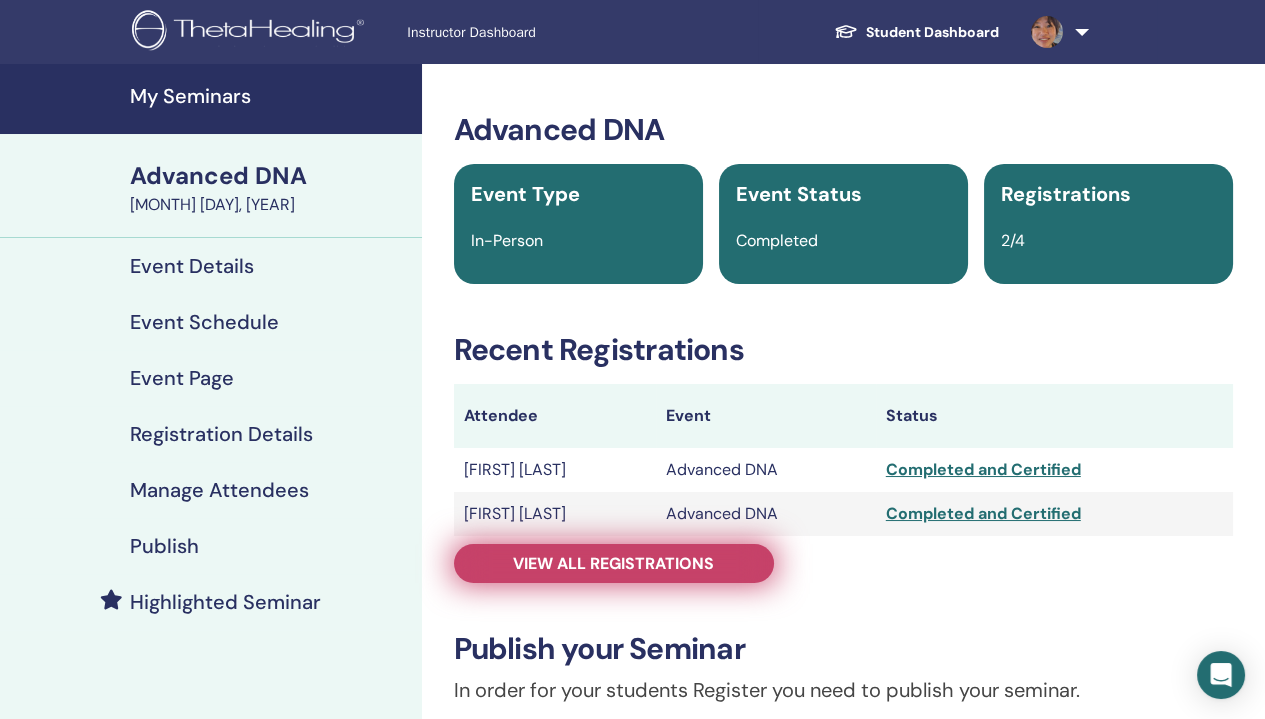 click on "View all registrations" at bounding box center [613, 563] 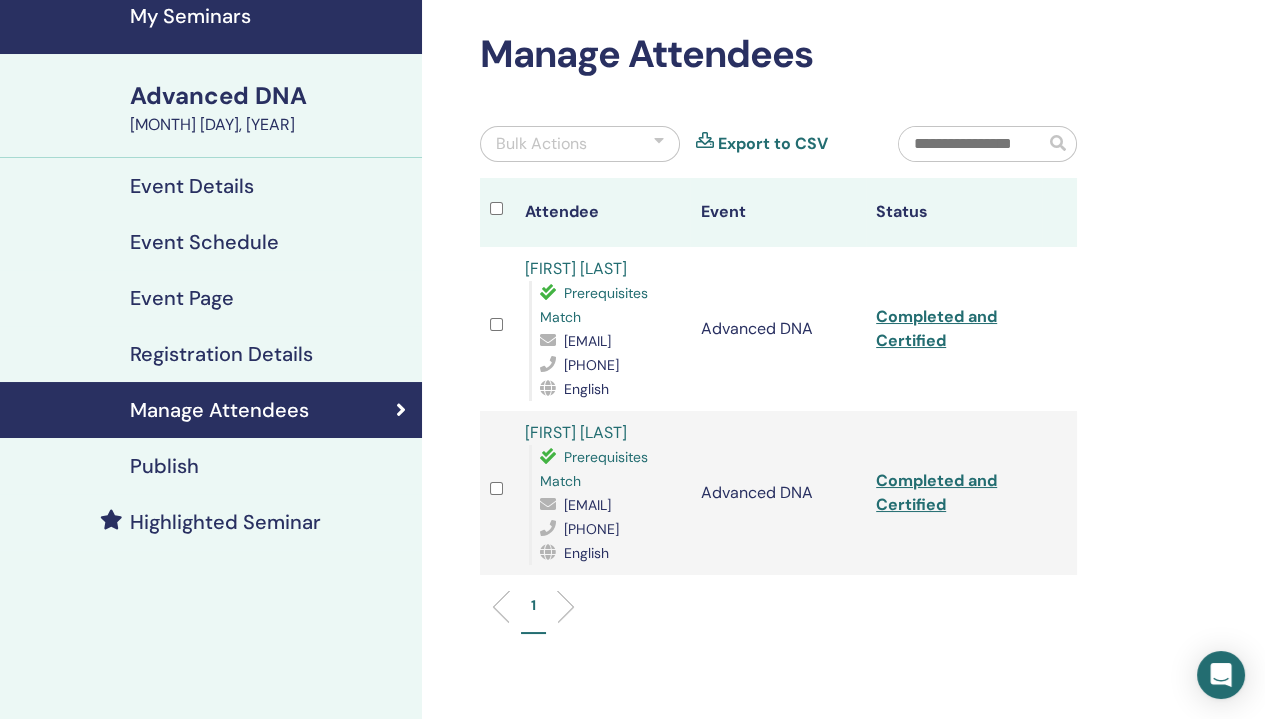 scroll, scrollTop: 100, scrollLeft: 0, axis: vertical 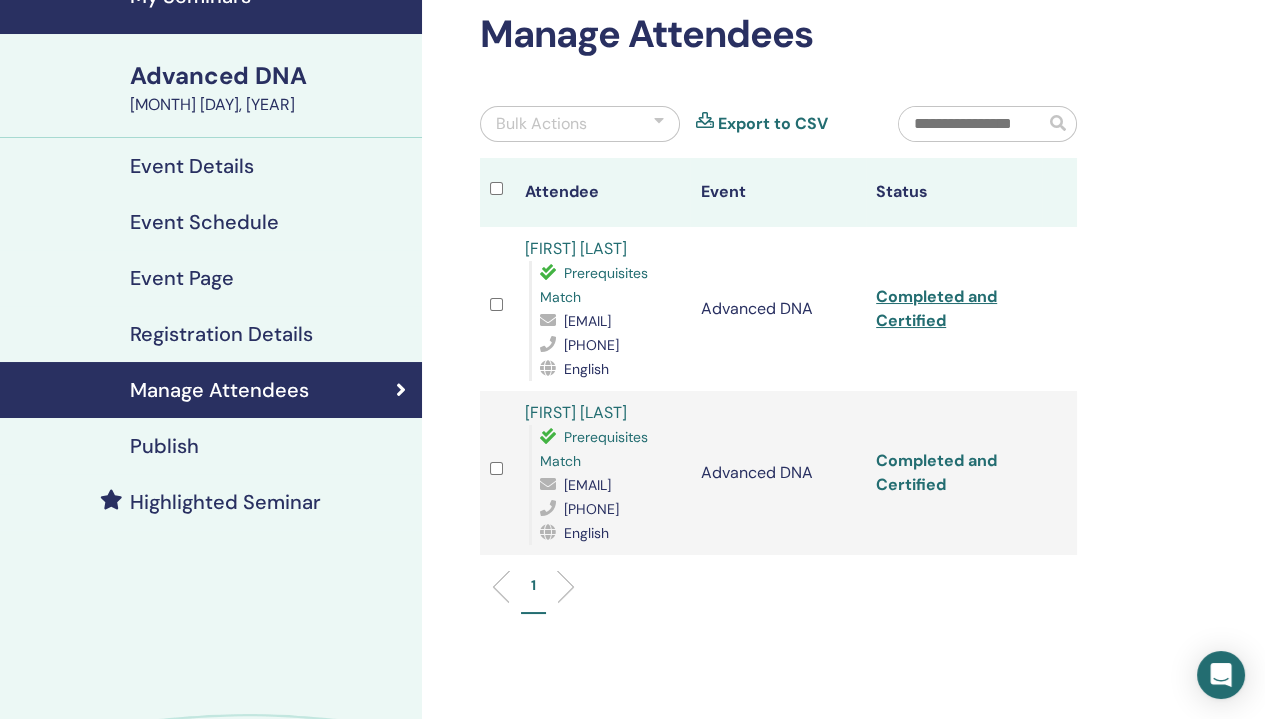 click on "Completed and Certified" at bounding box center [936, 472] 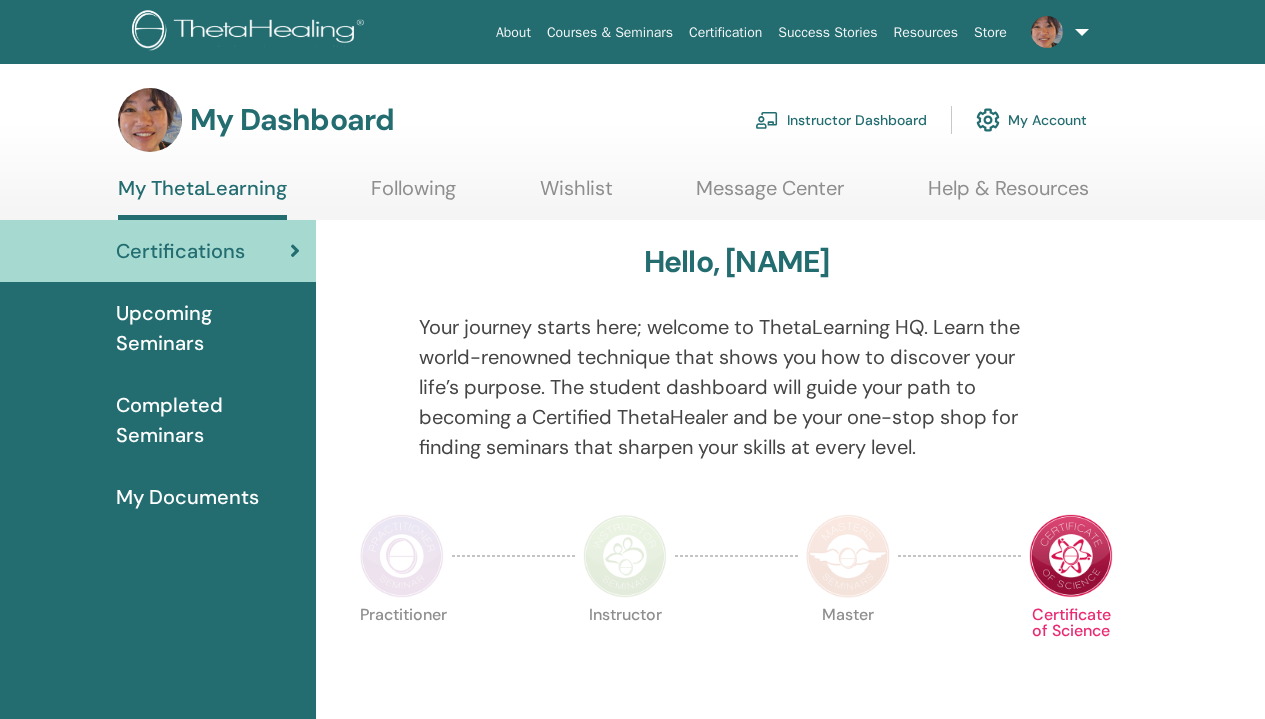 scroll, scrollTop: 0, scrollLeft: 0, axis: both 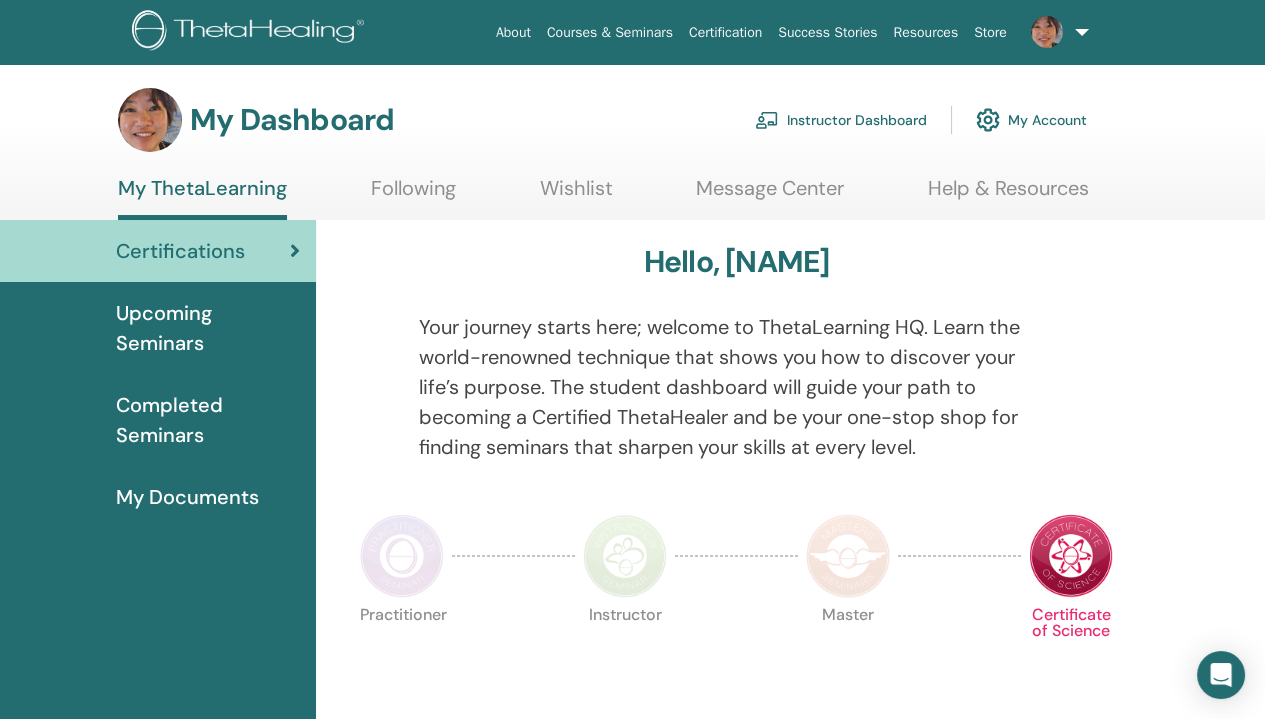 click on "Instructor Dashboard" at bounding box center [841, 120] 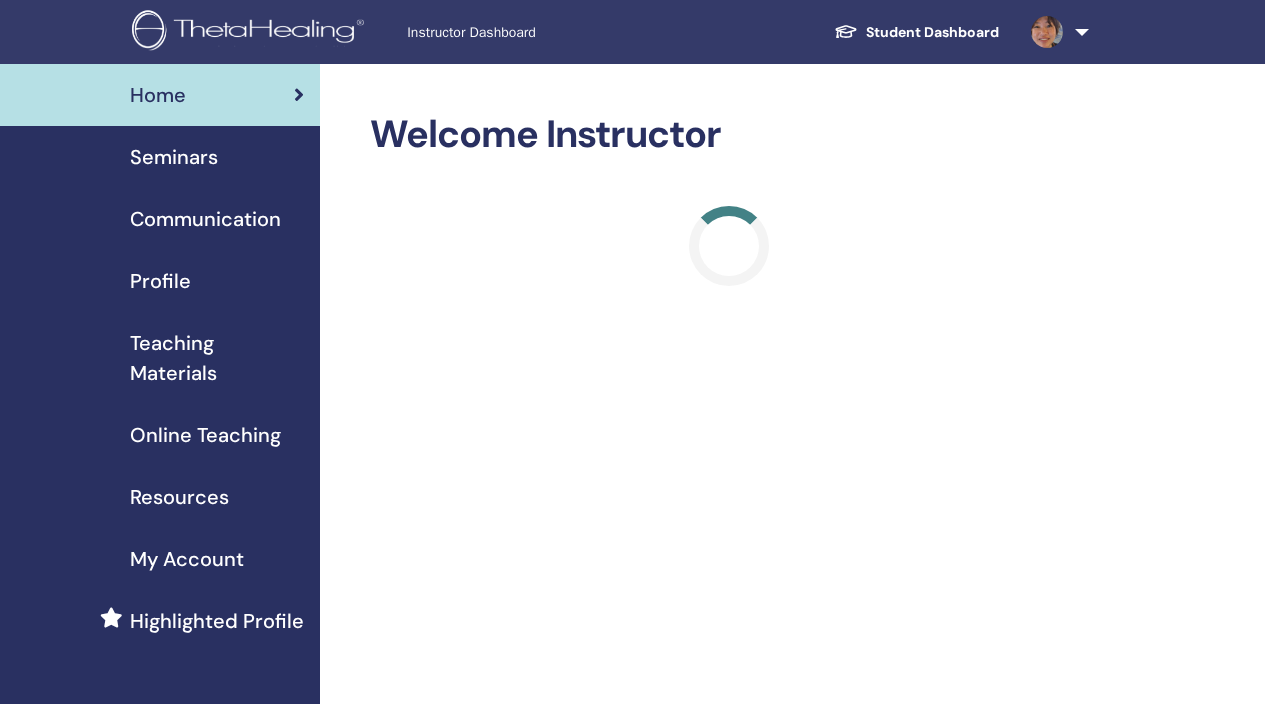 scroll, scrollTop: 0, scrollLeft: 0, axis: both 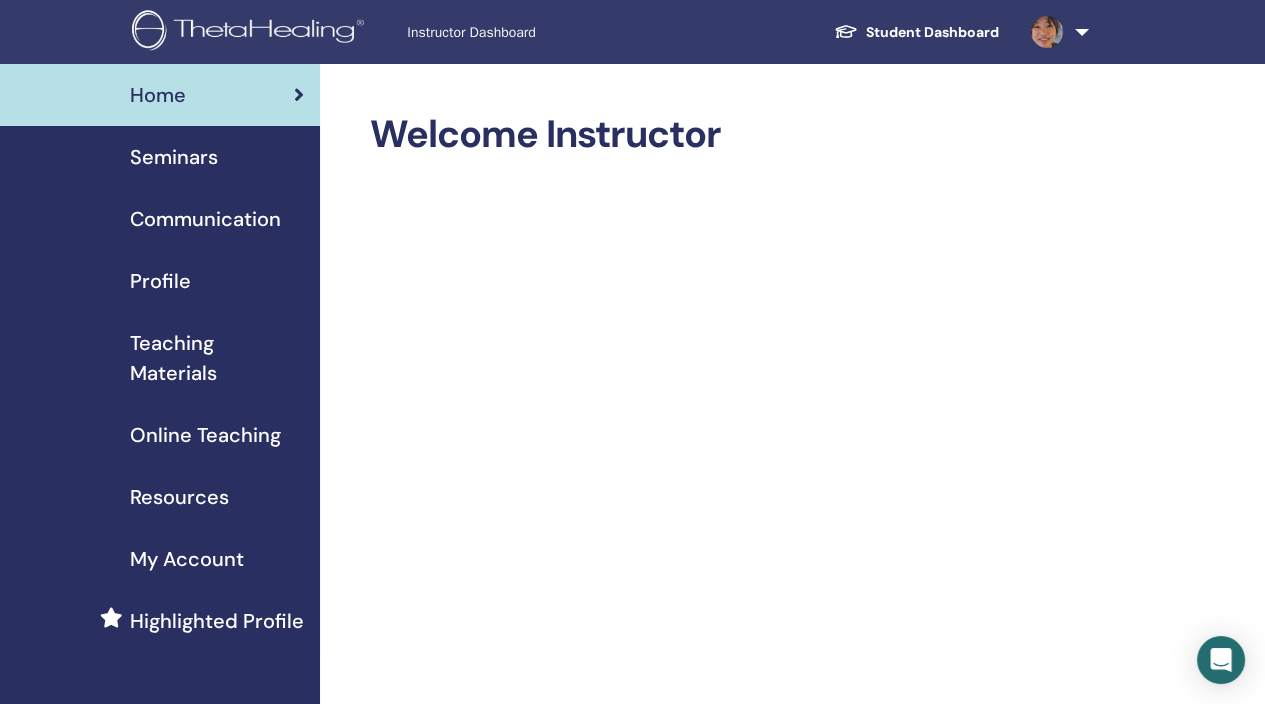 click on "Seminars" at bounding box center (174, 157) 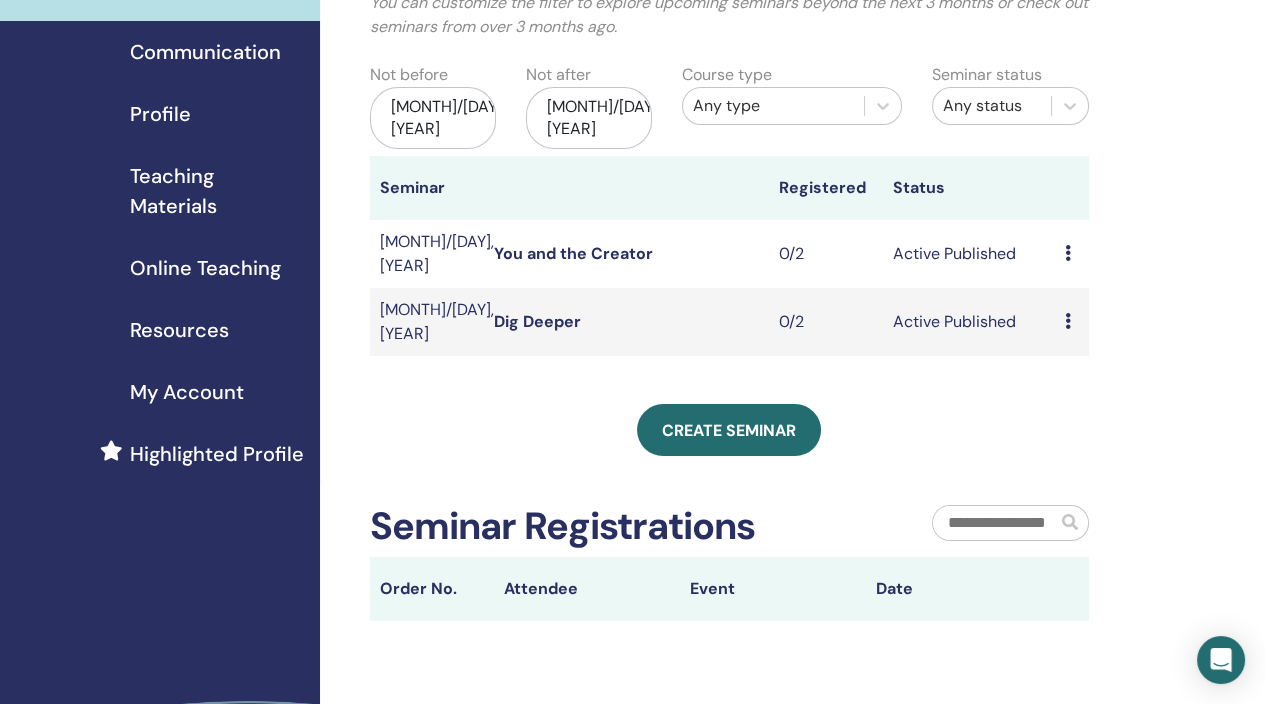 scroll, scrollTop: 0, scrollLeft: 0, axis: both 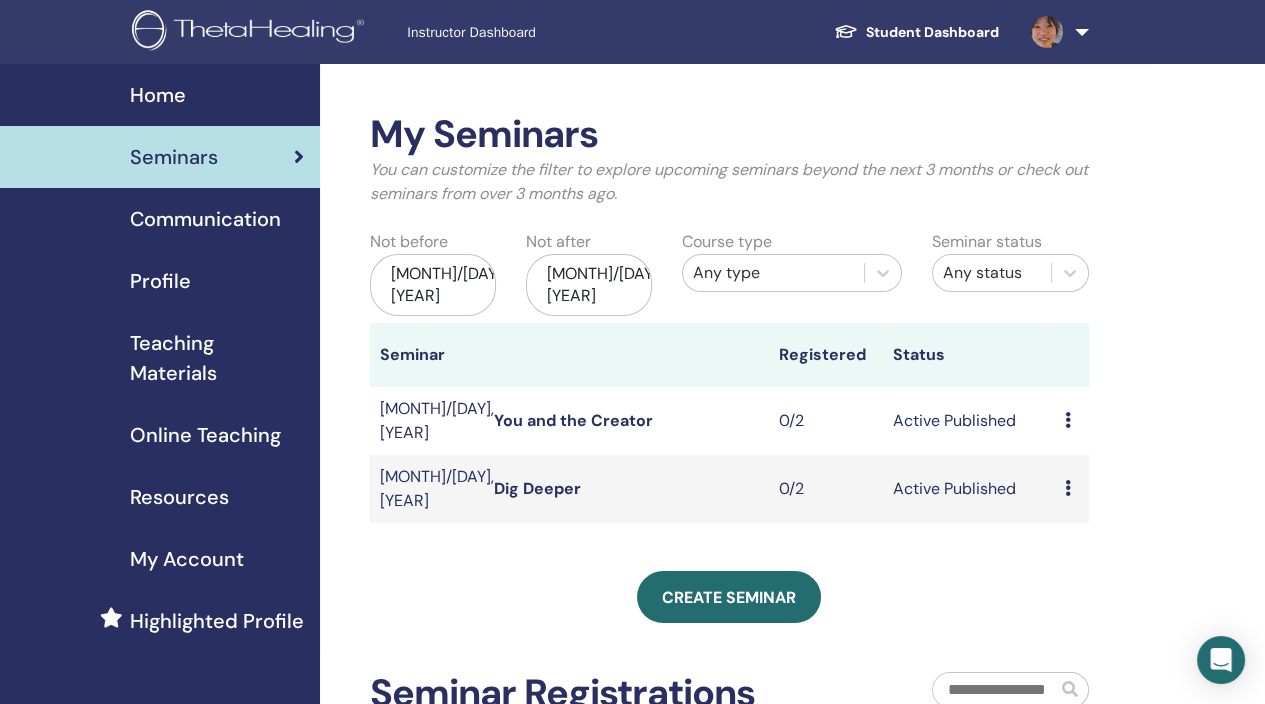 click at bounding box center (1056, 32) 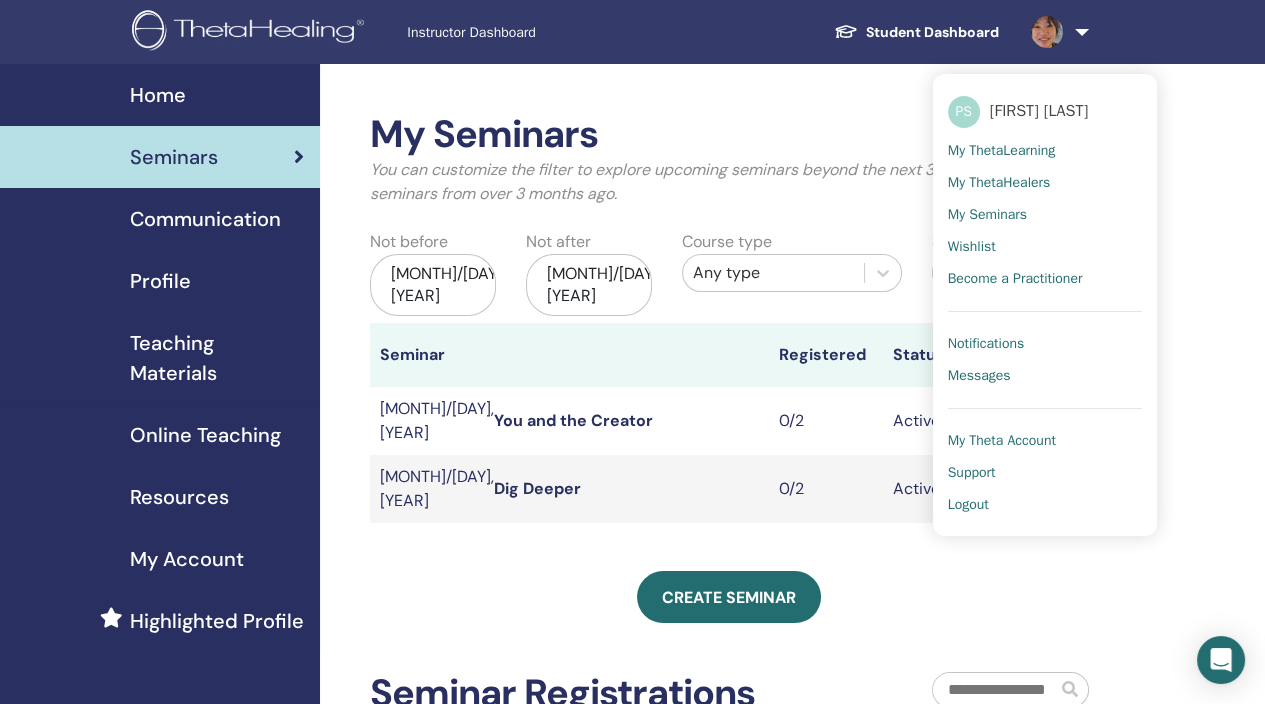 click on "Notifications" at bounding box center (986, 344) 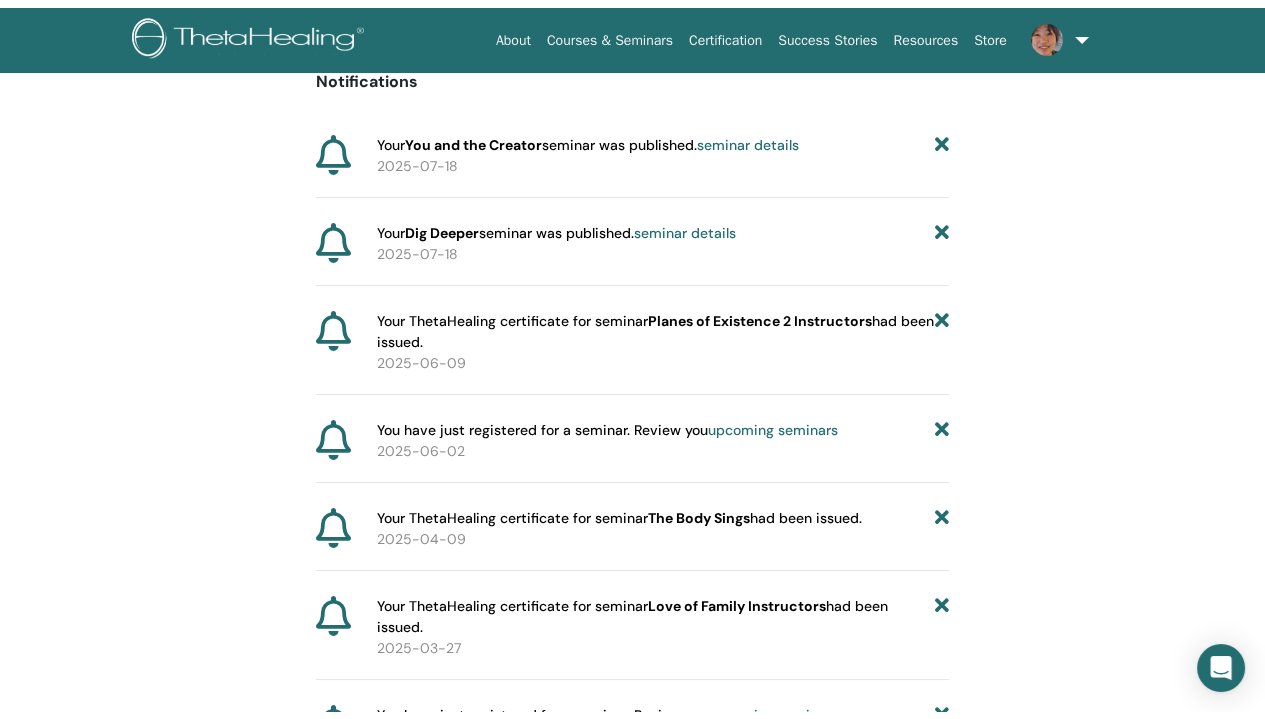 scroll, scrollTop: 0, scrollLeft: 0, axis: both 